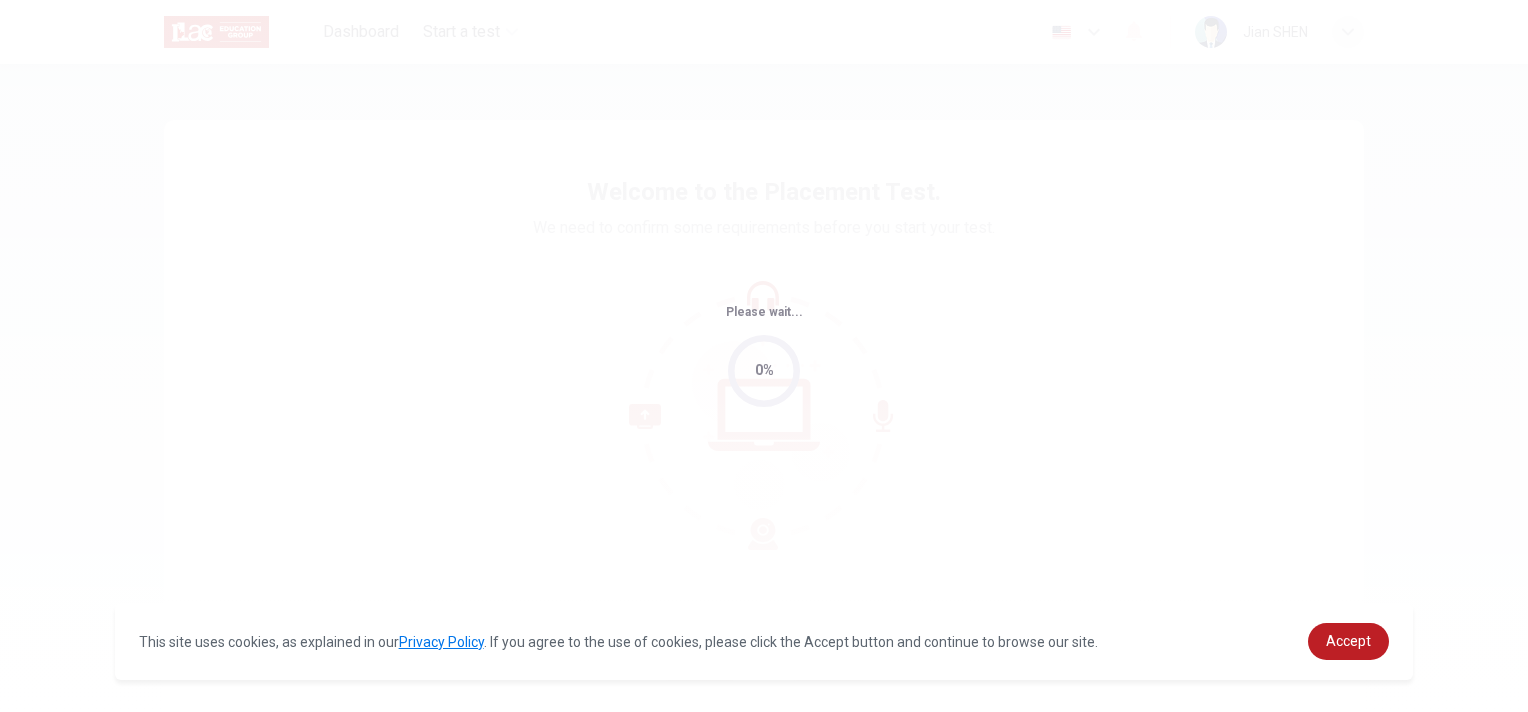 scroll, scrollTop: 0, scrollLeft: 0, axis: both 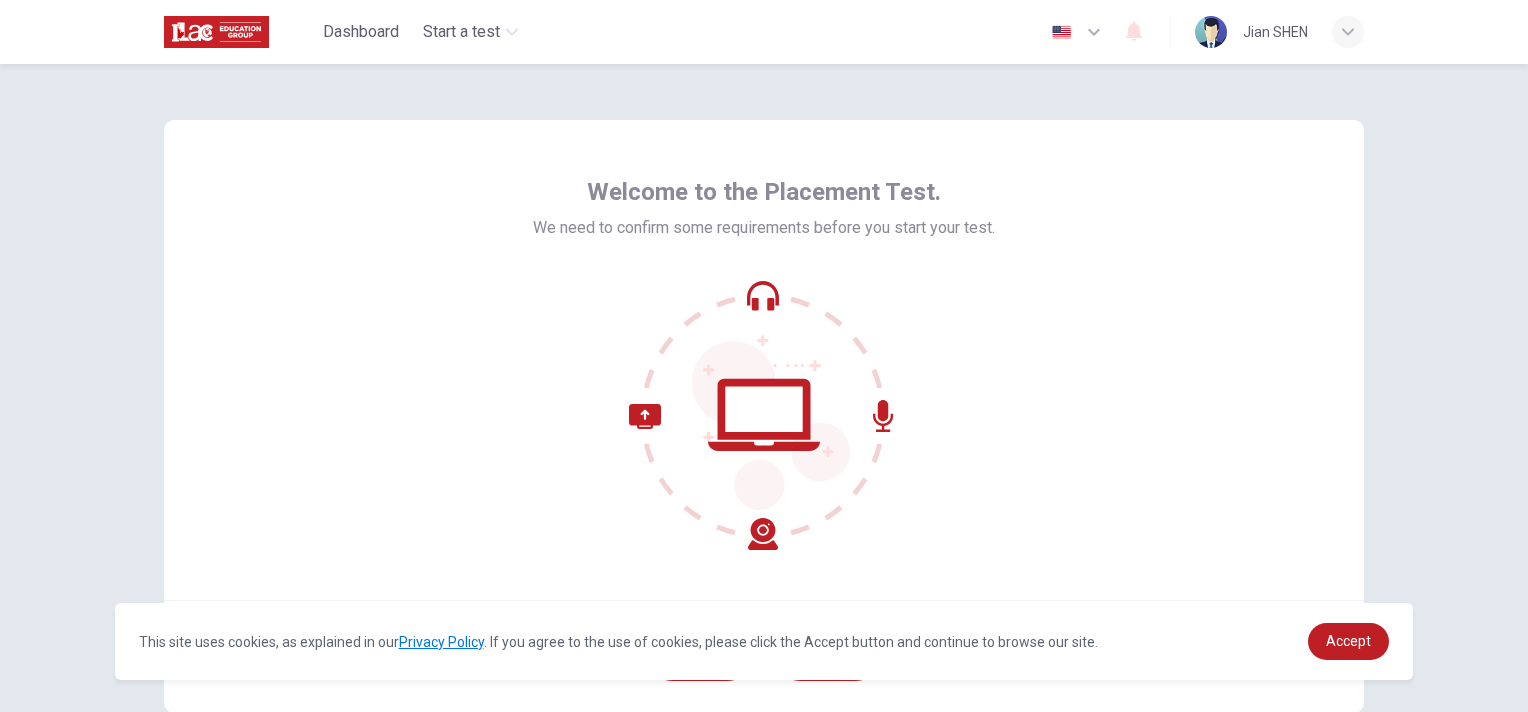click on "Welcome to the Placement Test. We need to confirm some requirements before you start your test." at bounding box center (764, 360) 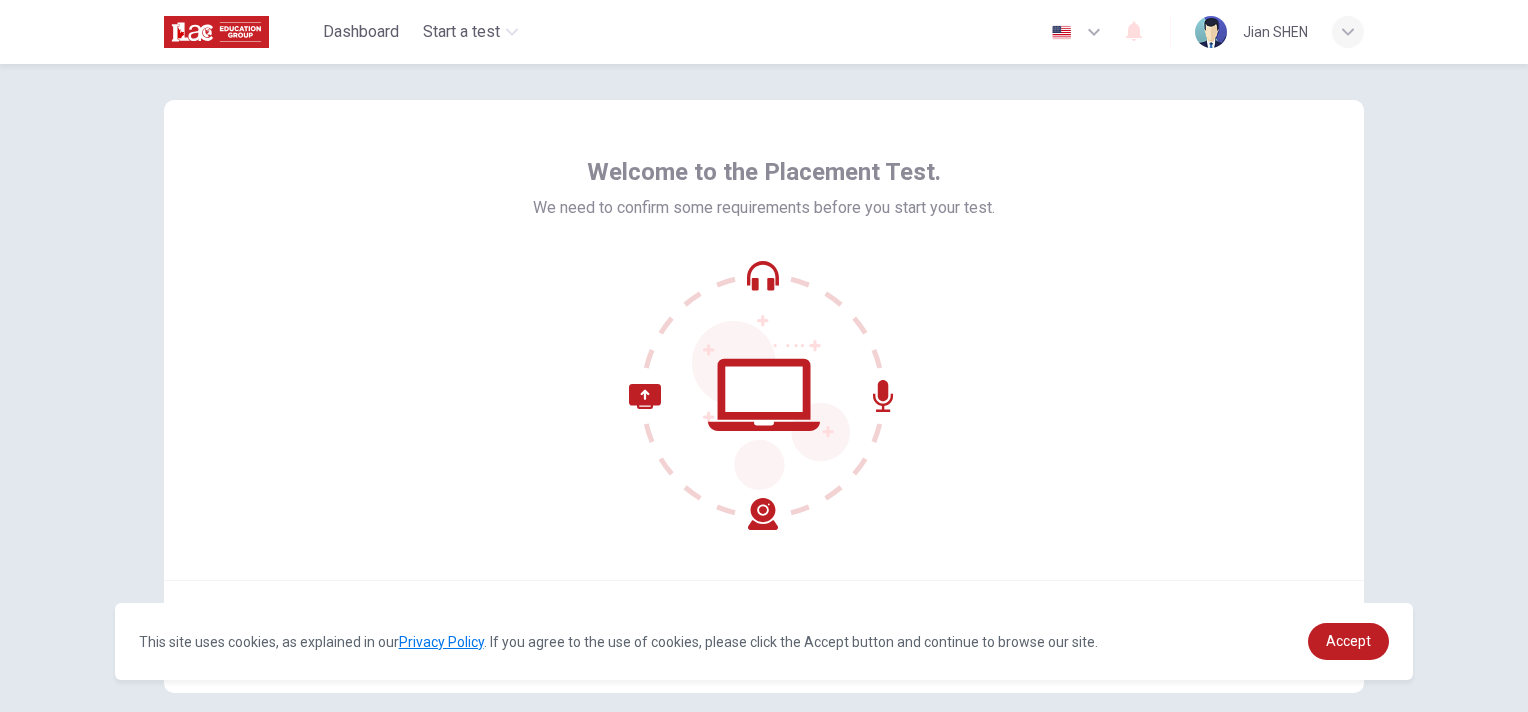 scroll, scrollTop: 120, scrollLeft: 0, axis: vertical 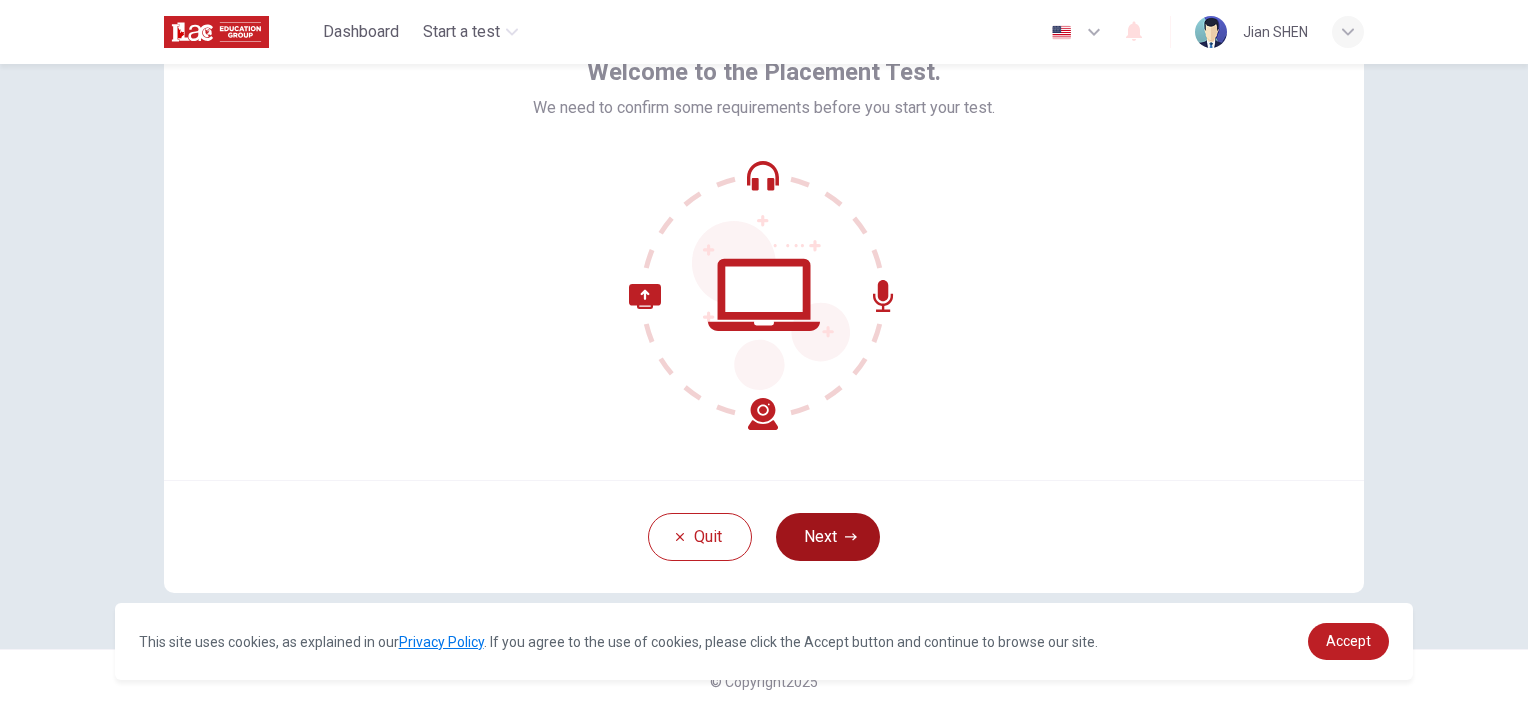 click on "Next" at bounding box center [828, 537] 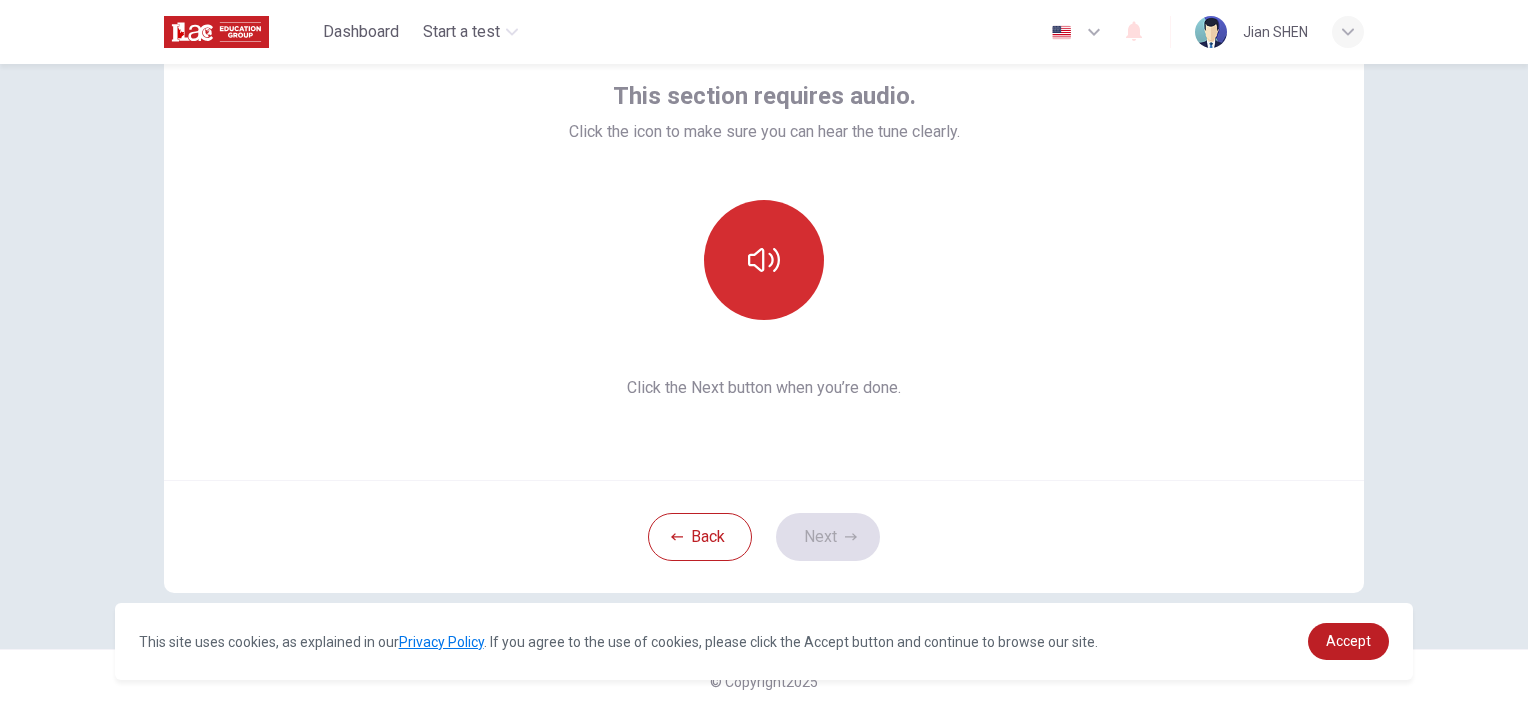 click 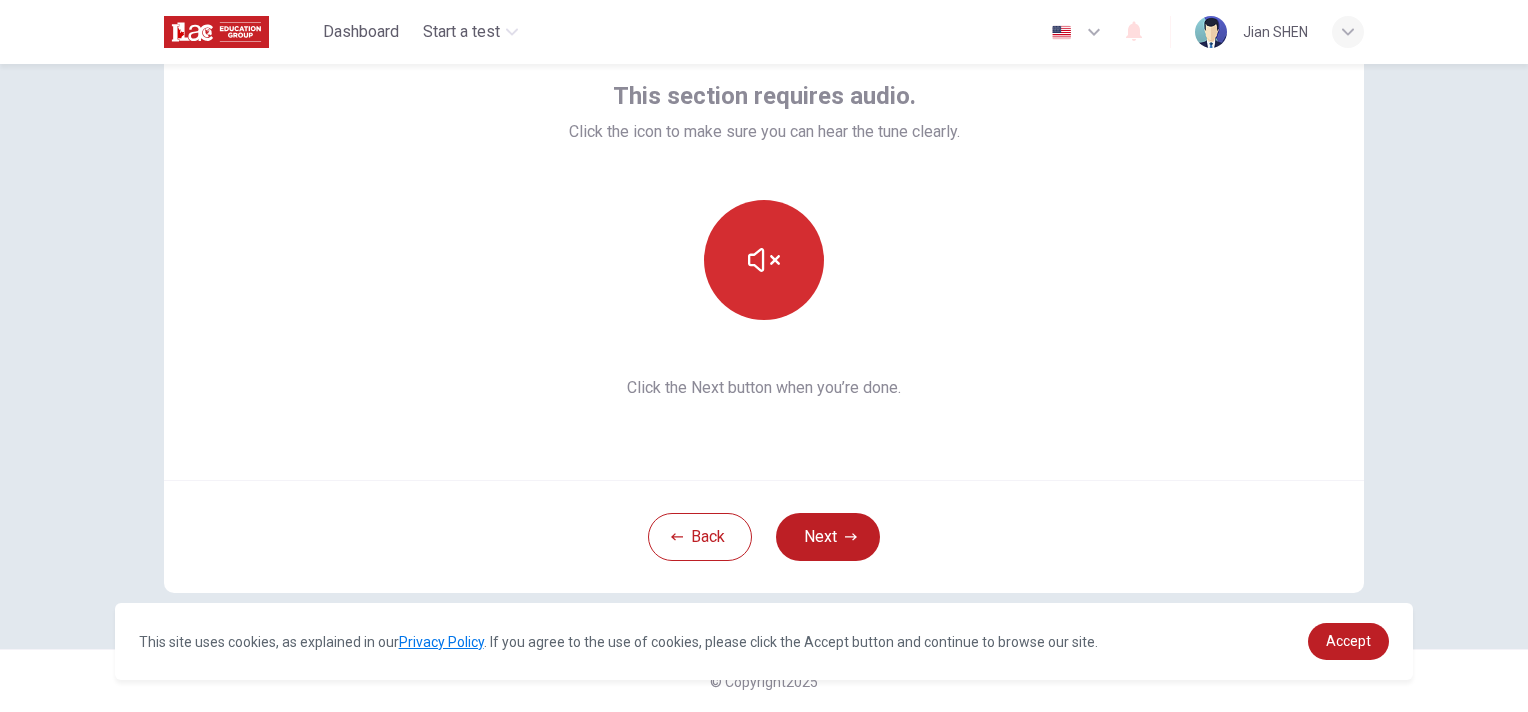 click 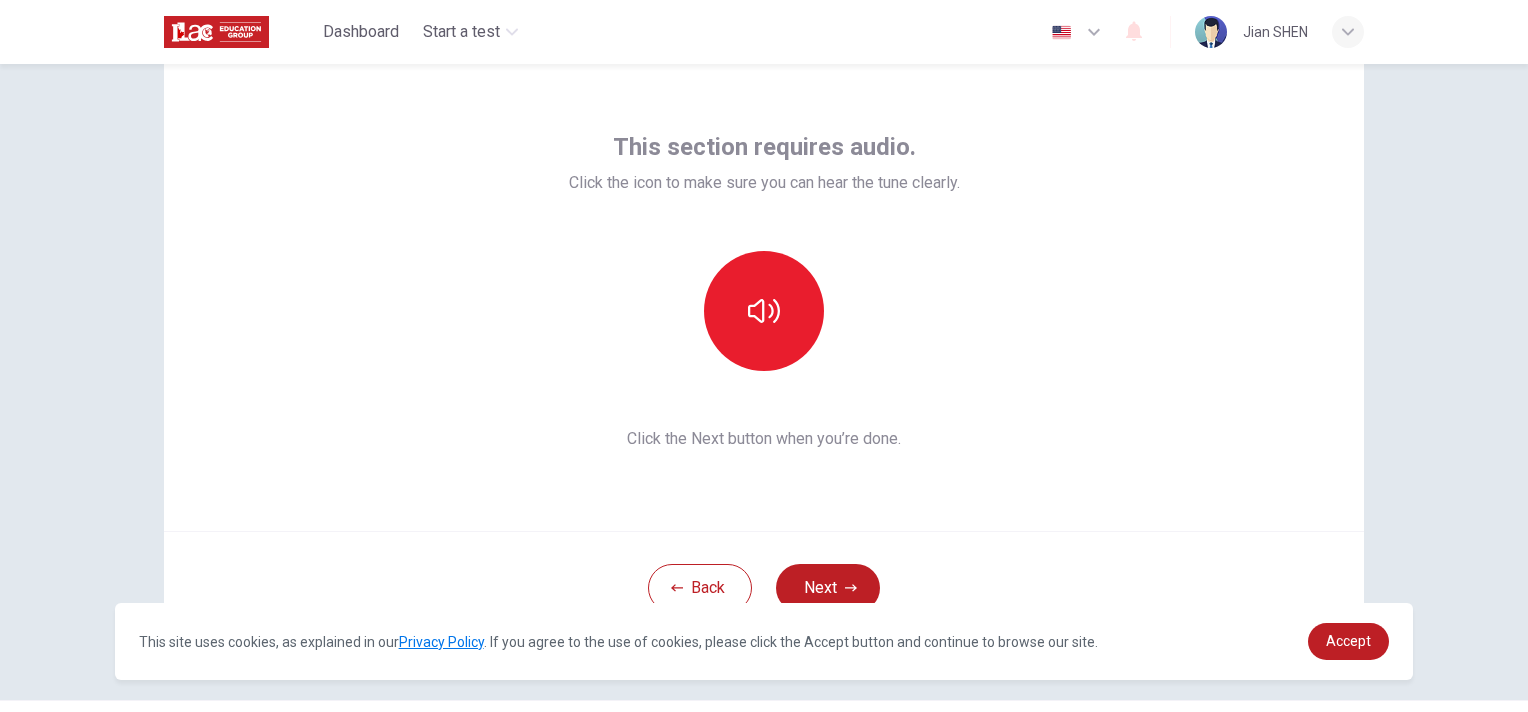 scroll, scrollTop: 100, scrollLeft: 0, axis: vertical 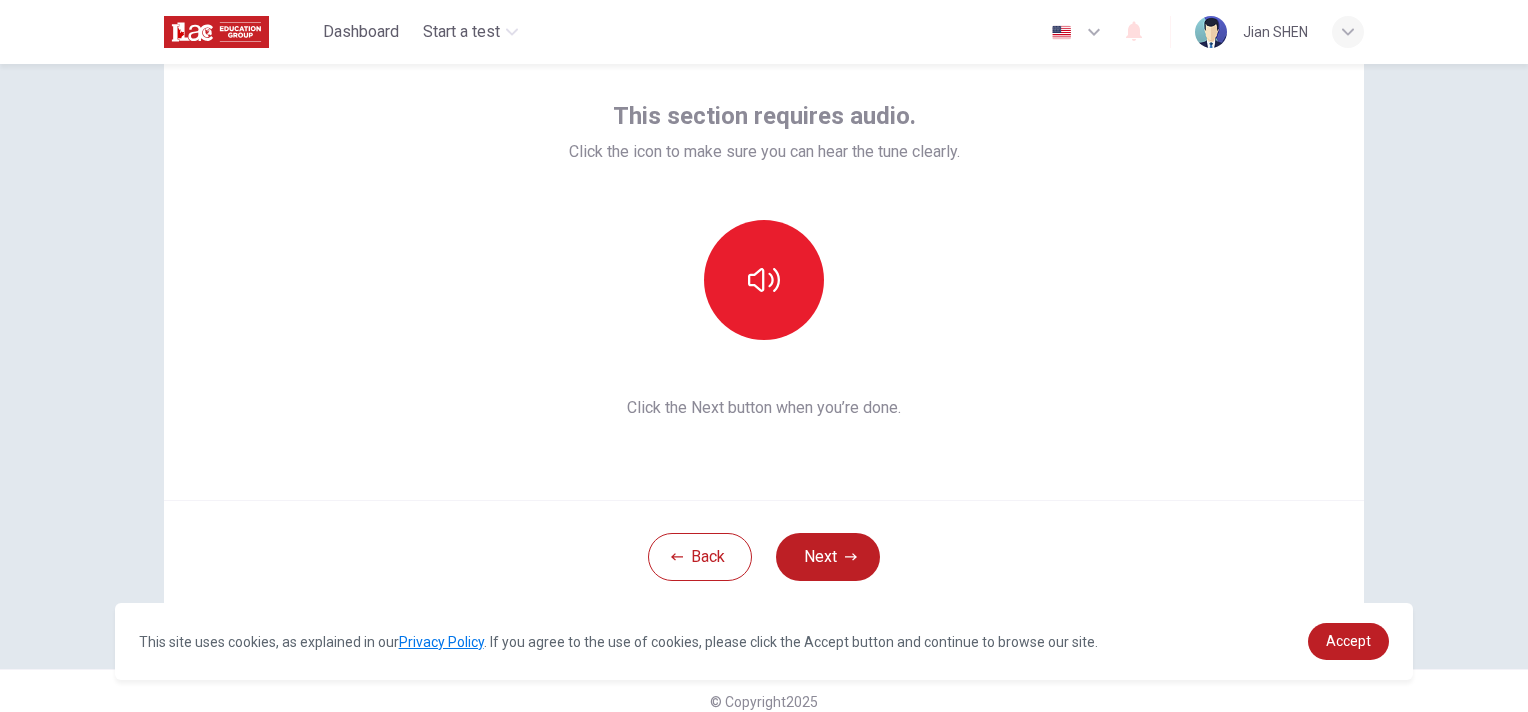 click 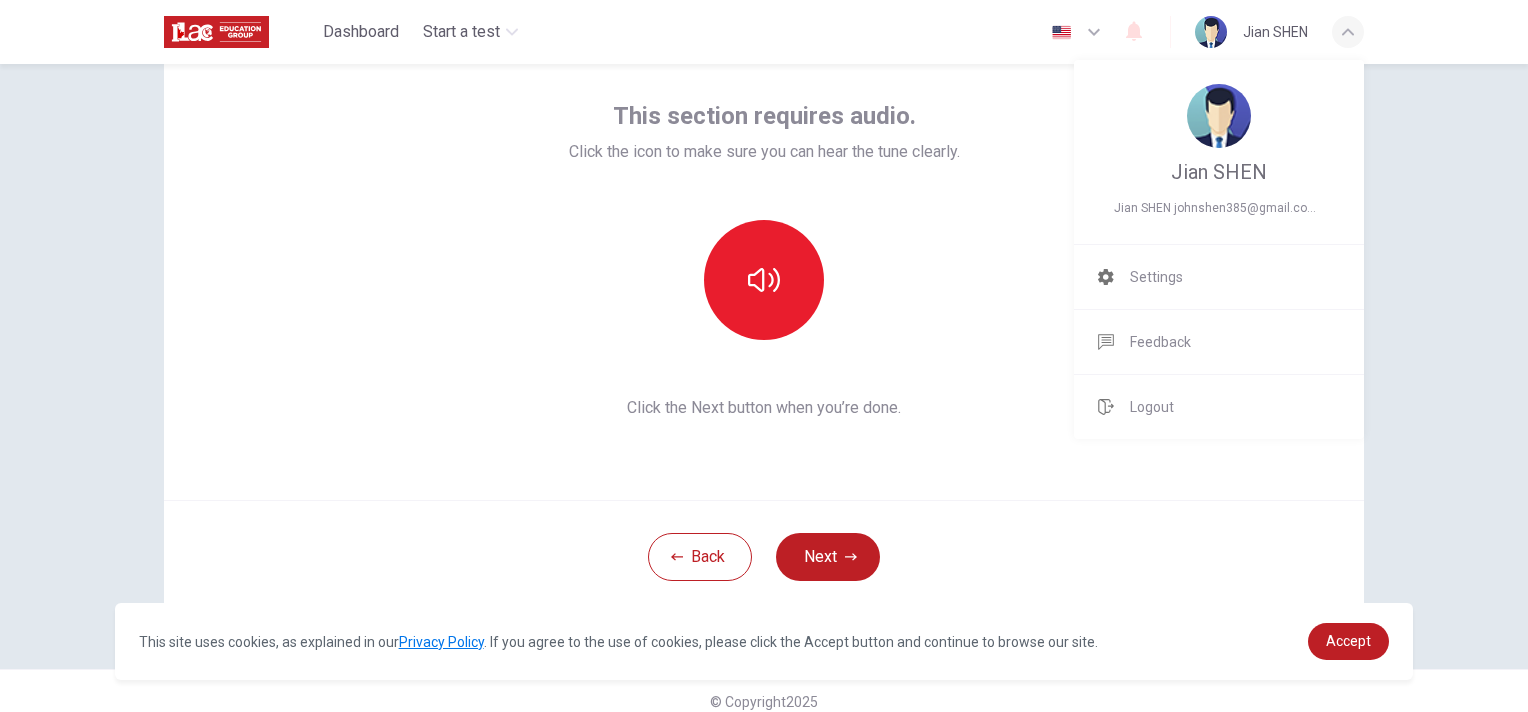 click at bounding box center (764, 356) 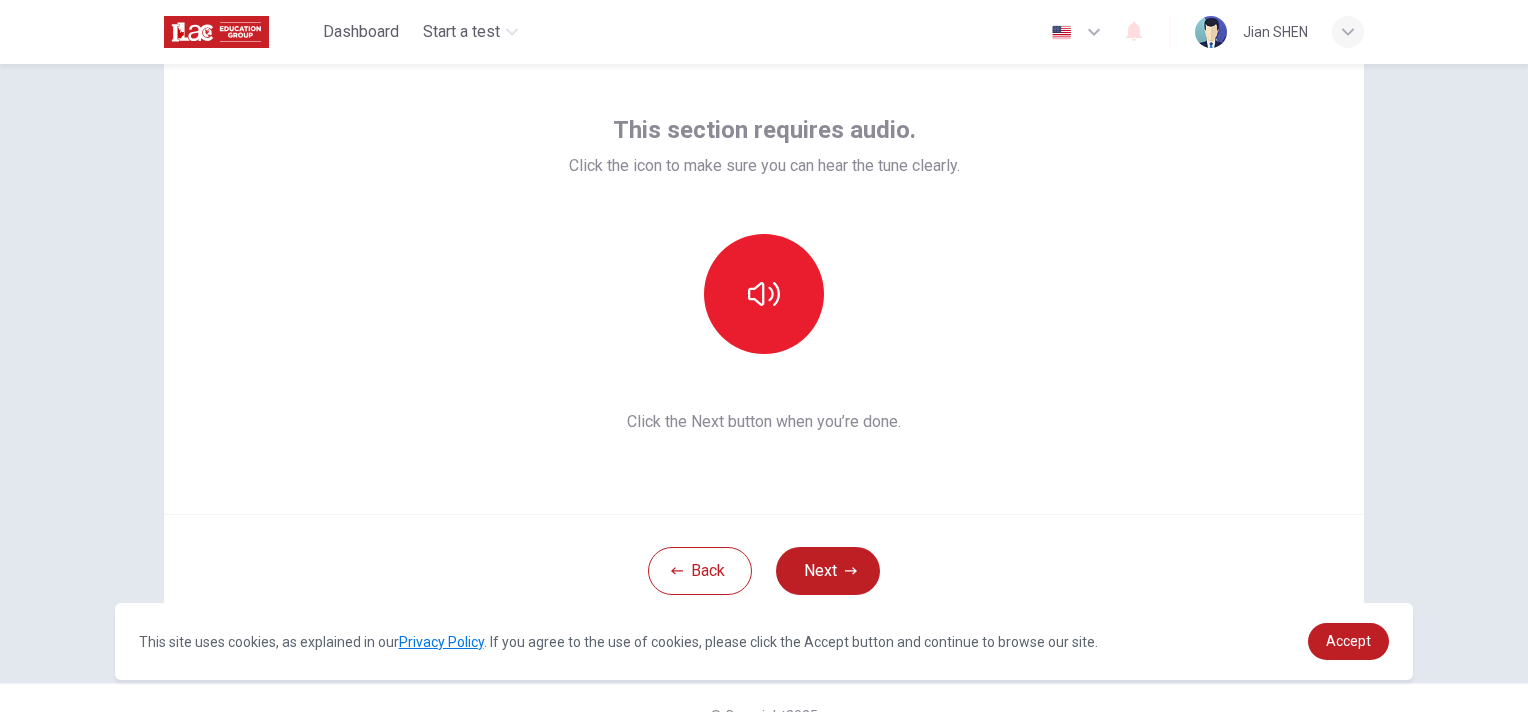 scroll, scrollTop: 120, scrollLeft: 0, axis: vertical 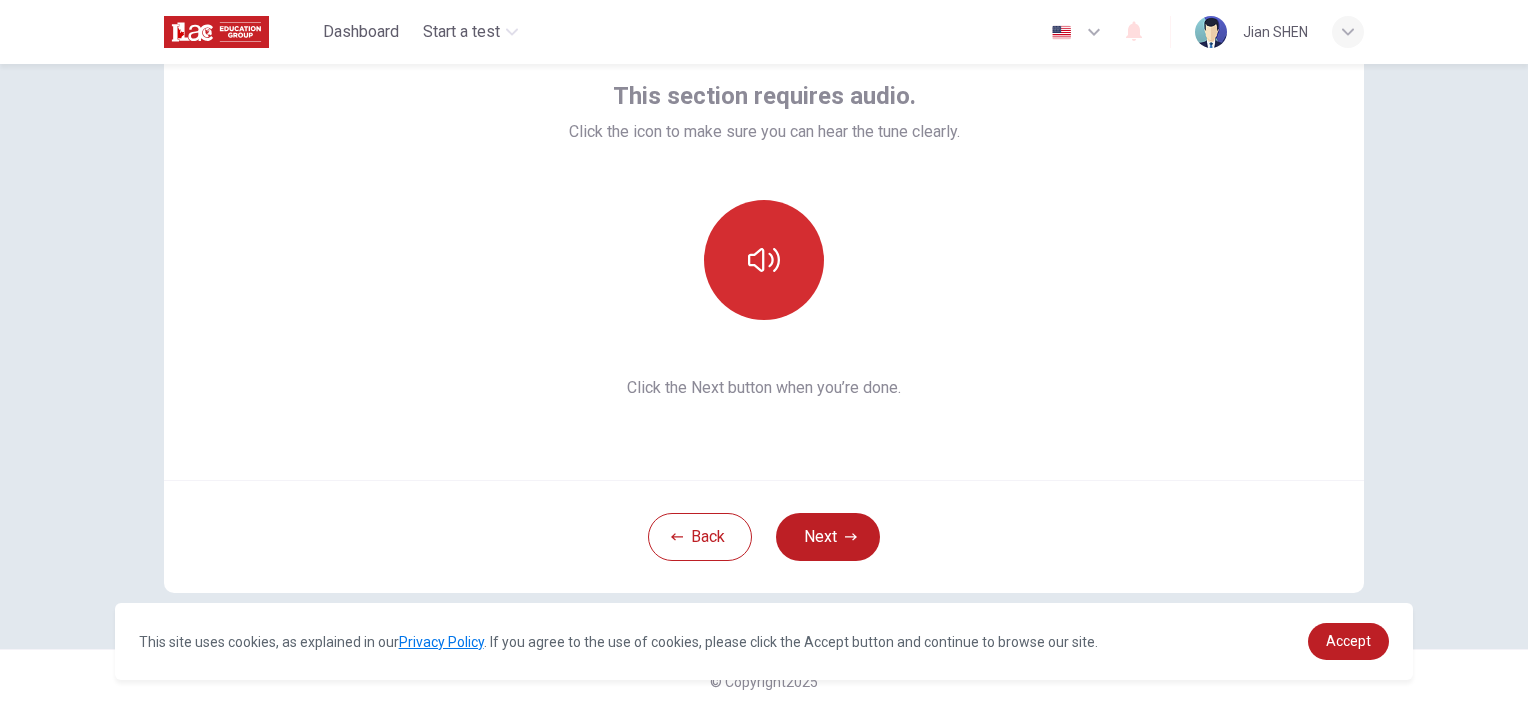 click at bounding box center (764, 260) 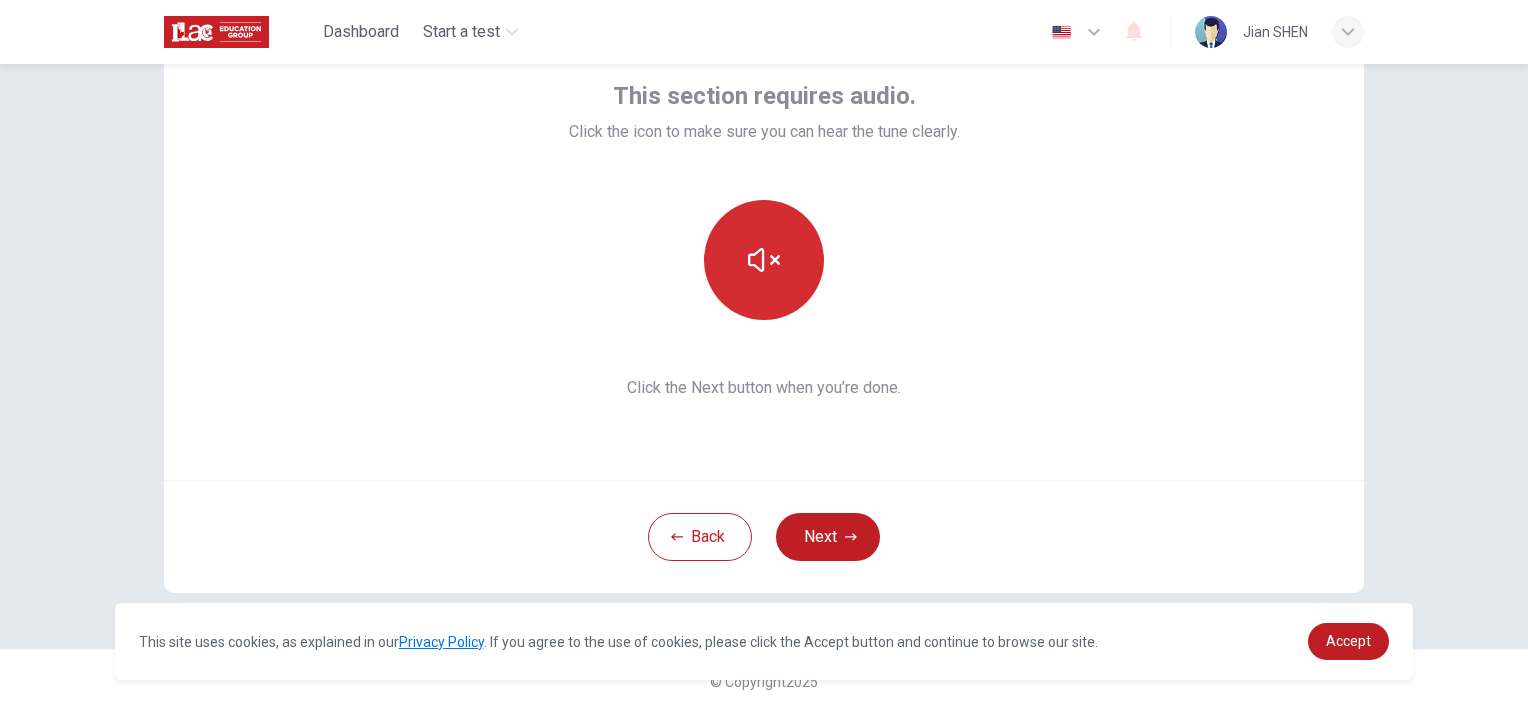 click 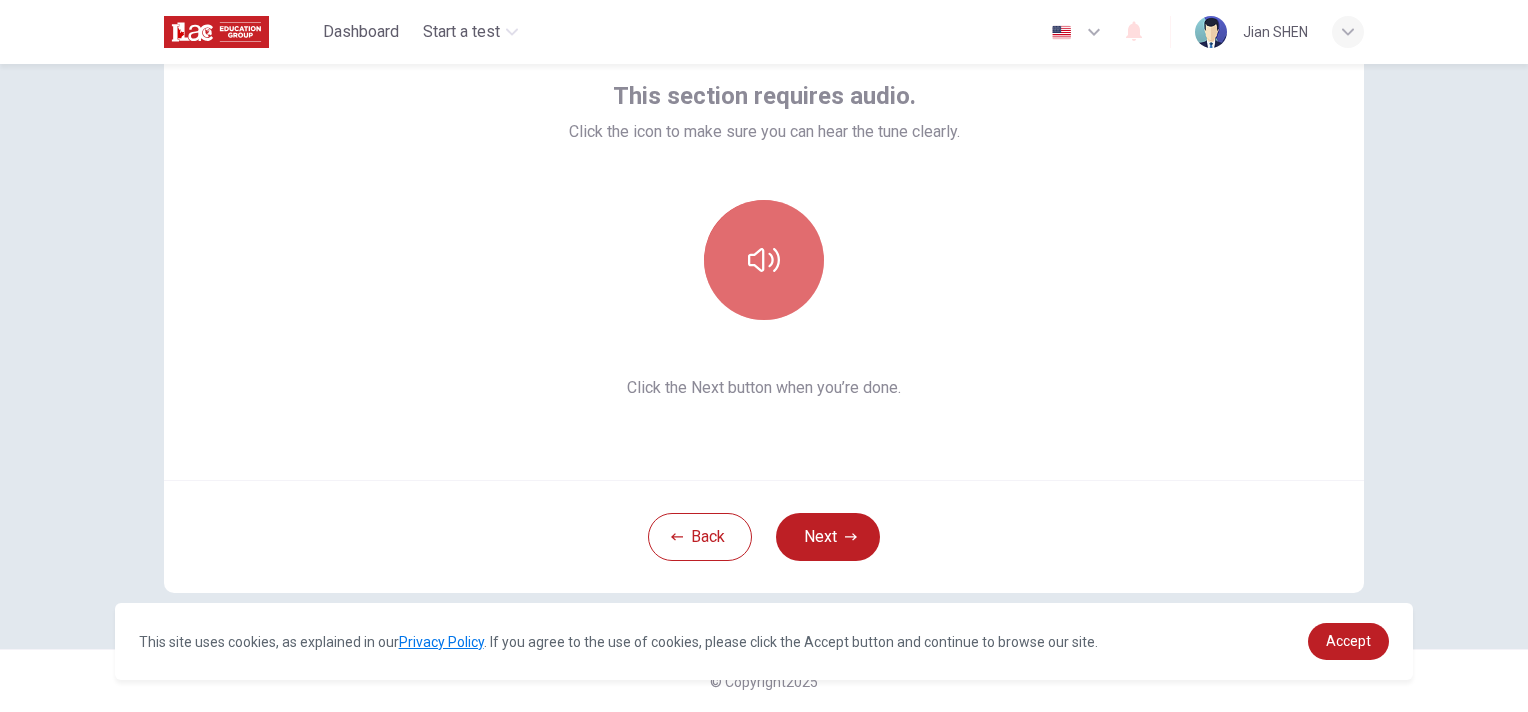 click 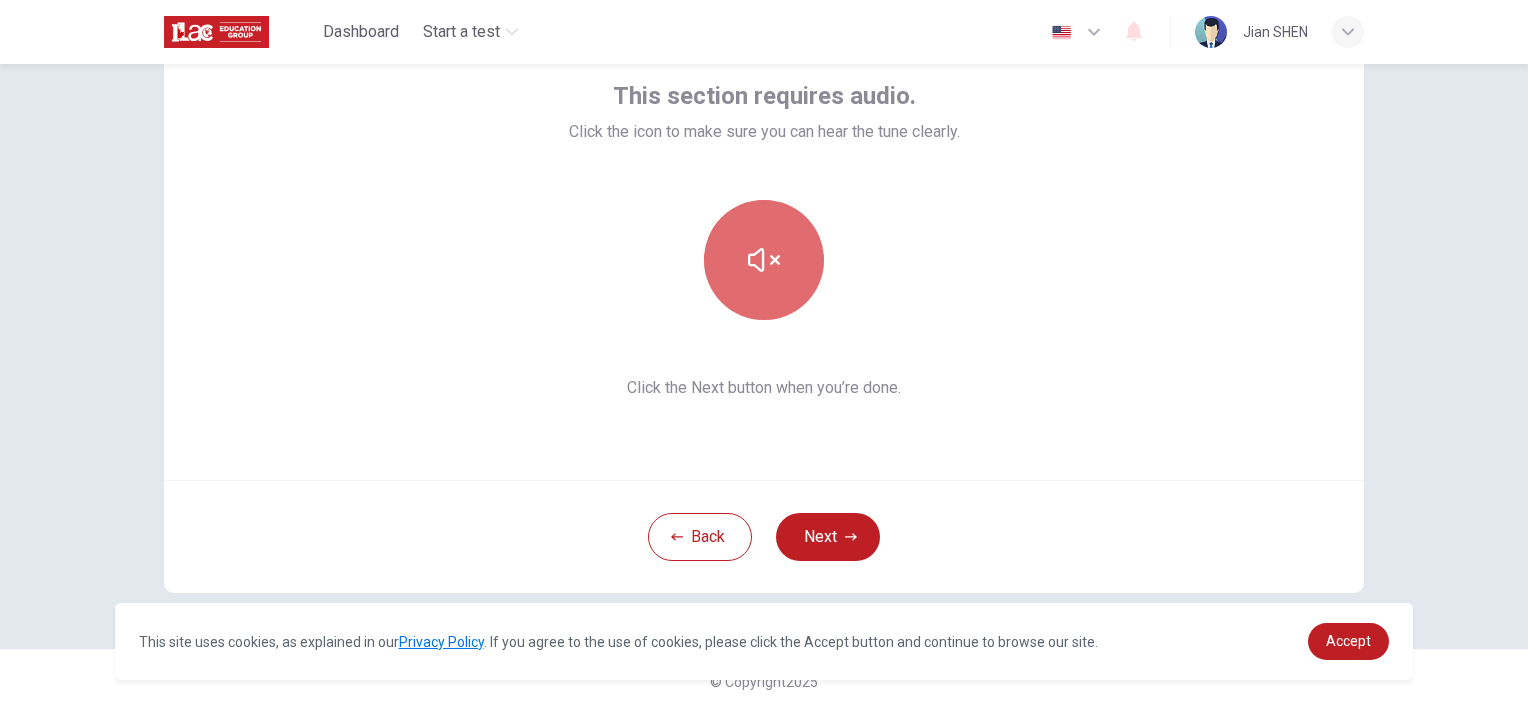 click 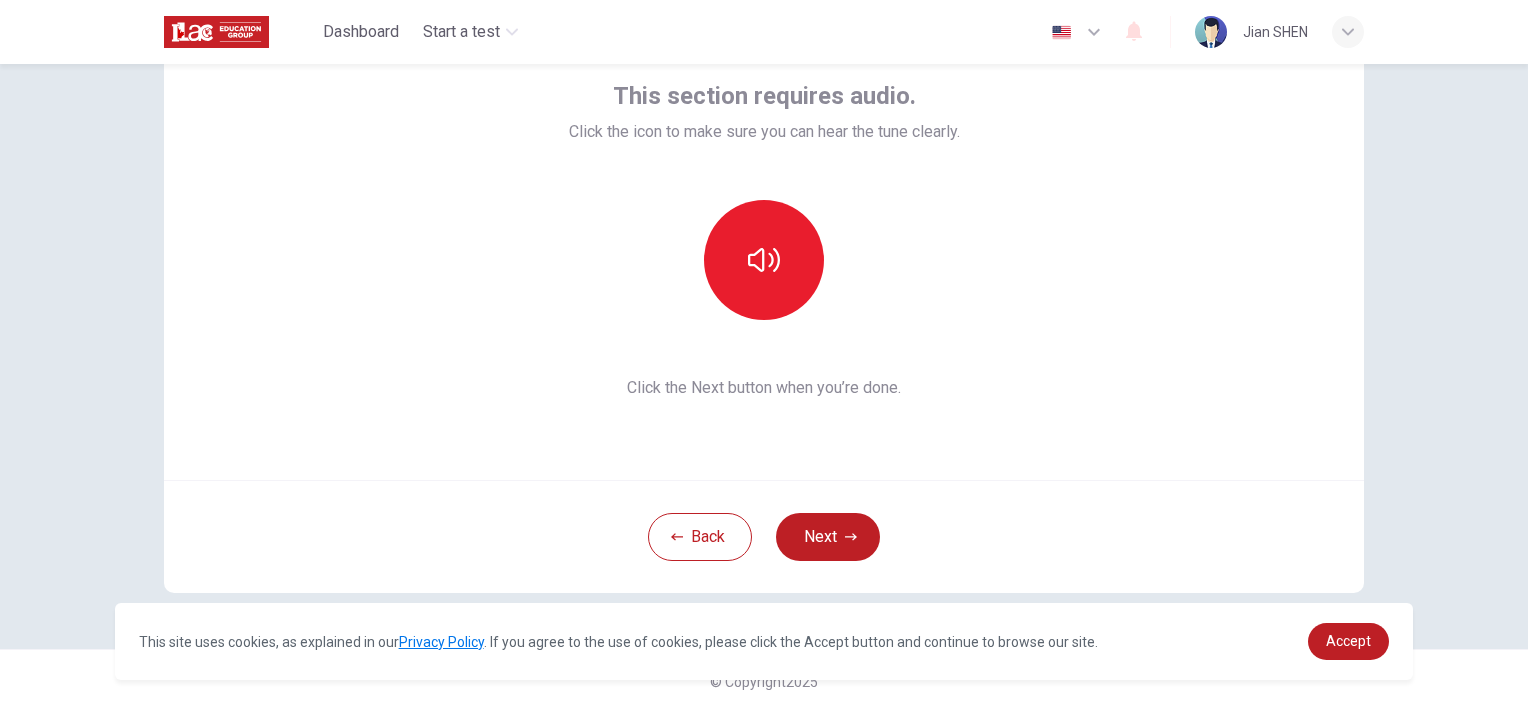 click at bounding box center (764, 260) 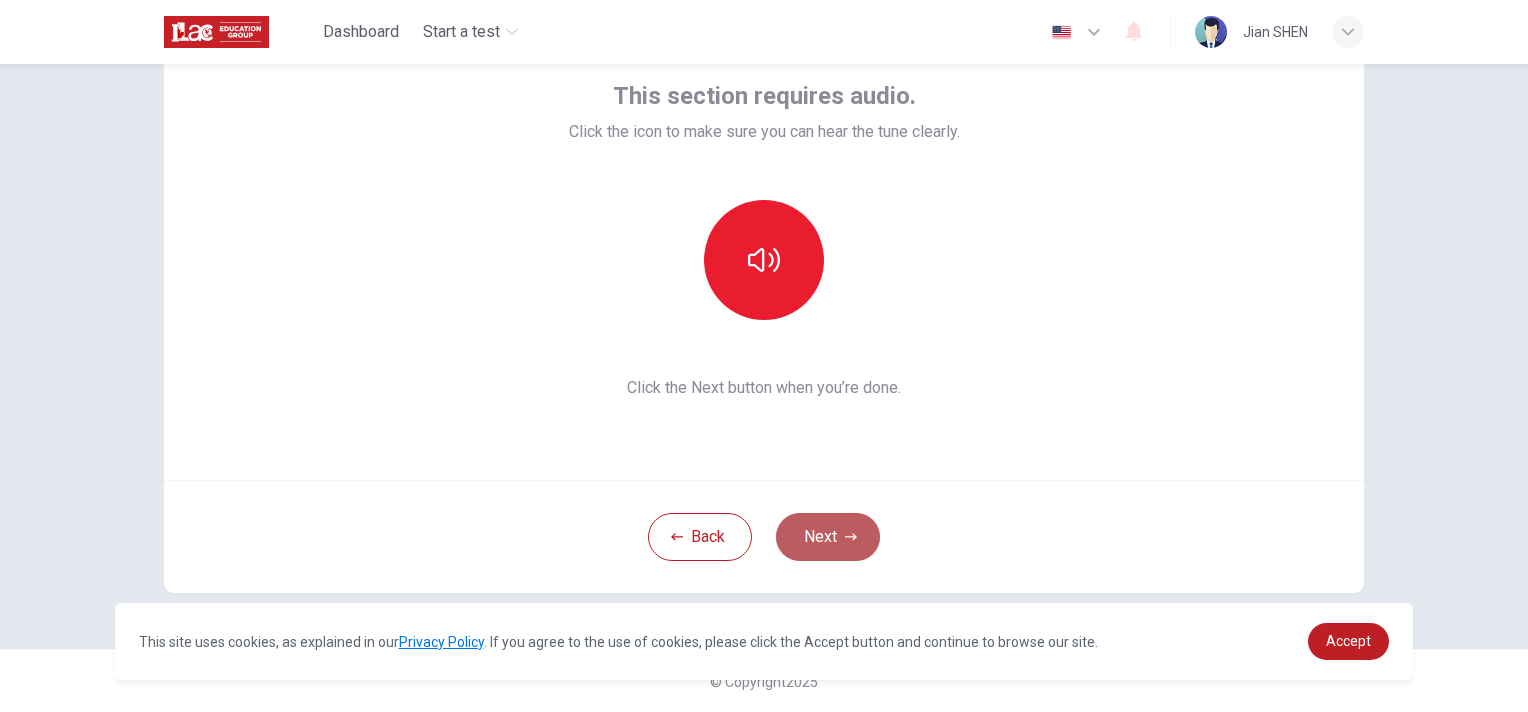 click on "Next" at bounding box center [828, 537] 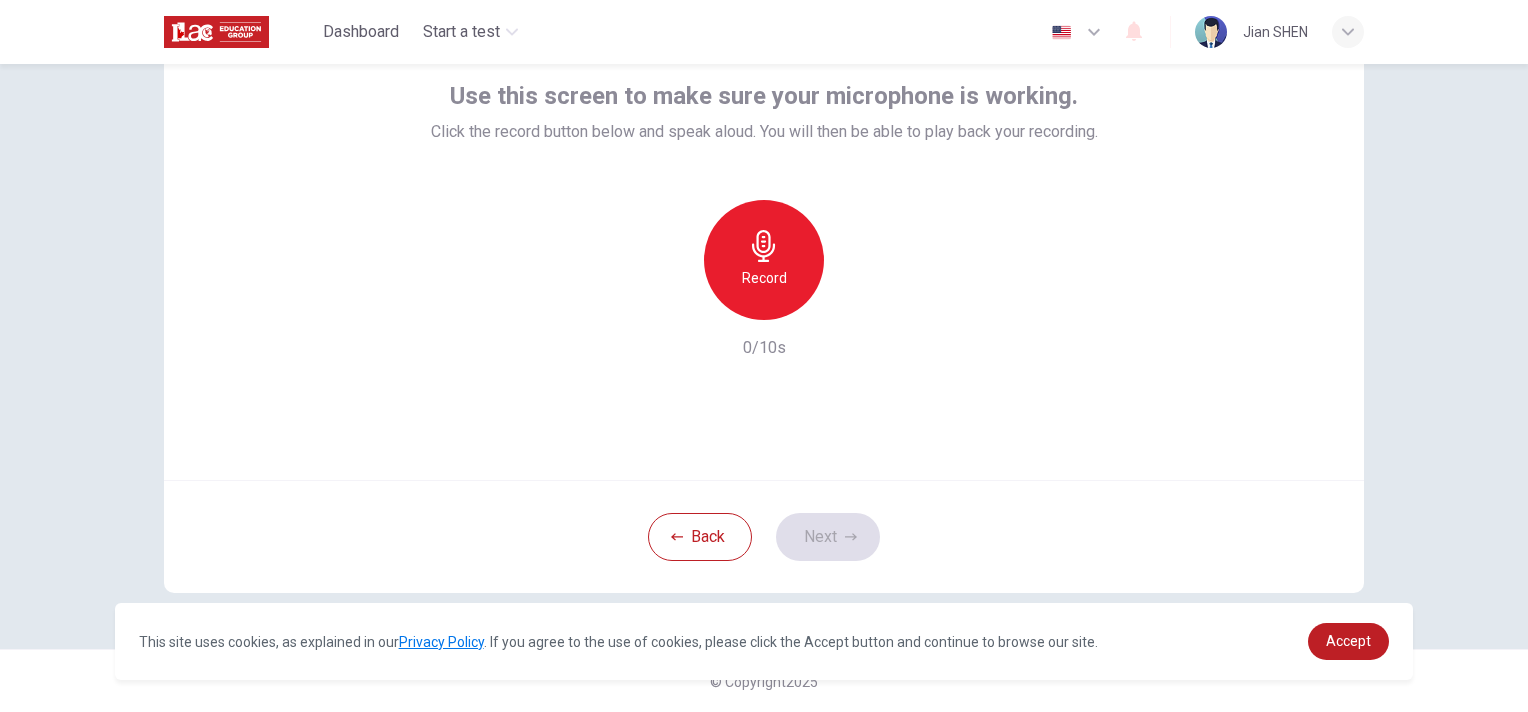 click on "Record" at bounding box center (764, 278) 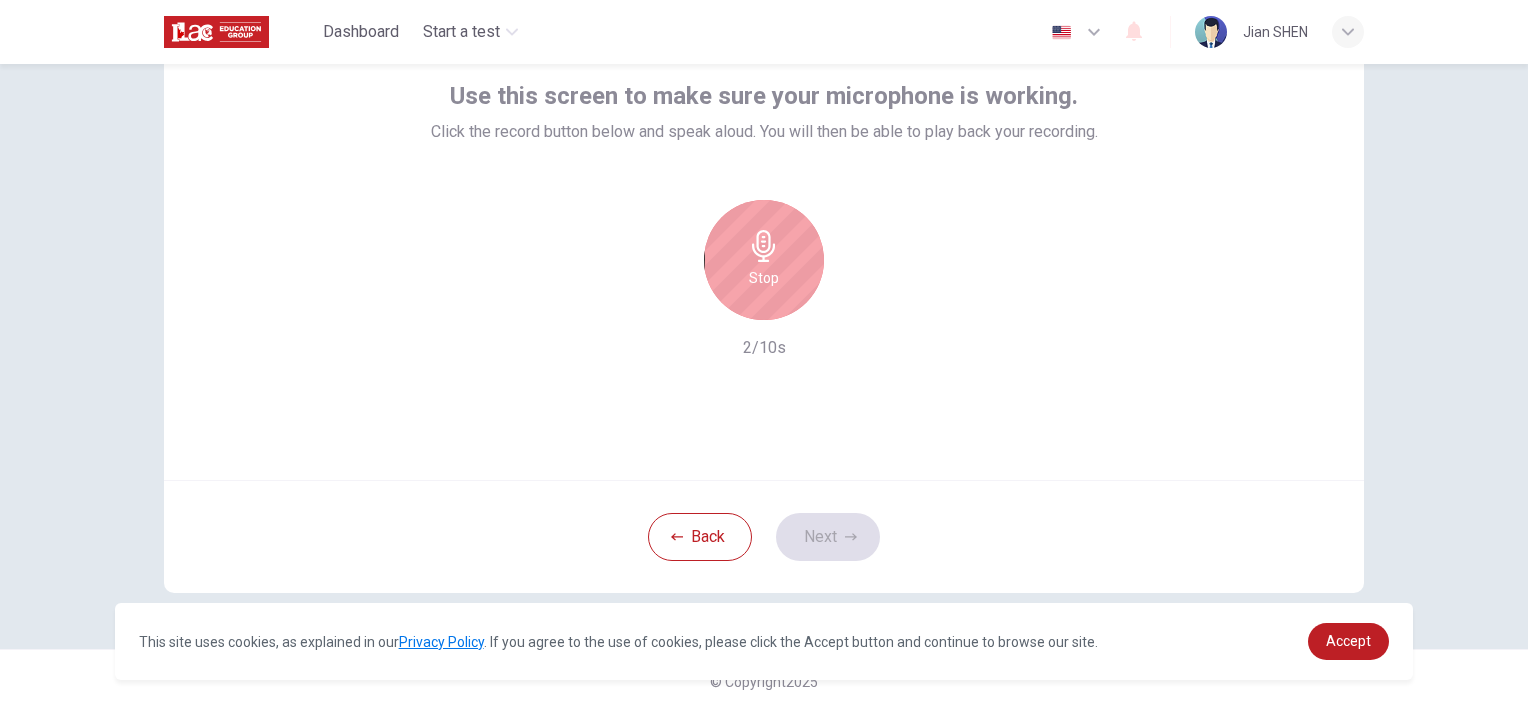 click on "Stop" at bounding box center (764, 278) 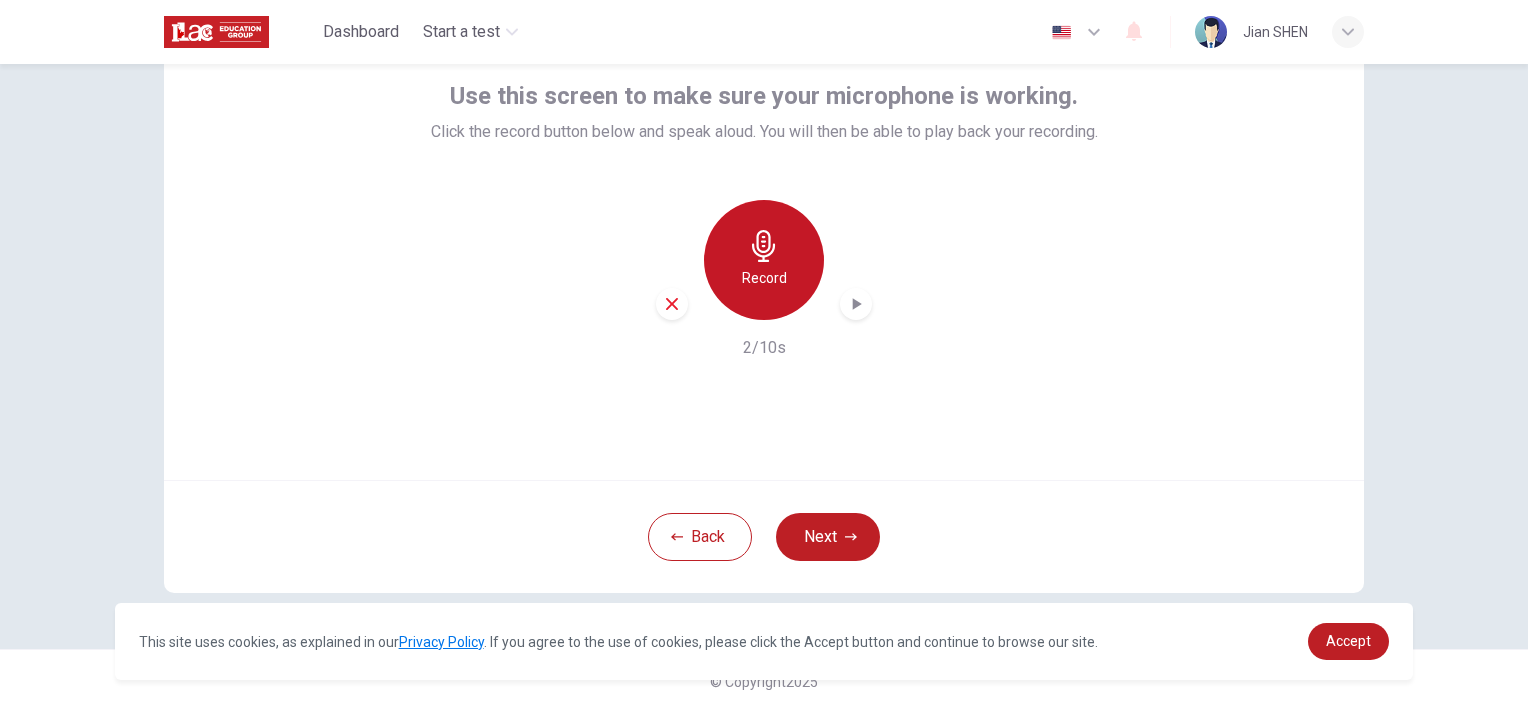 click on "Record" at bounding box center [764, 278] 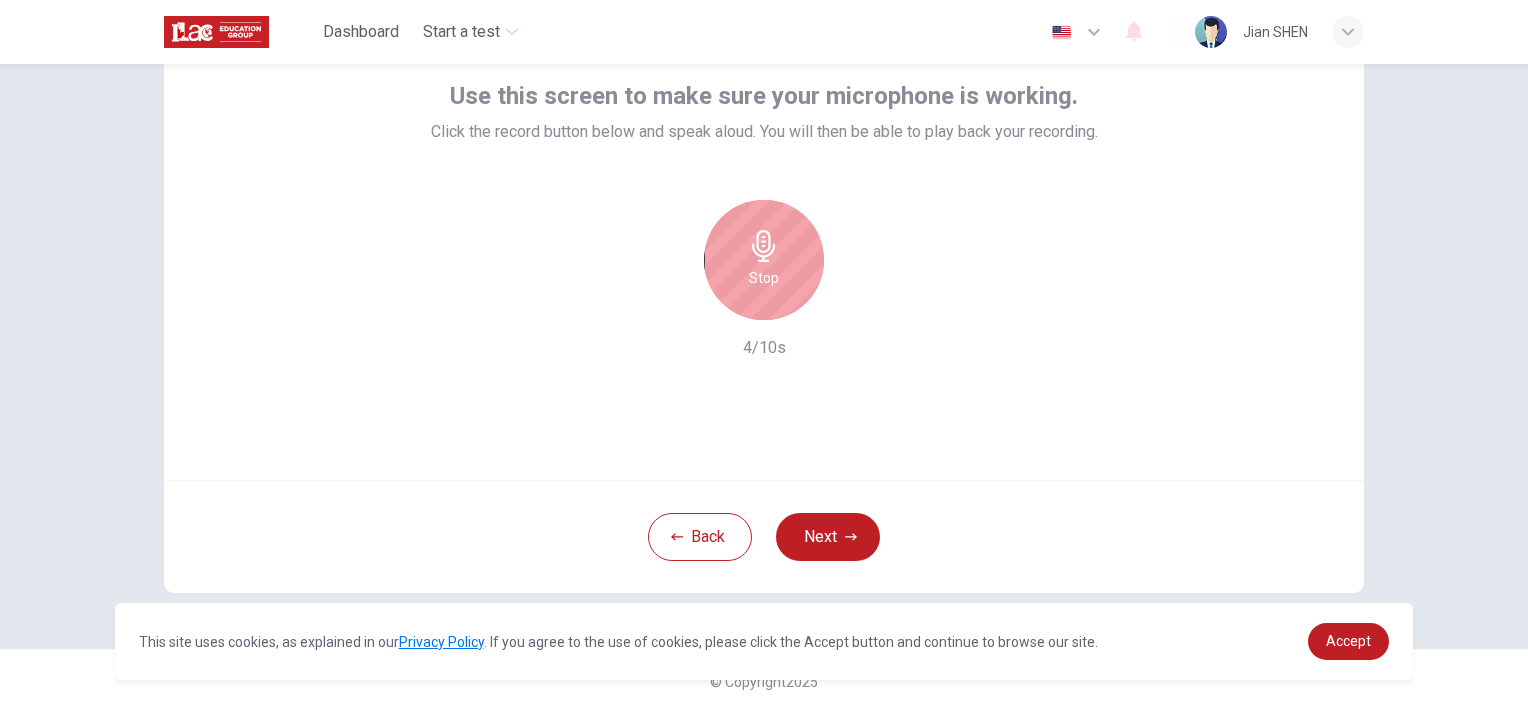 click on "Stop" at bounding box center (764, 260) 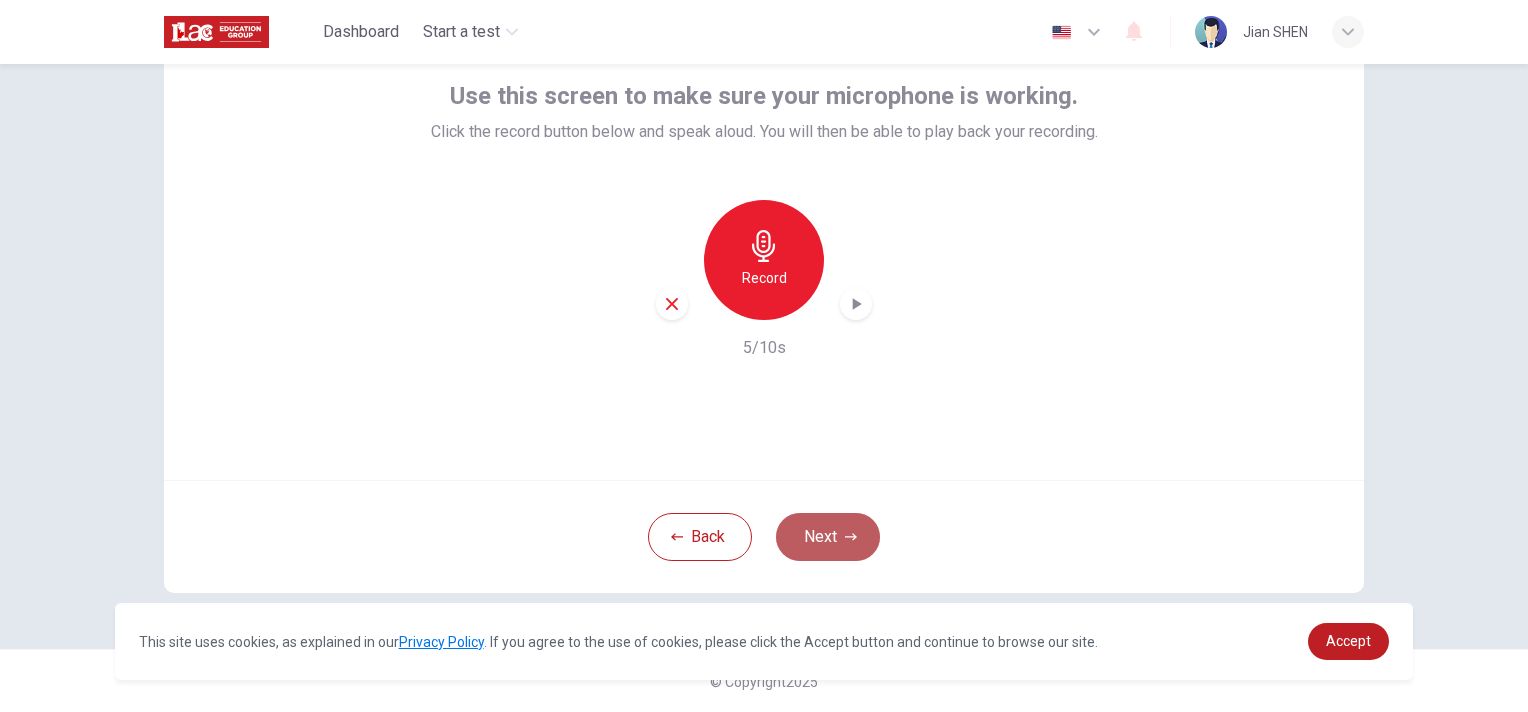 click on "Next" at bounding box center [828, 537] 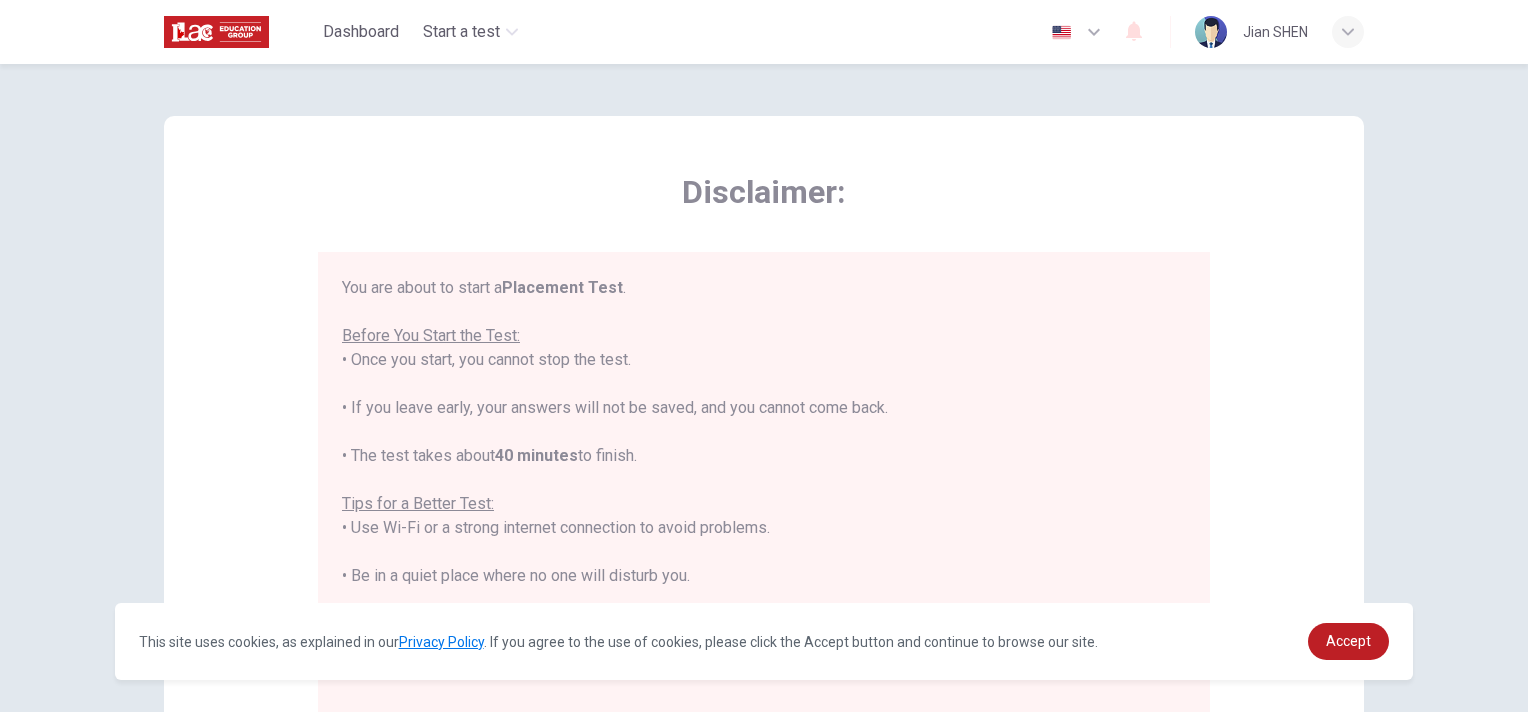 scroll, scrollTop: 0, scrollLeft: 0, axis: both 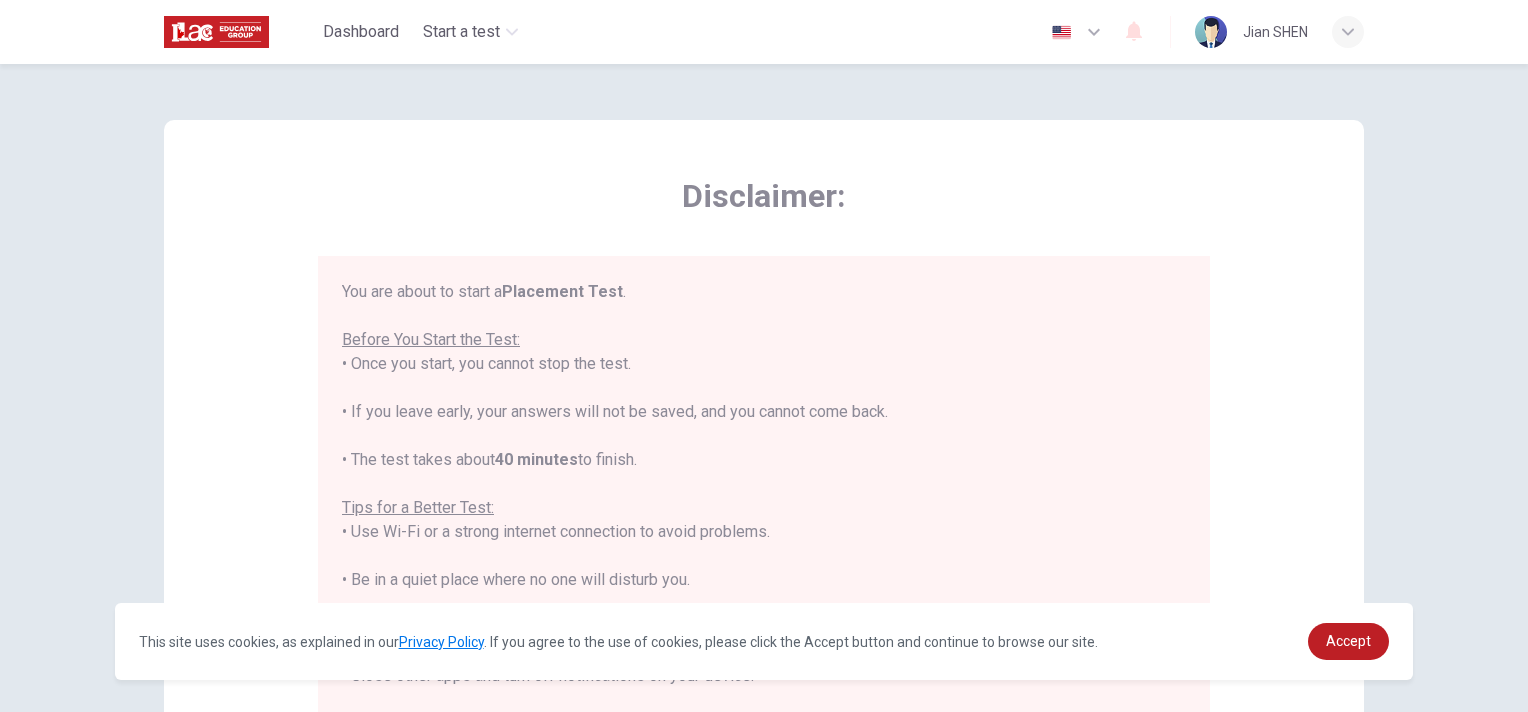click 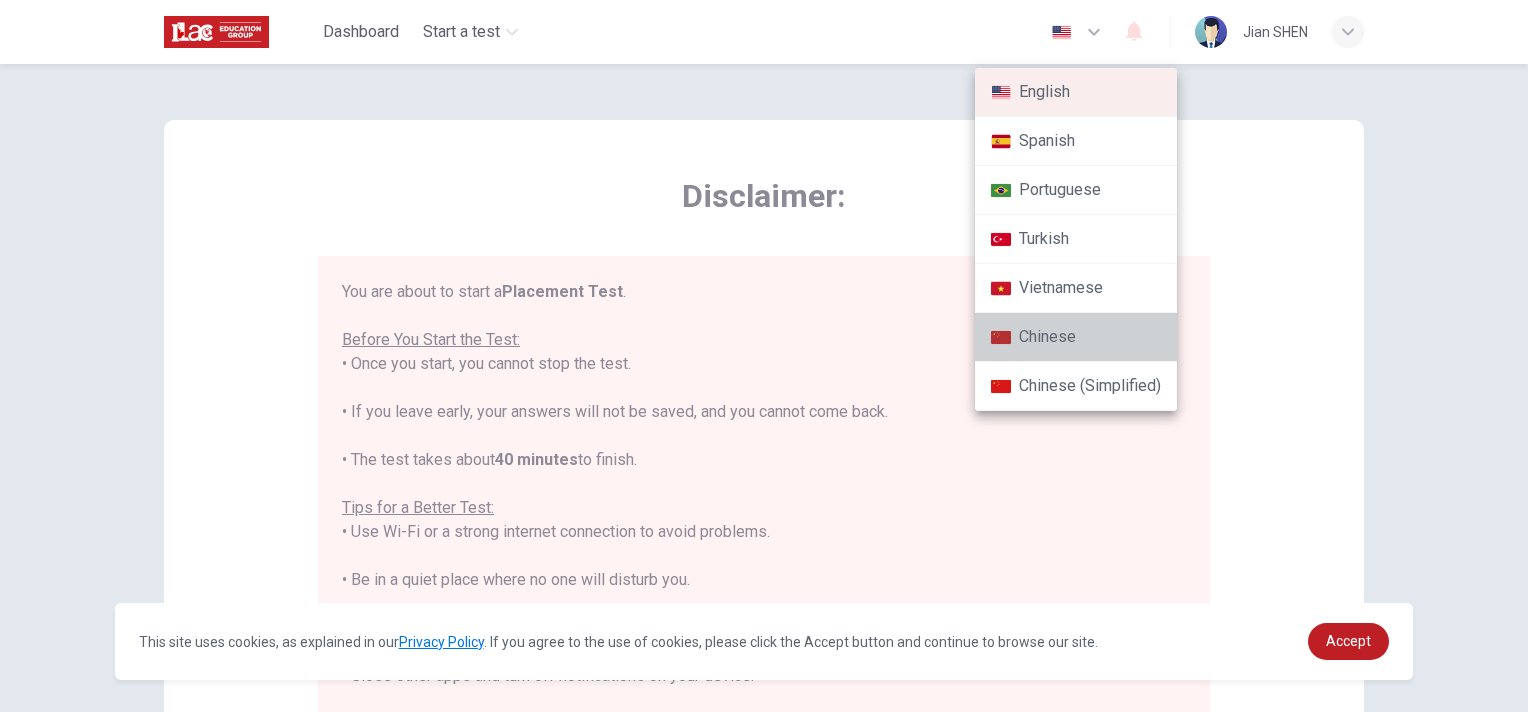 click on "Chinese" at bounding box center (1076, 337) 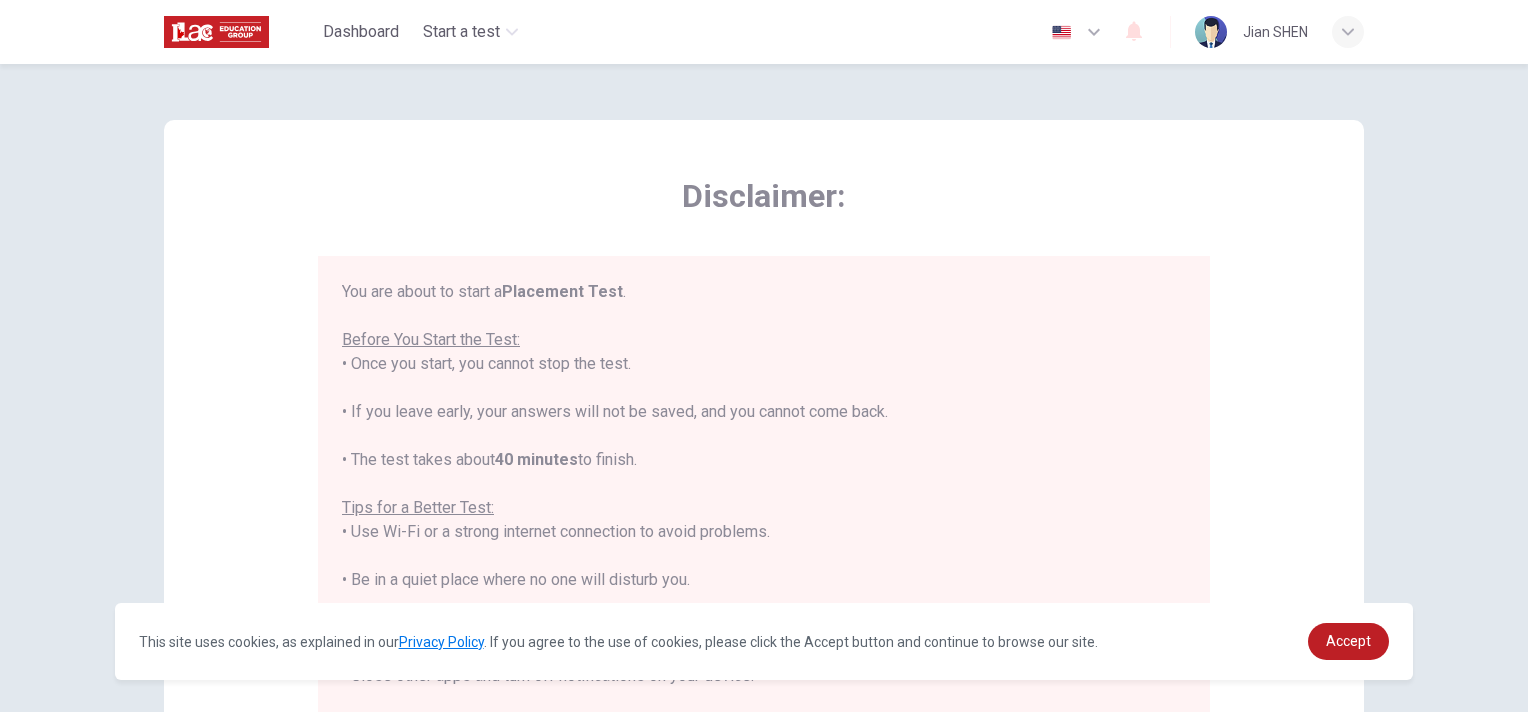 type on "zh" 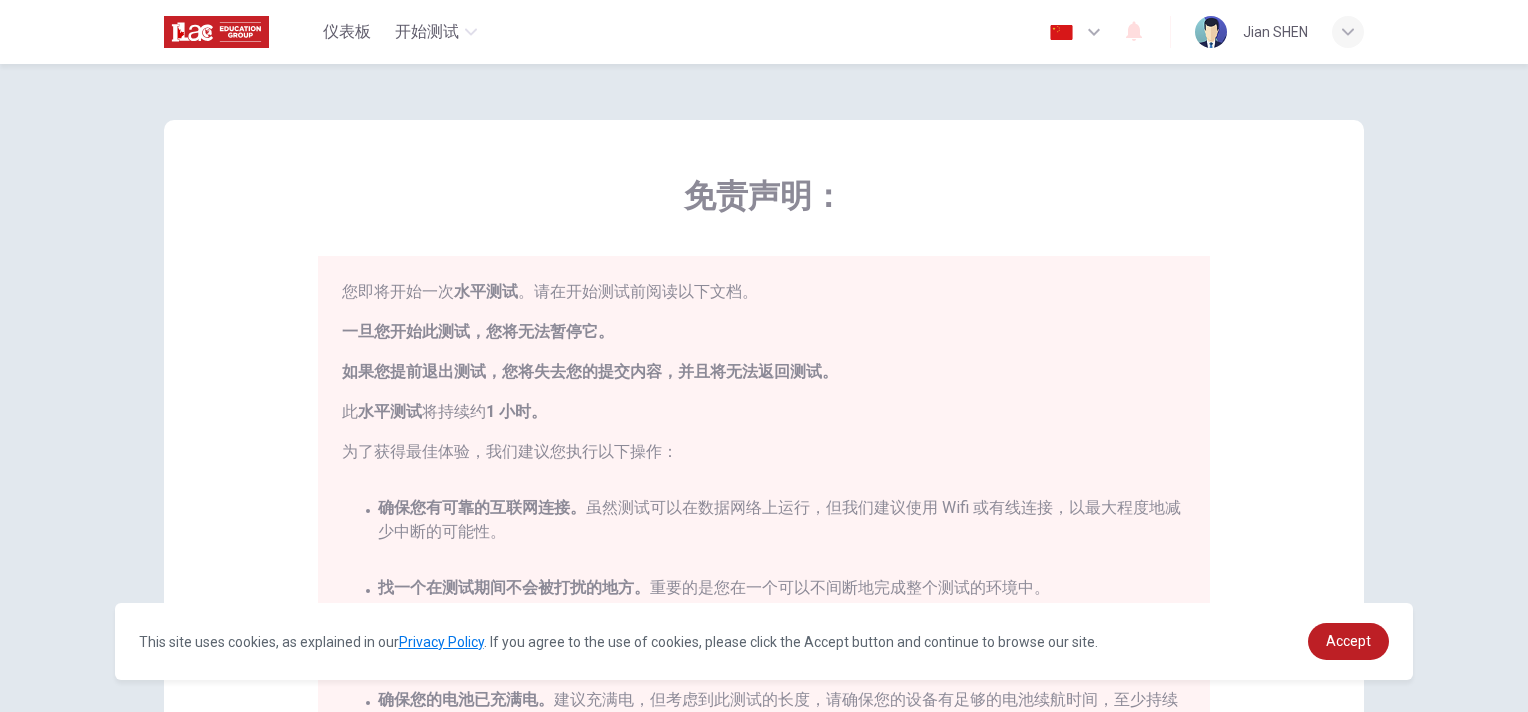 scroll, scrollTop: 44, scrollLeft: 0, axis: vertical 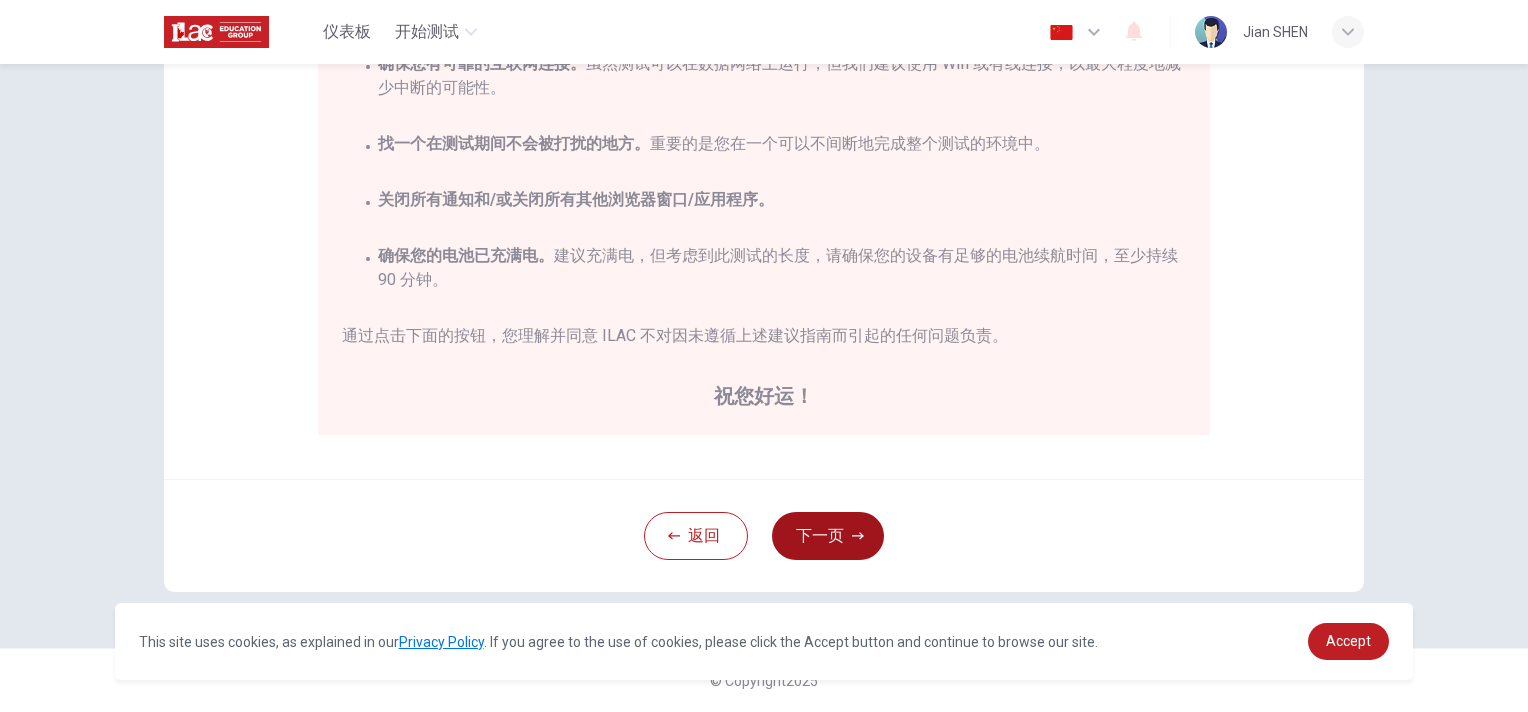 click on "下一页" at bounding box center [828, 536] 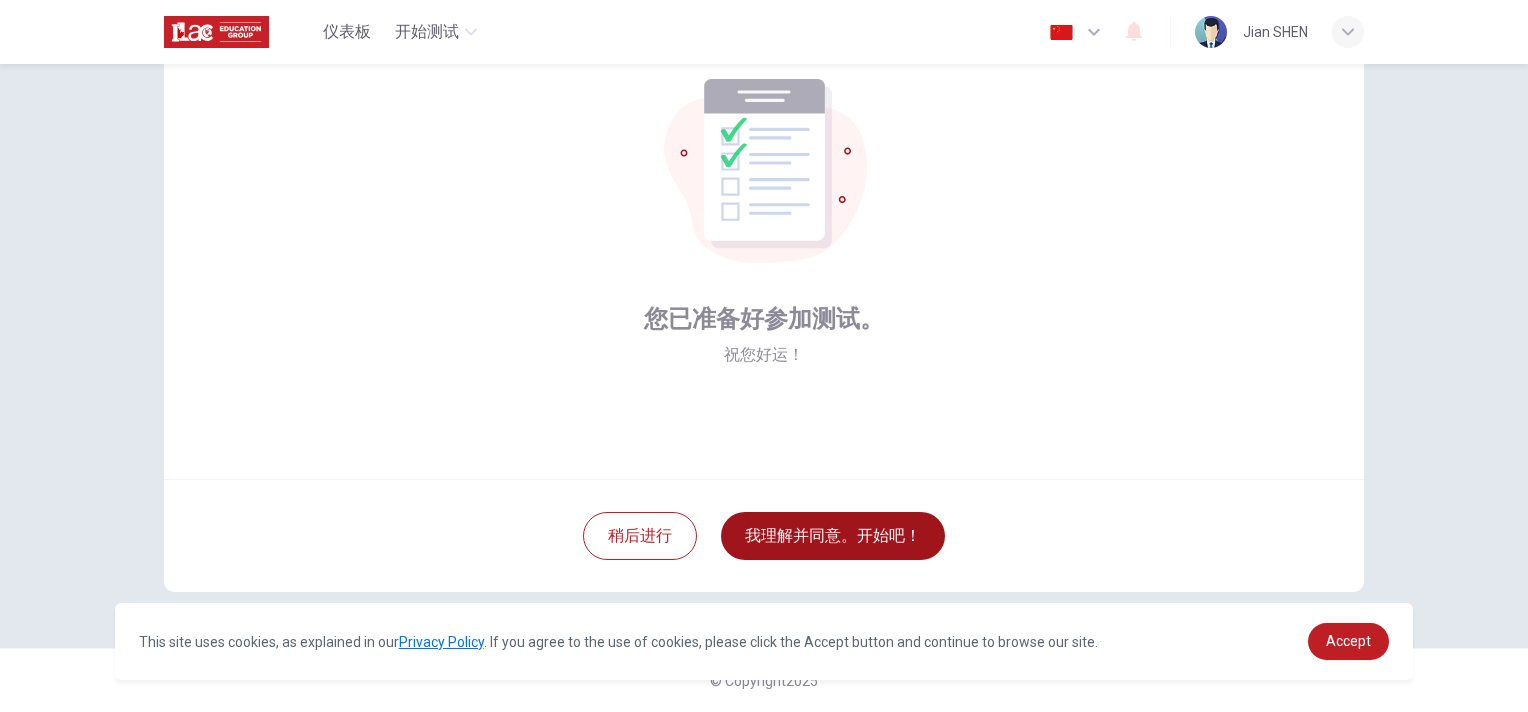 scroll, scrollTop: 120, scrollLeft: 0, axis: vertical 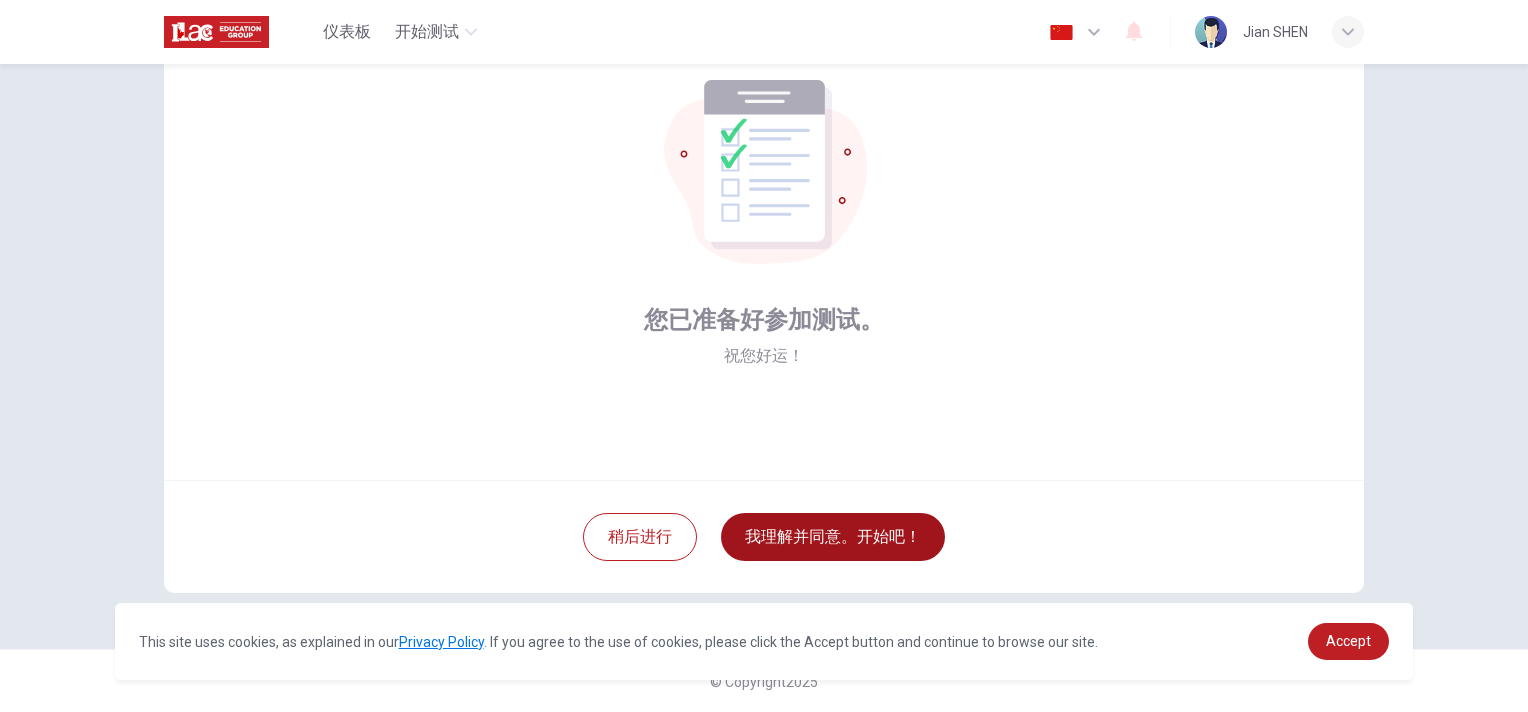 click on "我理解并同意。开始吧！" at bounding box center (833, 537) 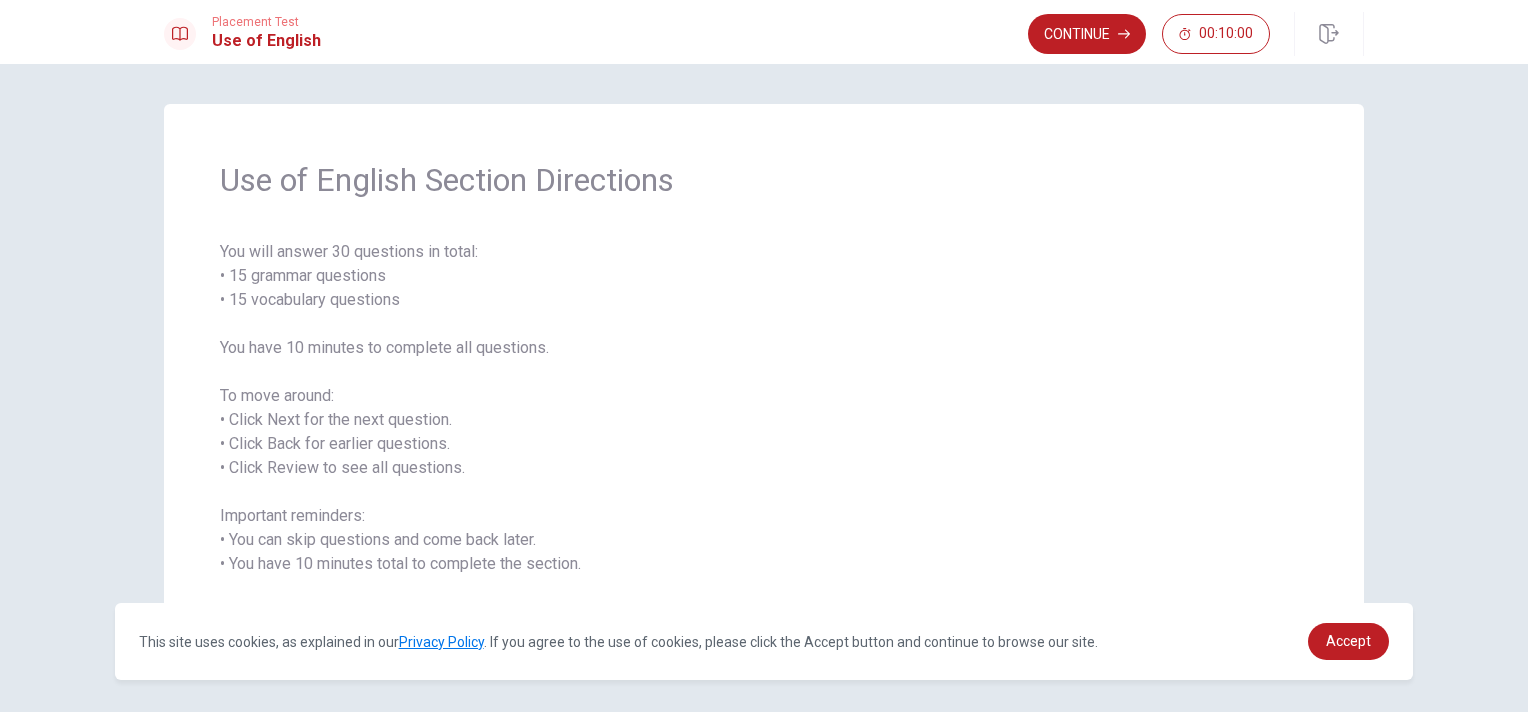 scroll, scrollTop: 0, scrollLeft: 0, axis: both 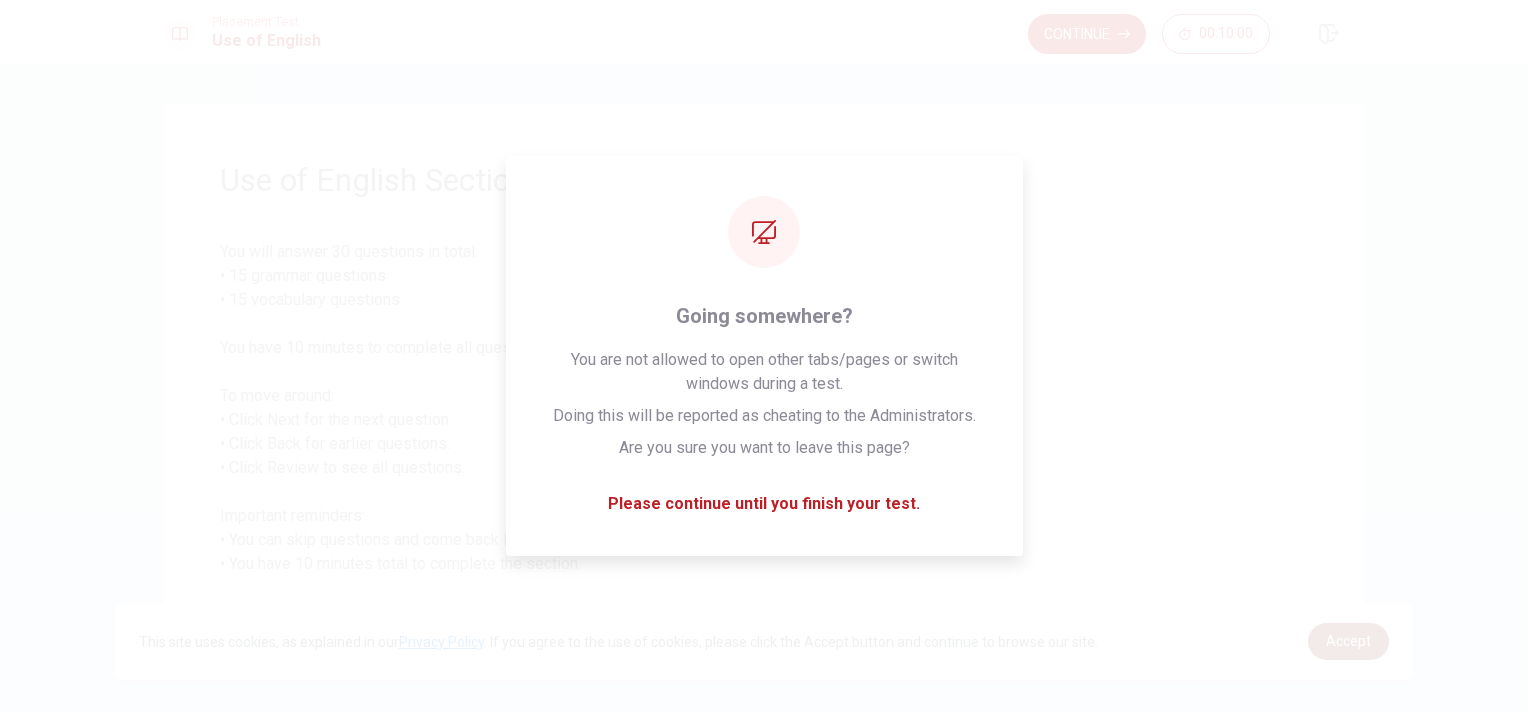 click on "Accept" at bounding box center [1348, 641] 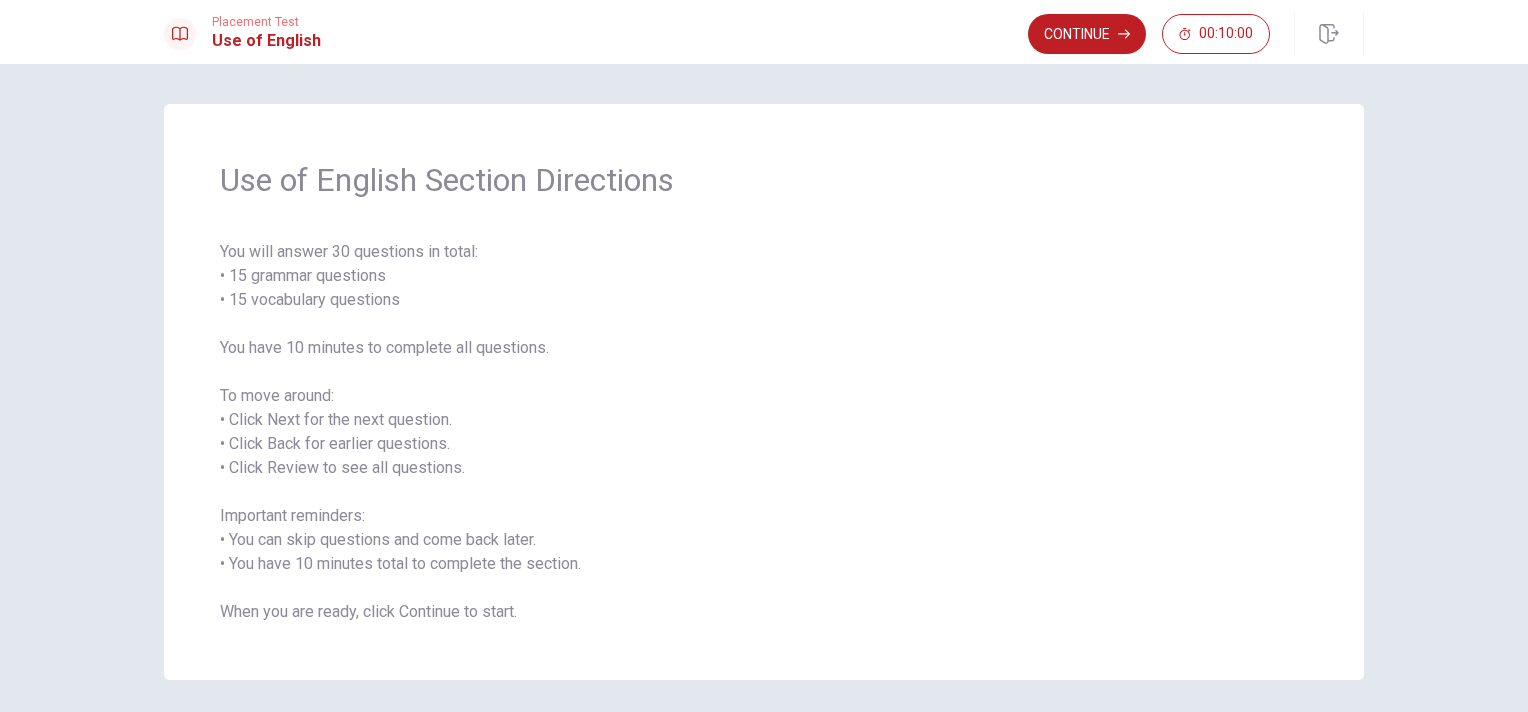 click on "Continue" at bounding box center [1087, 34] 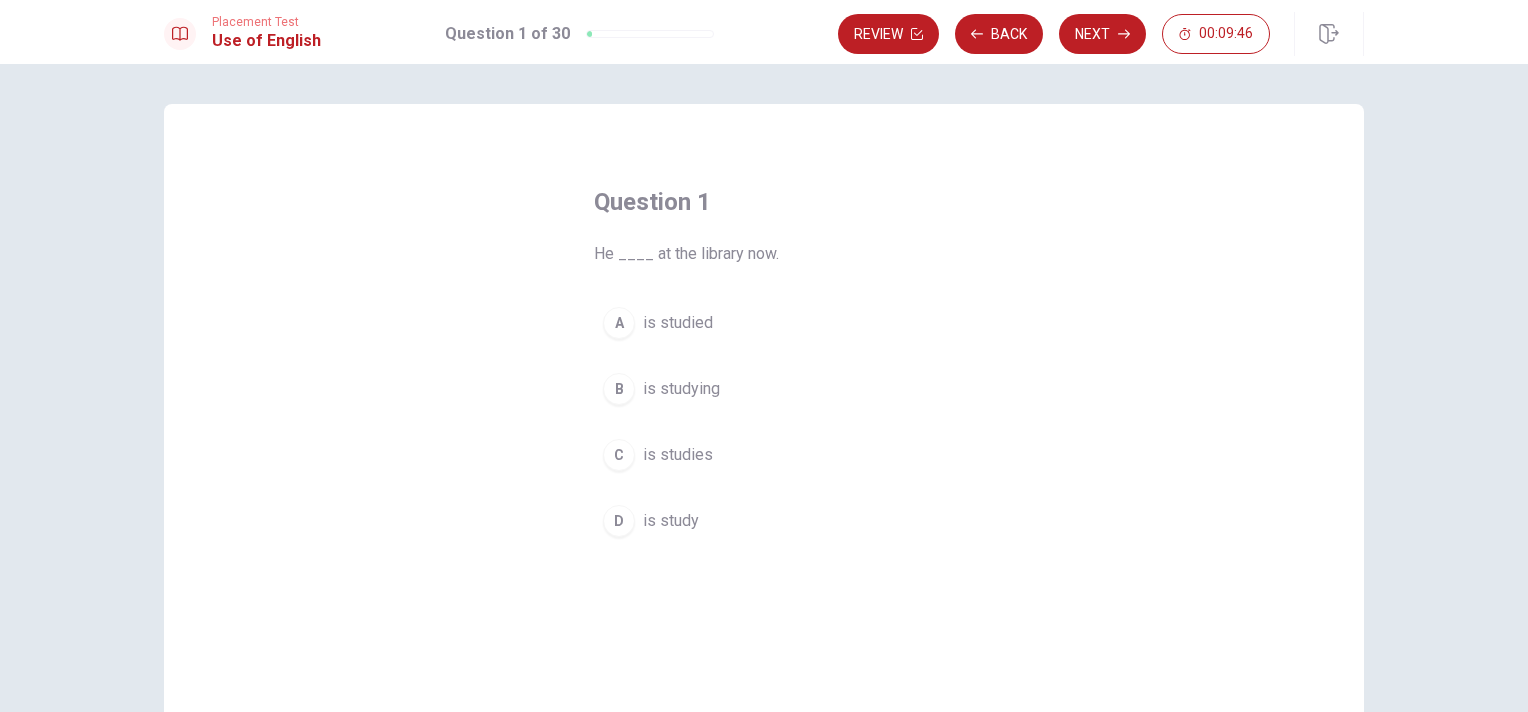 click on "is studying" at bounding box center (681, 389) 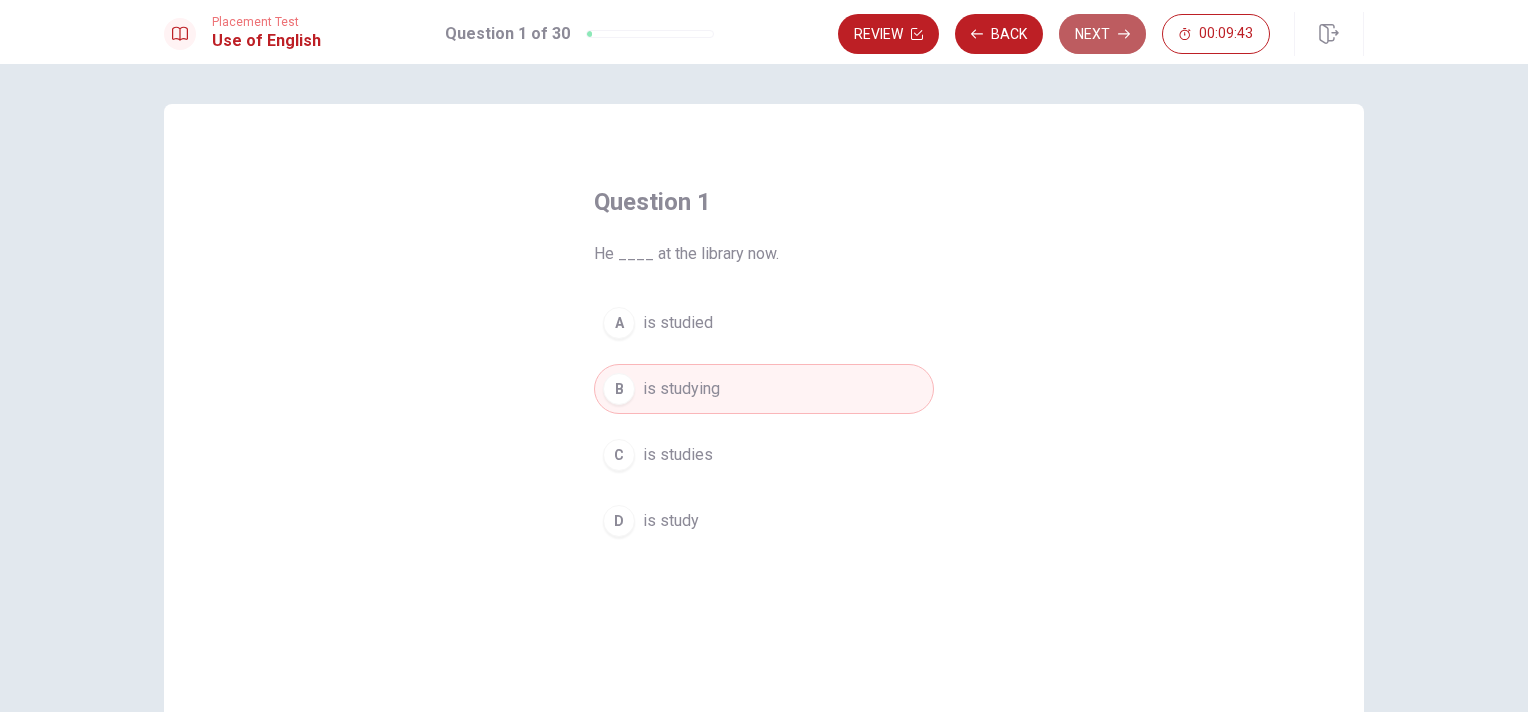 click on "Next" at bounding box center [1102, 34] 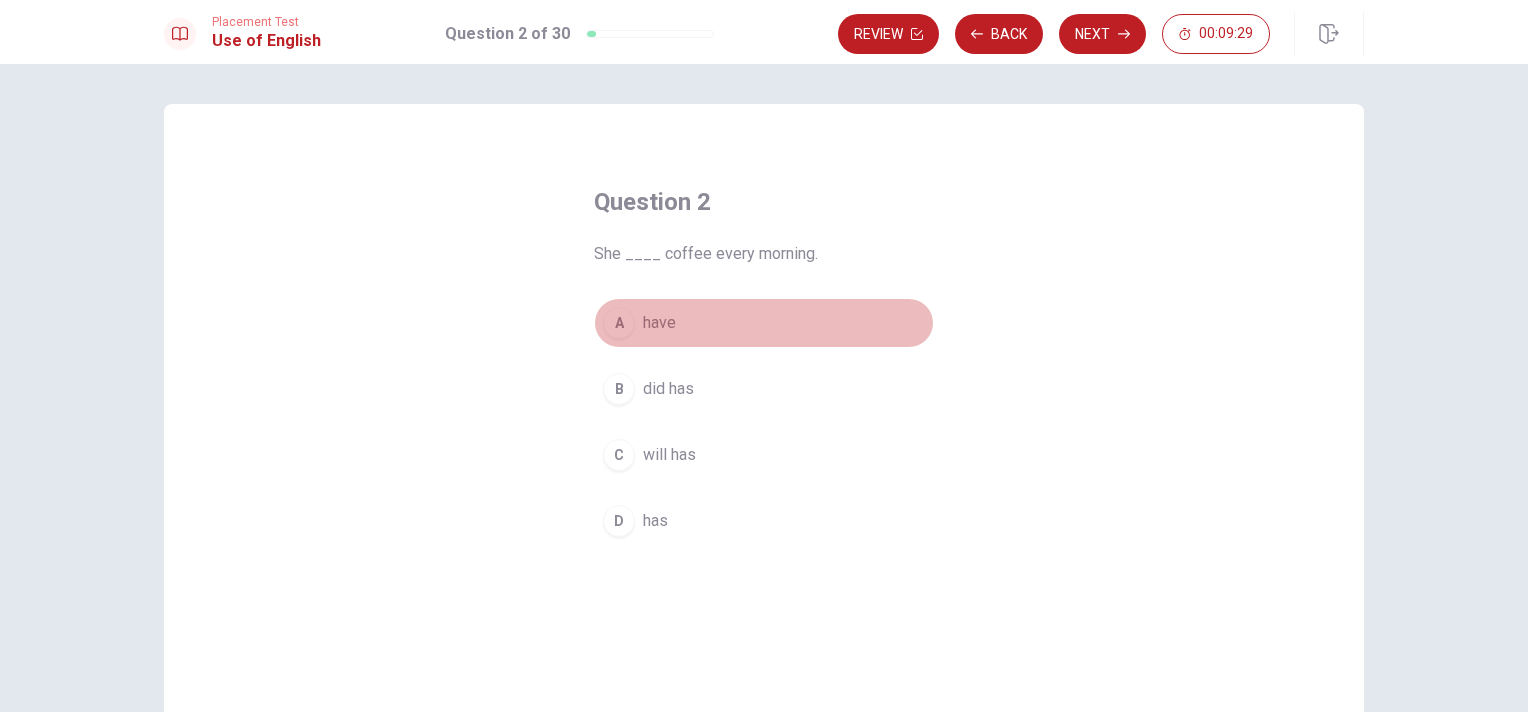 click on "have" at bounding box center [659, 323] 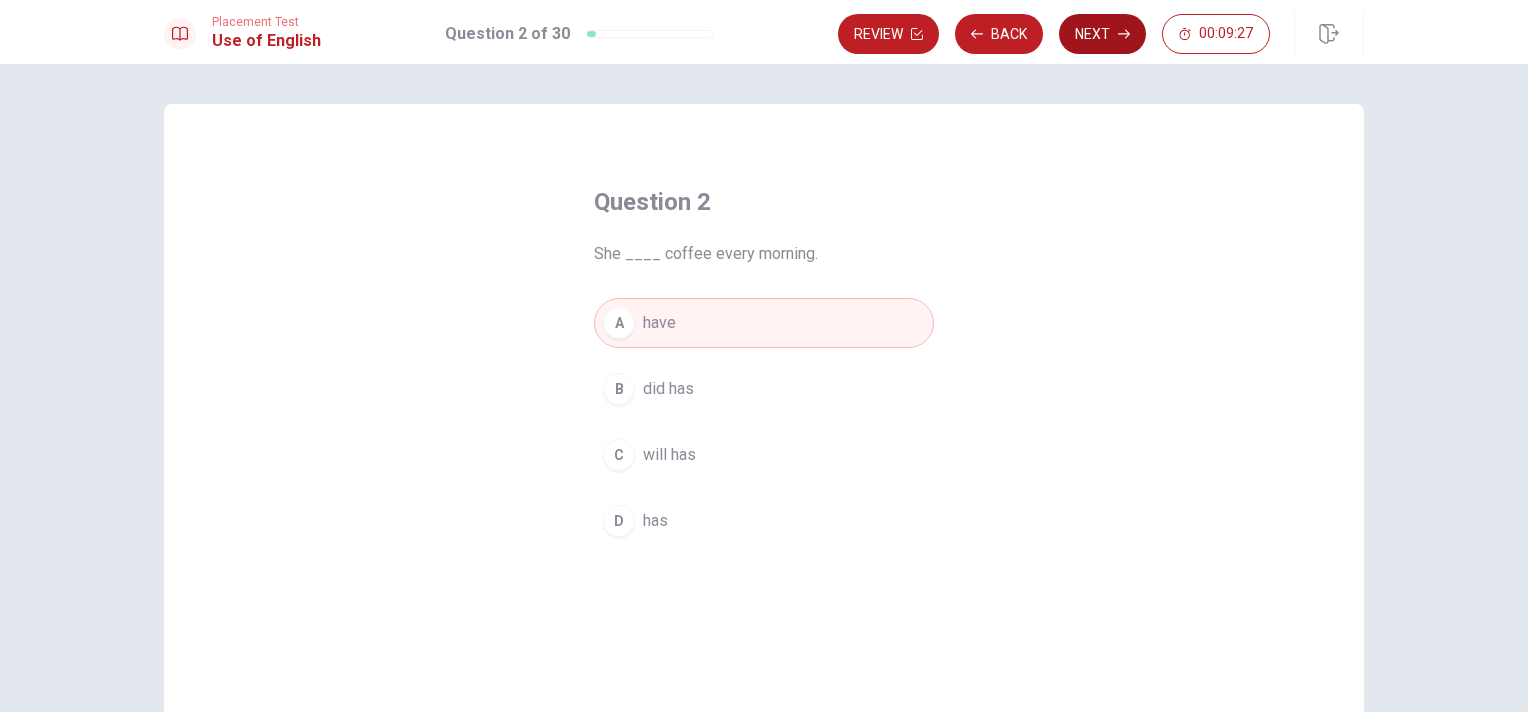 click on "Next" at bounding box center [1102, 34] 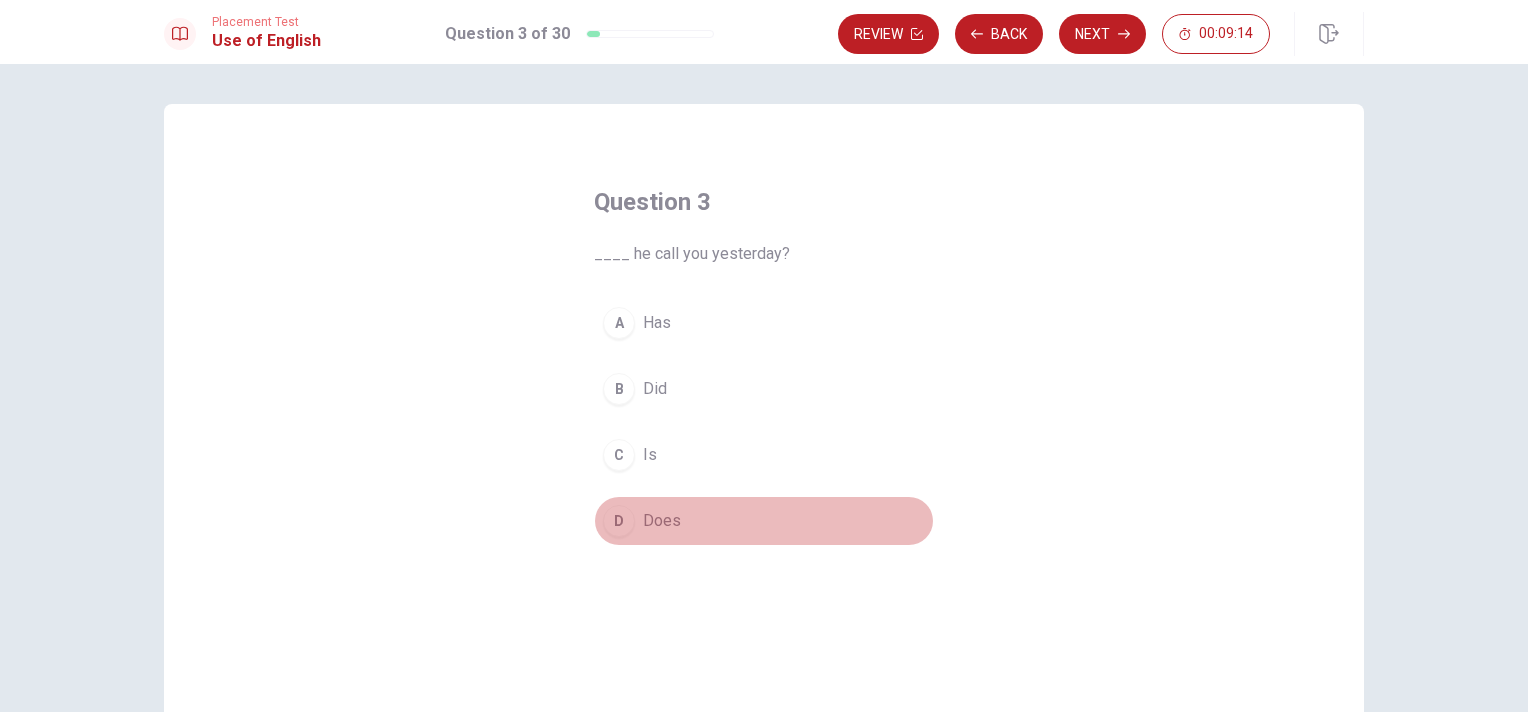 click on "Does" at bounding box center [662, 521] 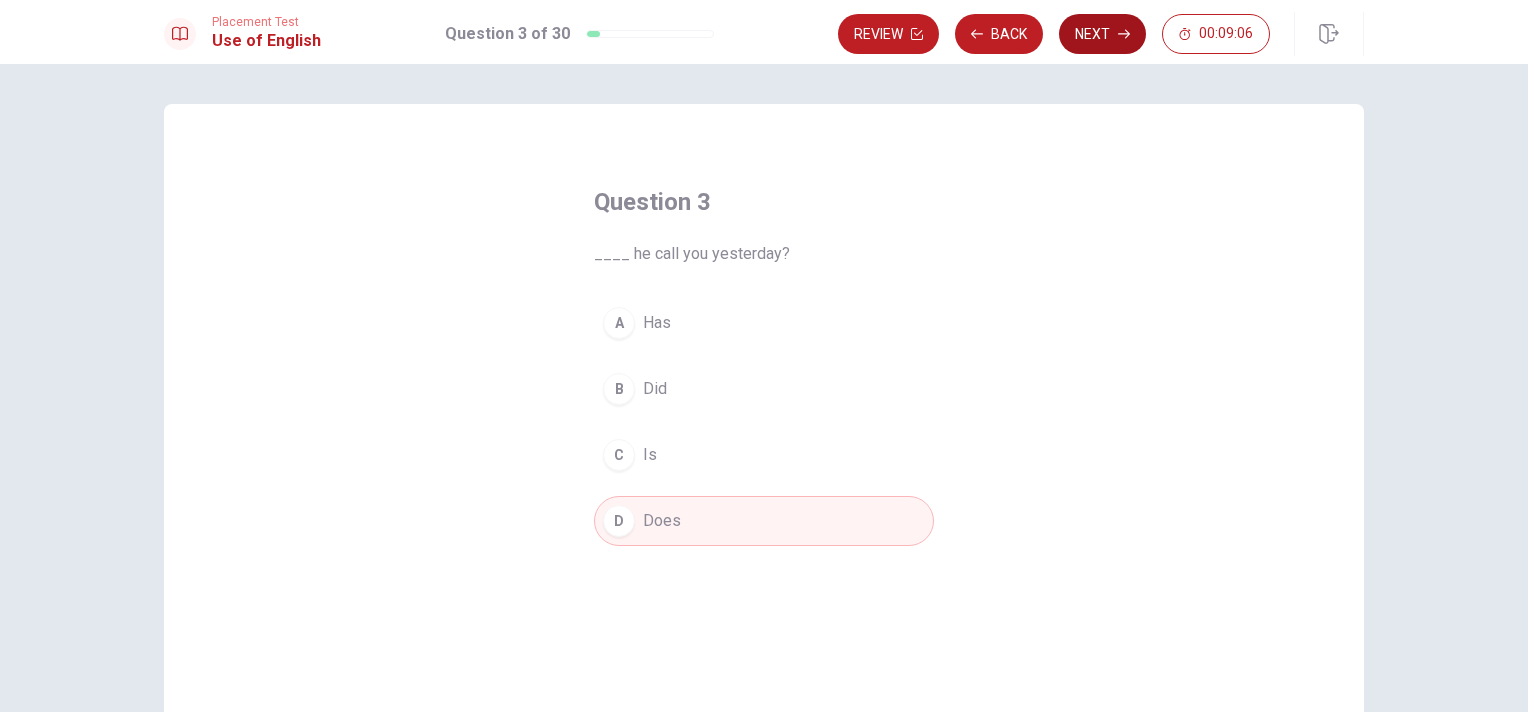 click on "Next" at bounding box center [1102, 34] 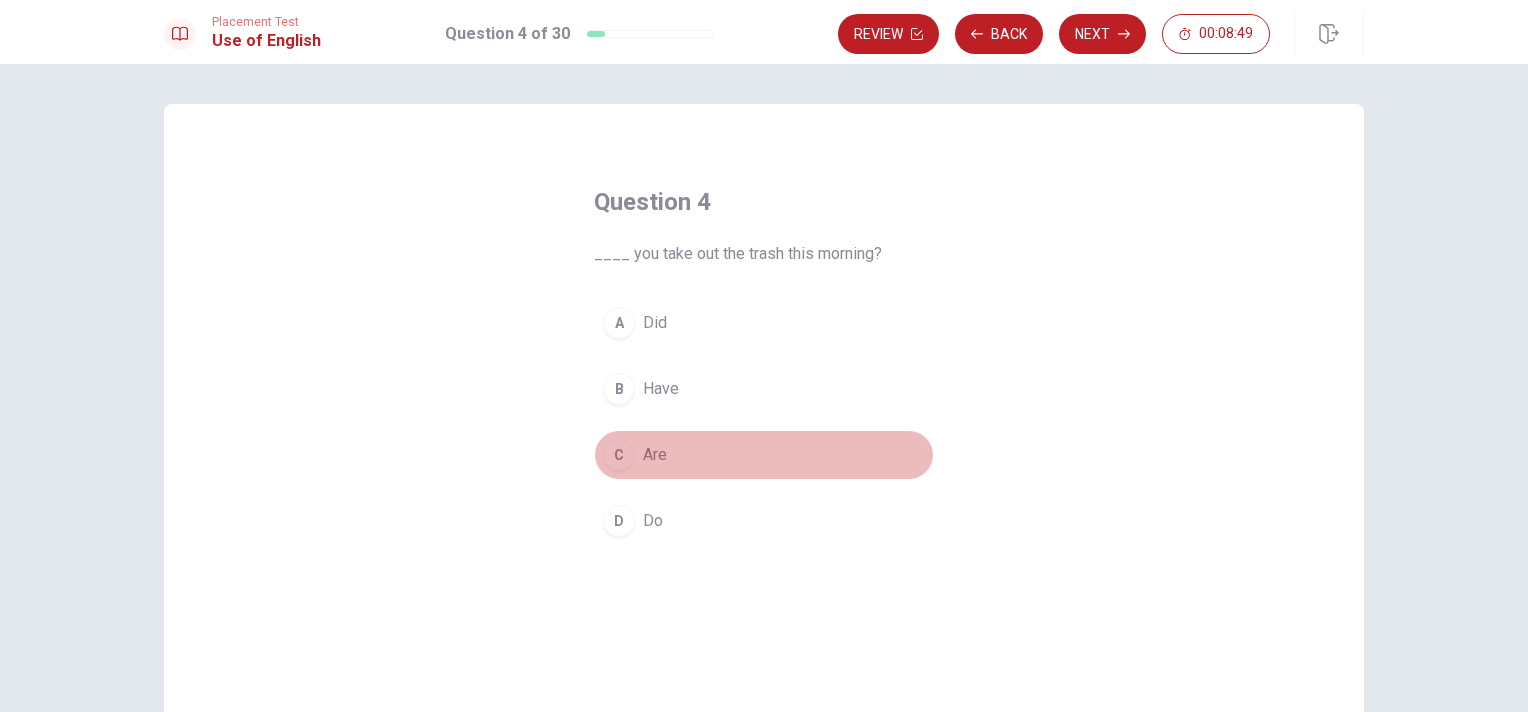 click on "Are" at bounding box center (655, 455) 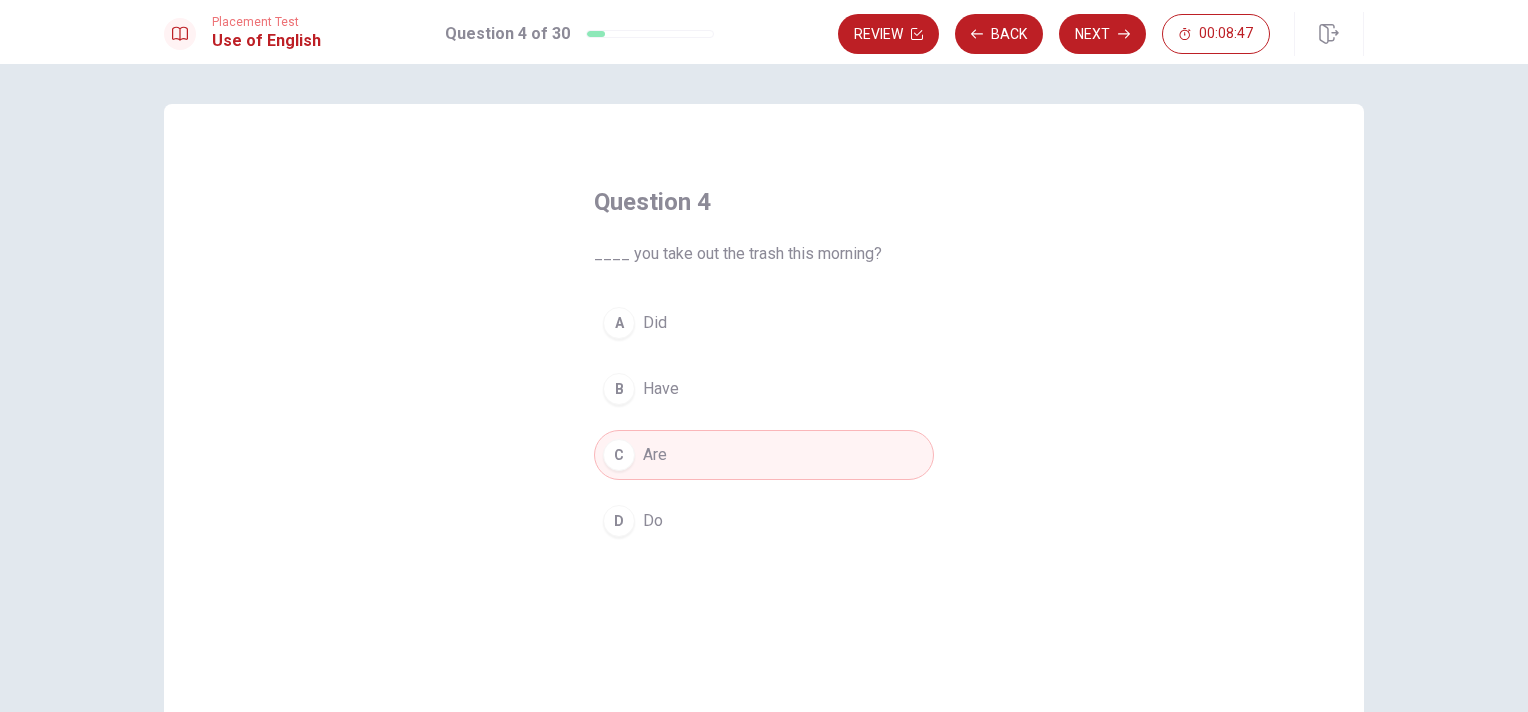 click on "Next" at bounding box center (1102, 34) 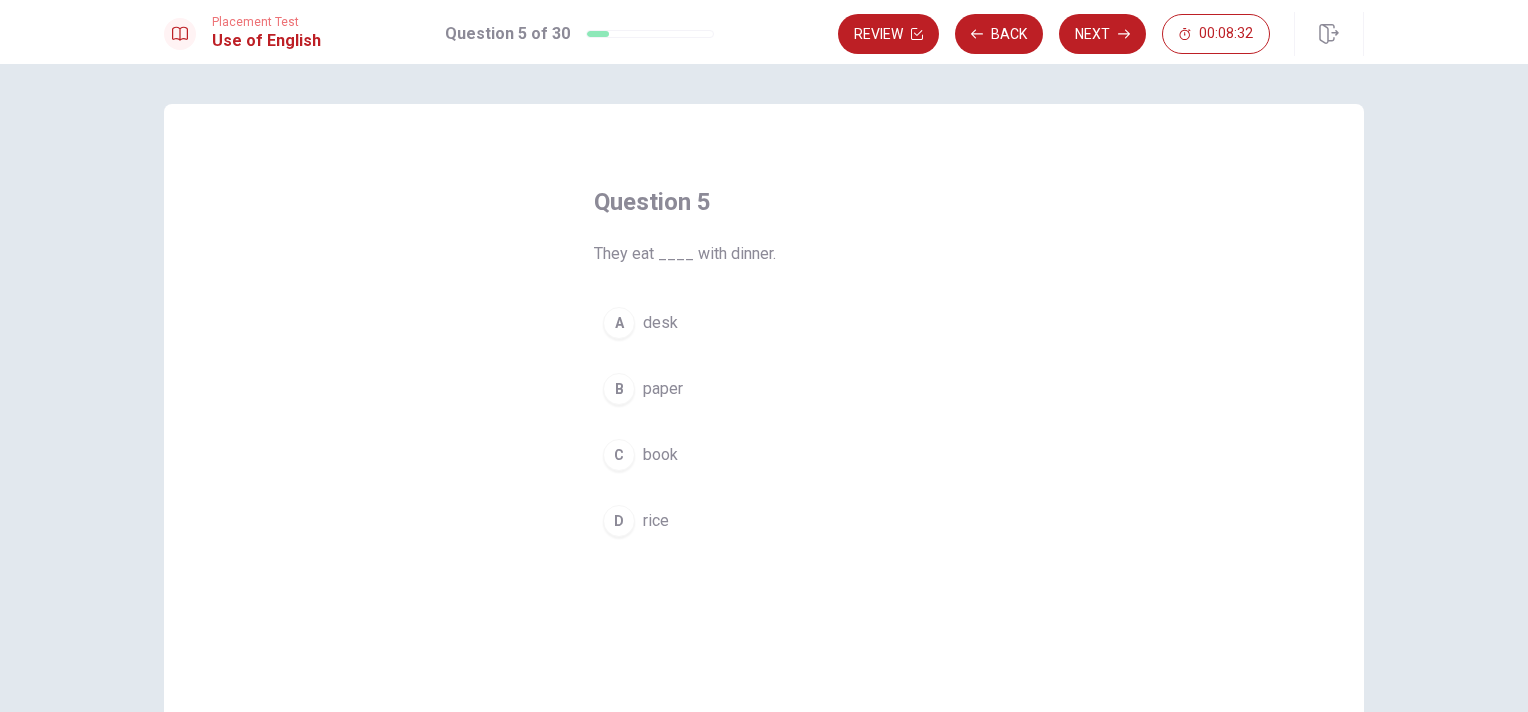 click on "rice" at bounding box center (656, 521) 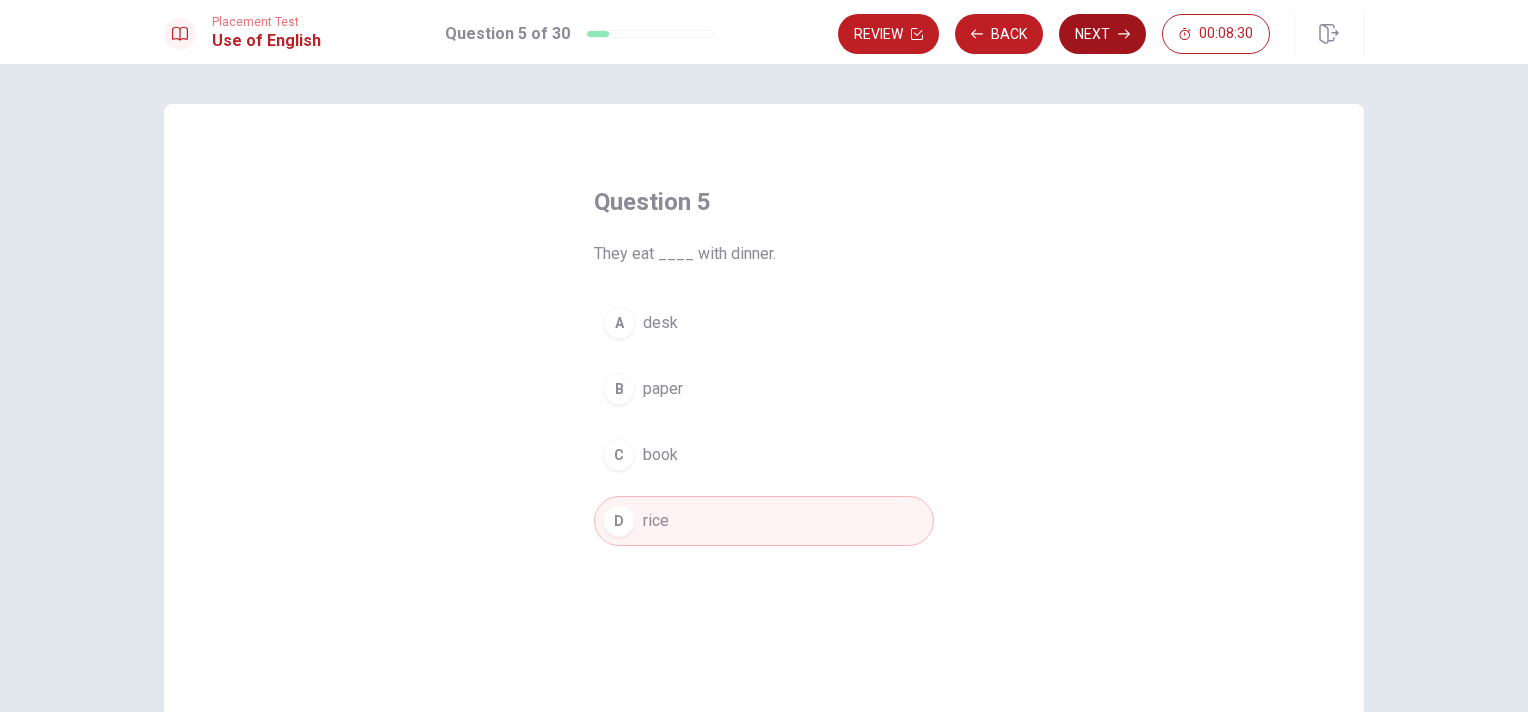 click on "Next" at bounding box center [1102, 34] 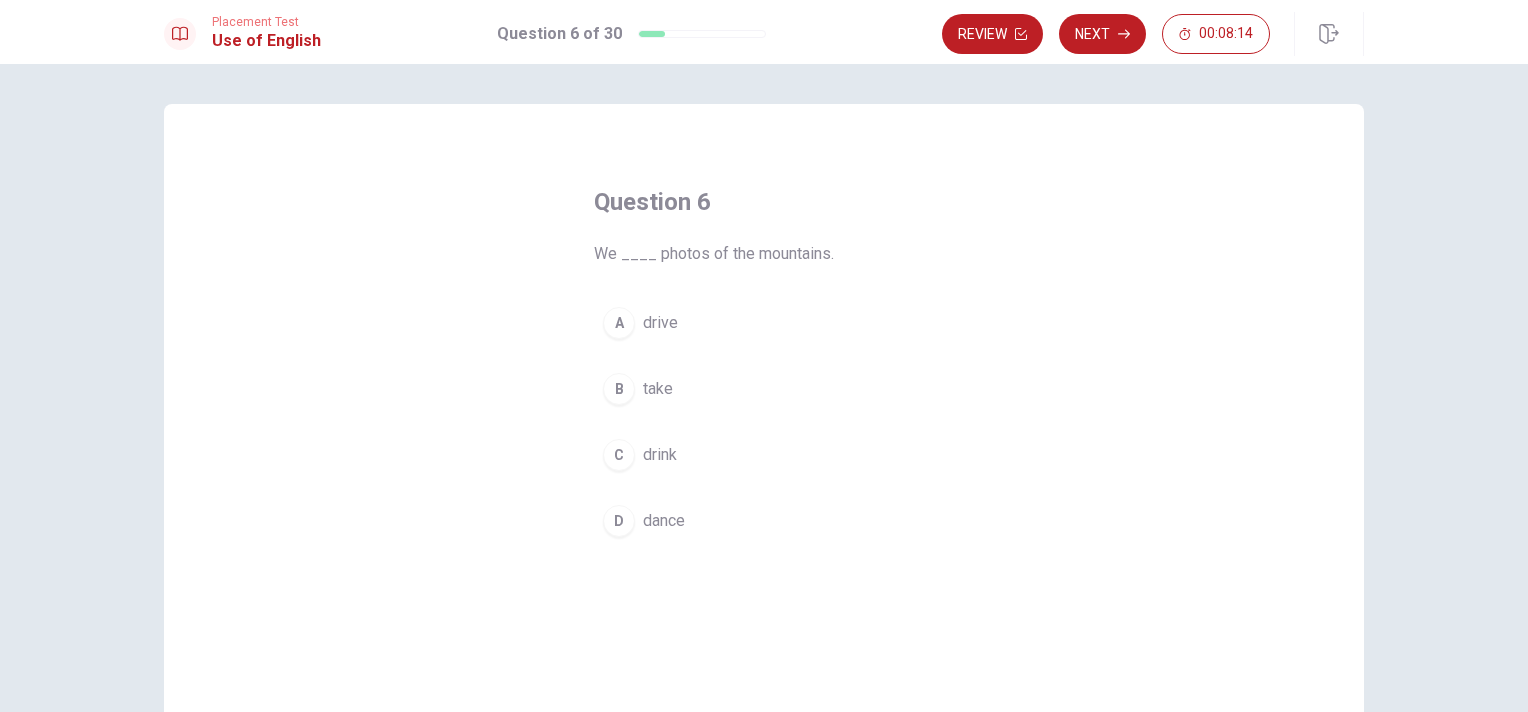 click on "take" at bounding box center [658, 389] 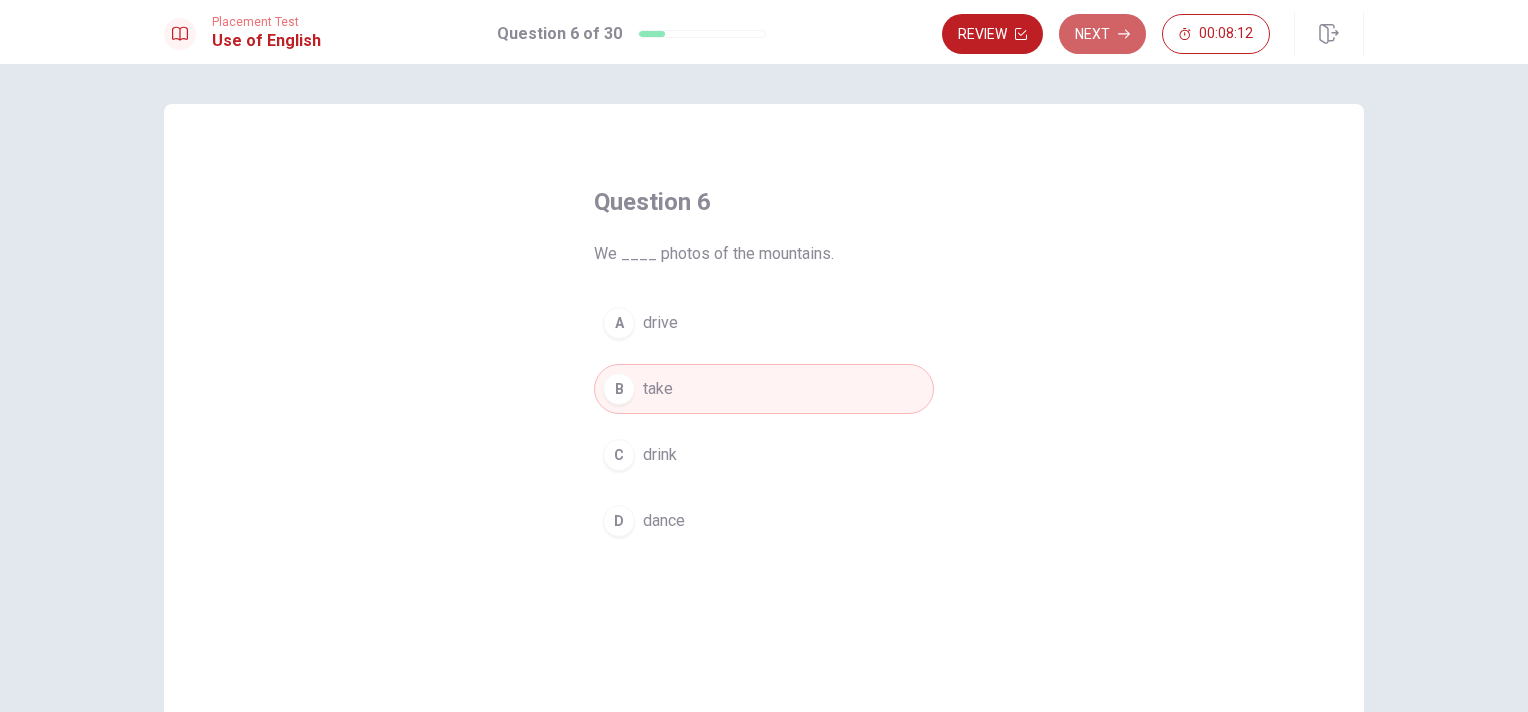 click on "Next" at bounding box center [1102, 34] 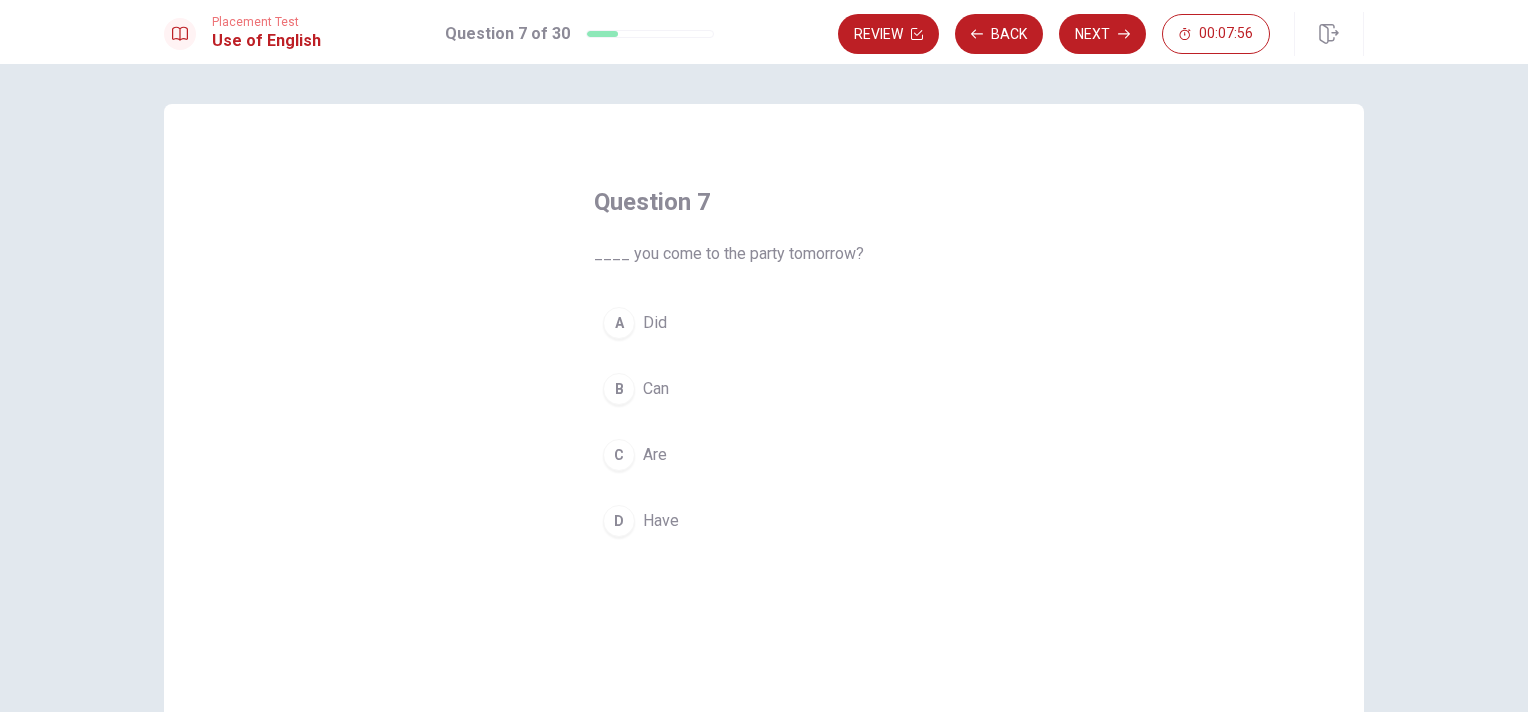 click on "Are" at bounding box center (655, 455) 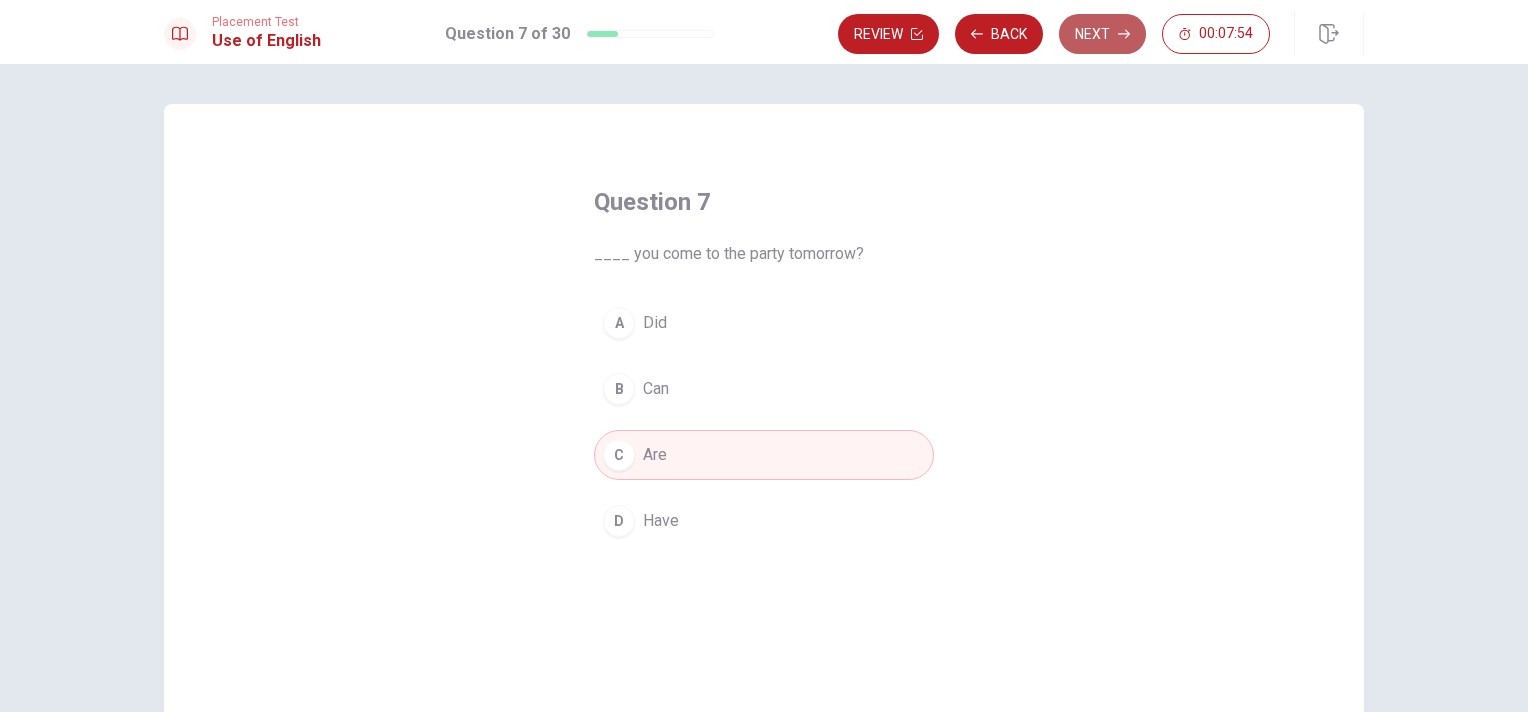 click on "Next" at bounding box center [1102, 34] 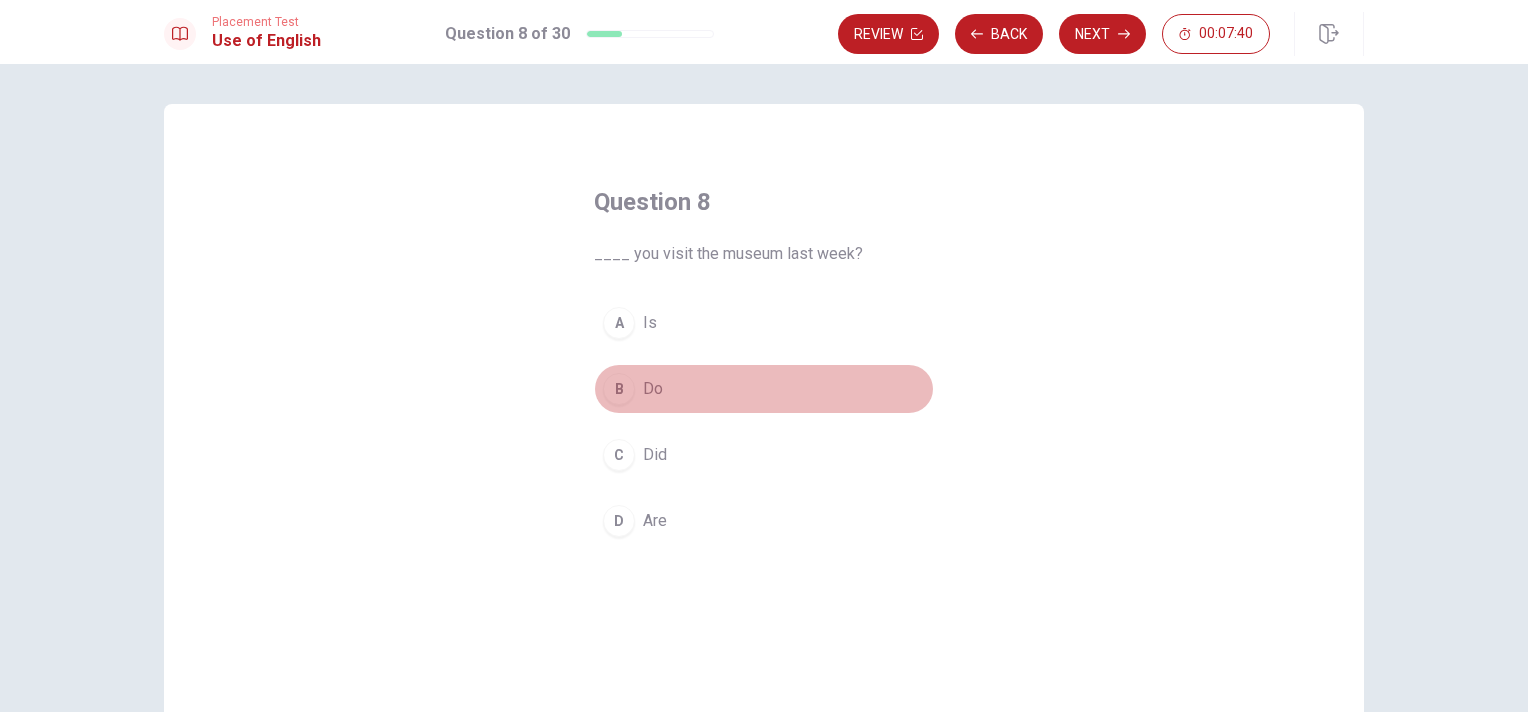 click on "Do" at bounding box center [653, 389] 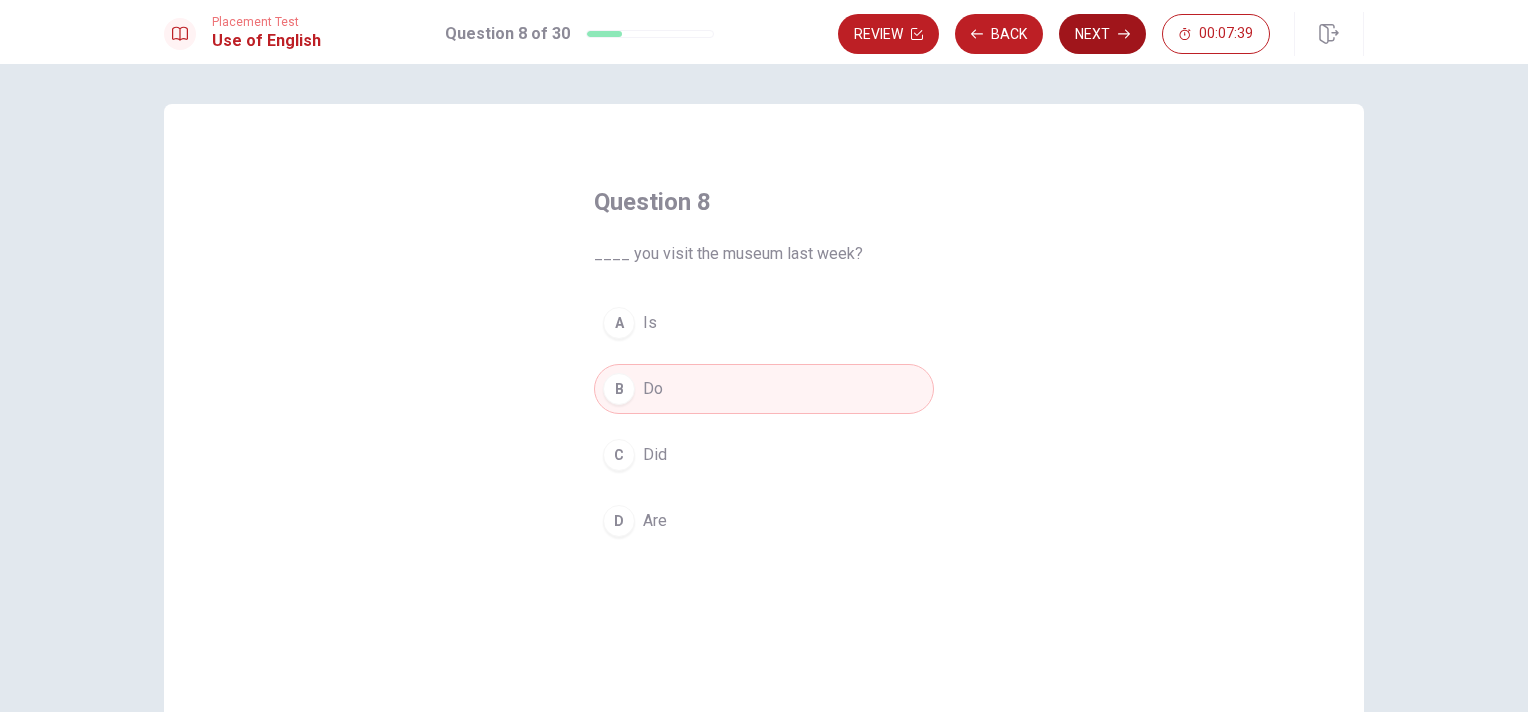 click on "Next" at bounding box center (1102, 34) 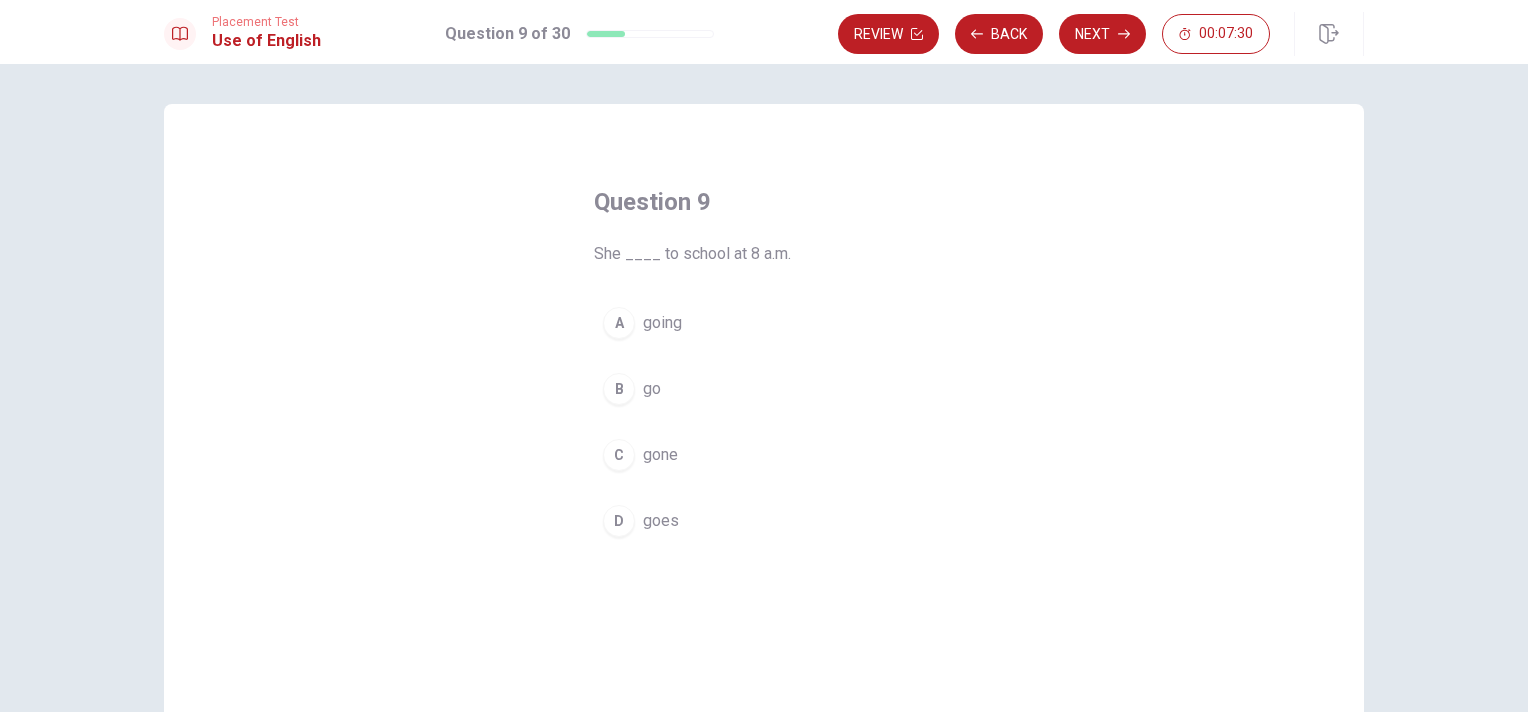 click on "gone" at bounding box center [660, 455] 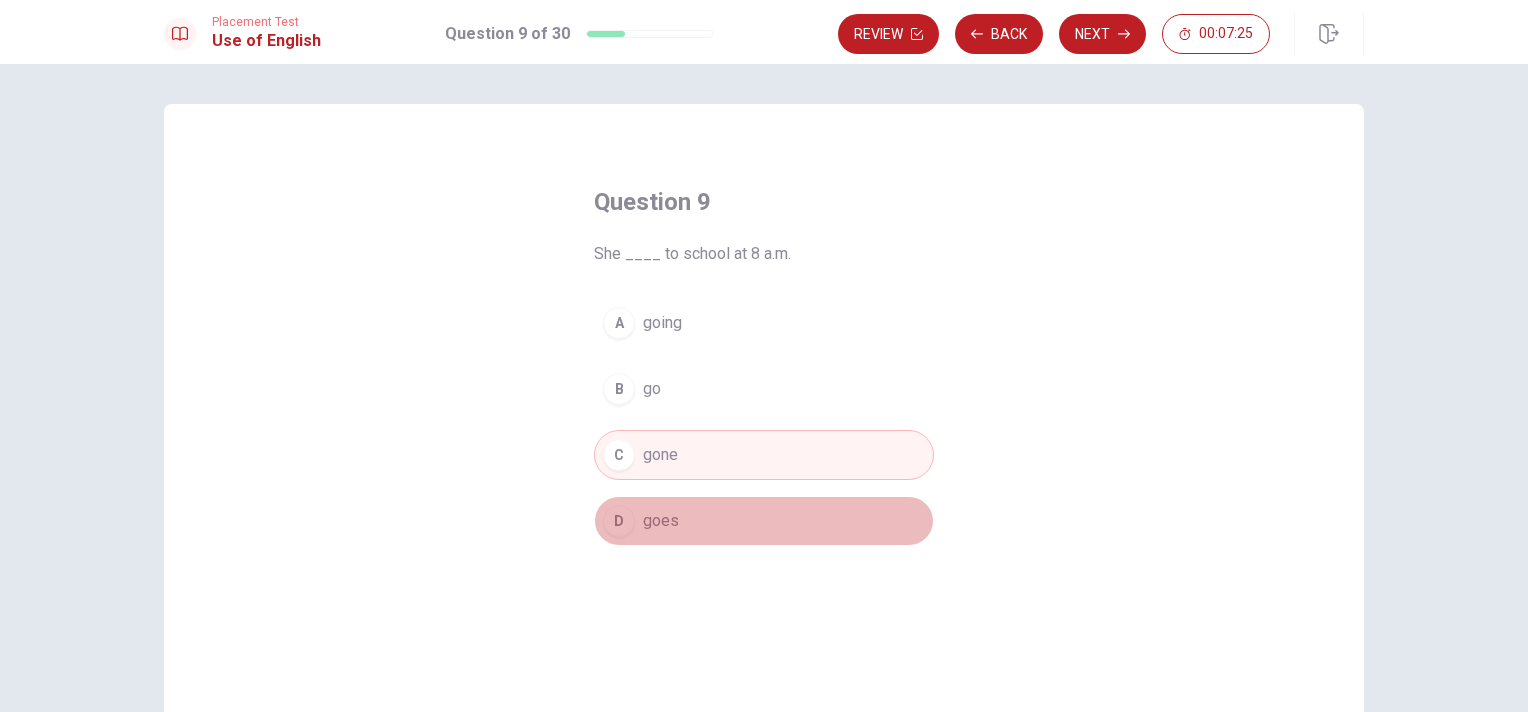 click on "goes" at bounding box center [661, 521] 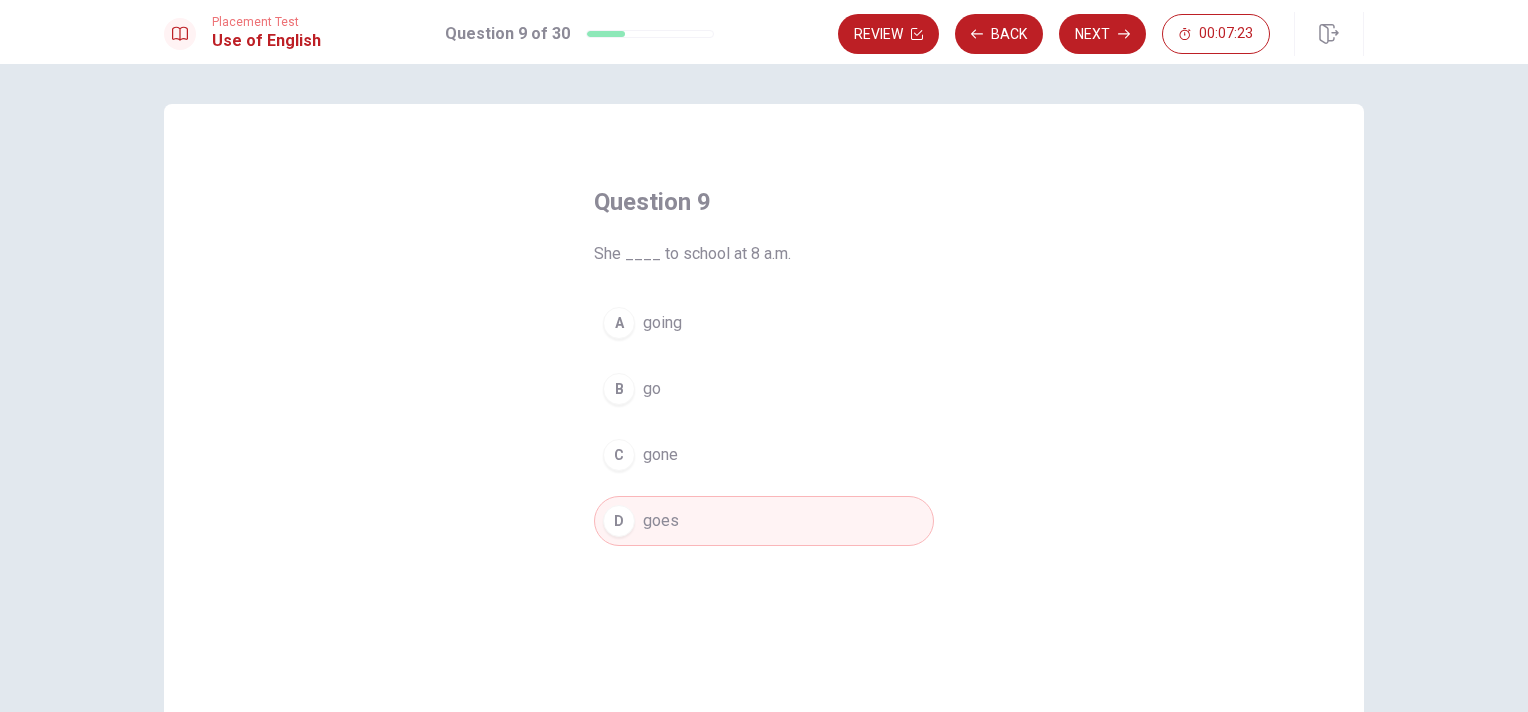 click on "B go" at bounding box center (764, 389) 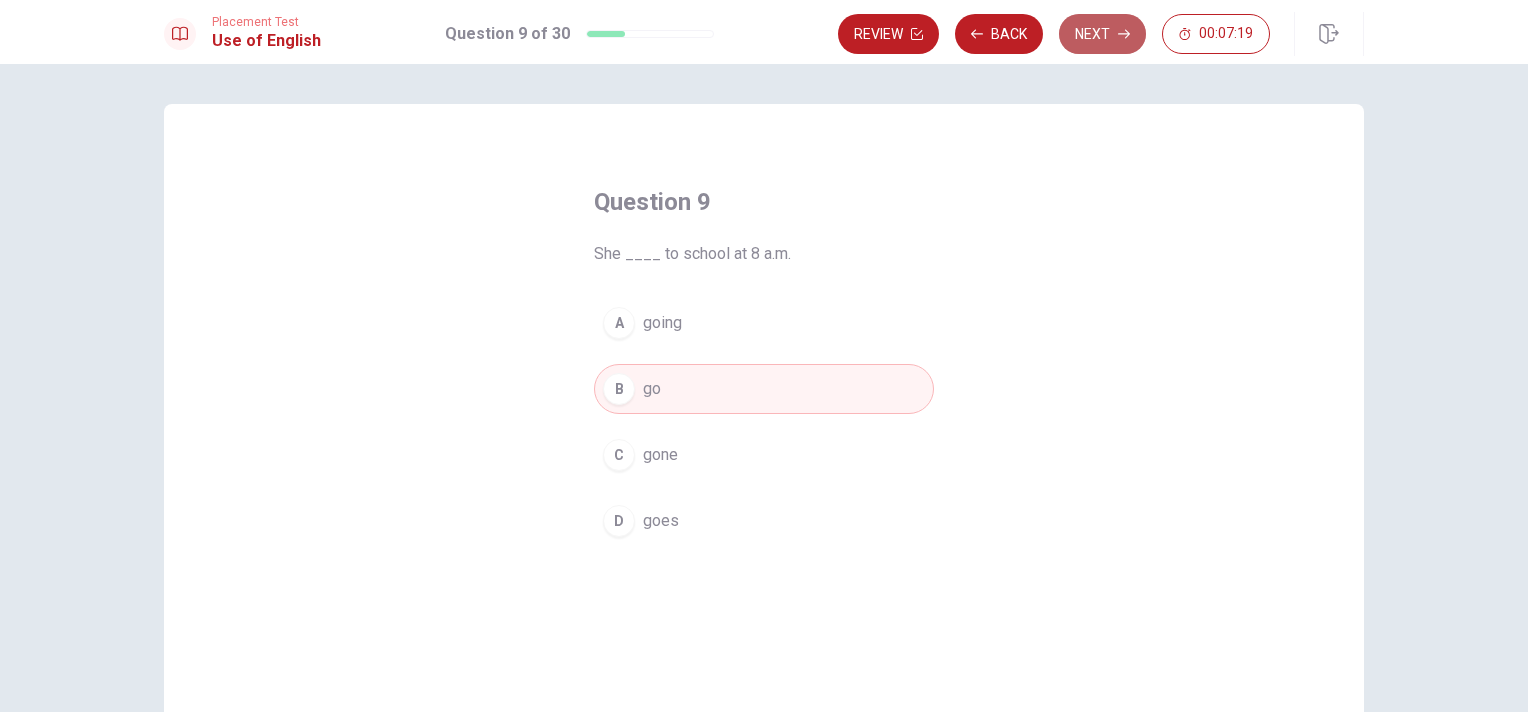 click on "Next" at bounding box center (1102, 34) 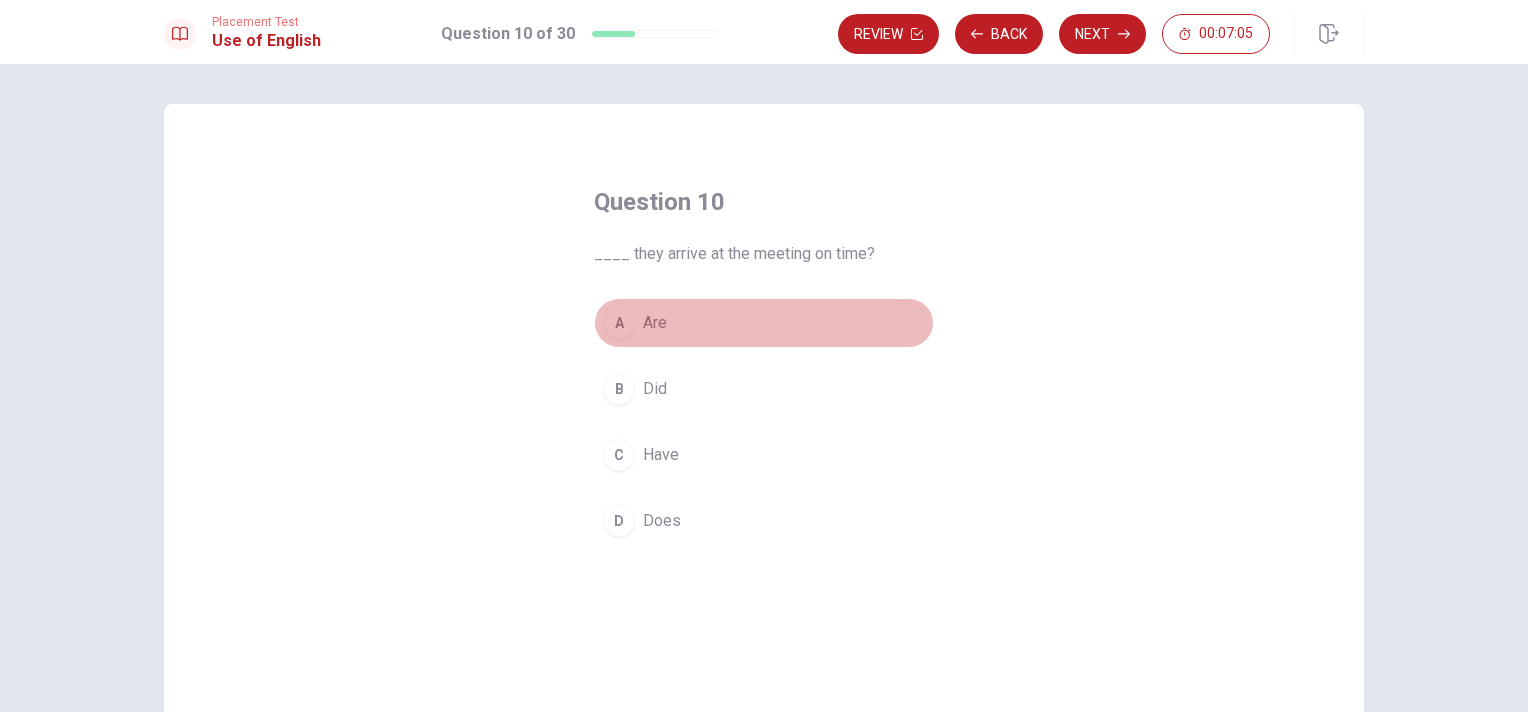 click on "Are" at bounding box center (655, 323) 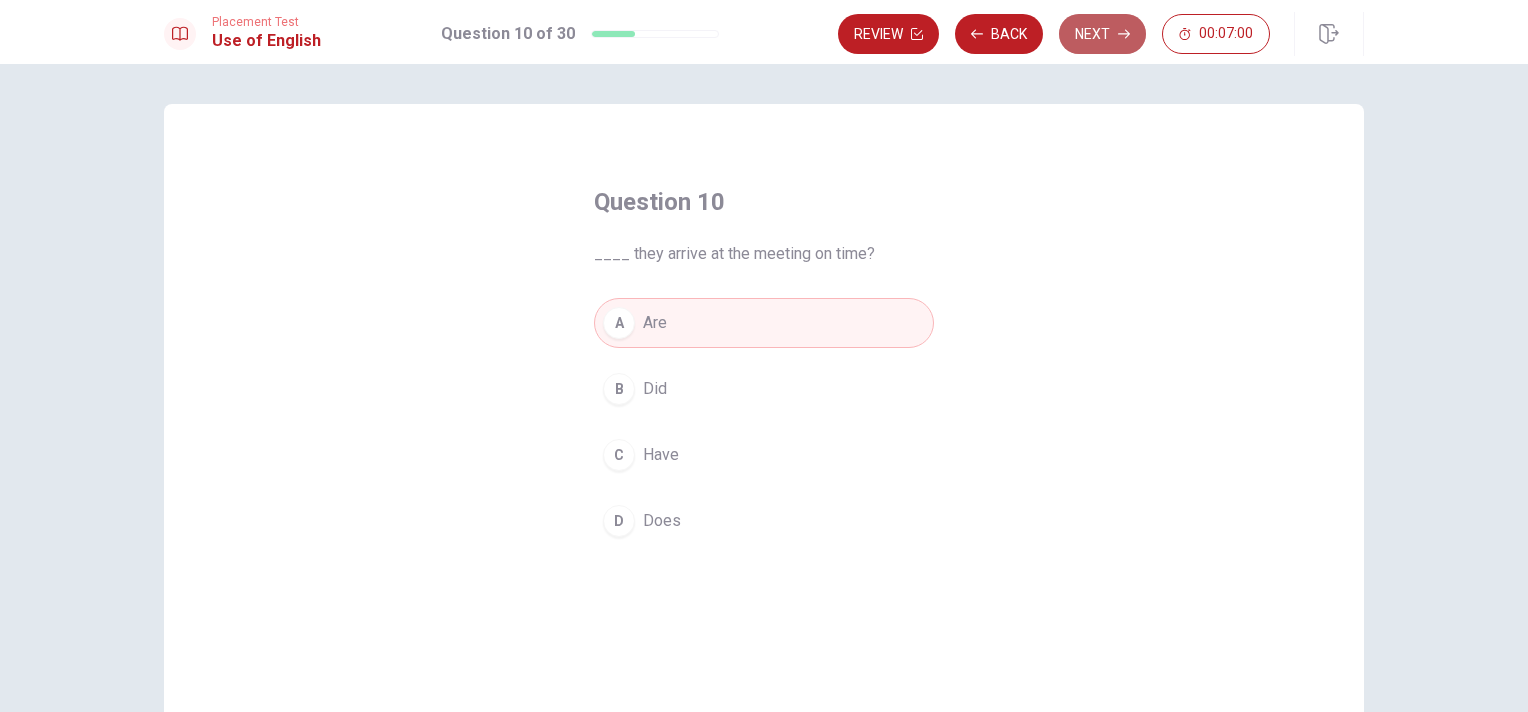 click on "Next" at bounding box center (1102, 34) 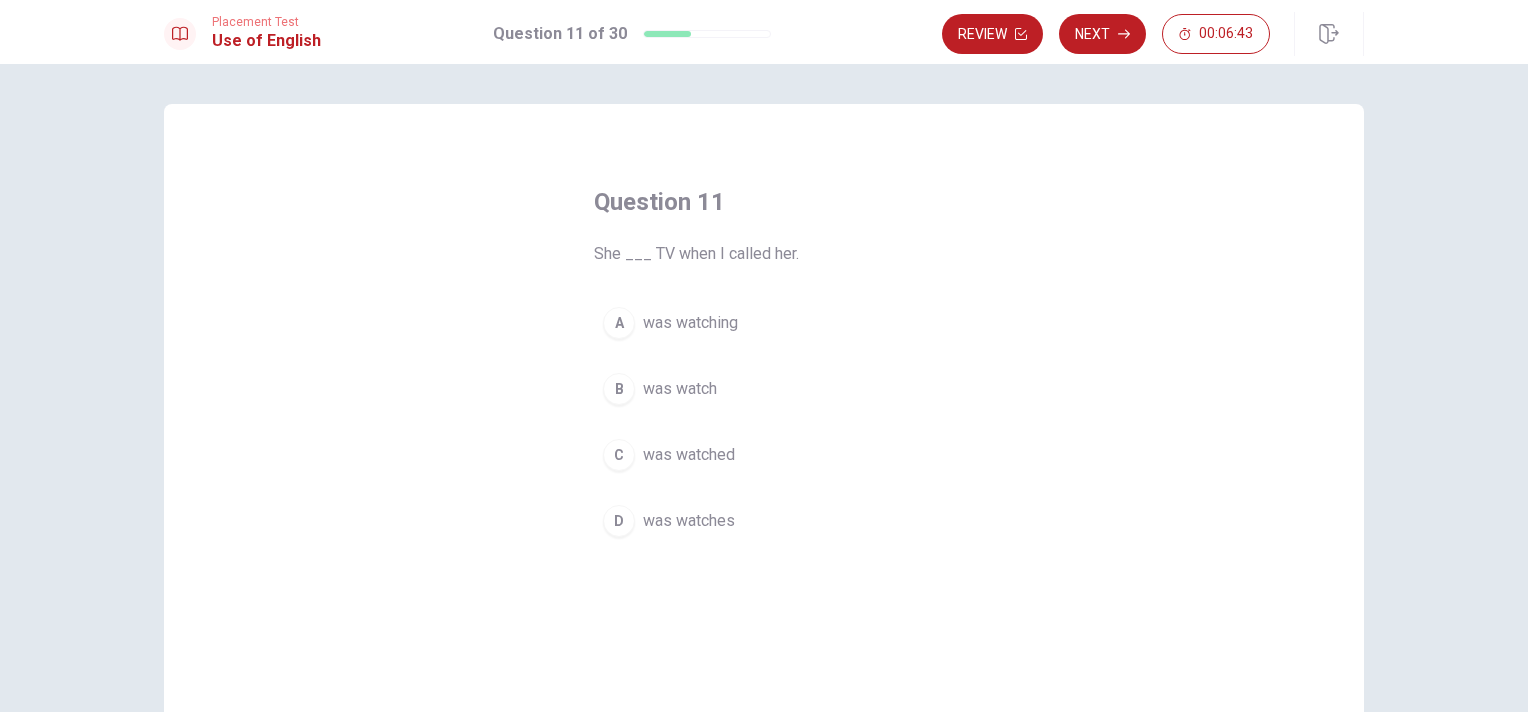 click on "was watch" at bounding box center (680, 389) 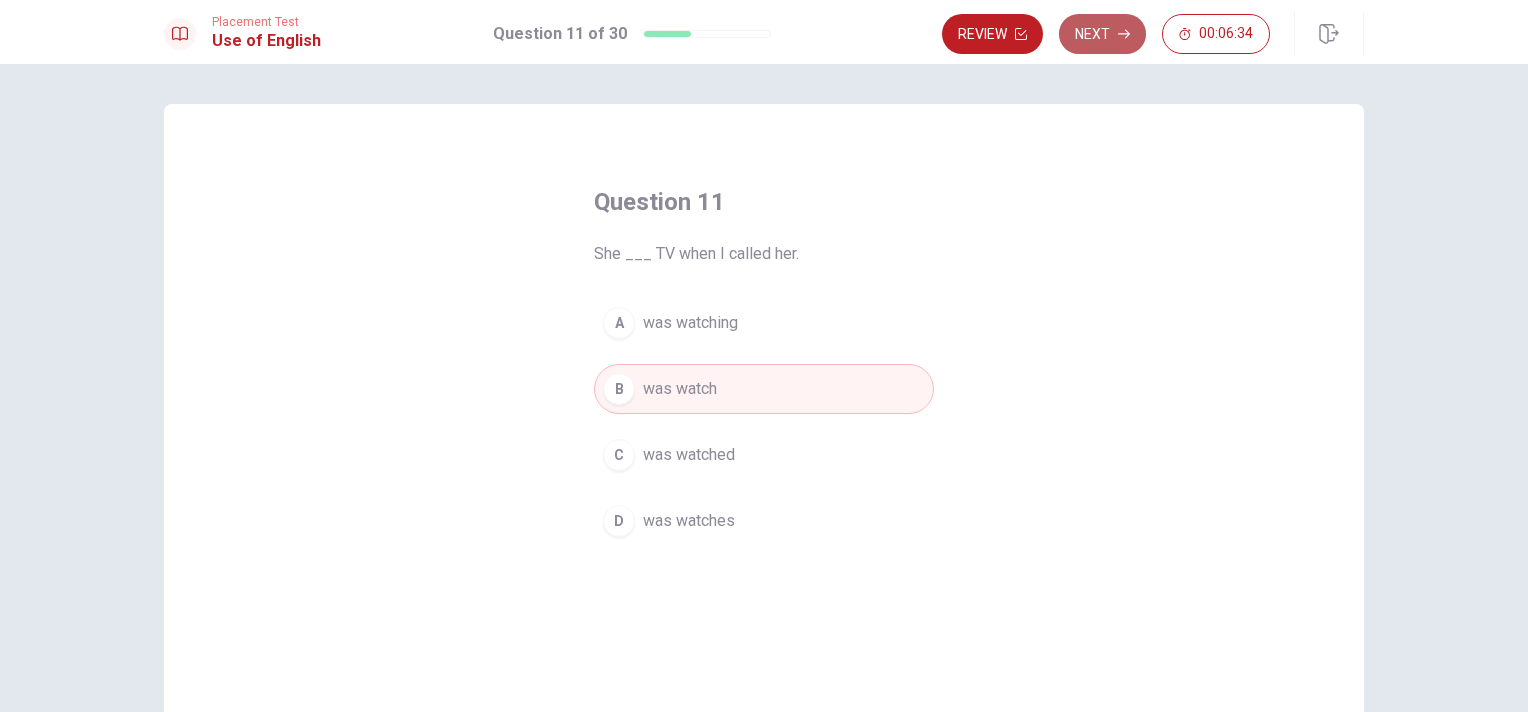 click on "Next" at bounding box center (1102, 34) 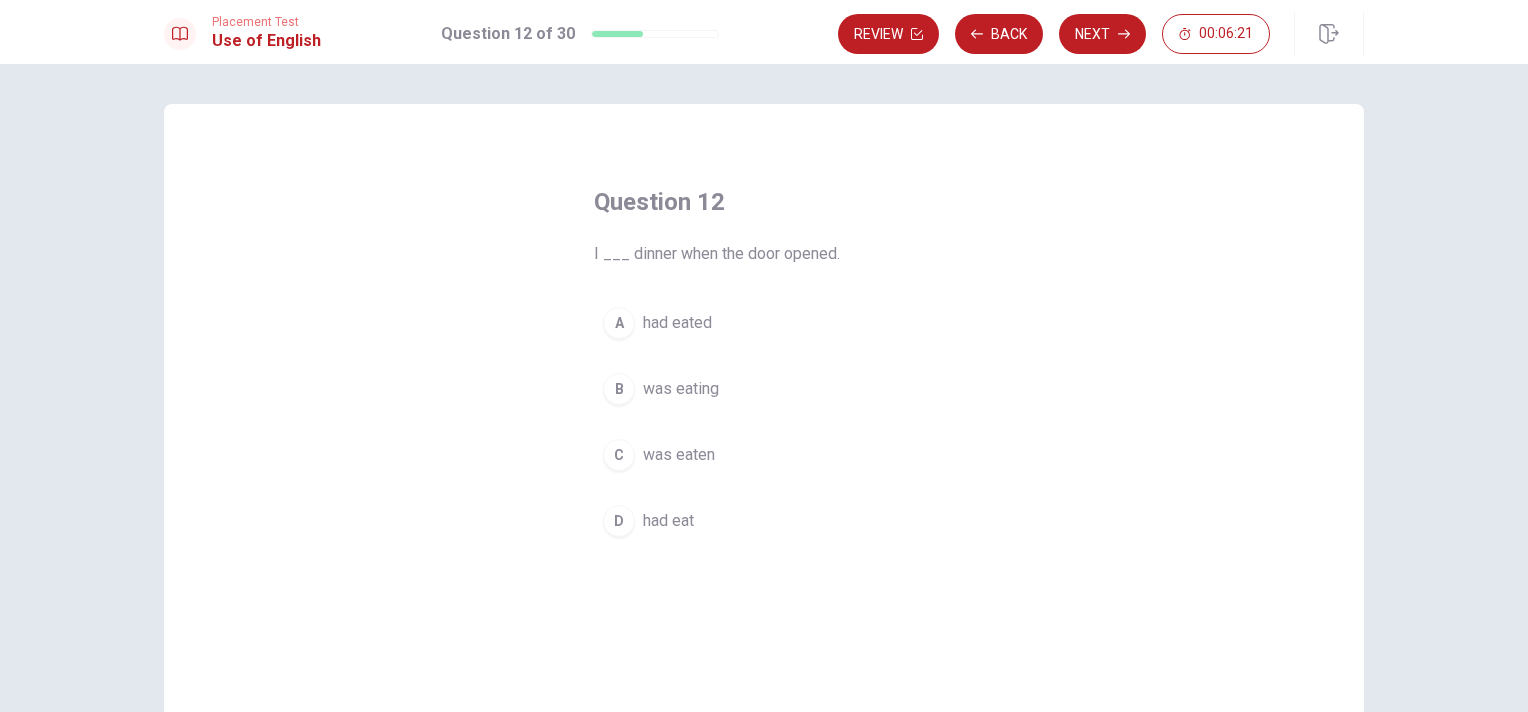 click on "was eating" at bounding box center (681, 389) 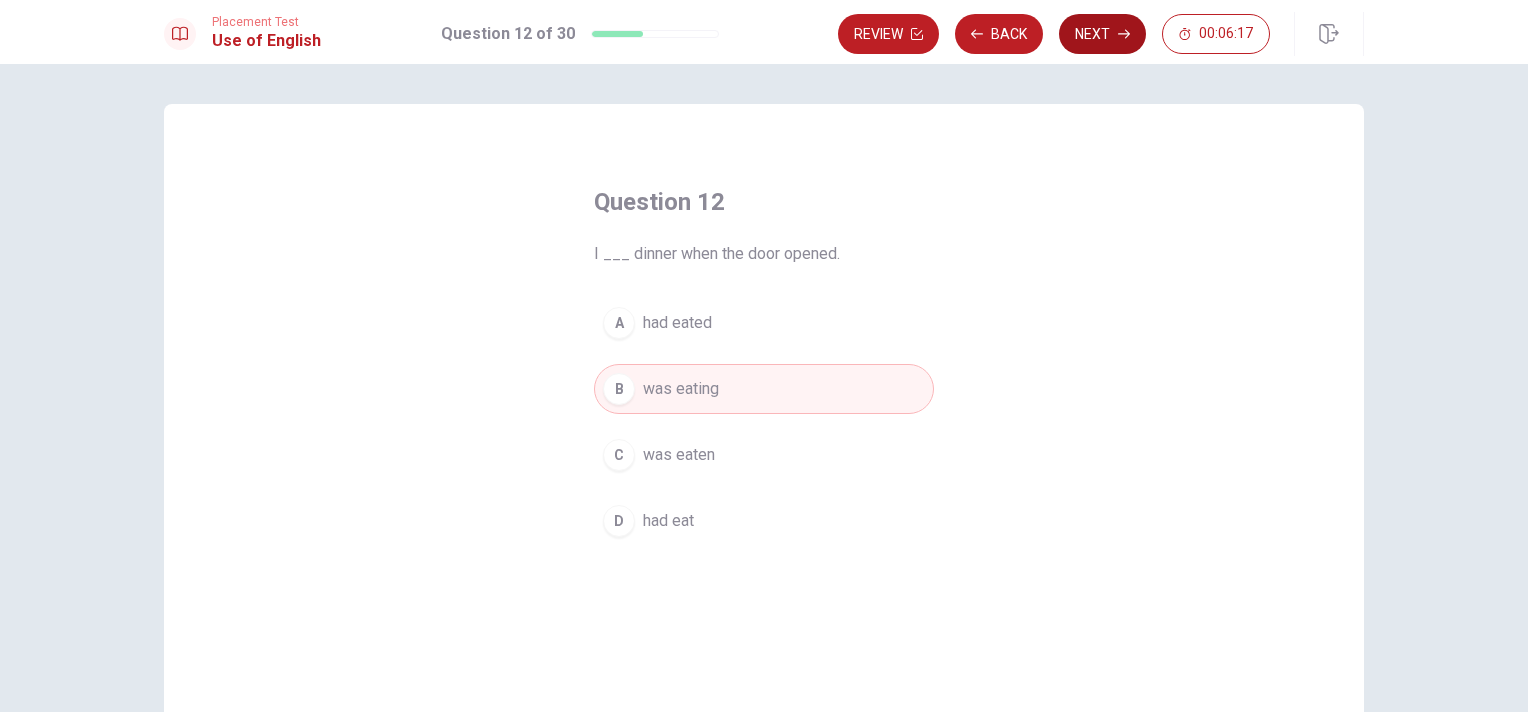 click on "Next" at bounding box center (1102, 34) 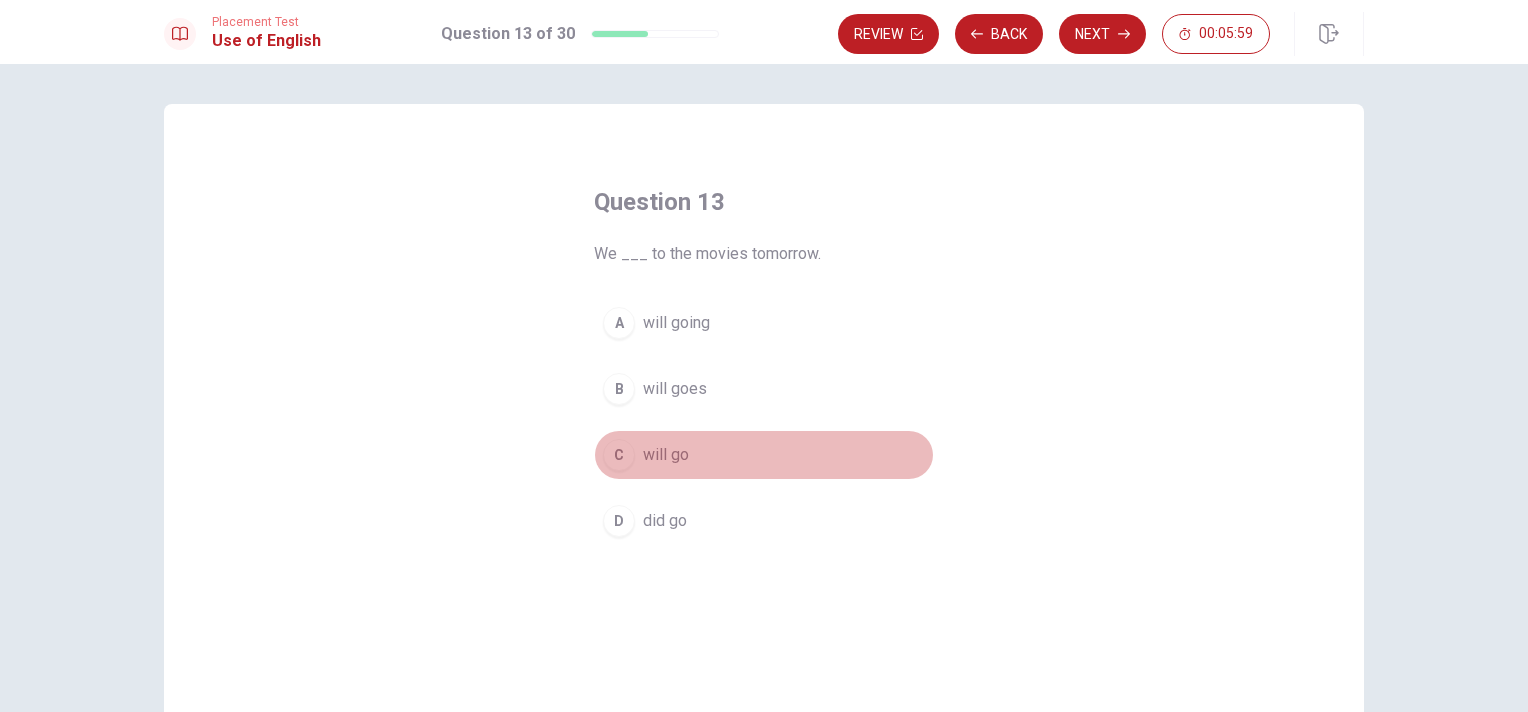 click on "C will go" at bounding box center [764, 455] 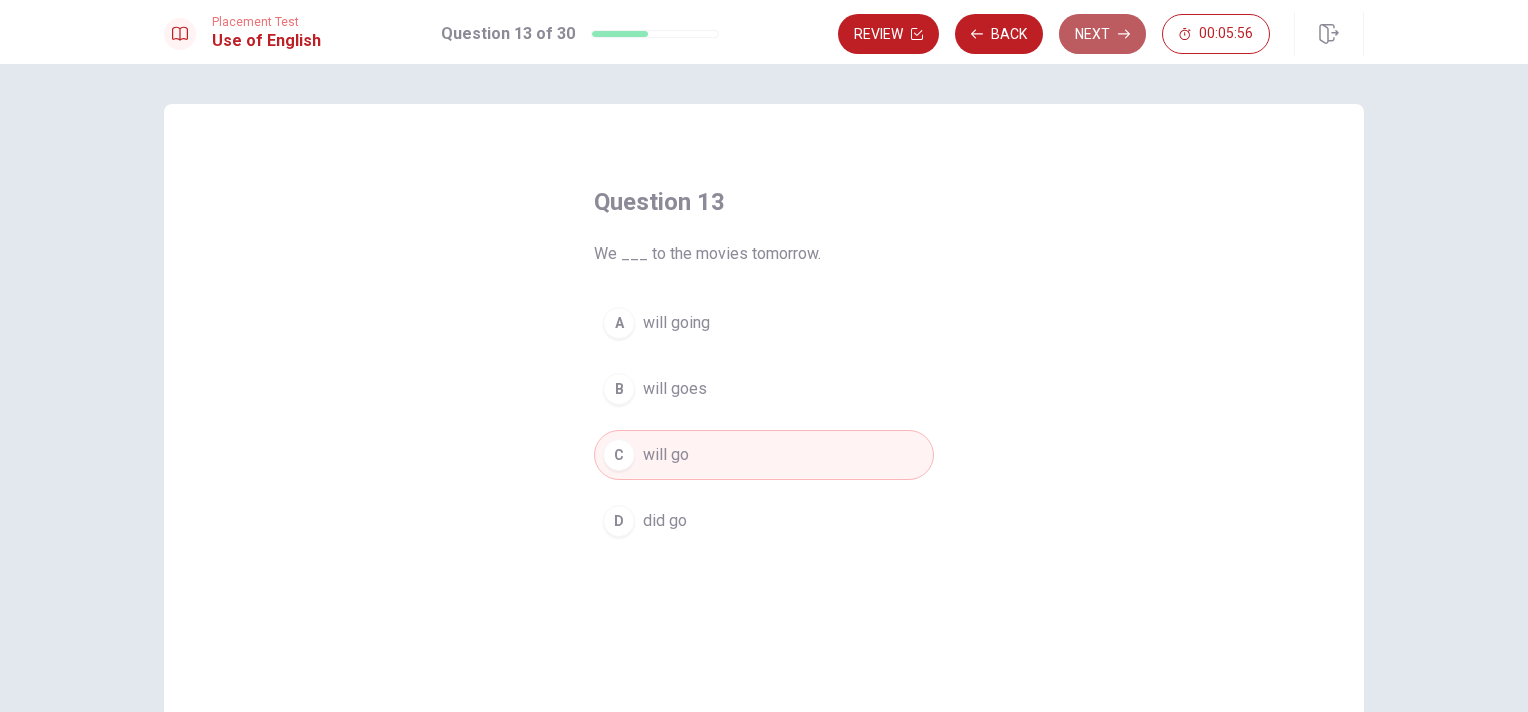 click on "Next" at bounding box center [1102, 34] 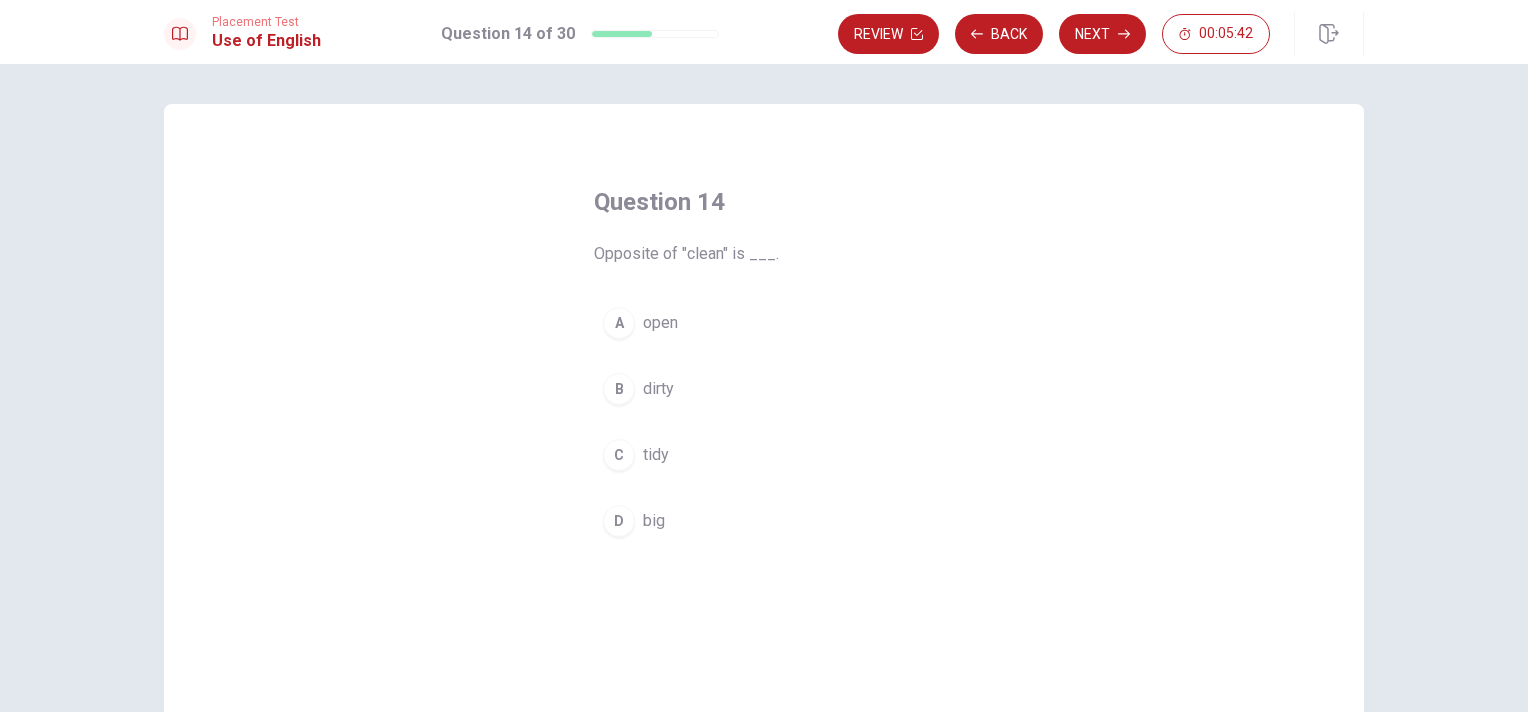 click on "dirty" at bounding box center (658, 389) 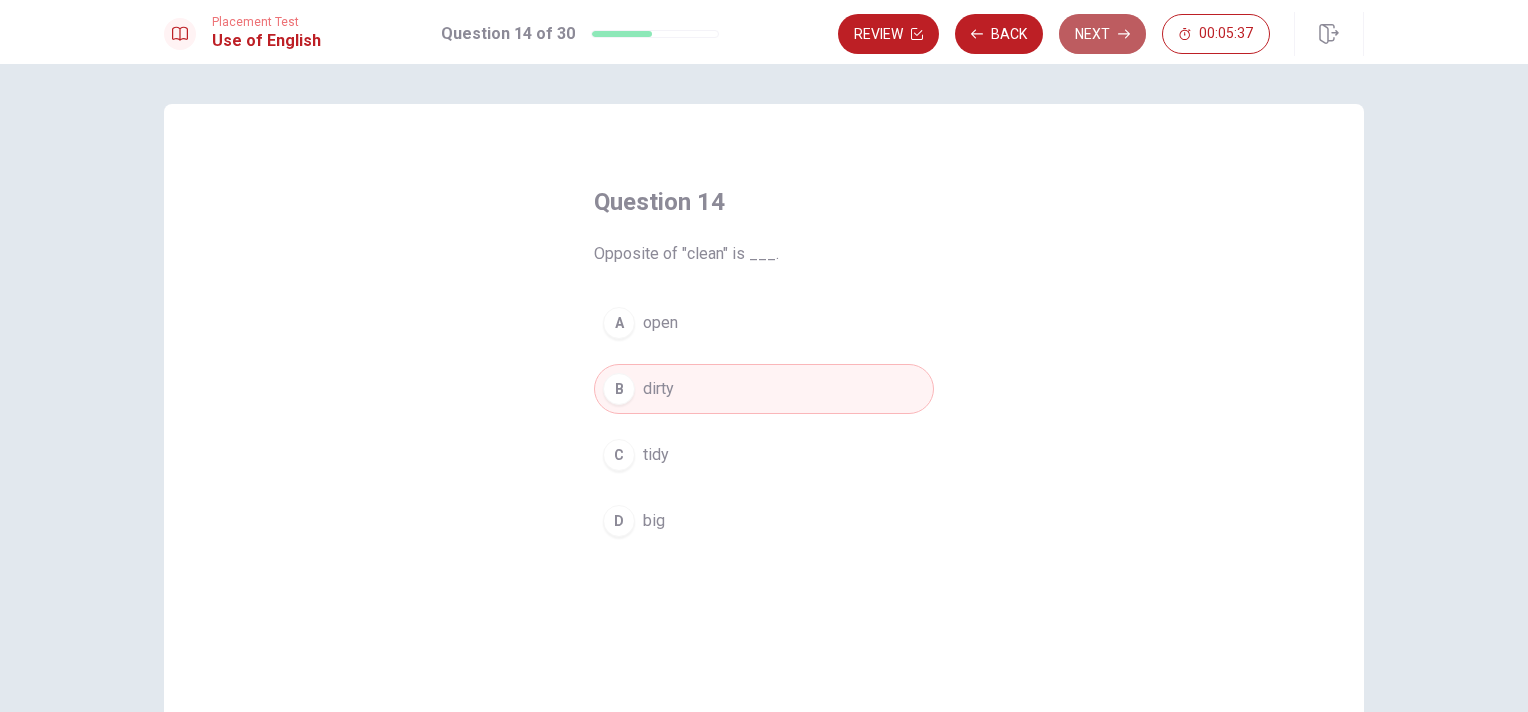 click on "Next" at bounding box center [1102, 34] 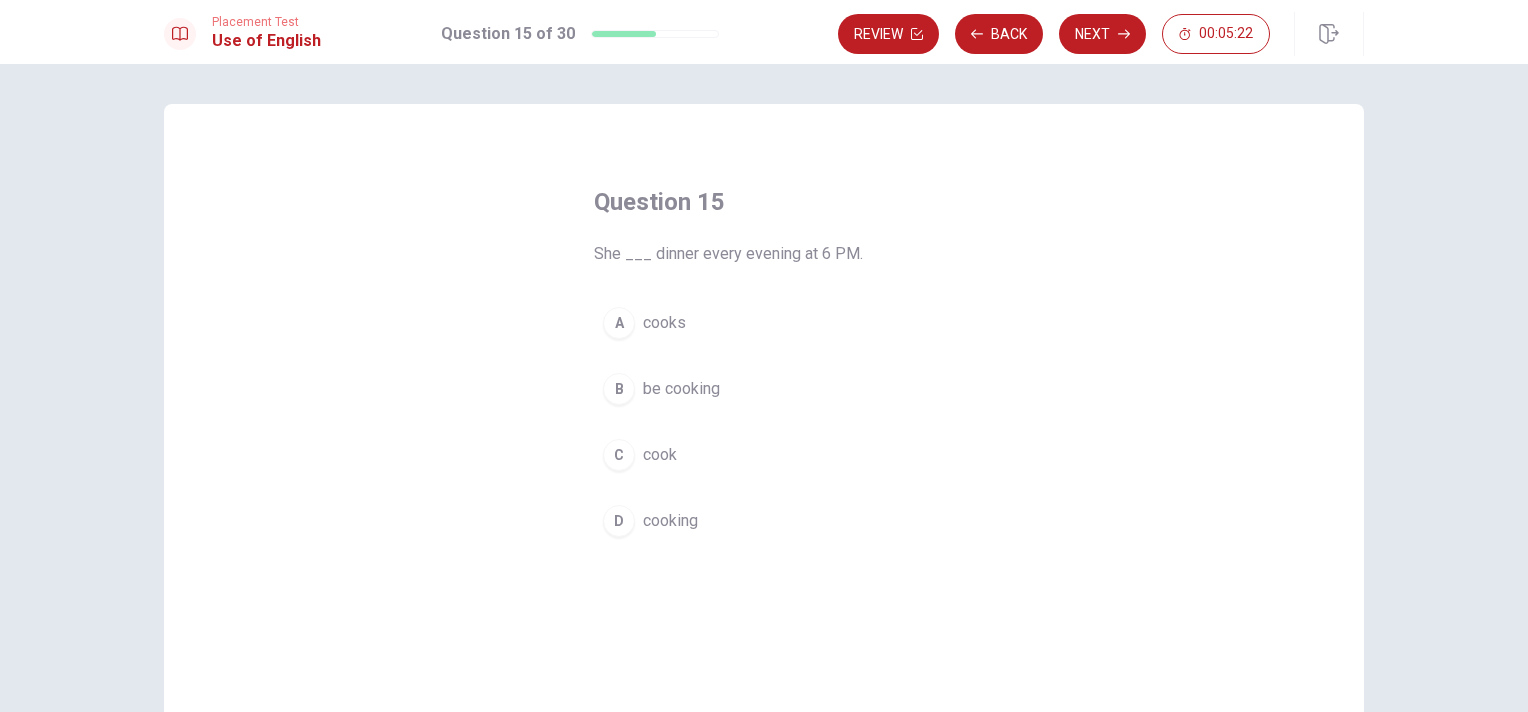 click on "cooks" at bounding box center [664, 323] 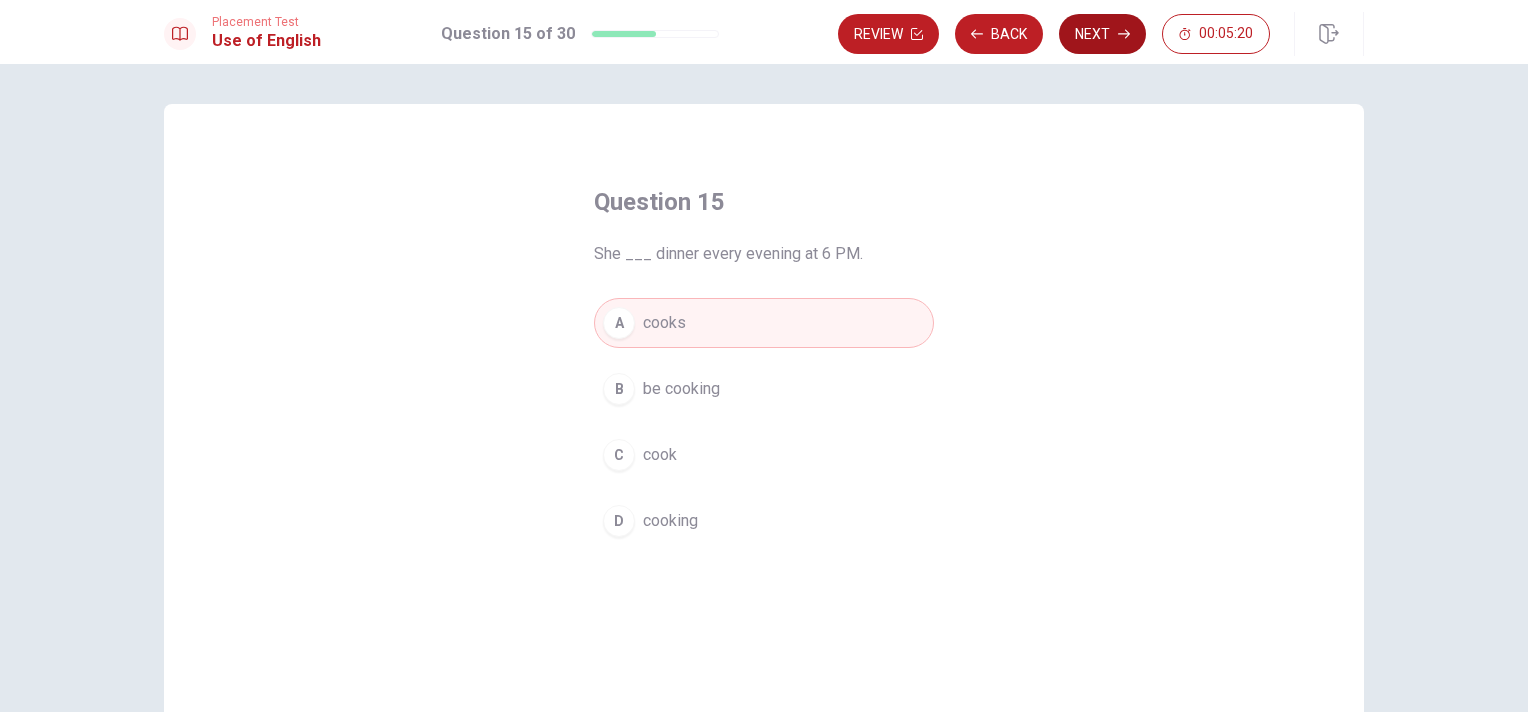 click on "Next" at bounding box center [1102, 34] 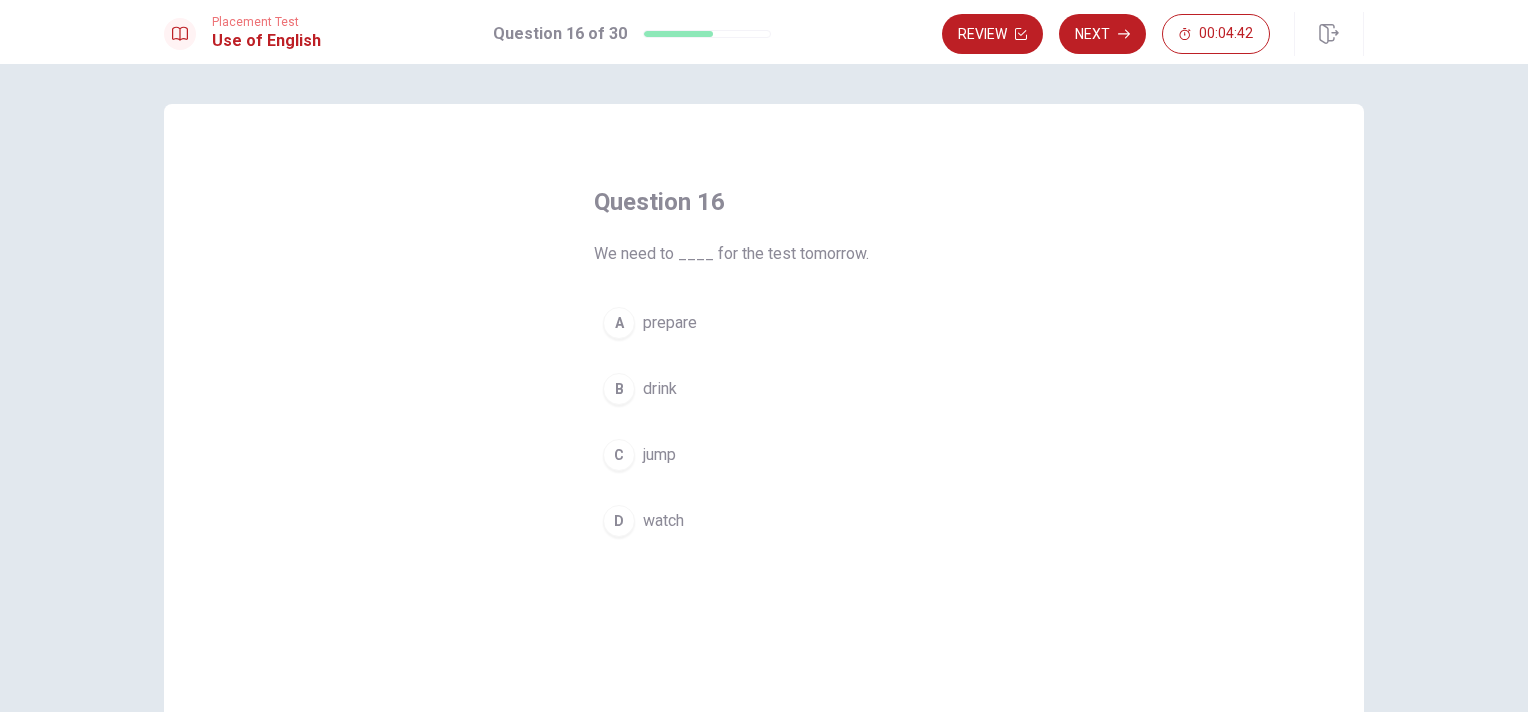 click on "drink" at bounding box center [660, 389] 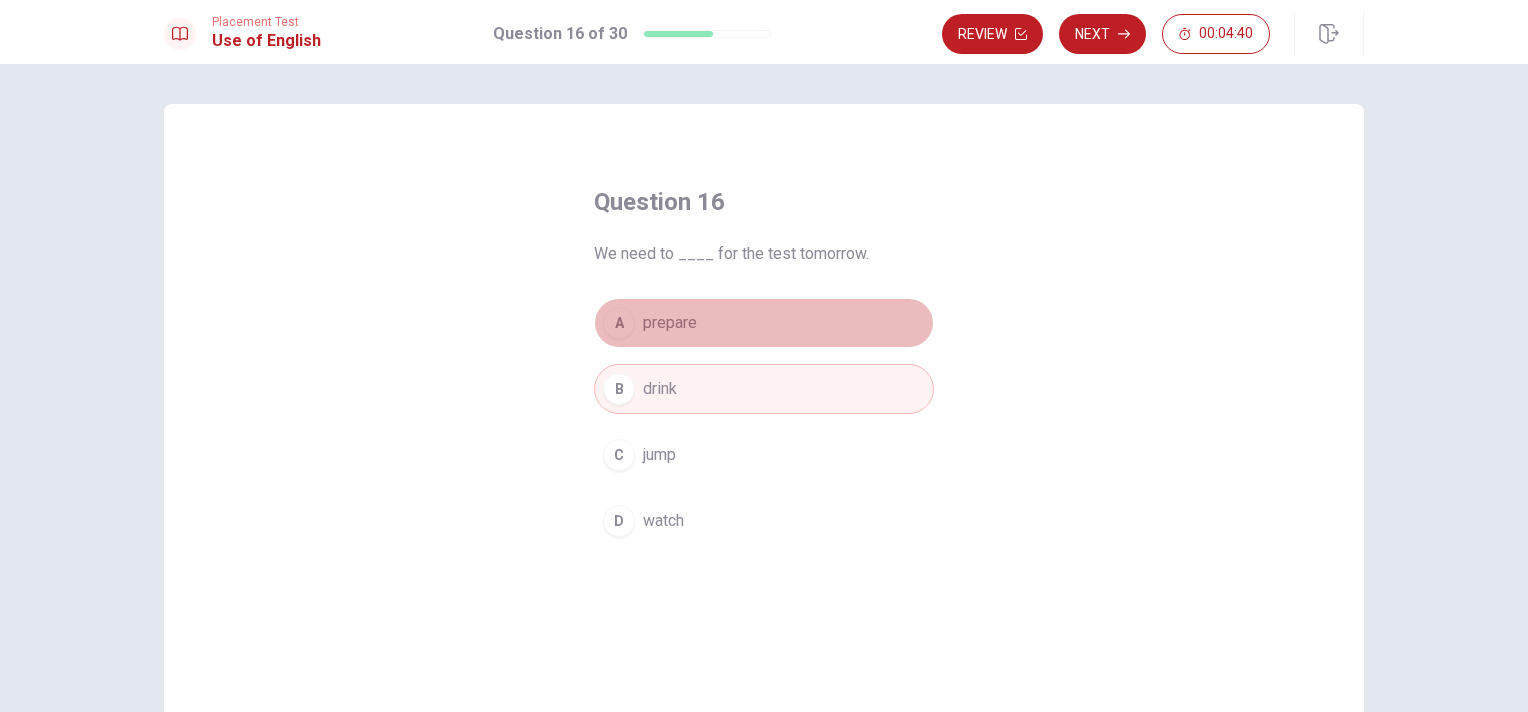 click on "prepare" at bounding box center (670, 323) 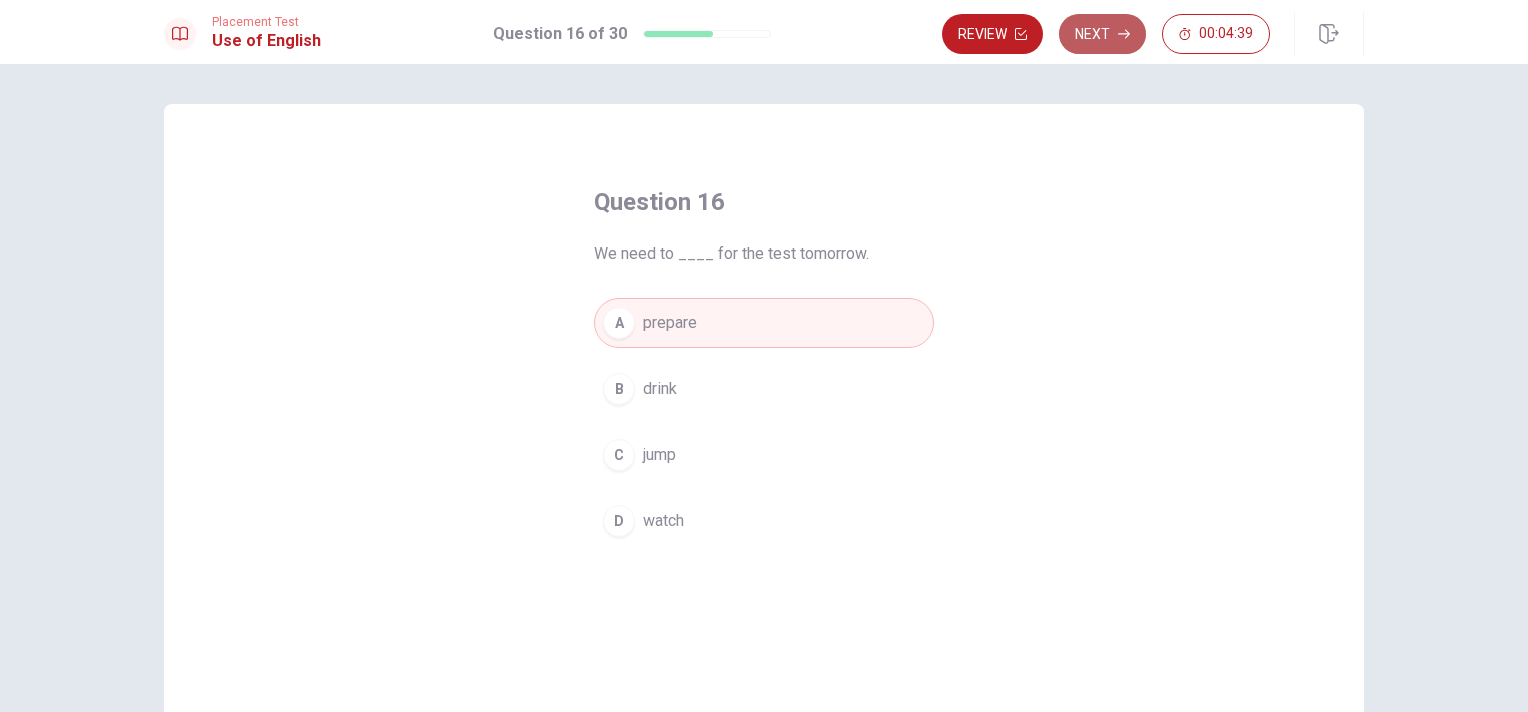 click on "Next" at bounding box center (1102, 34) 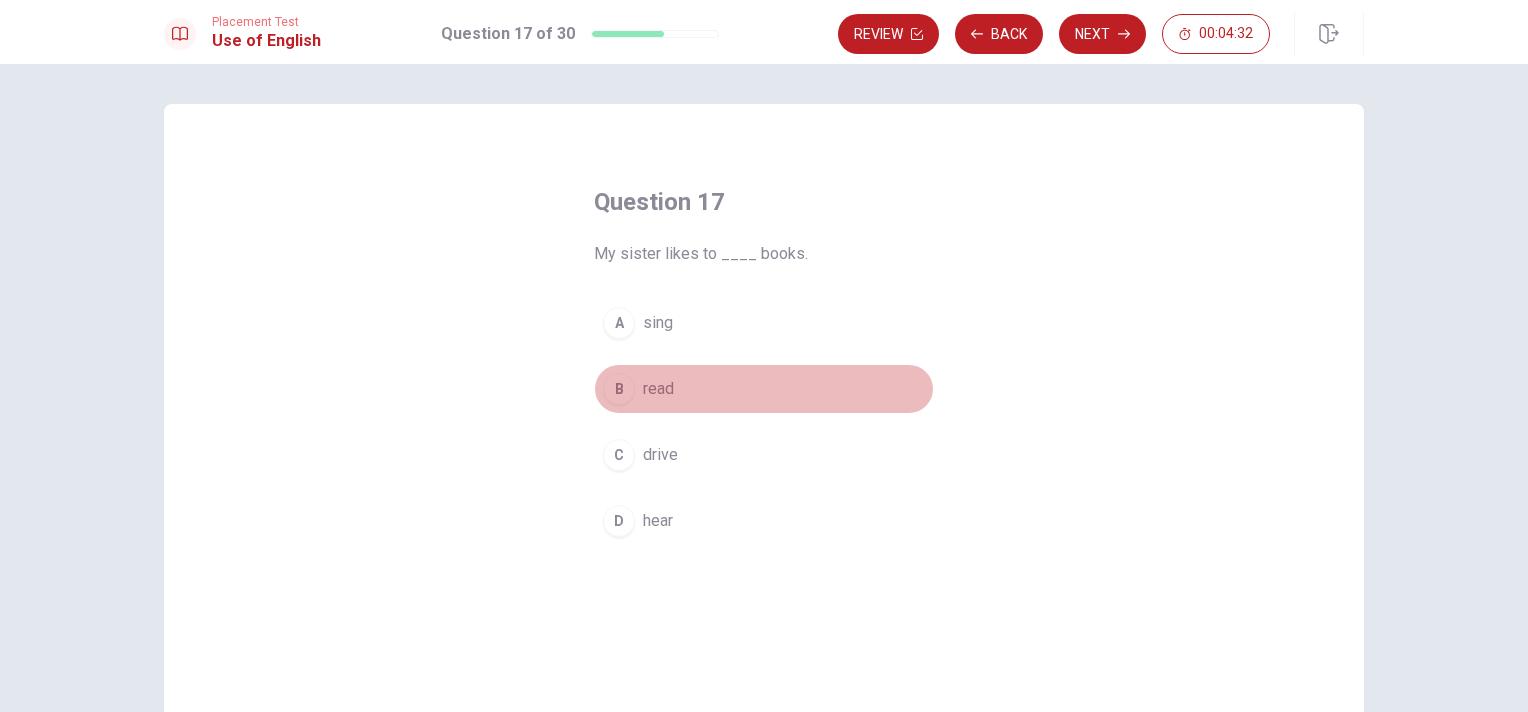 click on "B read" at bounding box center (764, 389) 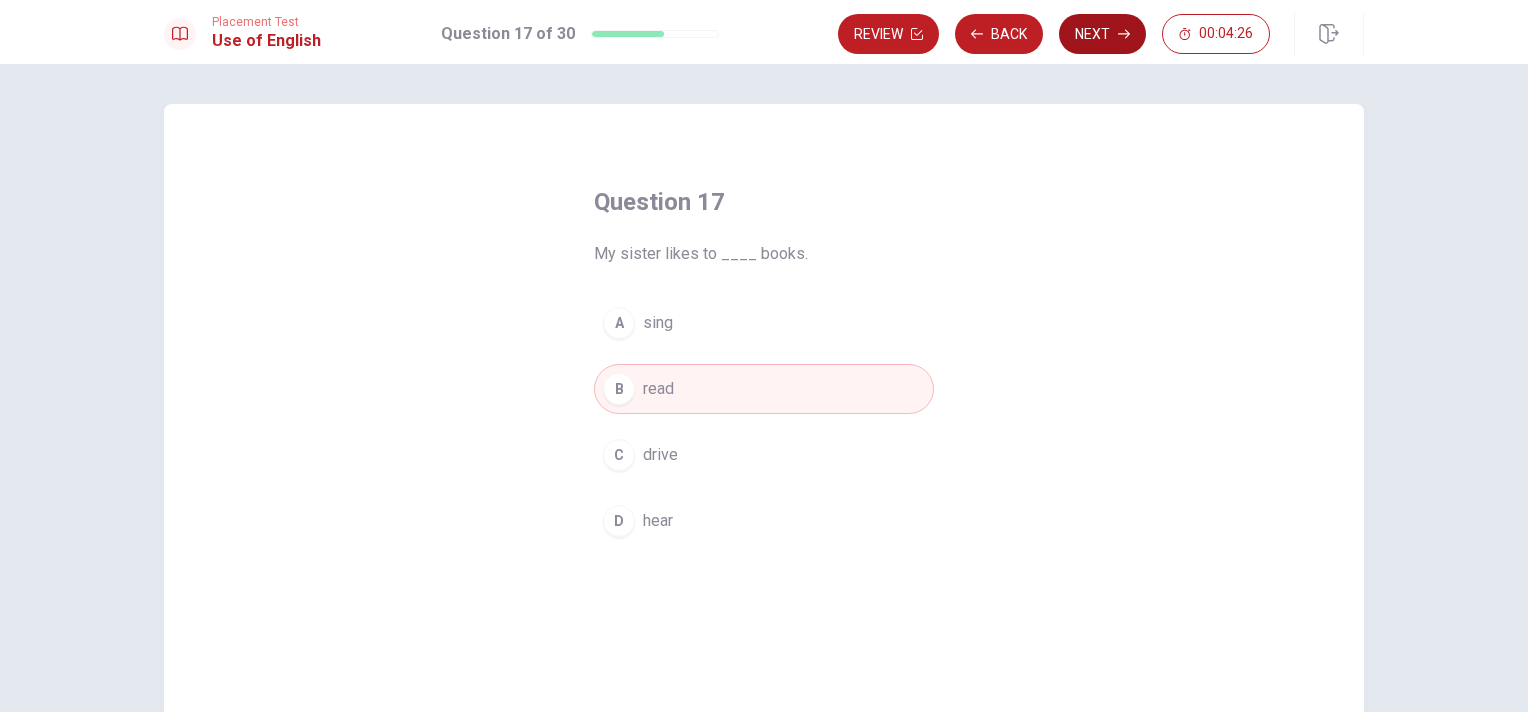 click on "Next" at bounding box center (1102, 34) 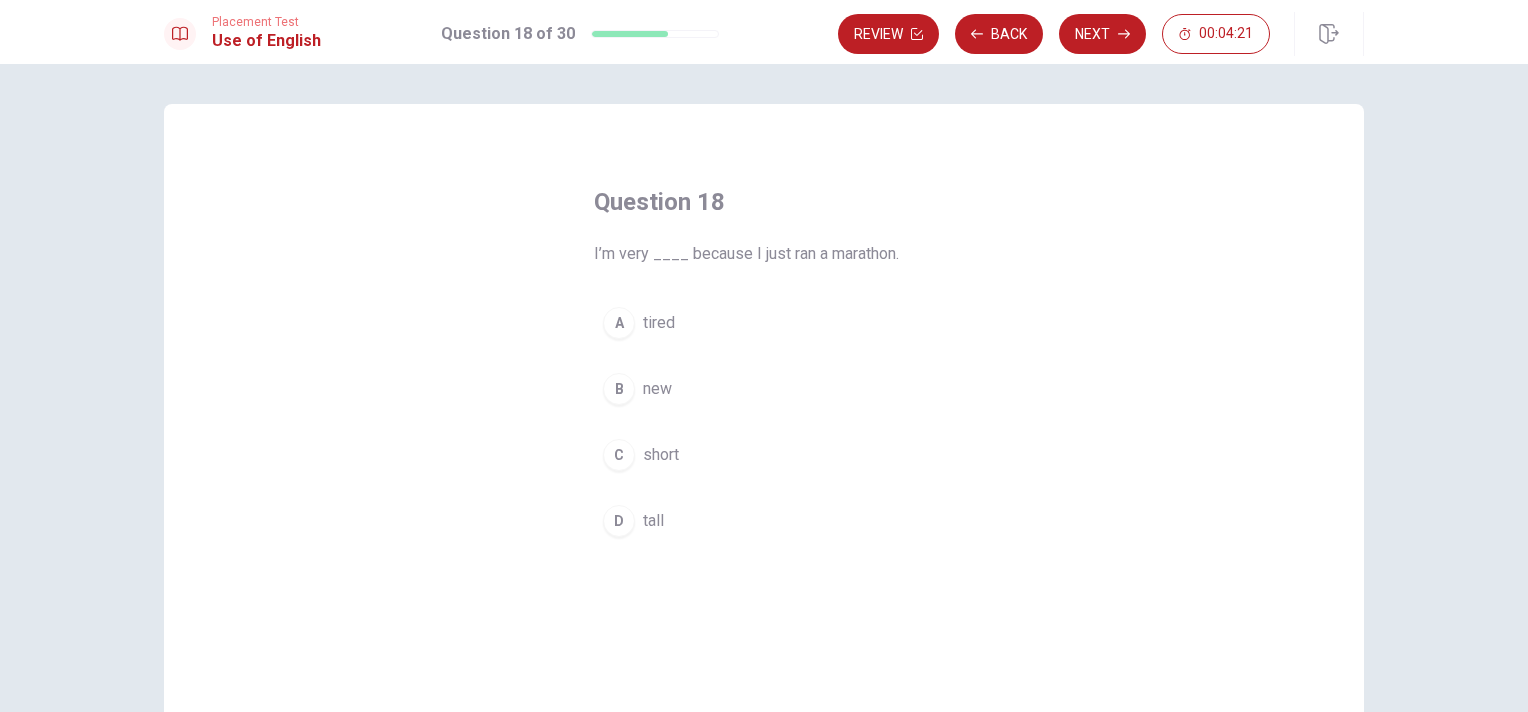 click on "tired" at bounding box center (659, 323) 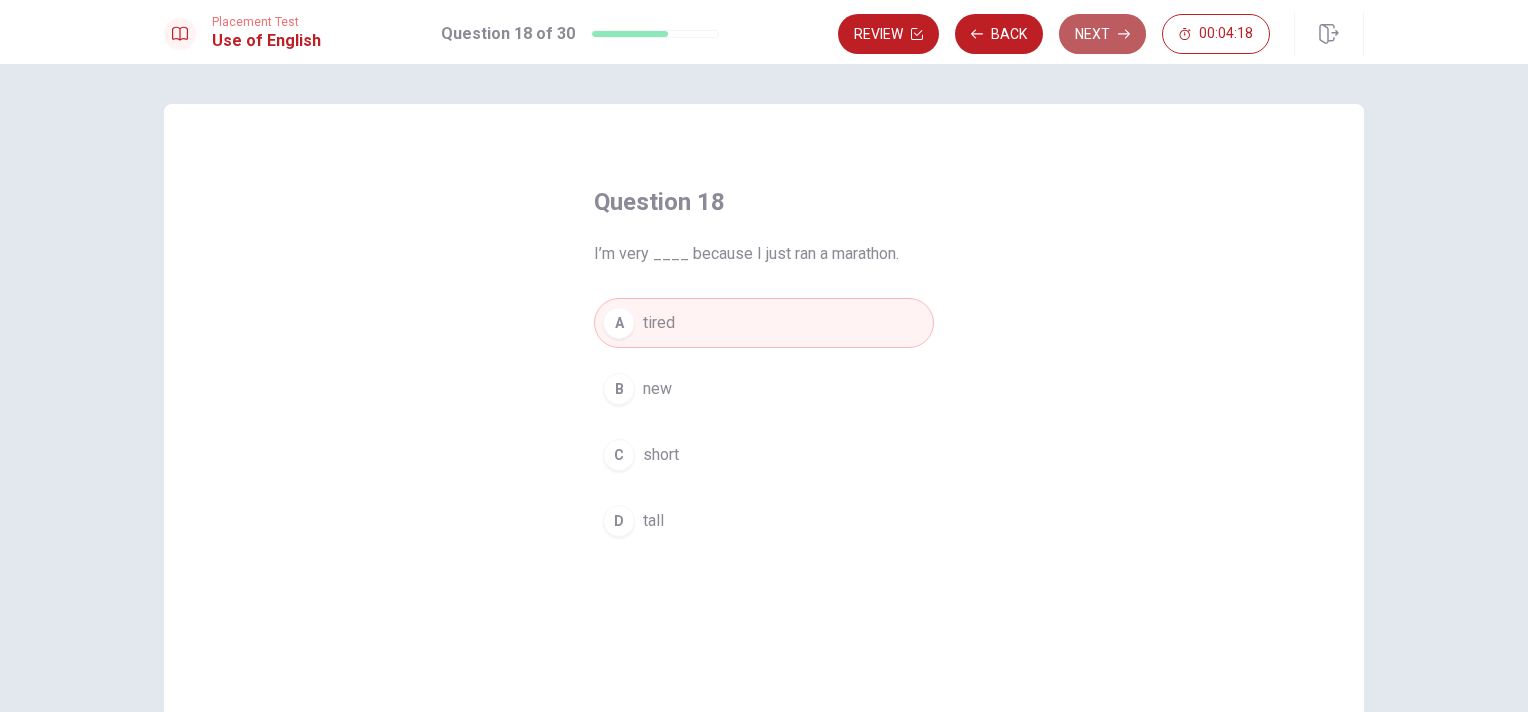 click on "Next" at bounding box center (1102, 34) 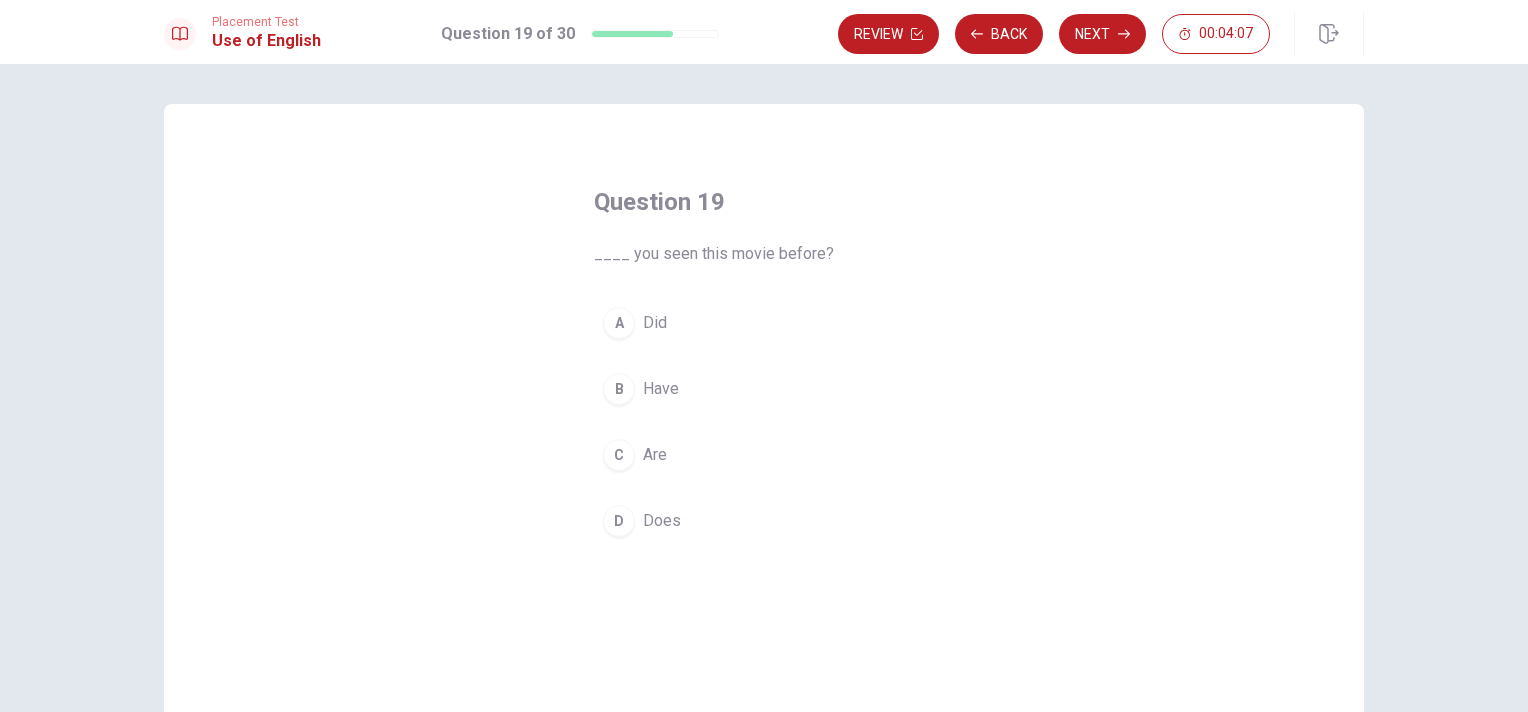 click on "Did" at bounding box center [655, 323] 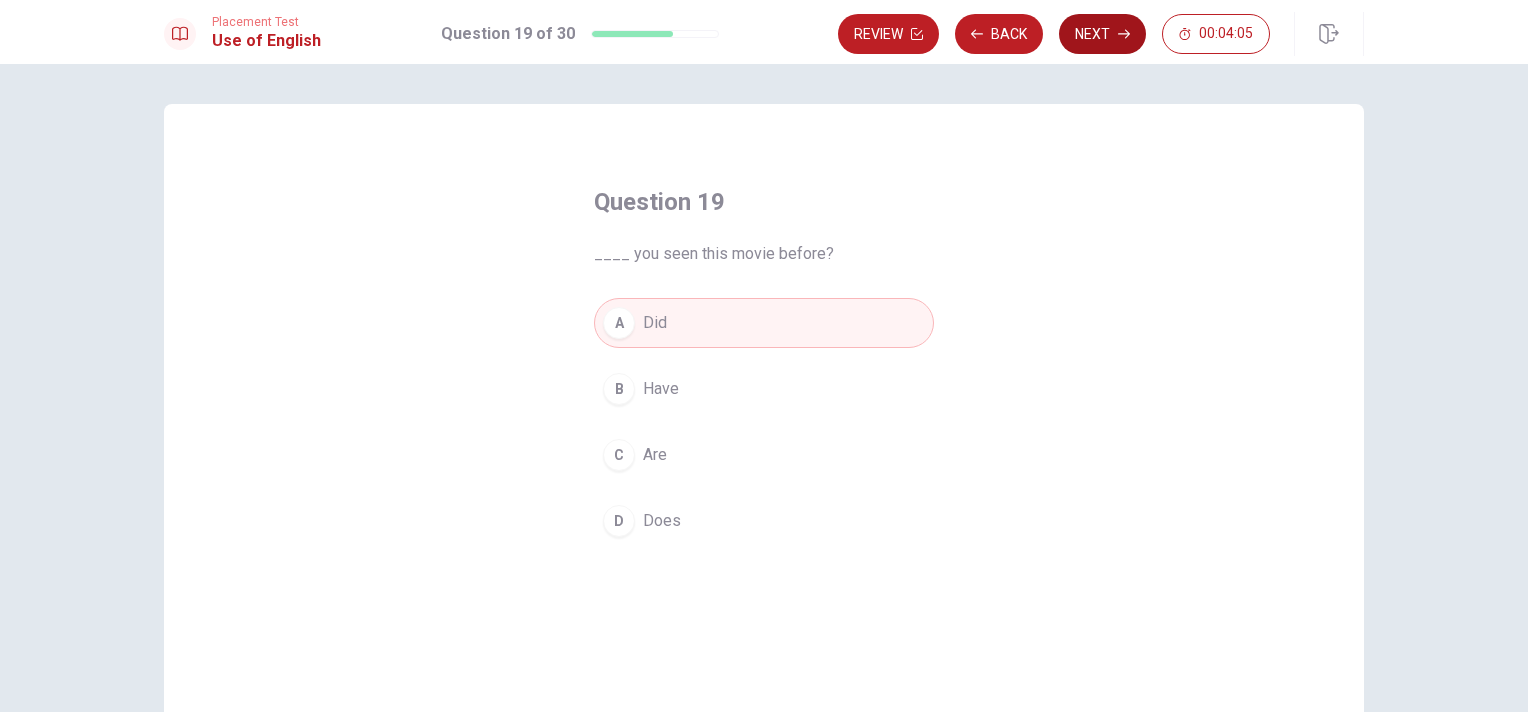 click on "Next" at bounding box center (1102, 34) 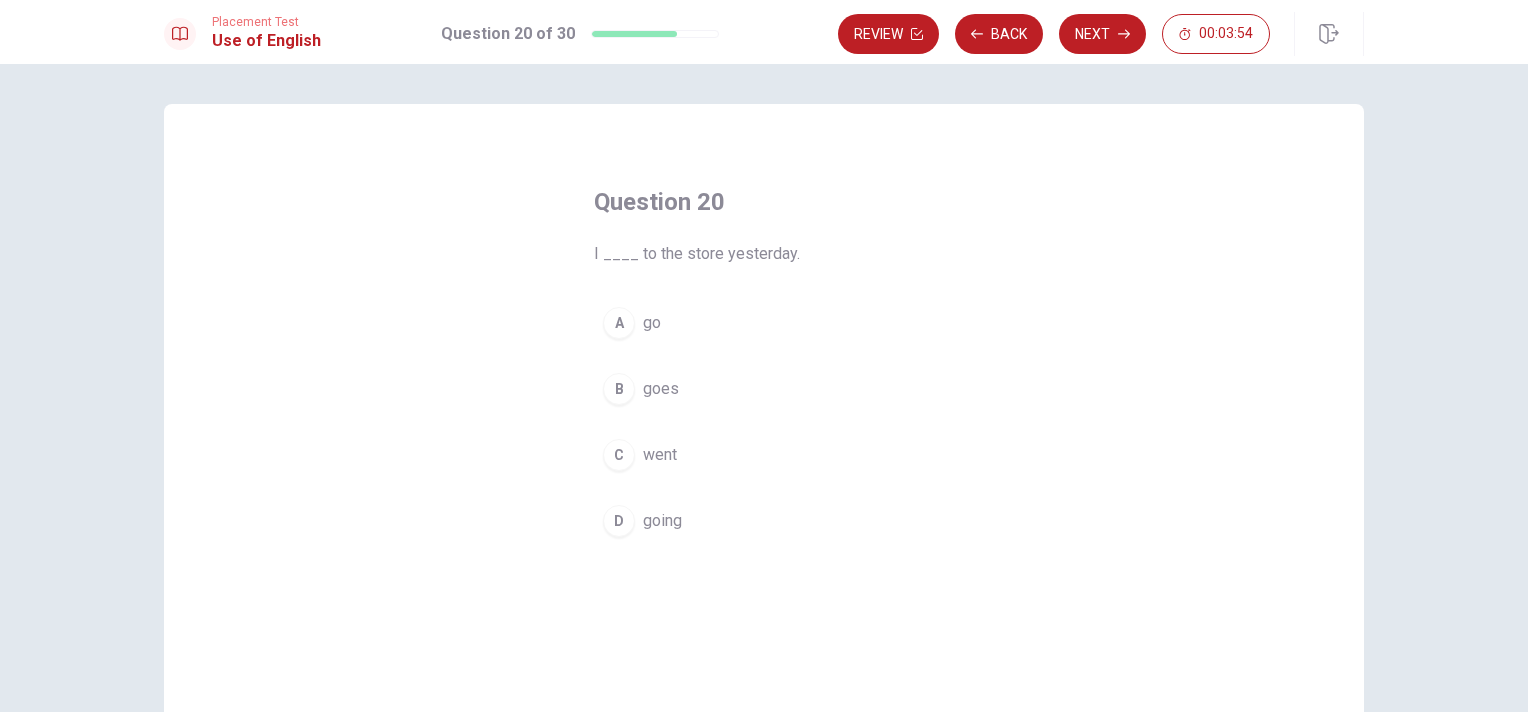 click on "goes" at bounding box center (661, 389) 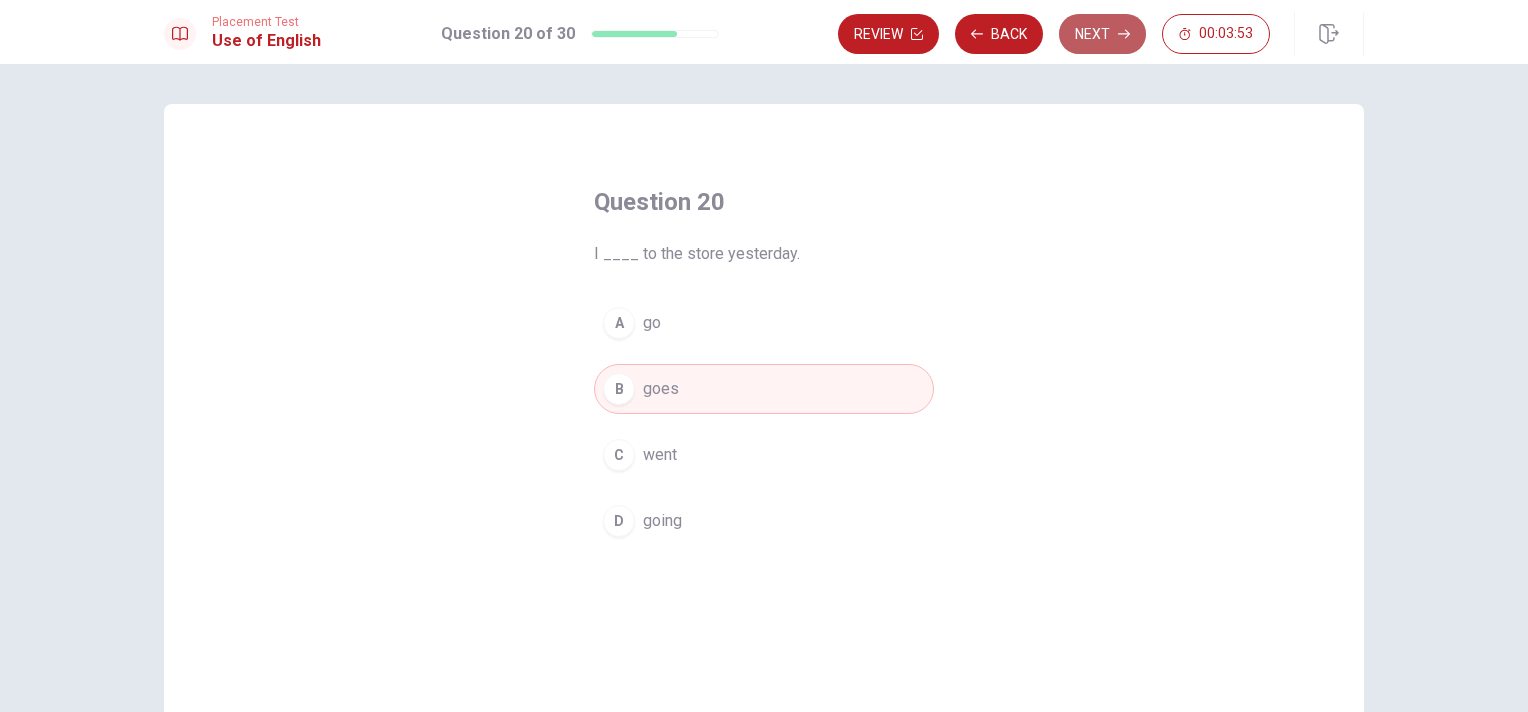 click on "Next" at bounding box center (1102, 34) 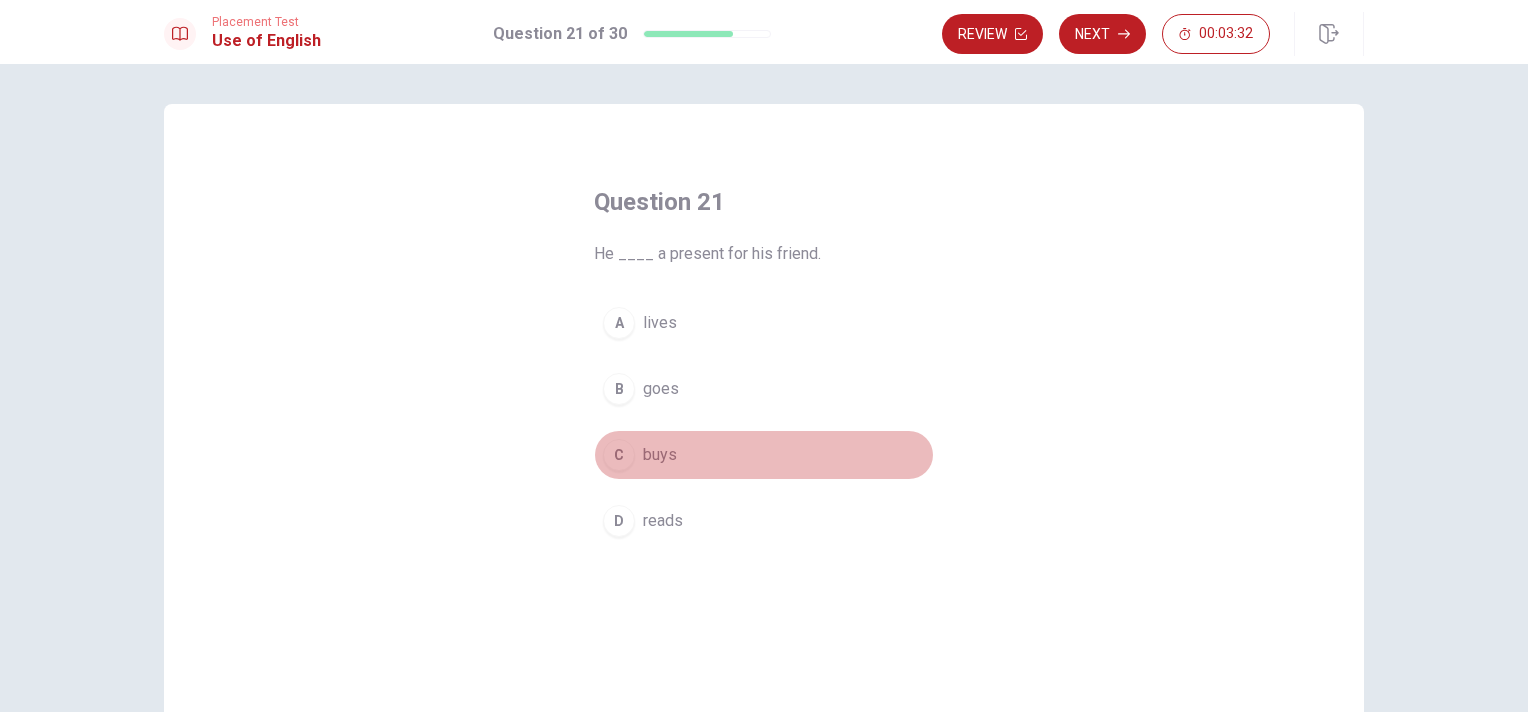 click on "buys" at bounding box center [660, 455] 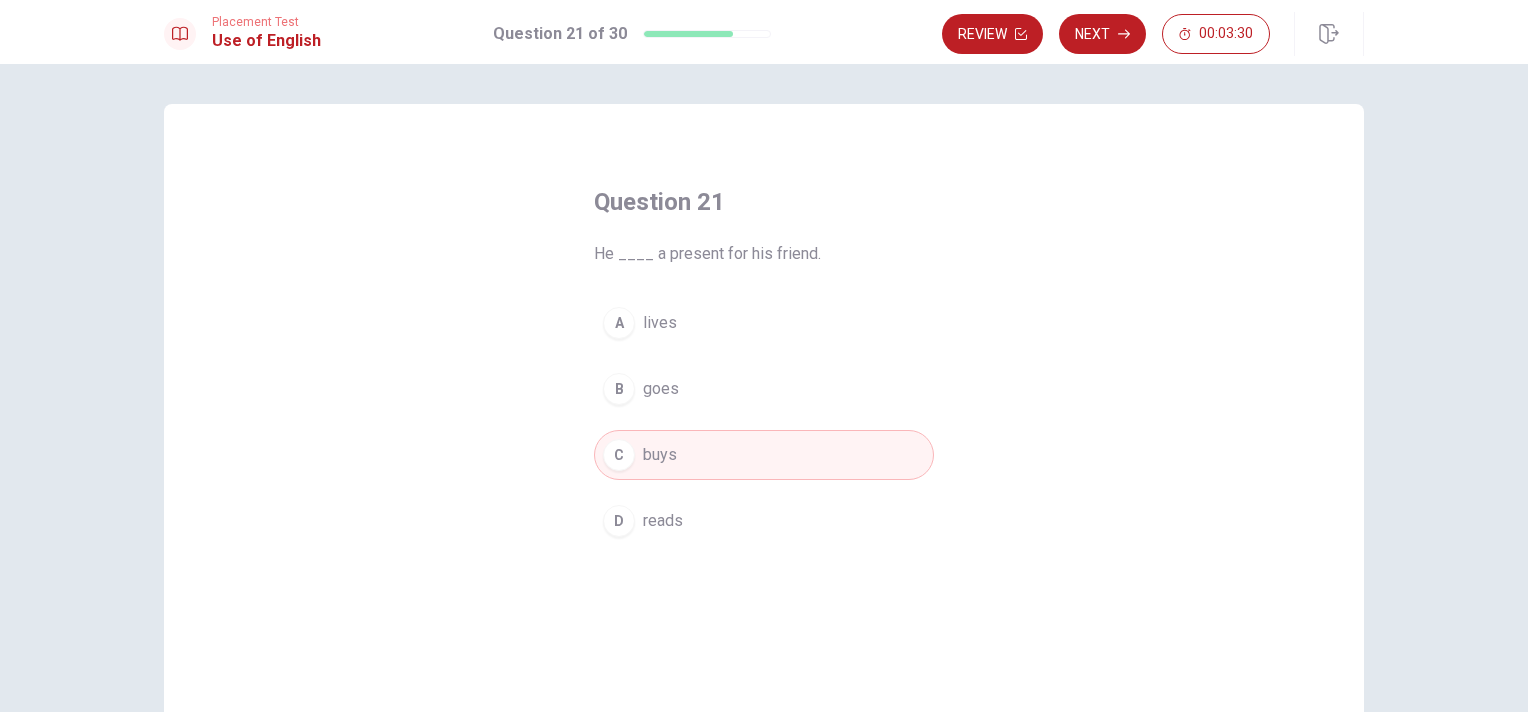 click on "Next" at bounding box center [1102, 34] 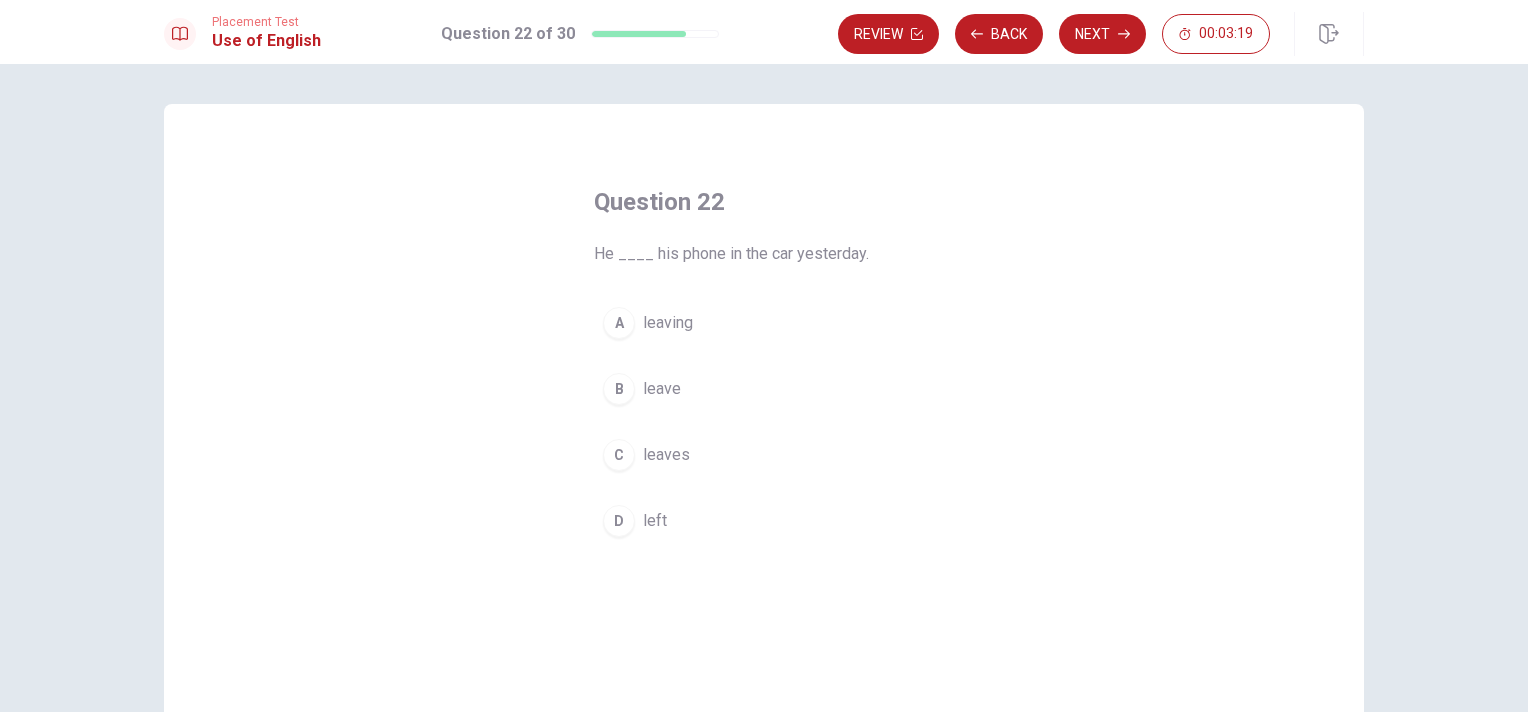 click on "leaves" at bounding box center (666, 455) 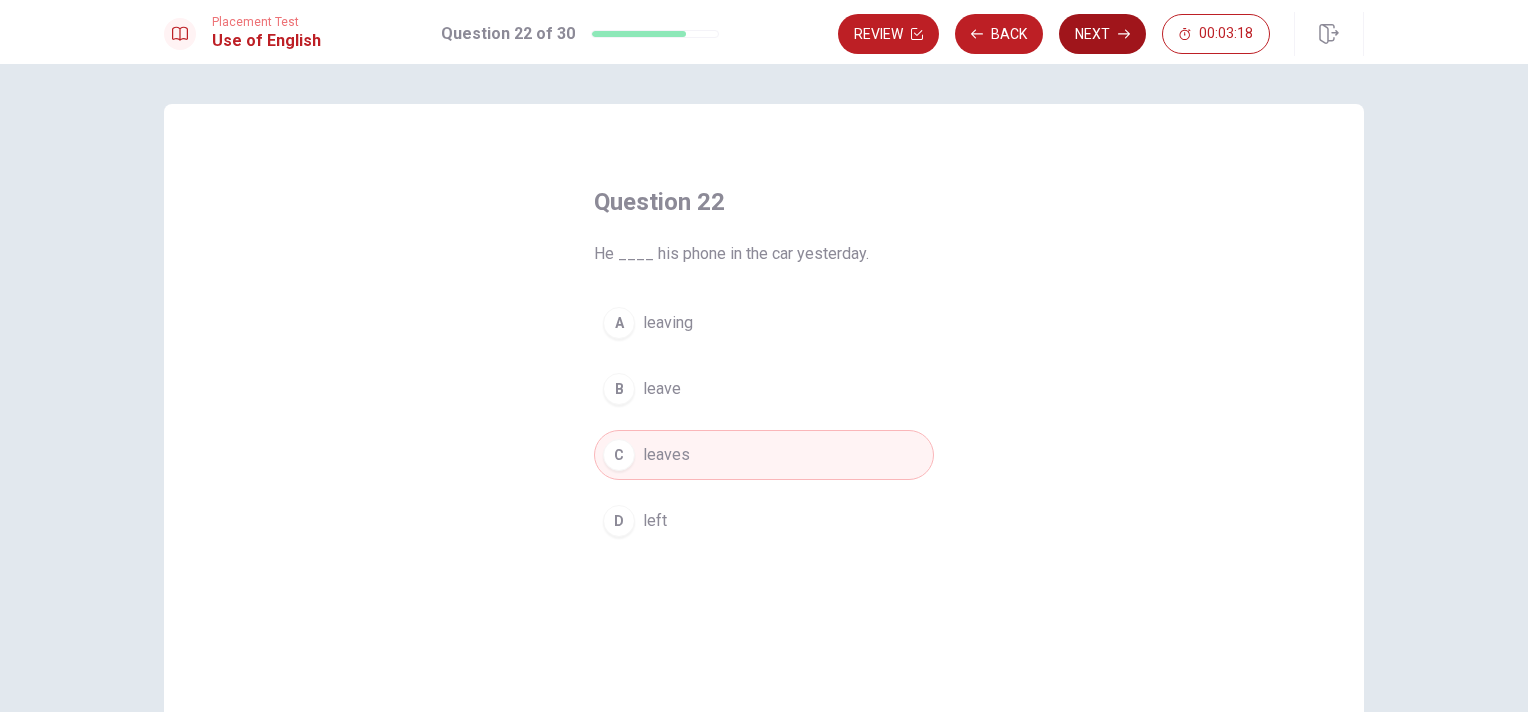 click on "Next" at bounding box center [1102, 34] 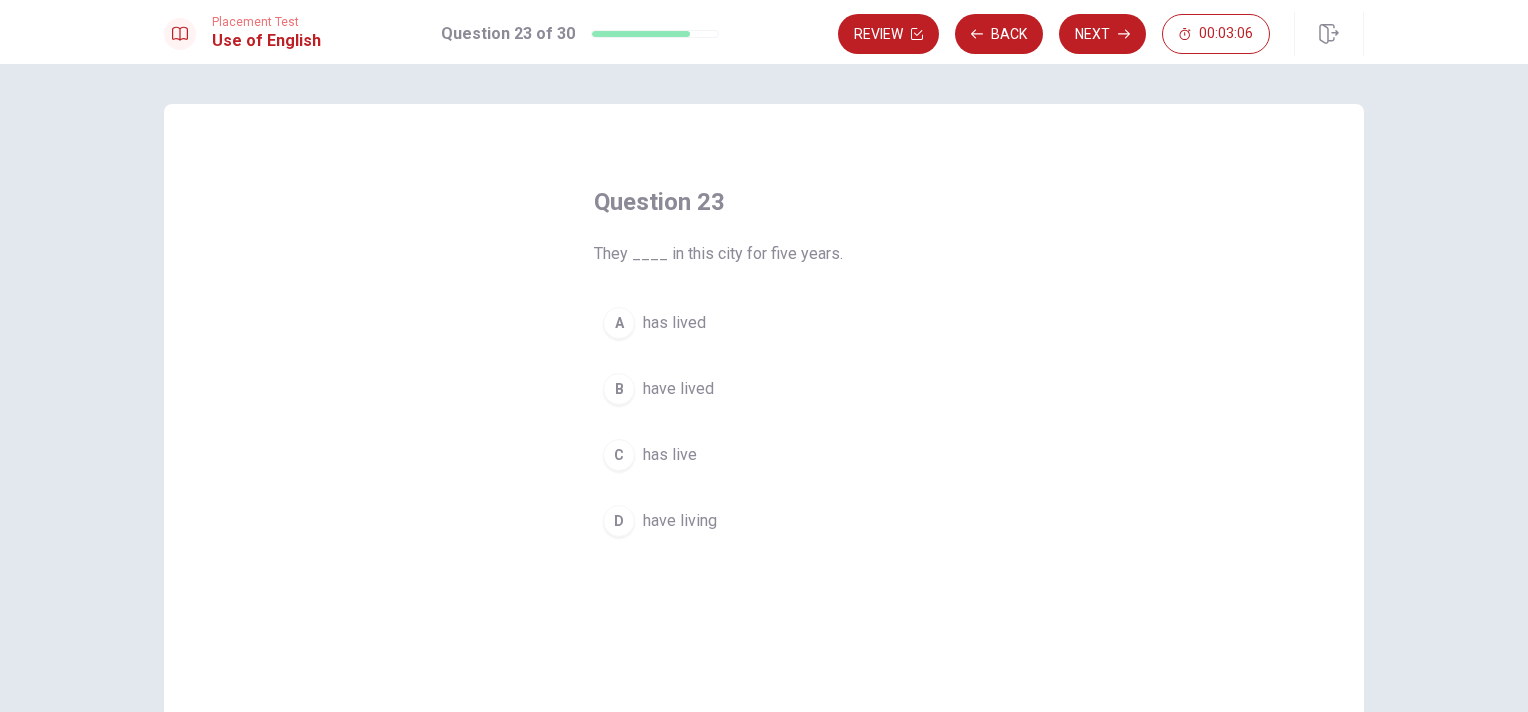 click on "B have lived" at bounding box center [764, 389] 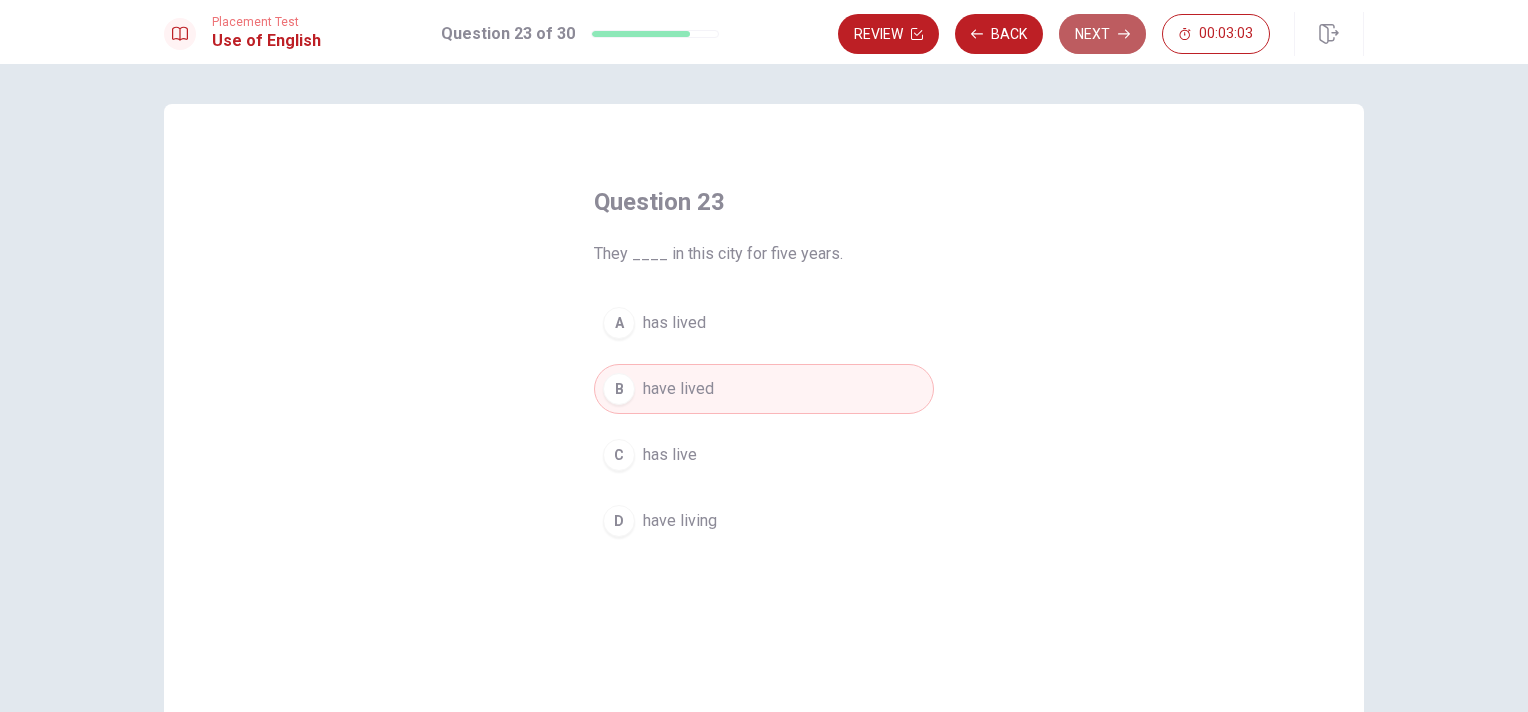 click on "Next" at bounding box center [1102, 34] 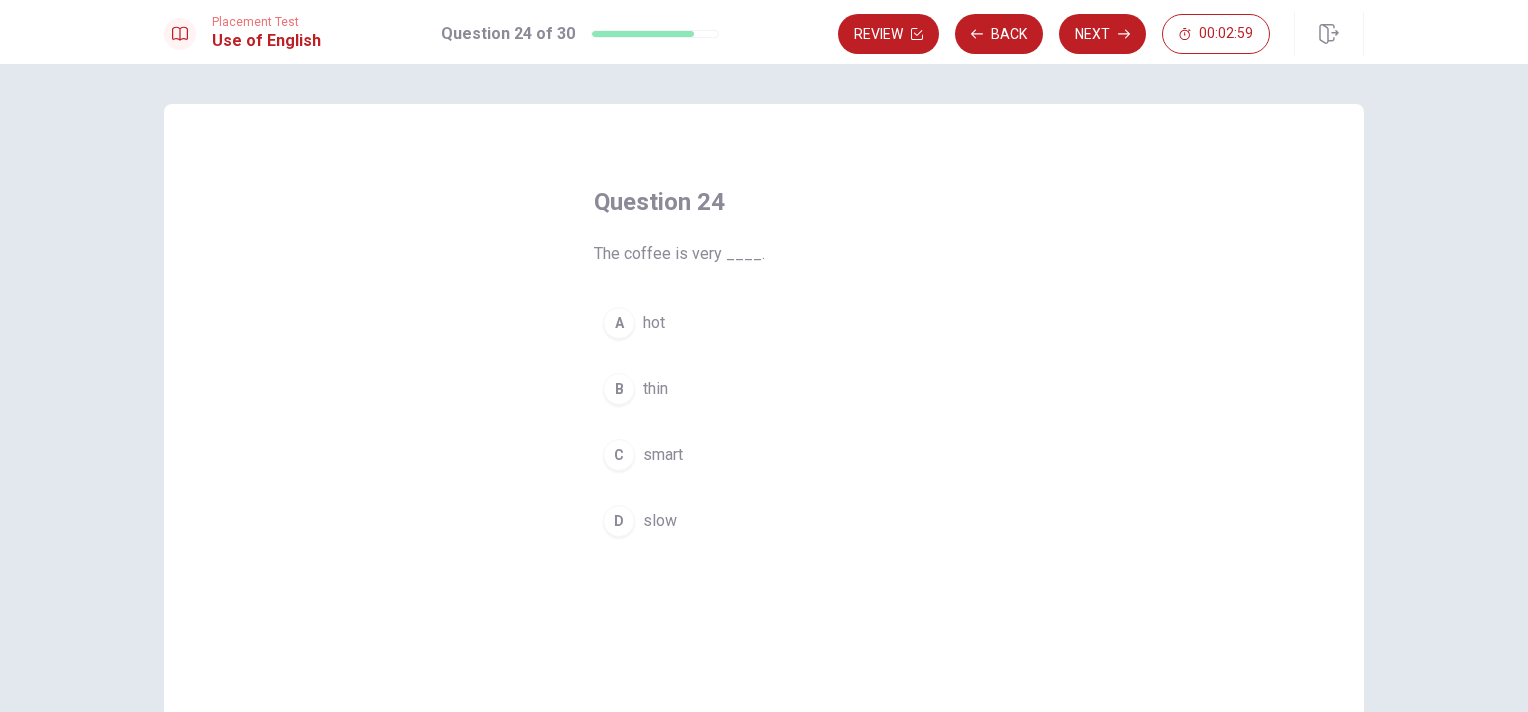 click on "hot" at bounding box center [654, 323] 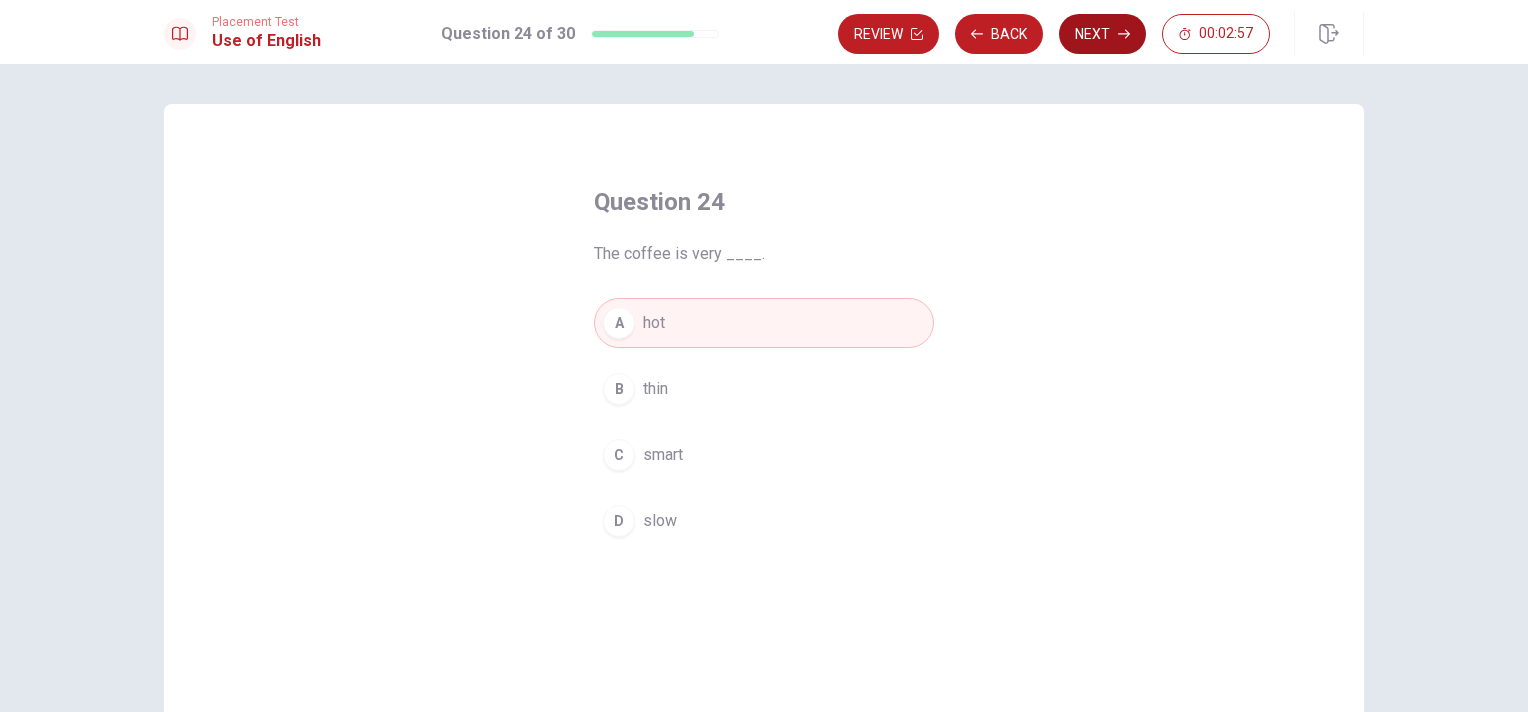 click 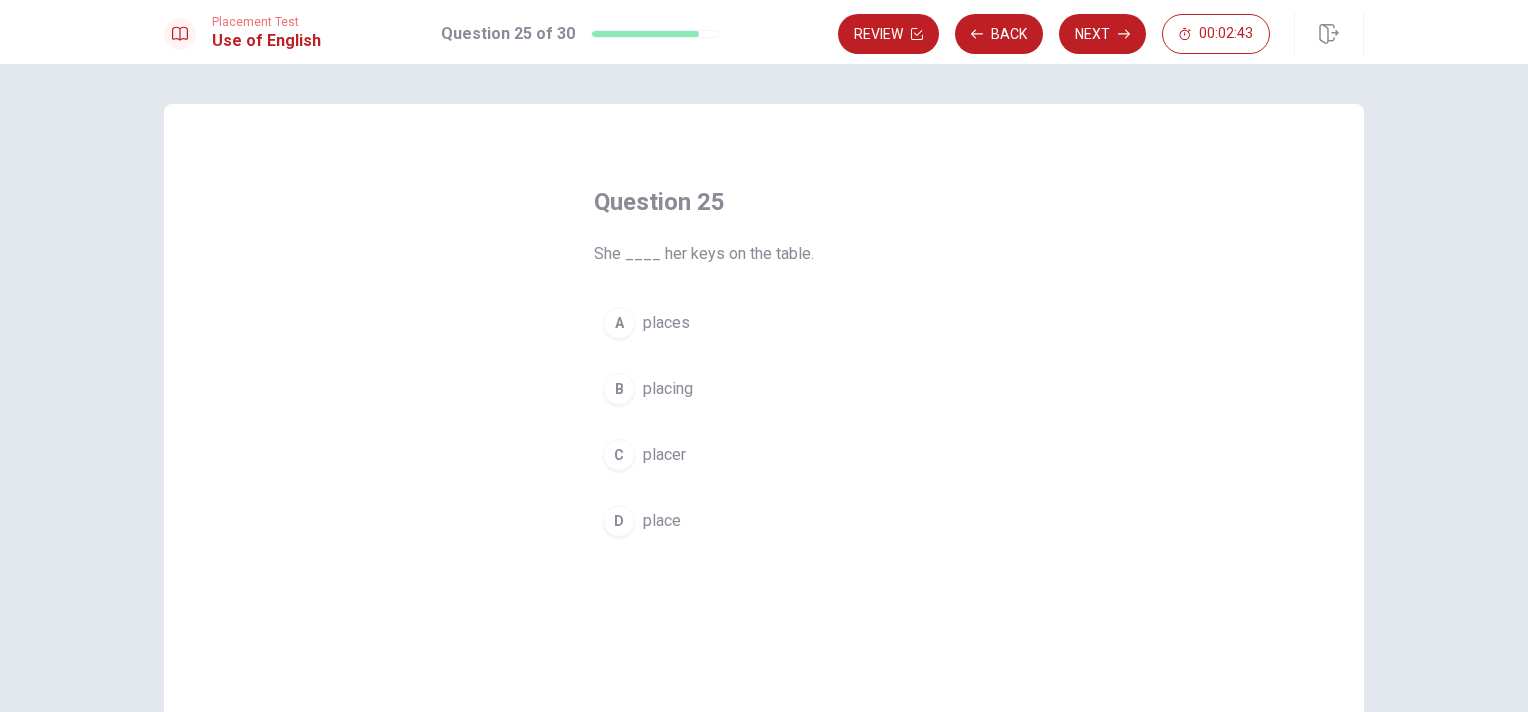 click on "placing" at bounding box center (668, 389) 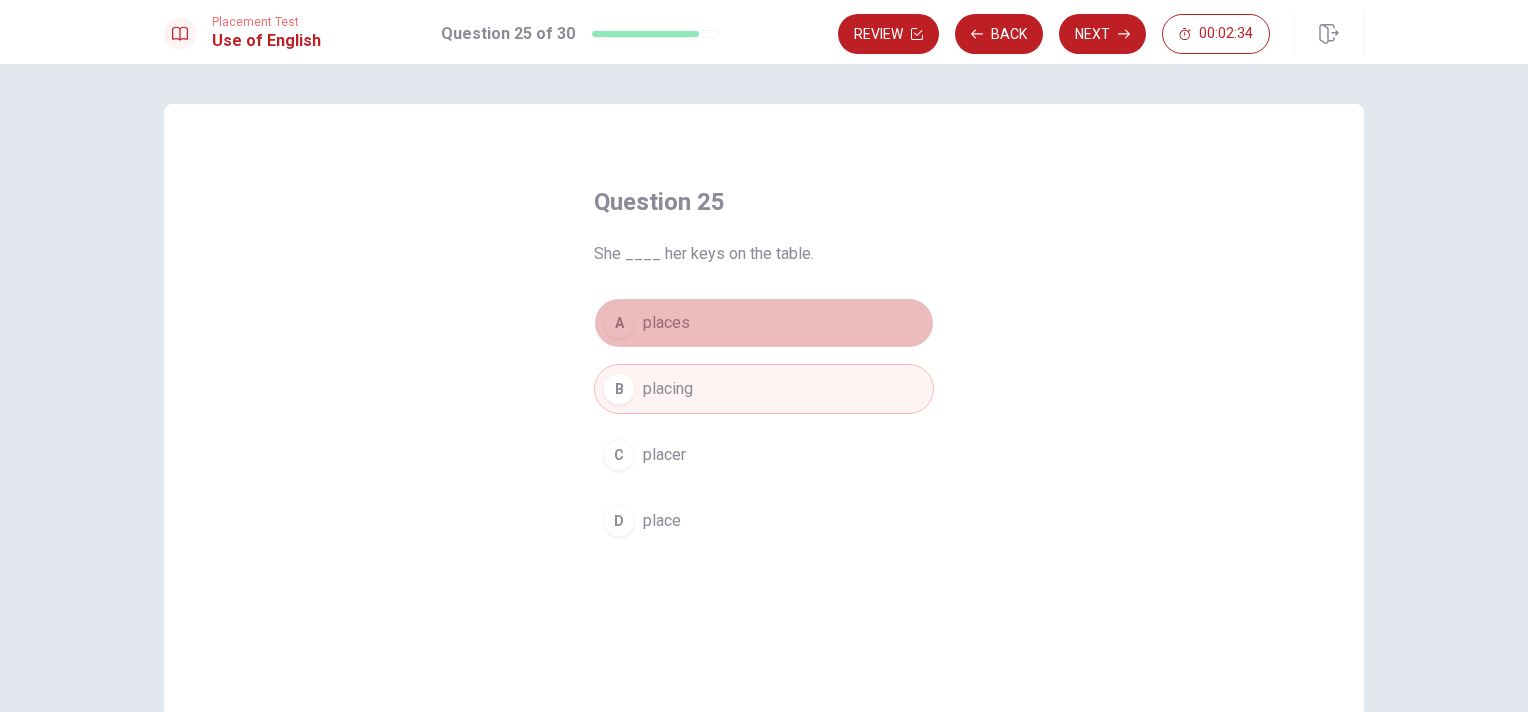 click on "A places" at bounding box center [764, 323] 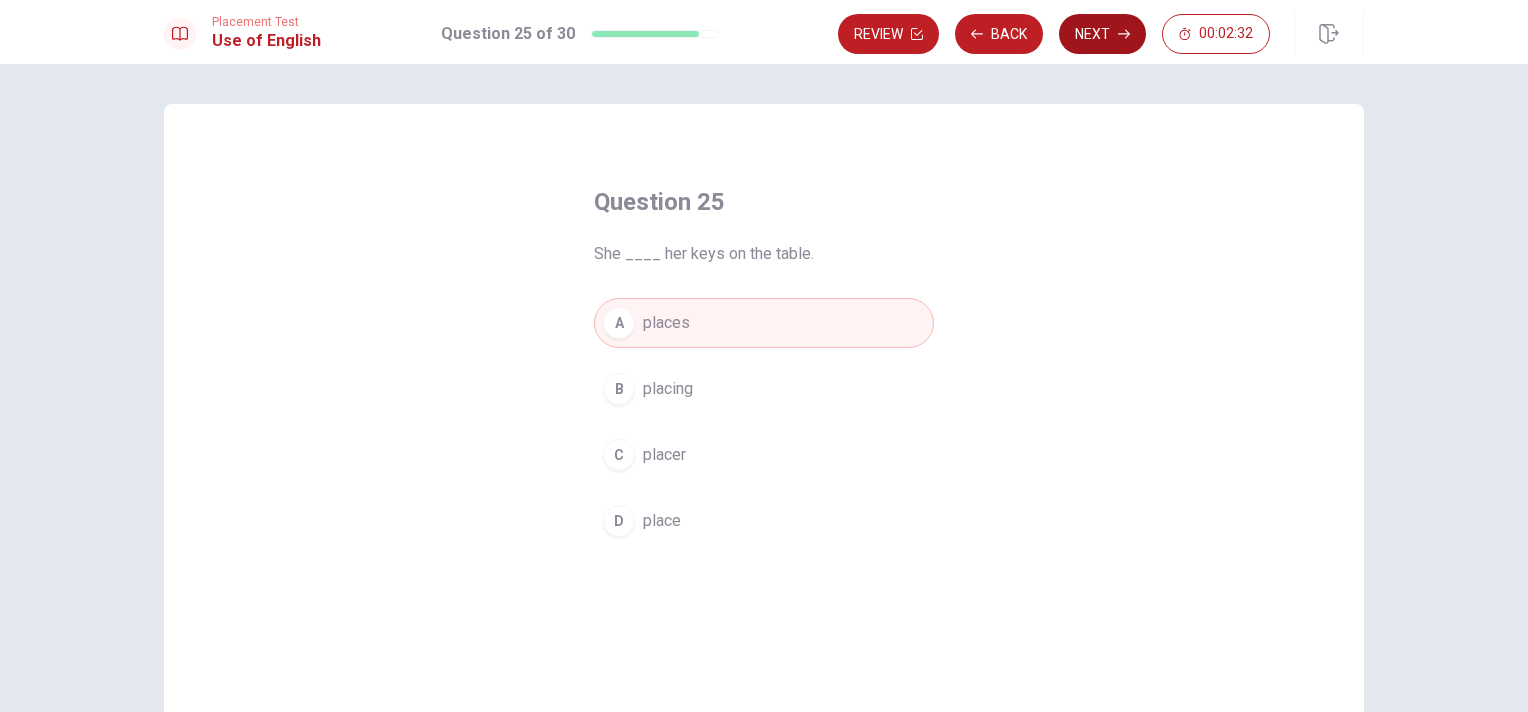 click on "Next" at bounding box center [1102, 34] 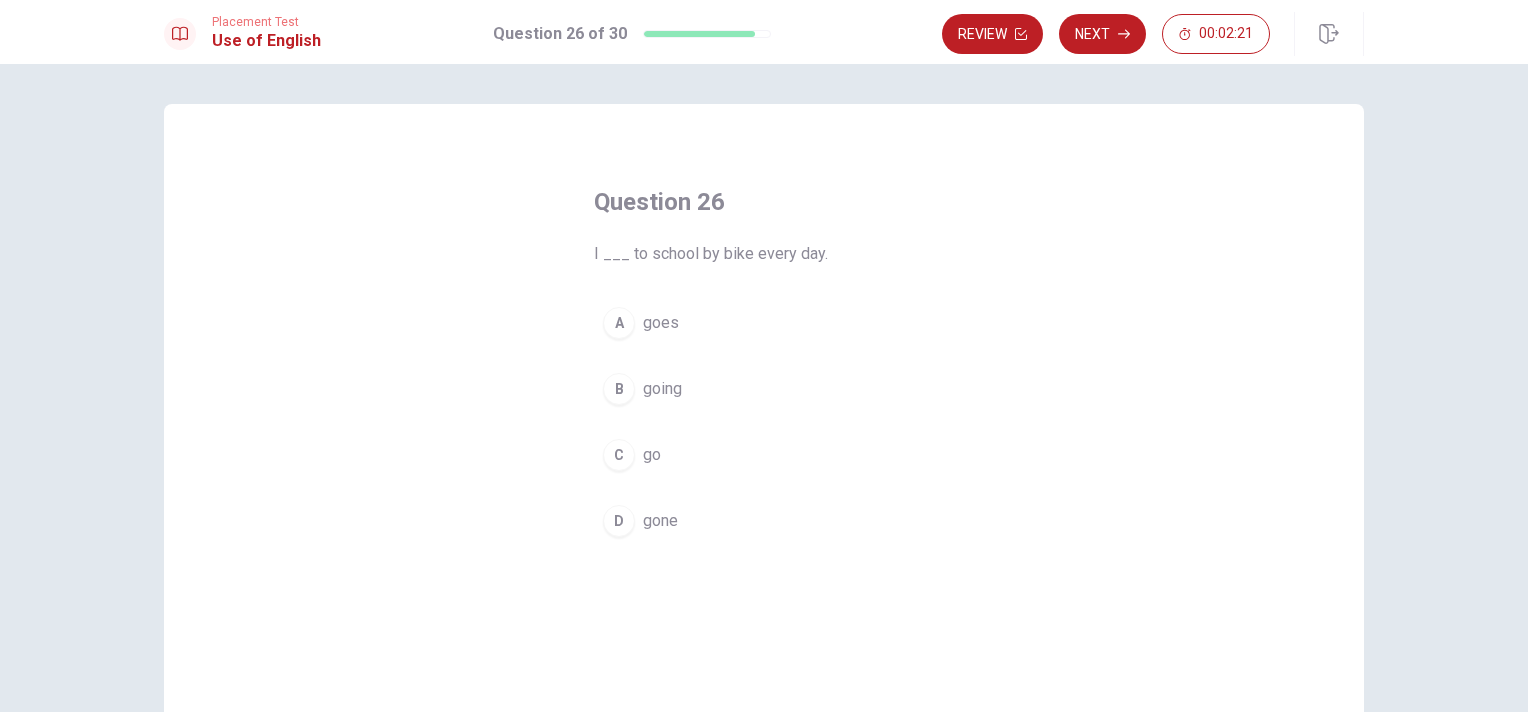 click on "going" at bounding box center (662, 389) 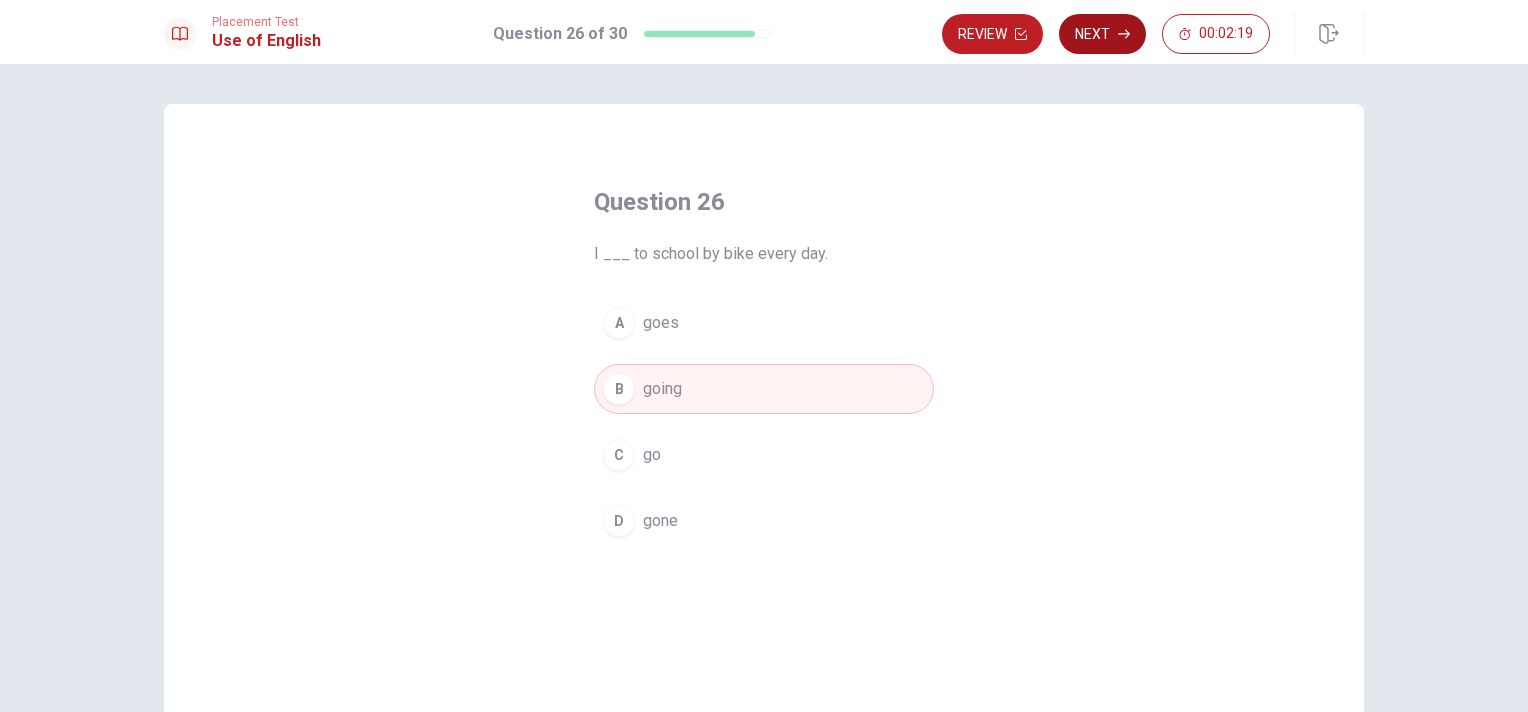 click on "Next" at bounding box center [1102, 34] 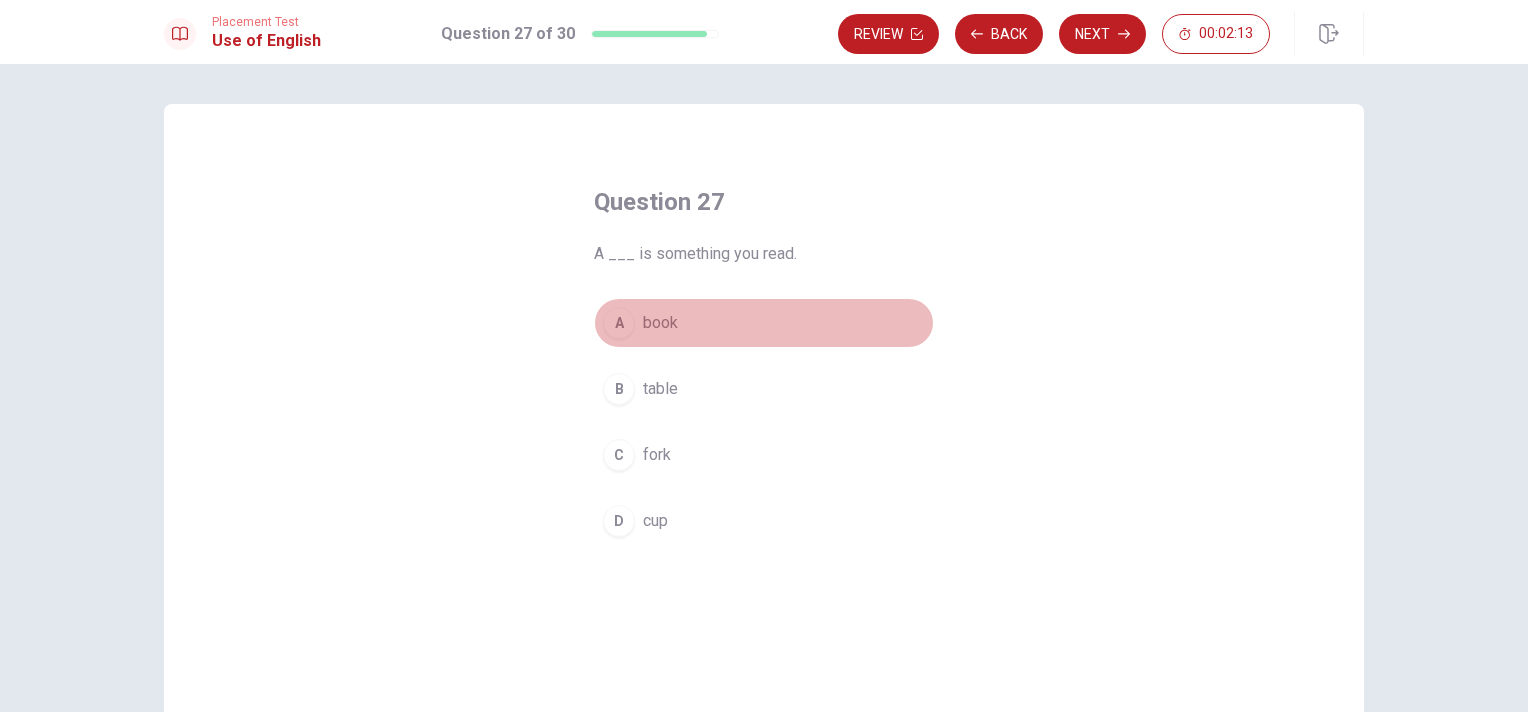 click on "book" at bounding box center (660, 323) 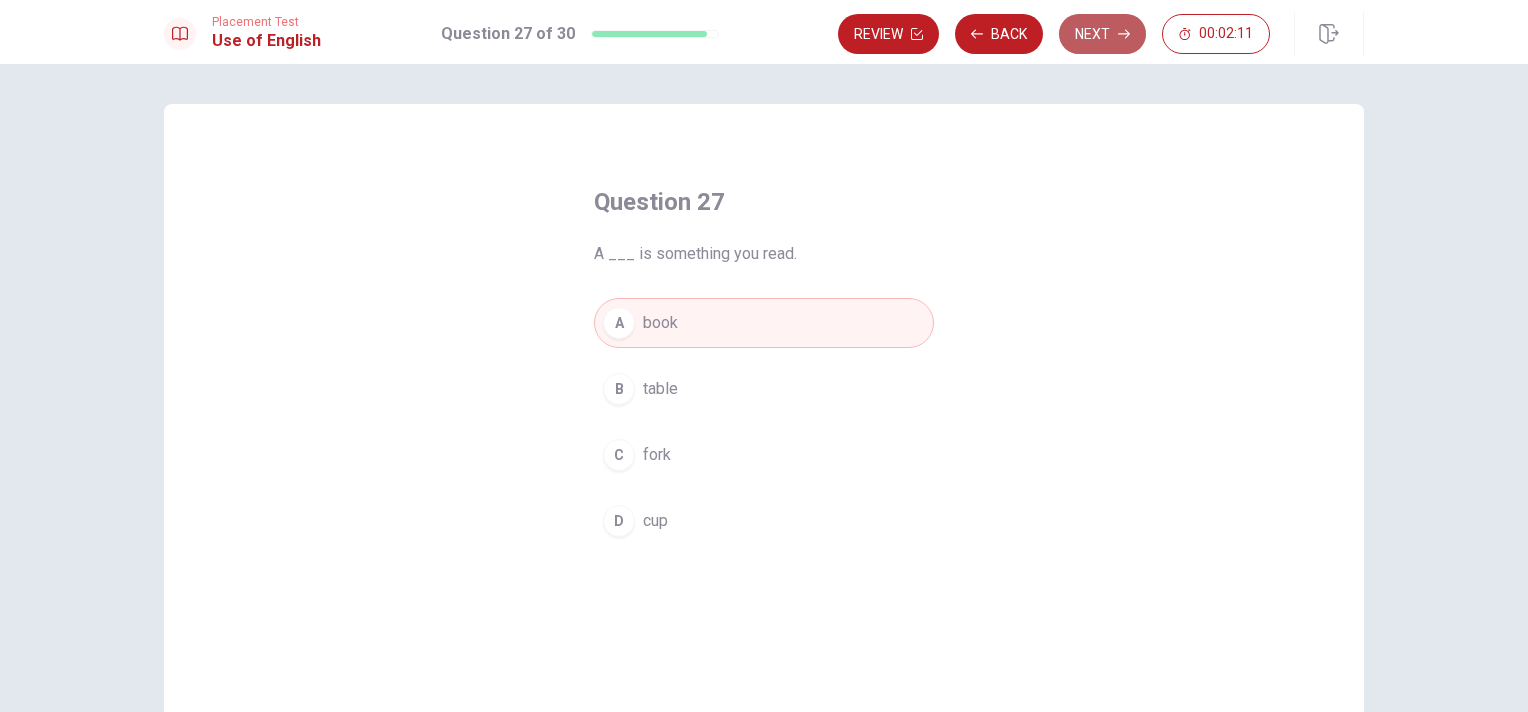 click on "Next" at bounding box center [1102, 34] 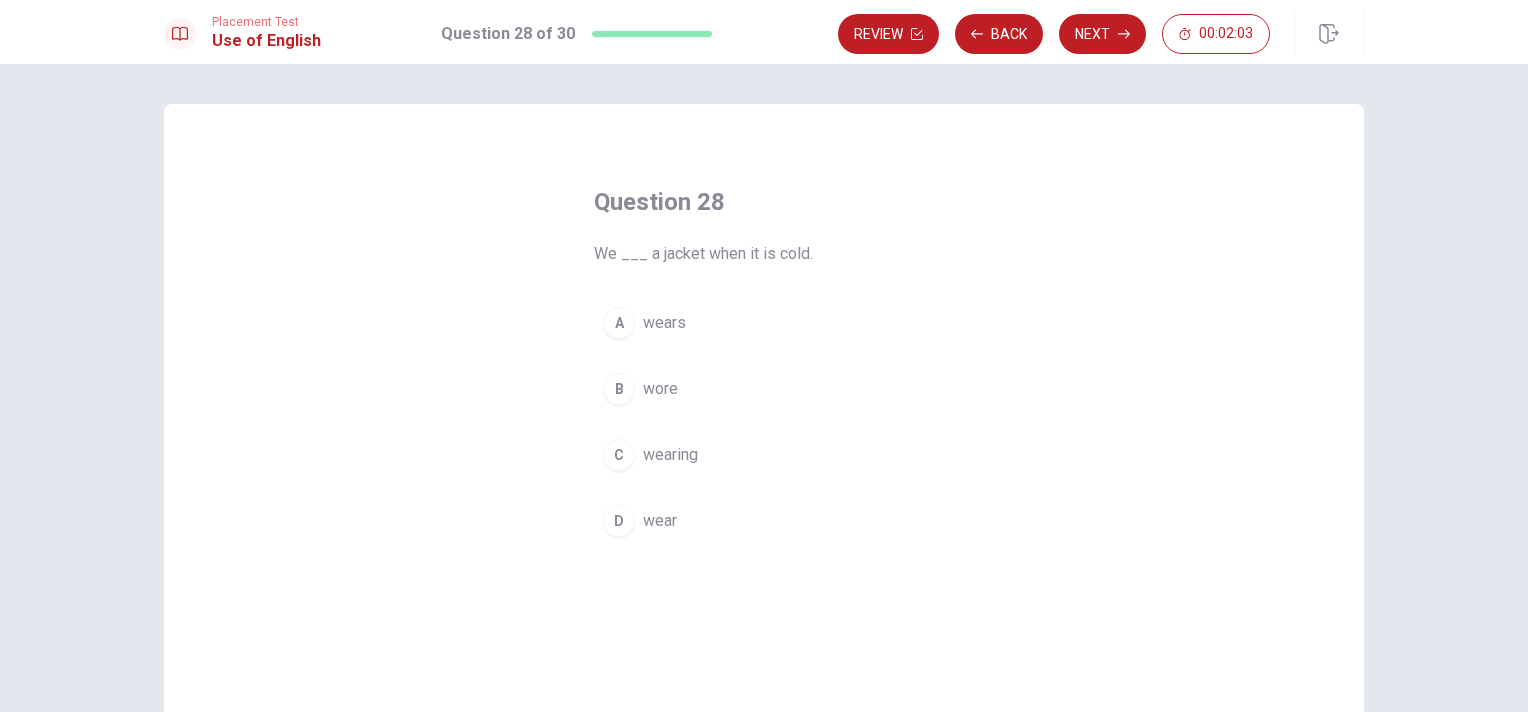 click on "wear" at bounding box center (660, 521) 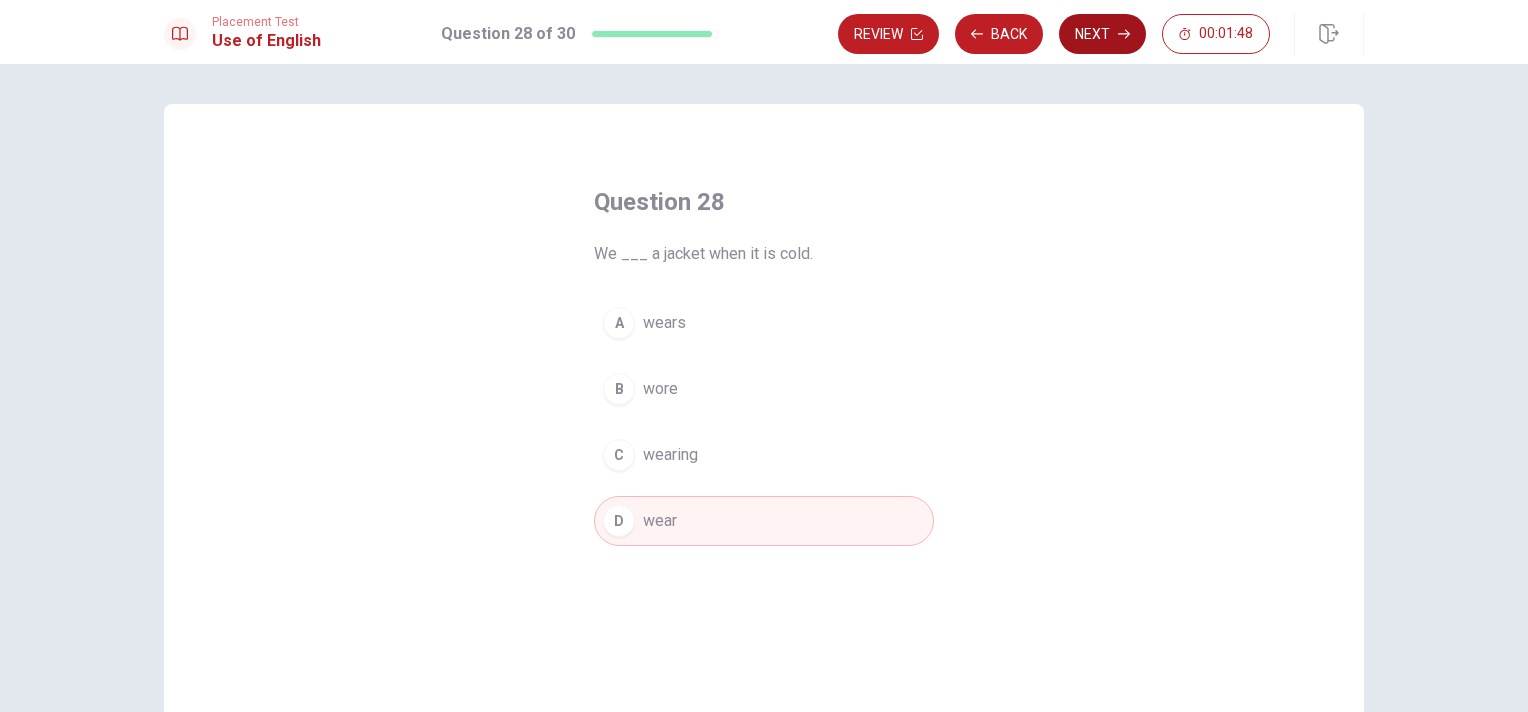 click on "Next" at bounding box center (1102, 34) 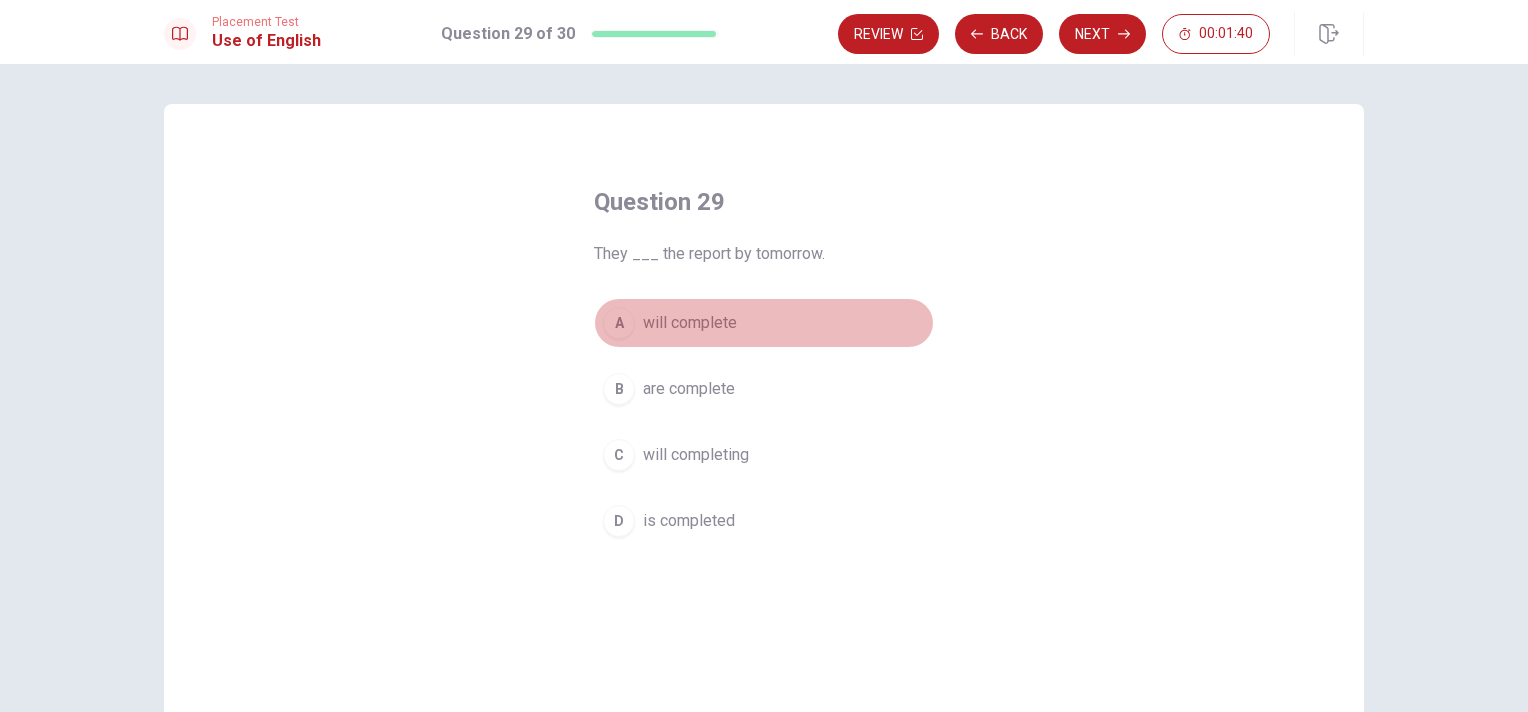 click on "will complete" at bounding box center [690, 323] 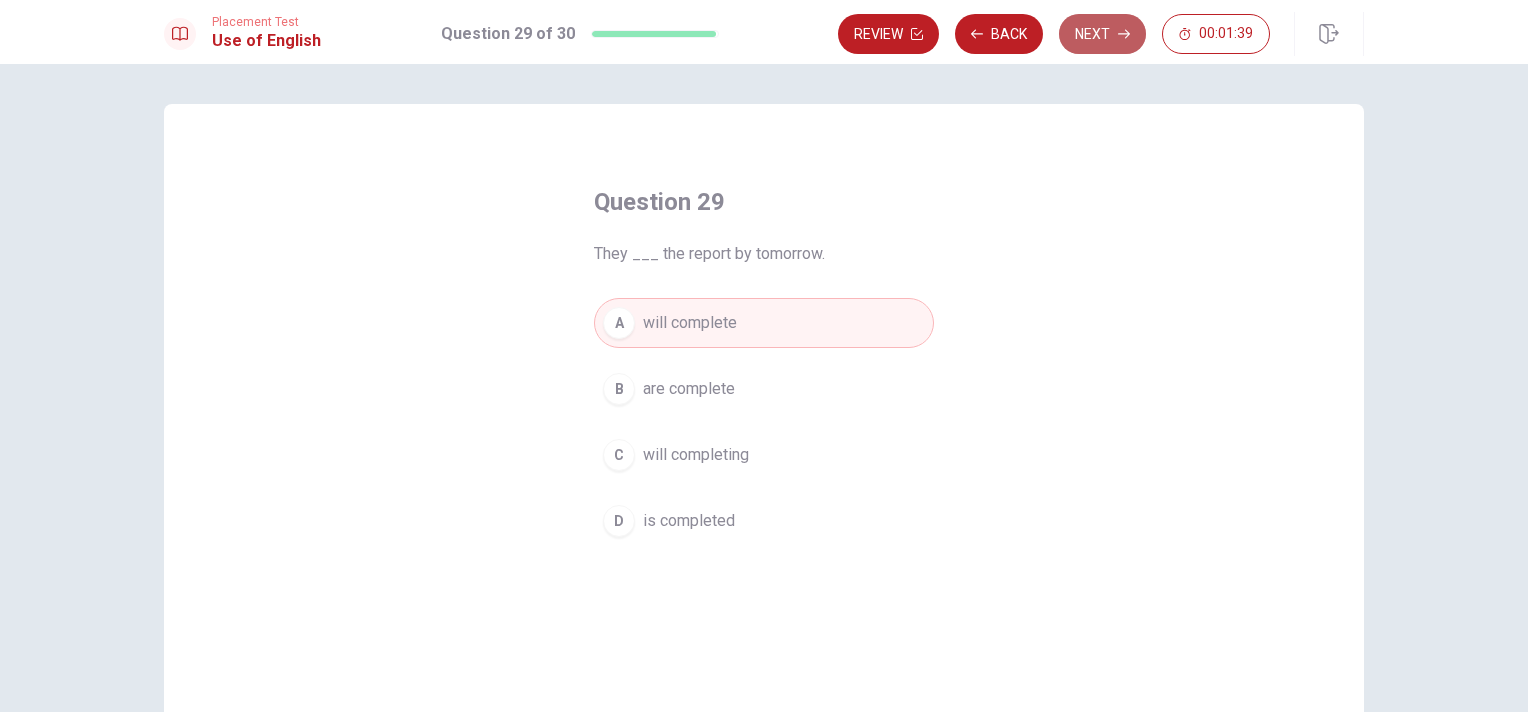 click on "Next" at bounding box center [1102, 34] 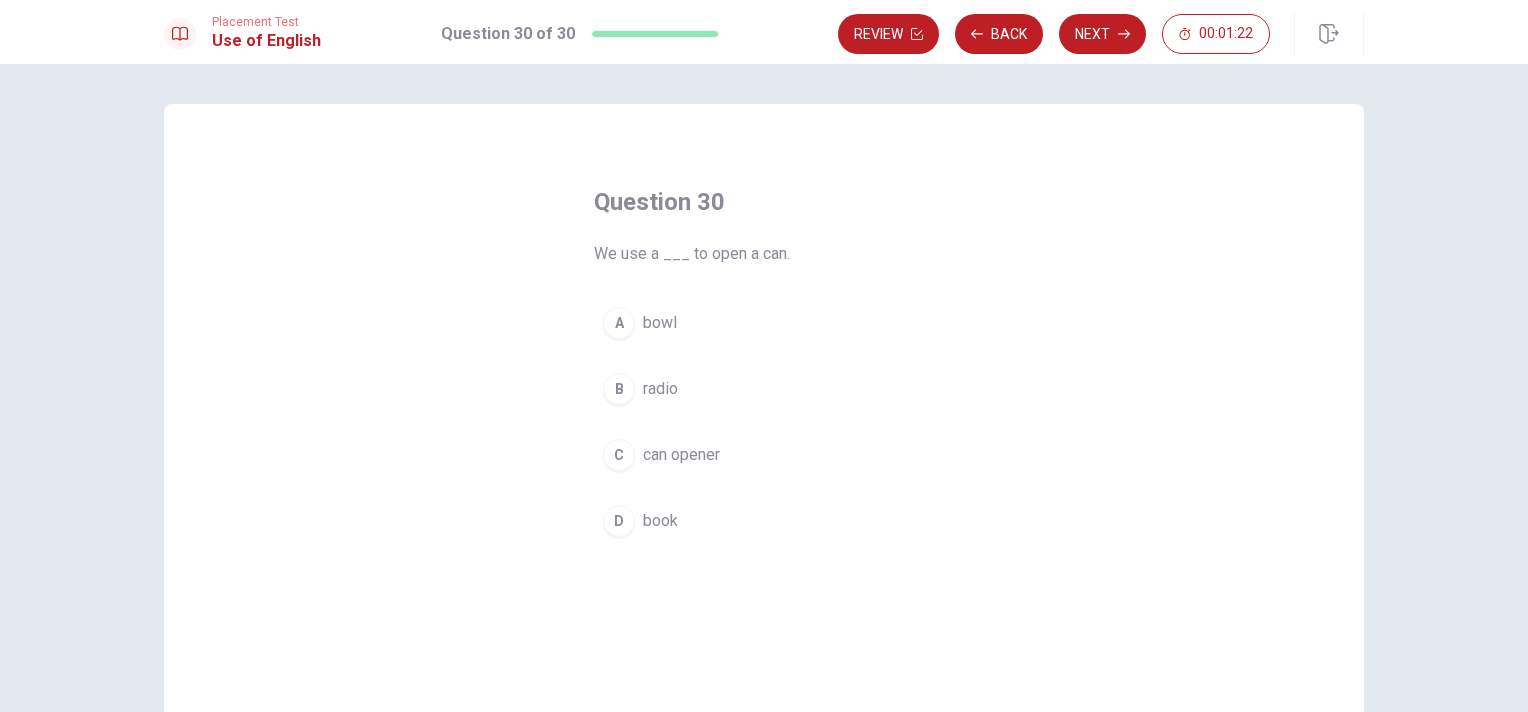 click on "book" at bounding box center [660, 521] 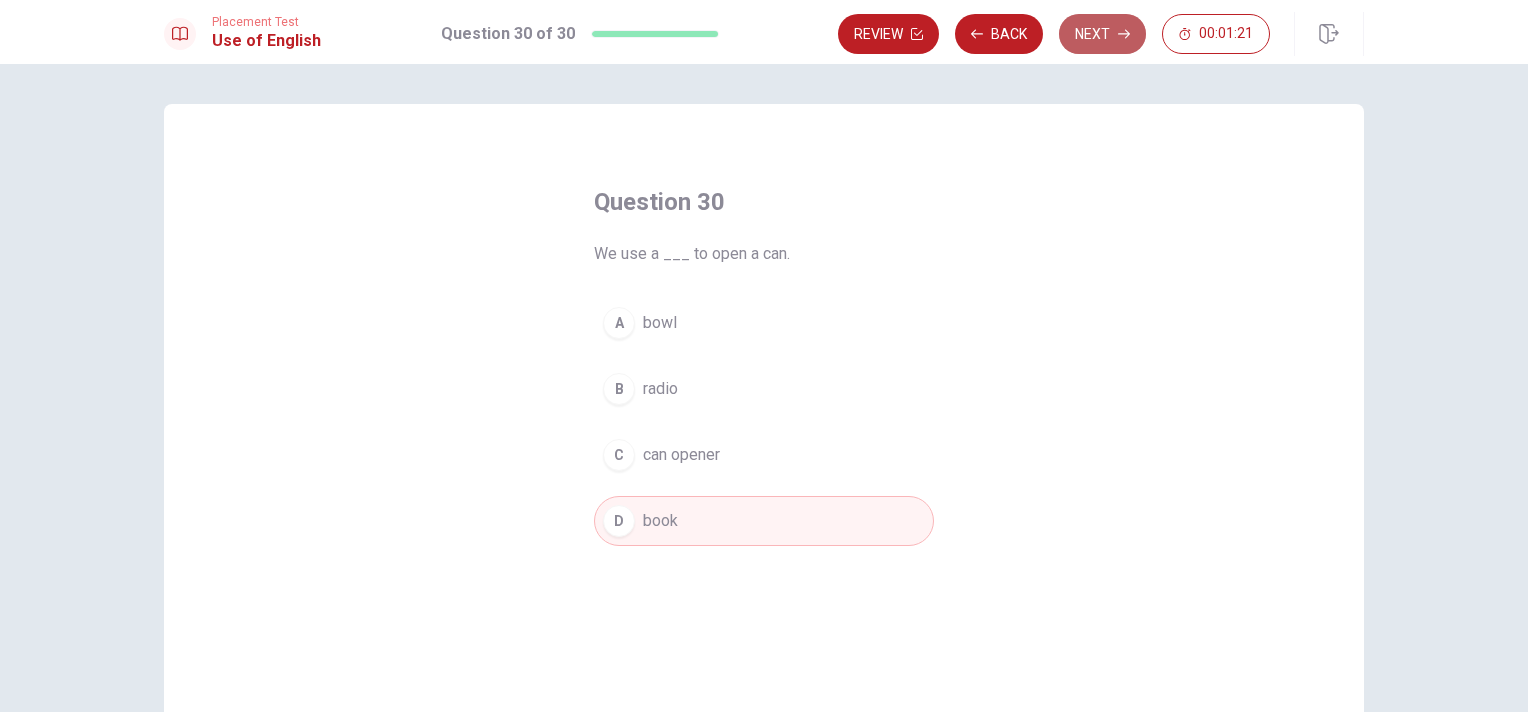 click on "Next" at bounding box center [1102, 34] 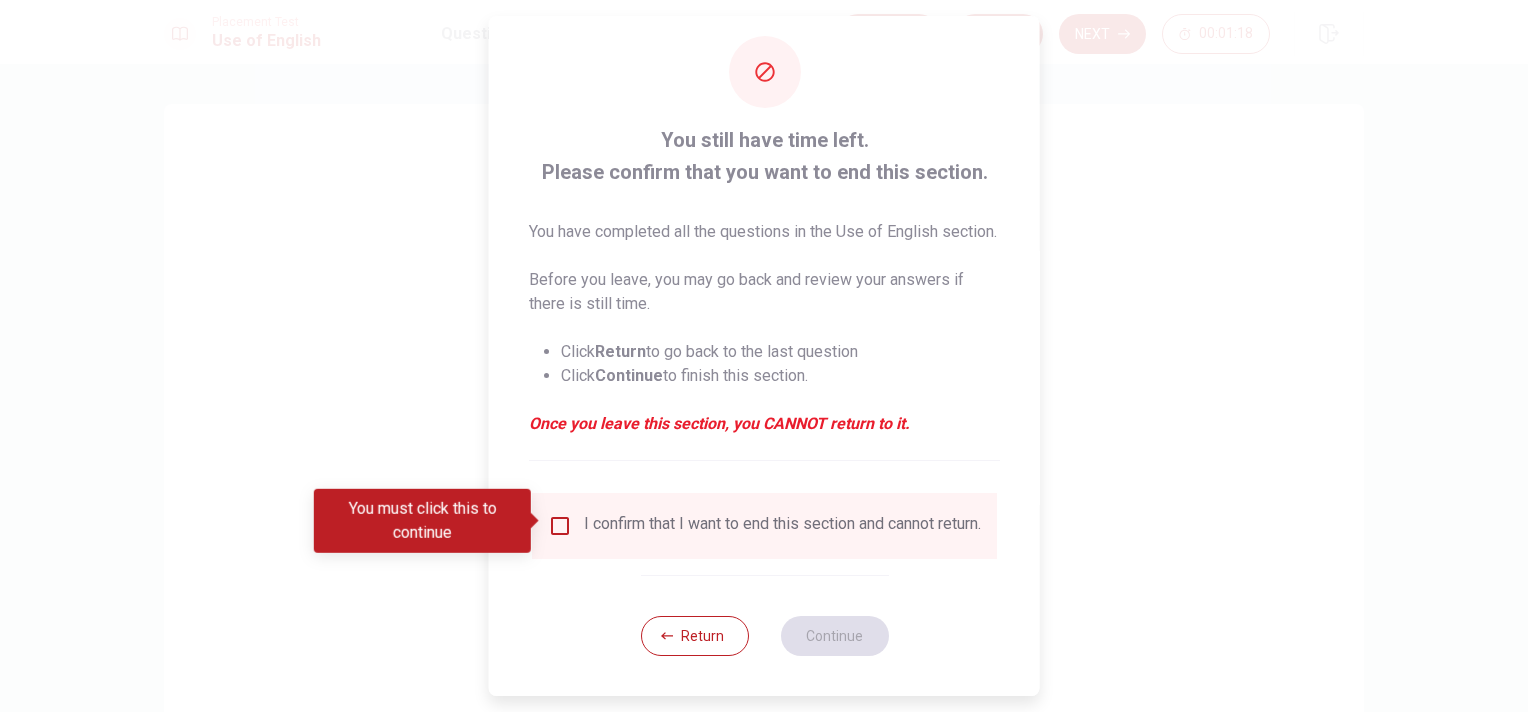 scroll, scrollTop: 58, scrollLeft: 0, axis: vertical 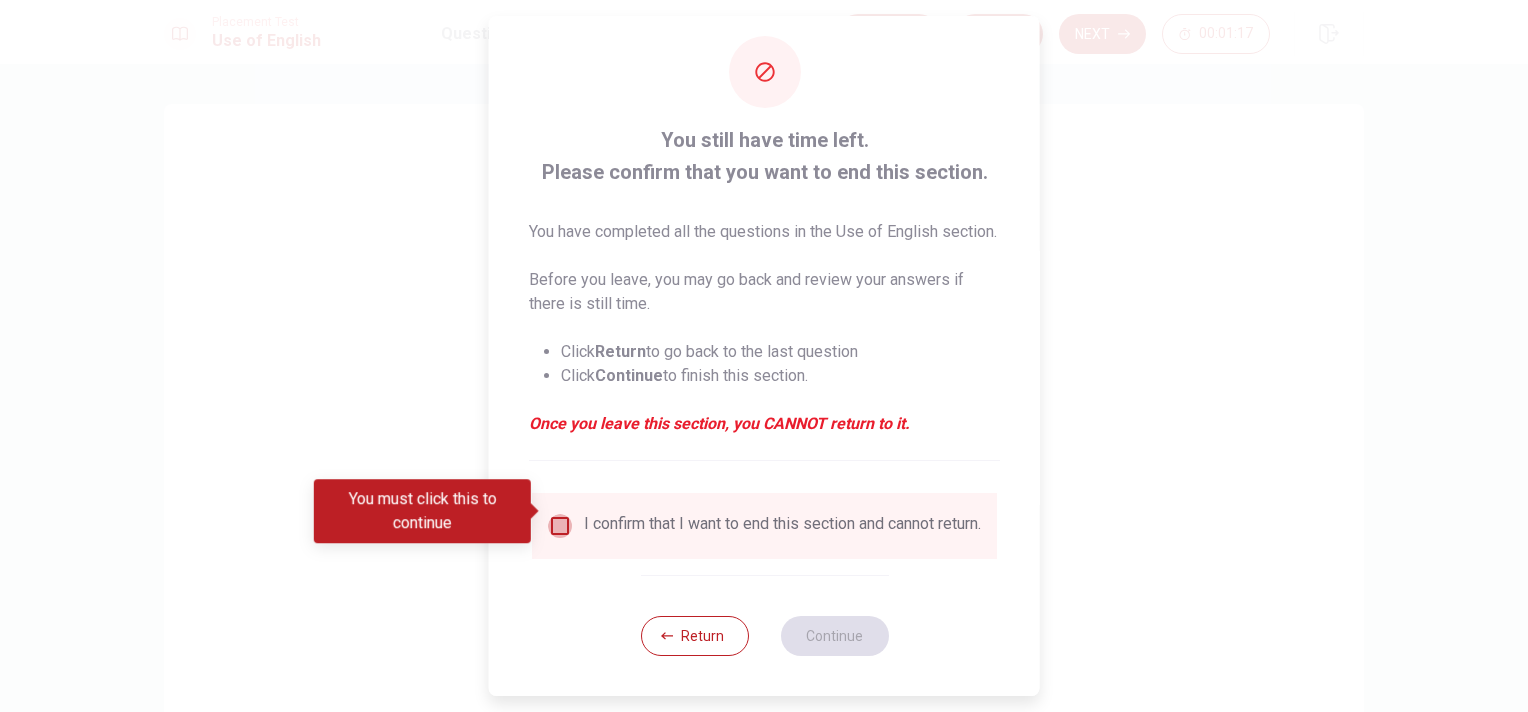 click at bounding box center [560, 526] 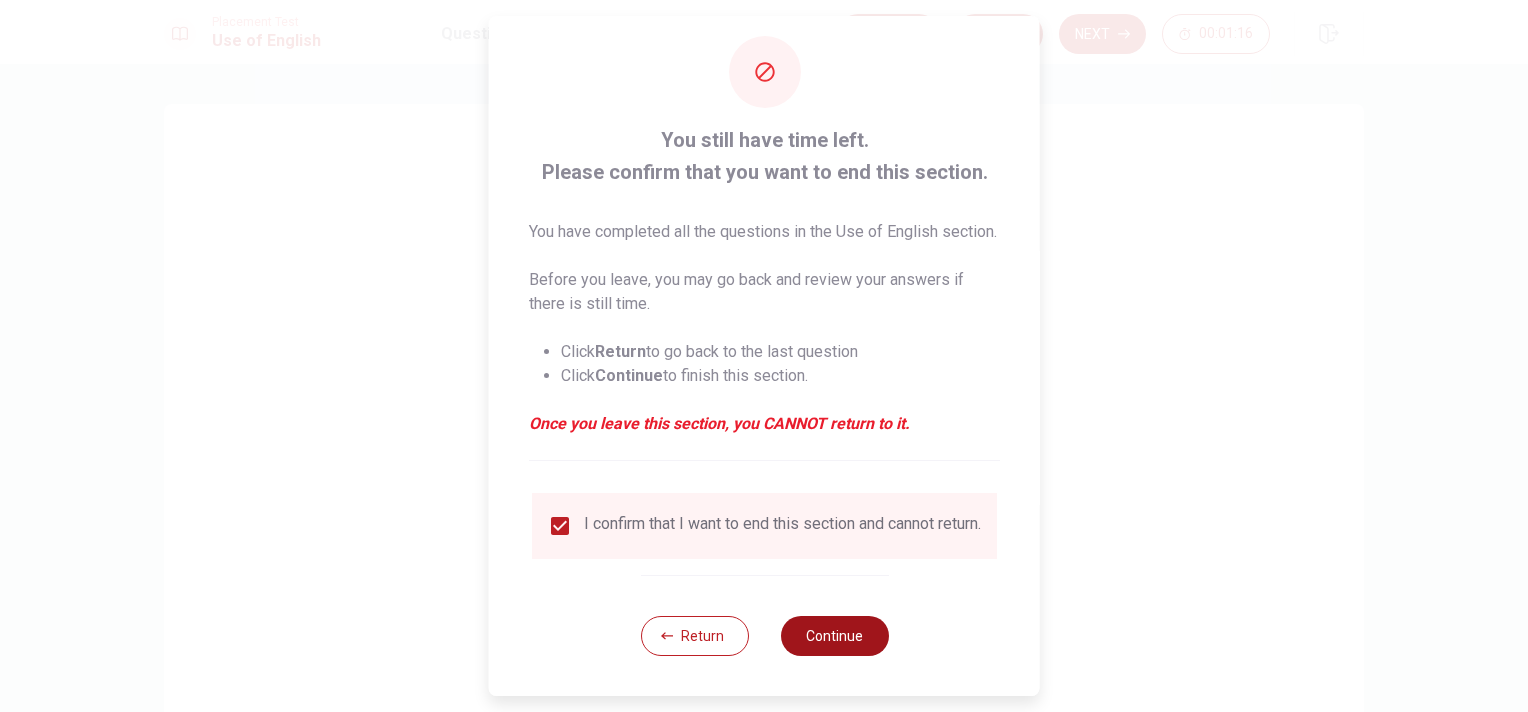 click on "Continue" at bounding box center (834, 636) 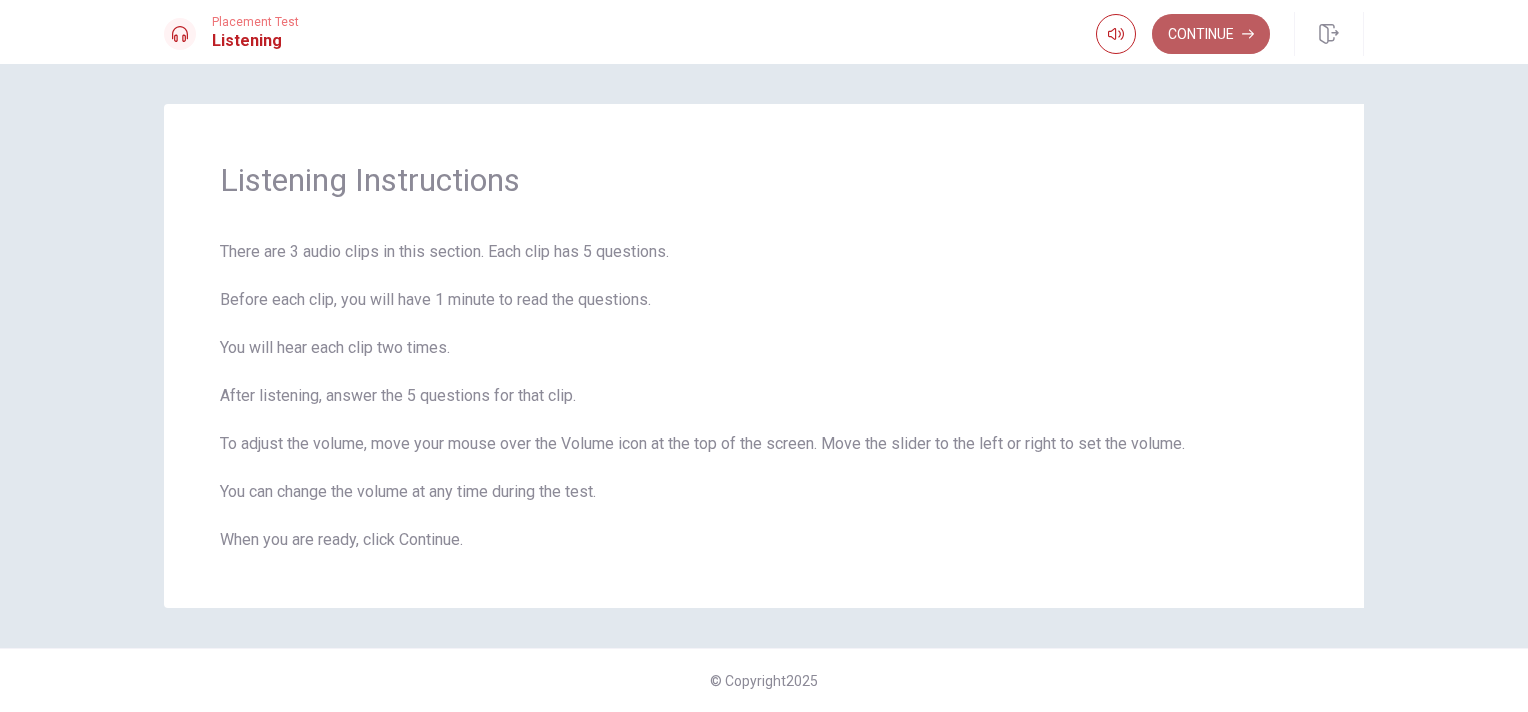 click on "Continue" at bounding box center [1211, 34] 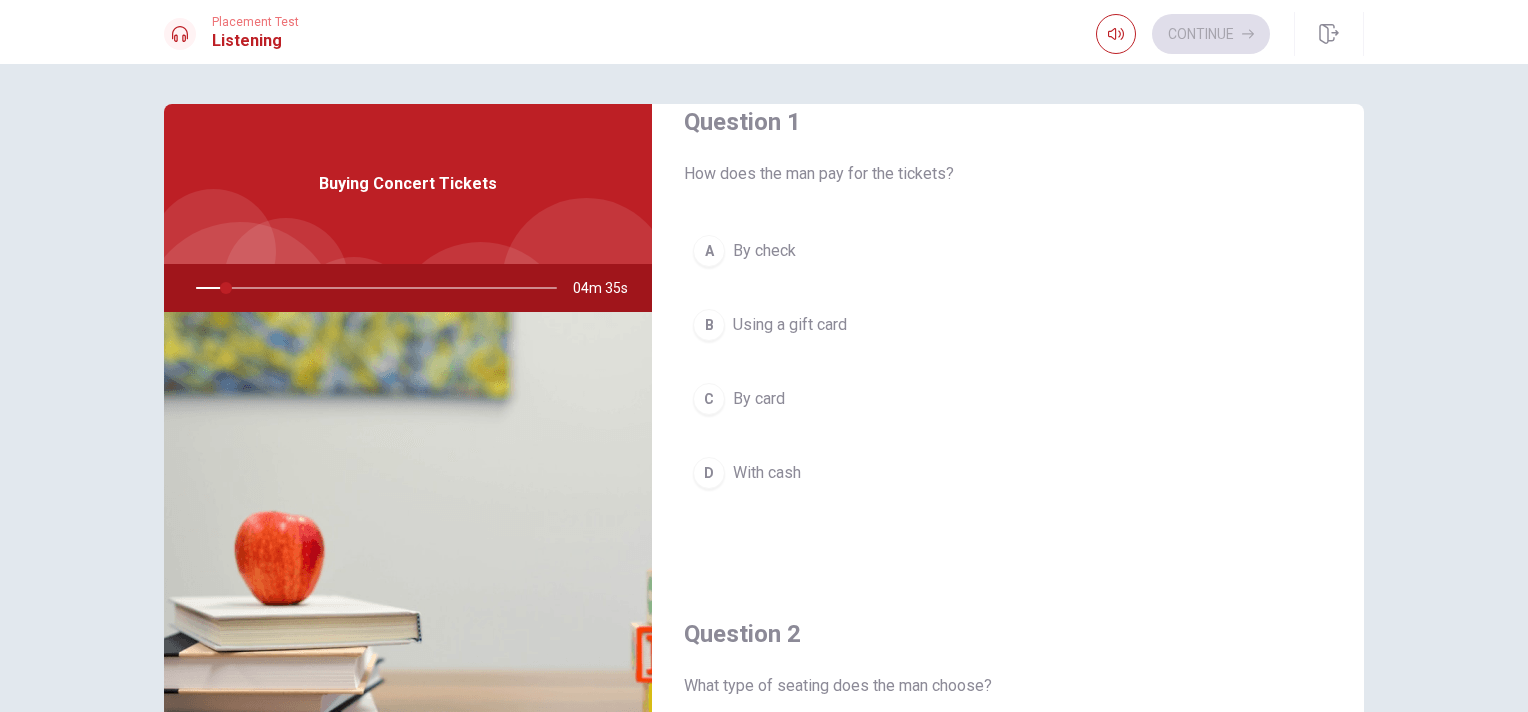 scroll, scrollTop: 0, scrollLeft: 0, axis: both 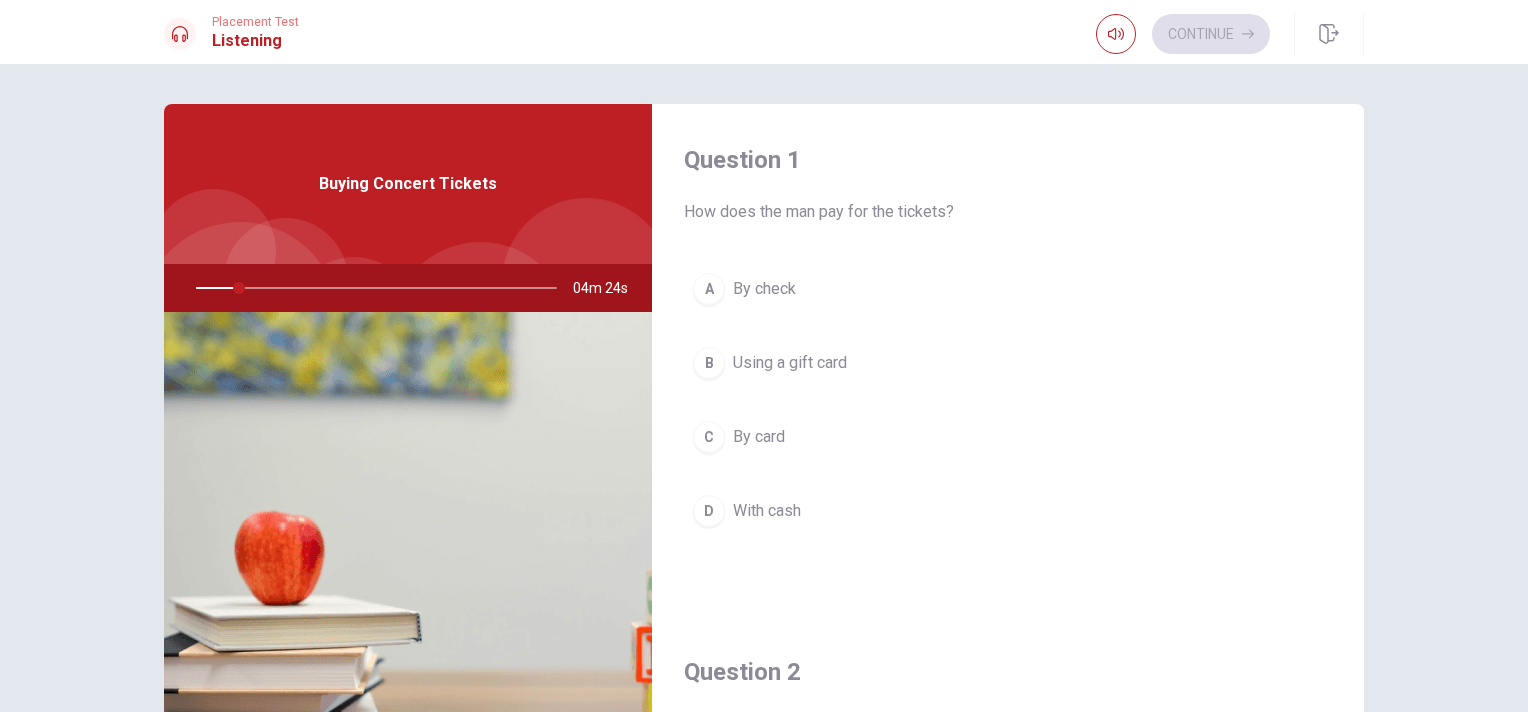 drag, startPoint x: 231, startPoint y: 287, endPoint x: 204, endPoint y: 292, distance: 27.45906 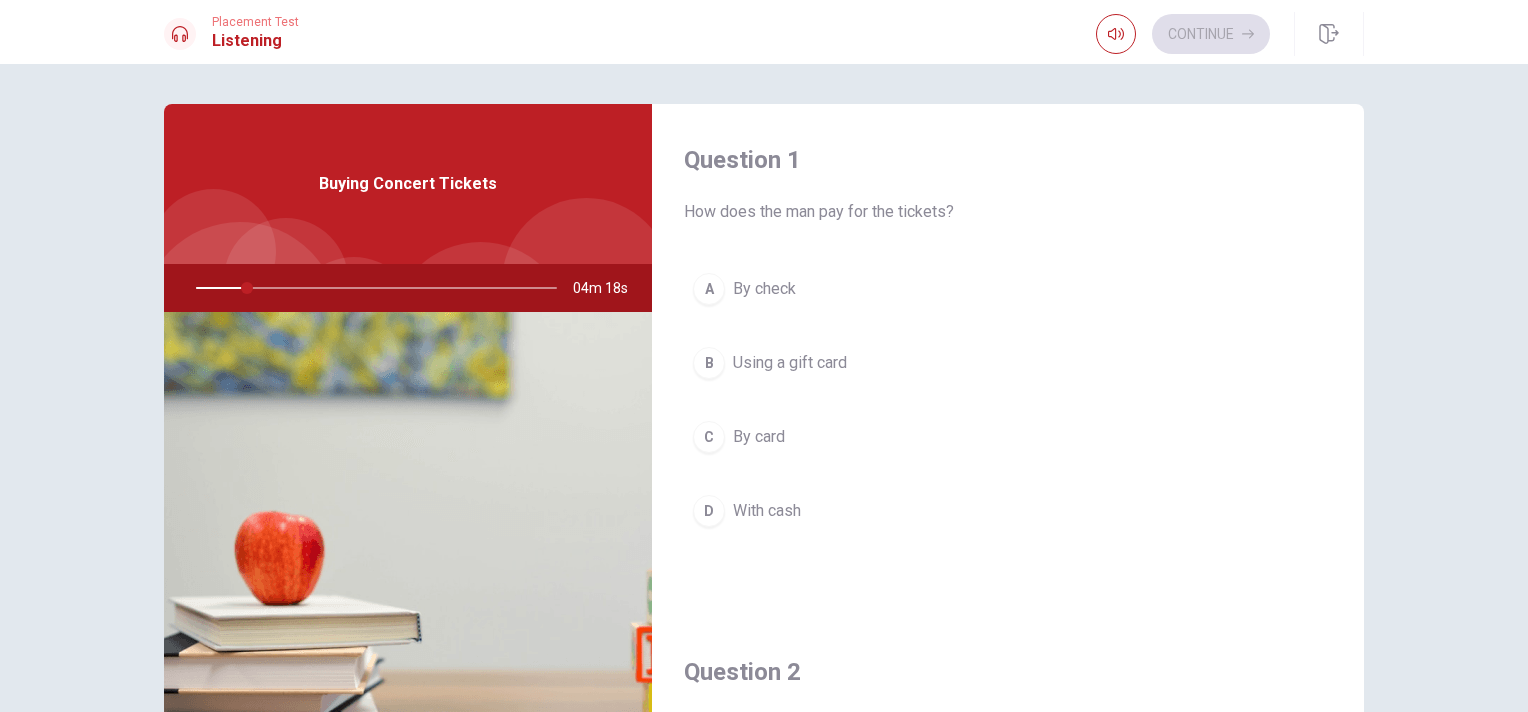 click on "A" at bounding box center [709, 289] 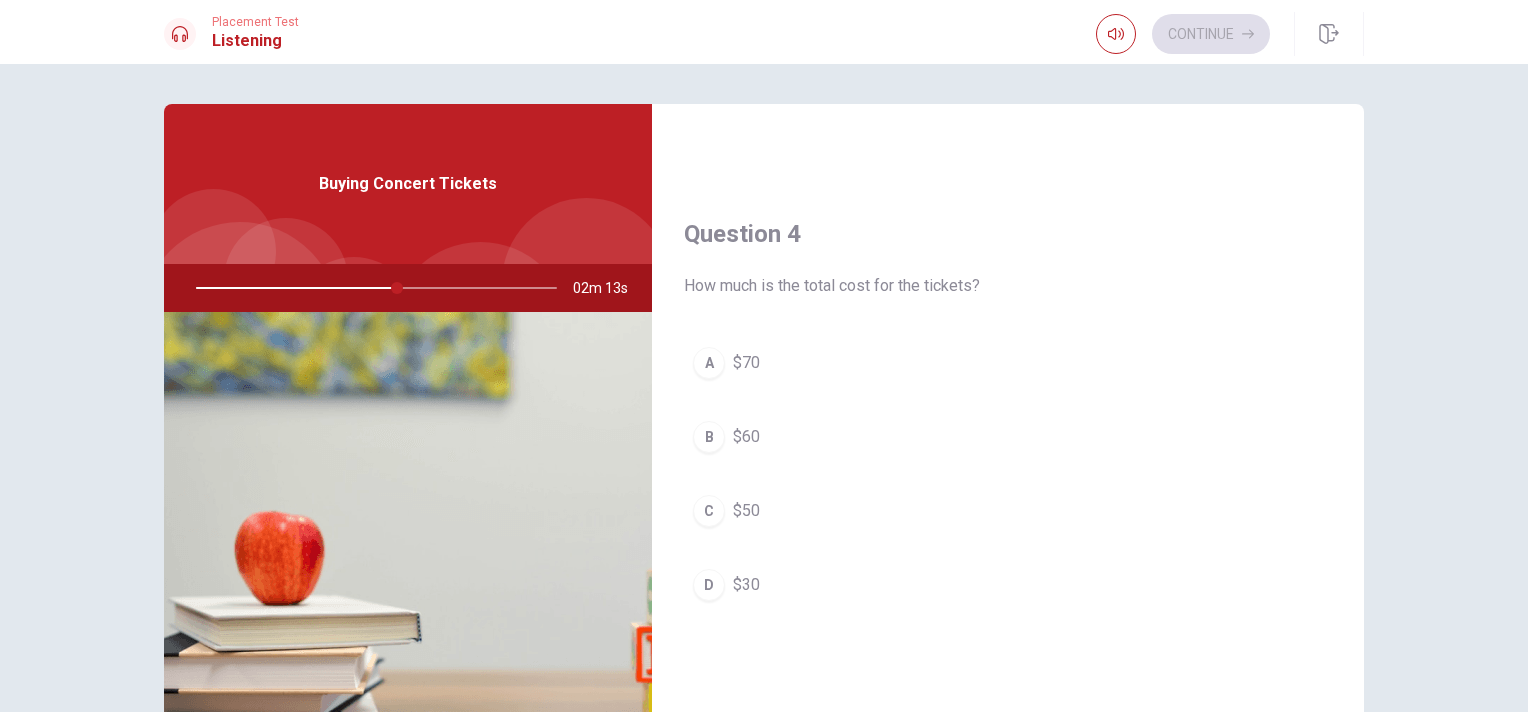 scroll, scrollTop: 1456, scrollLeft: 0, axis: vertical 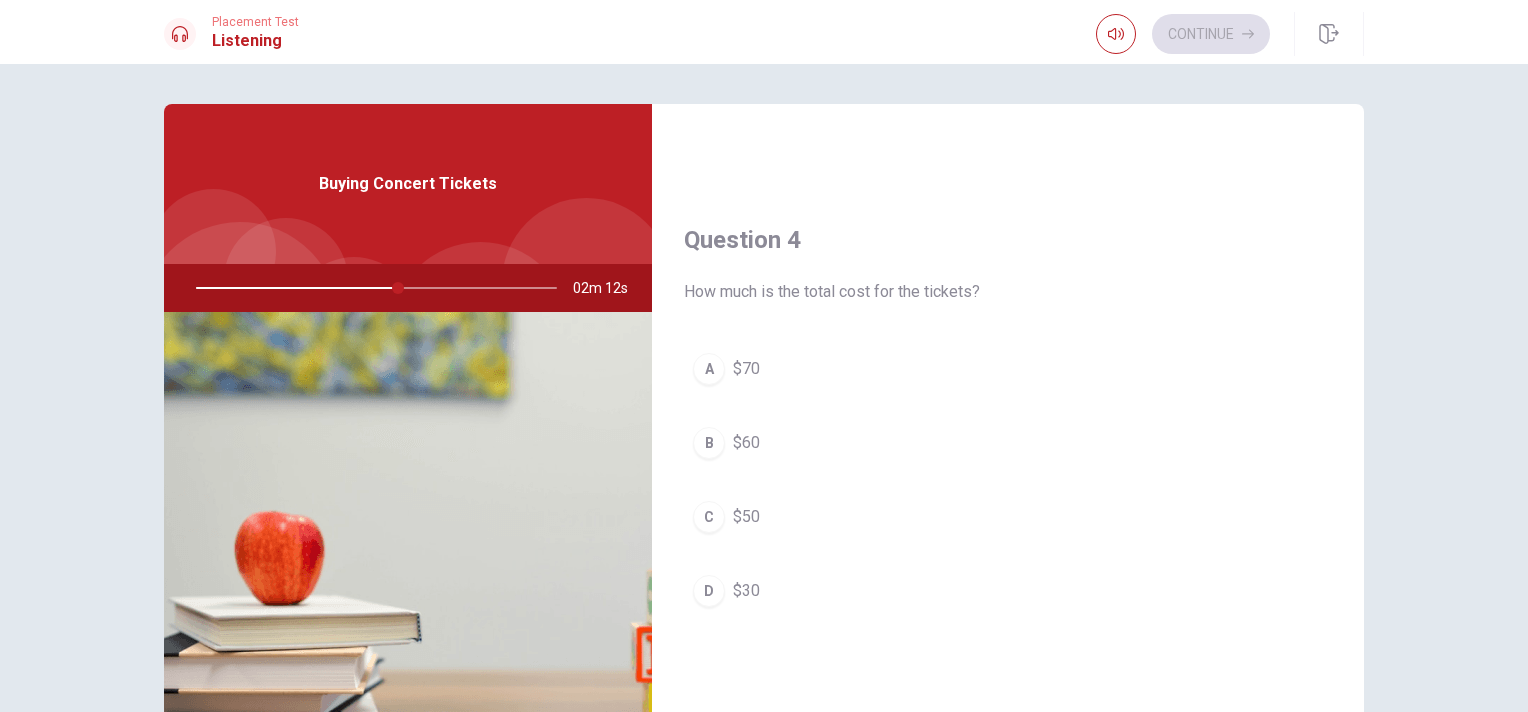 click on "B $60" at bounding box center [1008, 443] 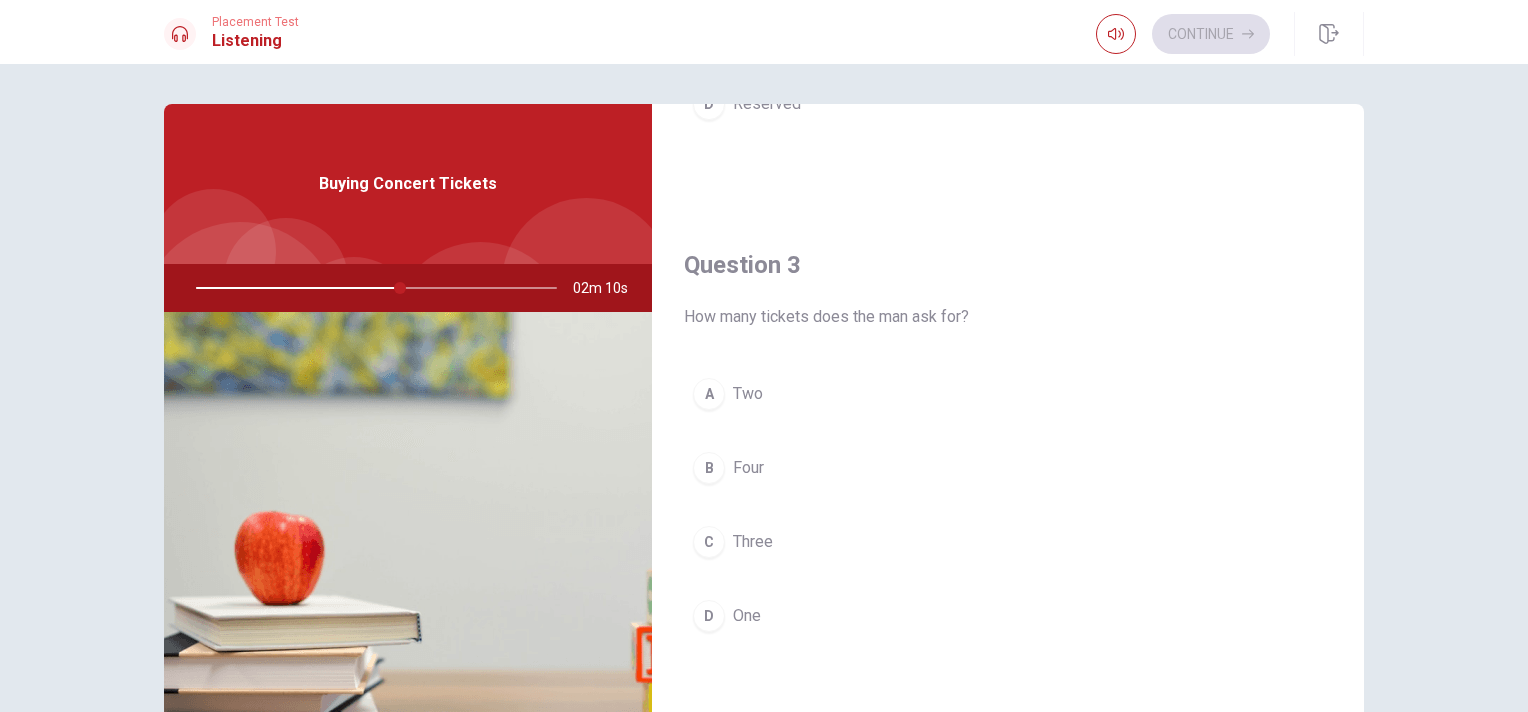 scroll, scrollTop: 756, scrollLeft: 0, axis: vertical 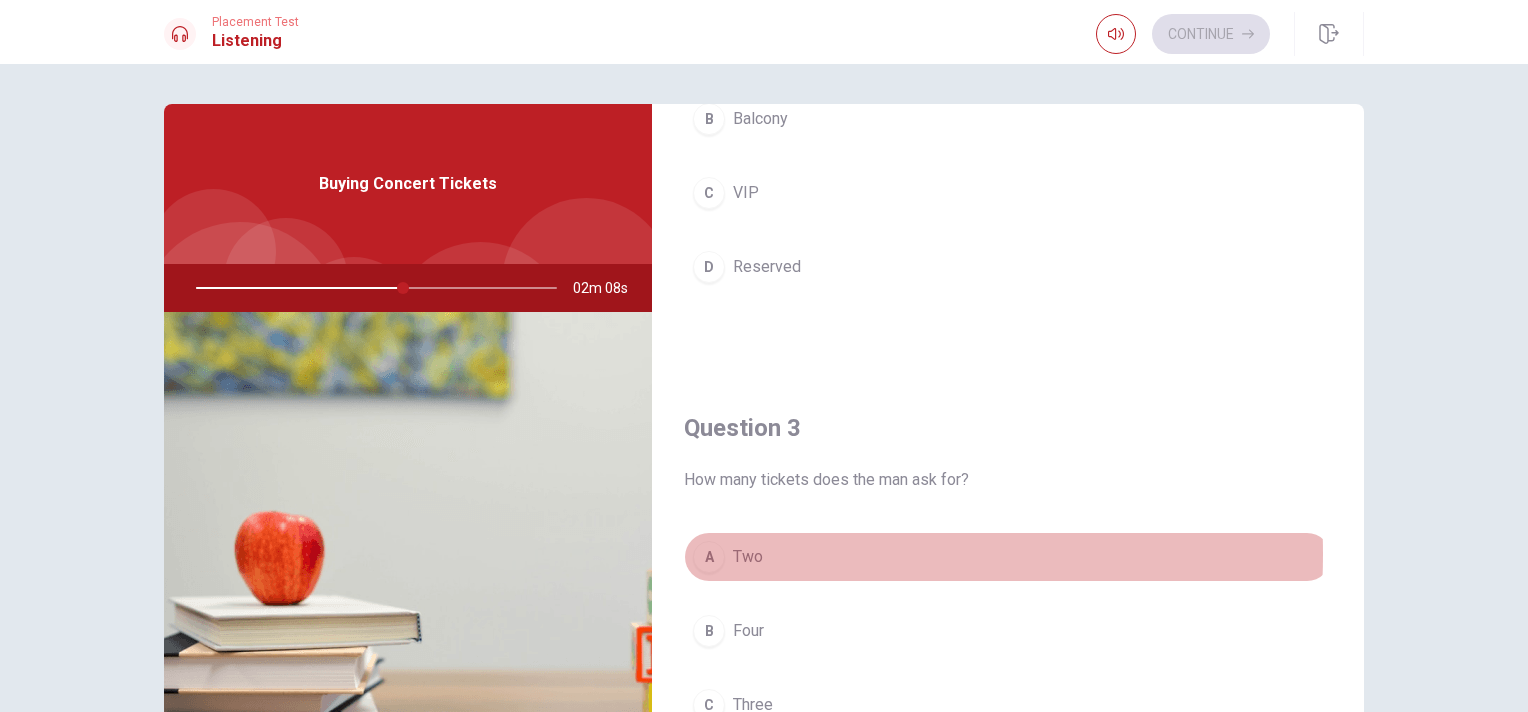 click on "Two" at bounding box center (748, 557) 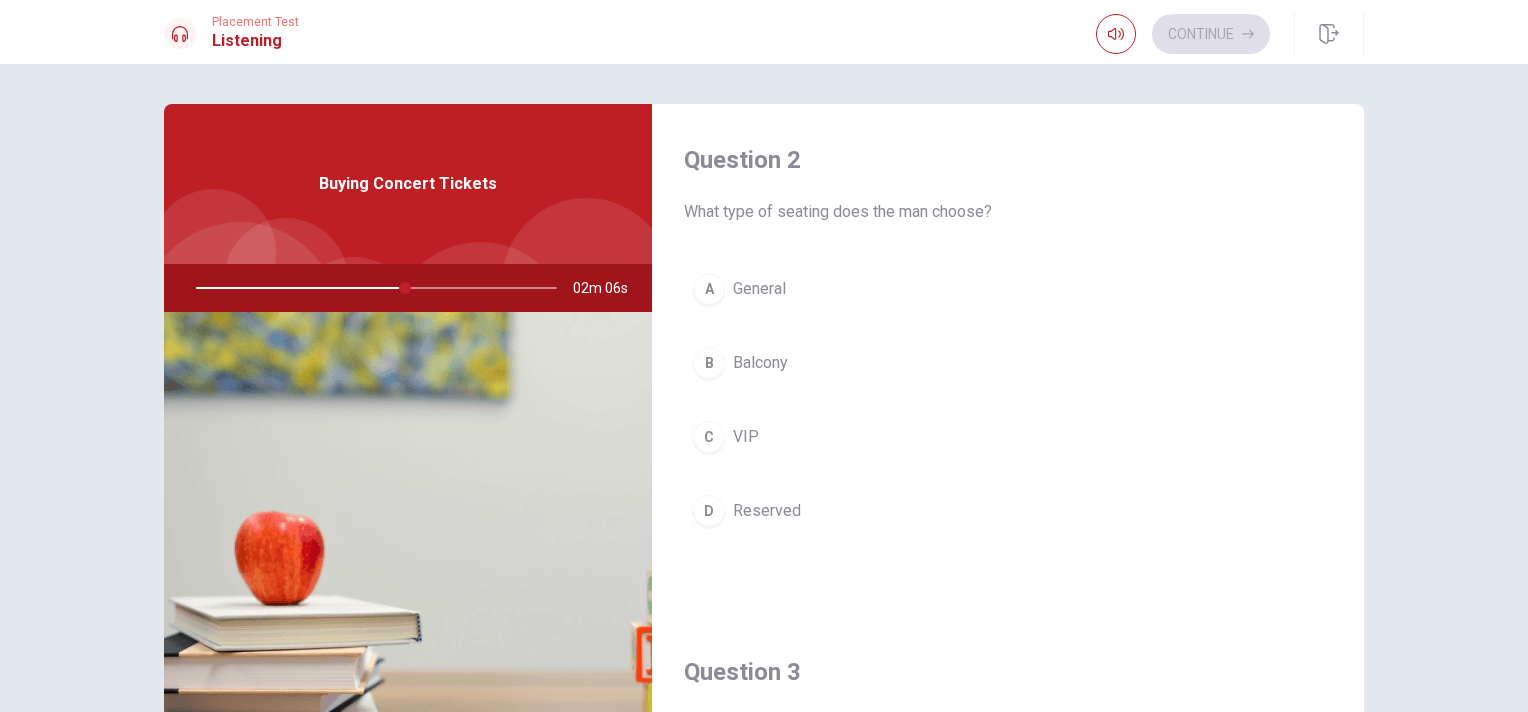 scroll, scrollTop: 456, scrollLeft: 0, axis: vertical 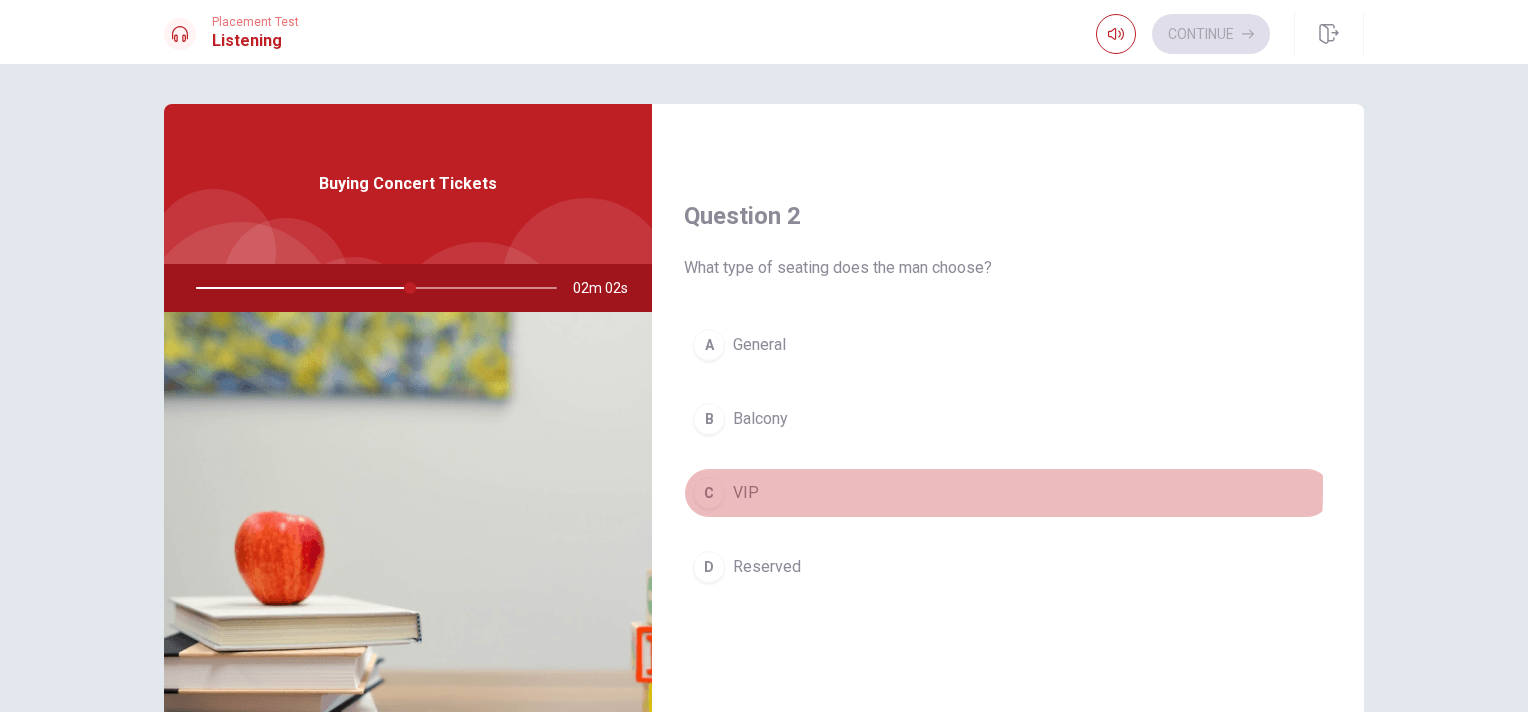 click on "VIP" at bounding box center [746, 493] 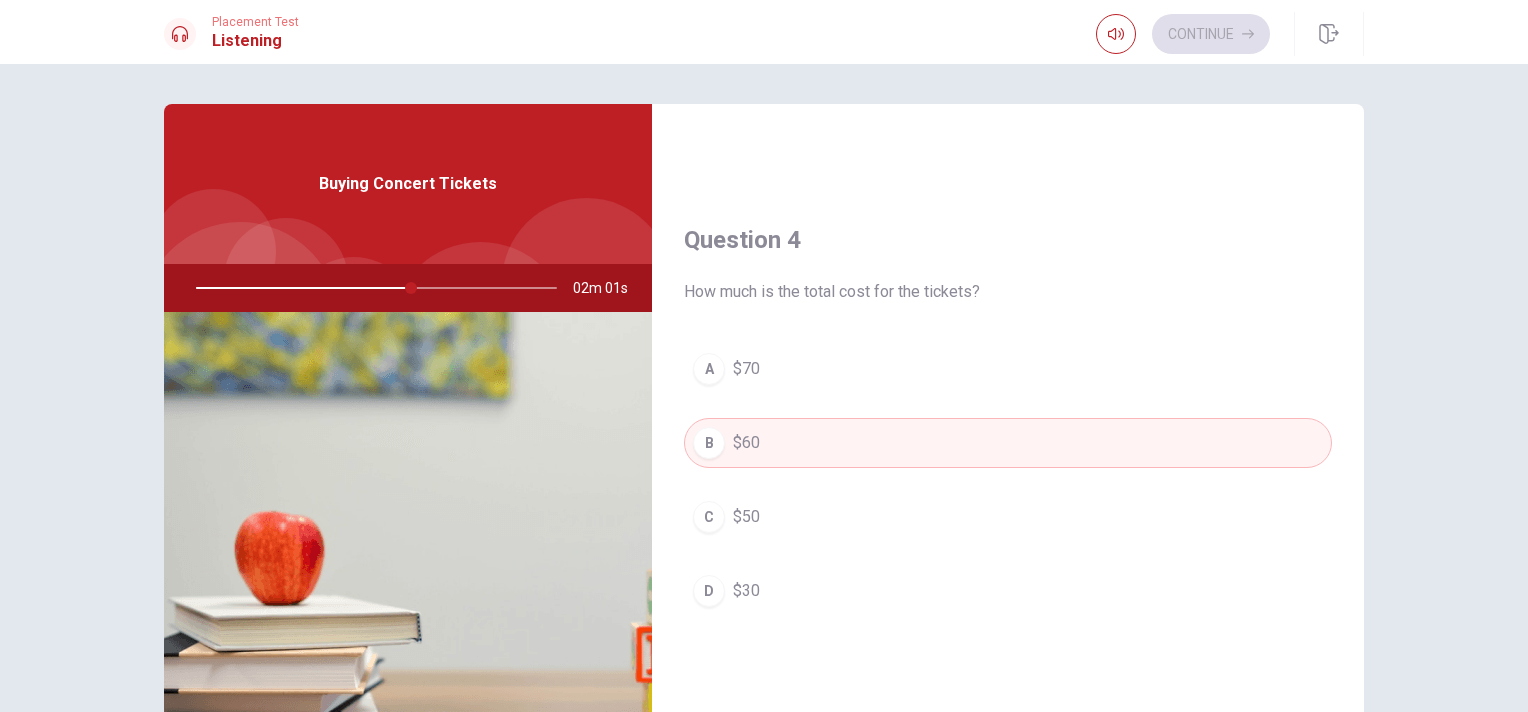 scroll, scrollTop: 1856, scrollLeft: 0, axis: vertical 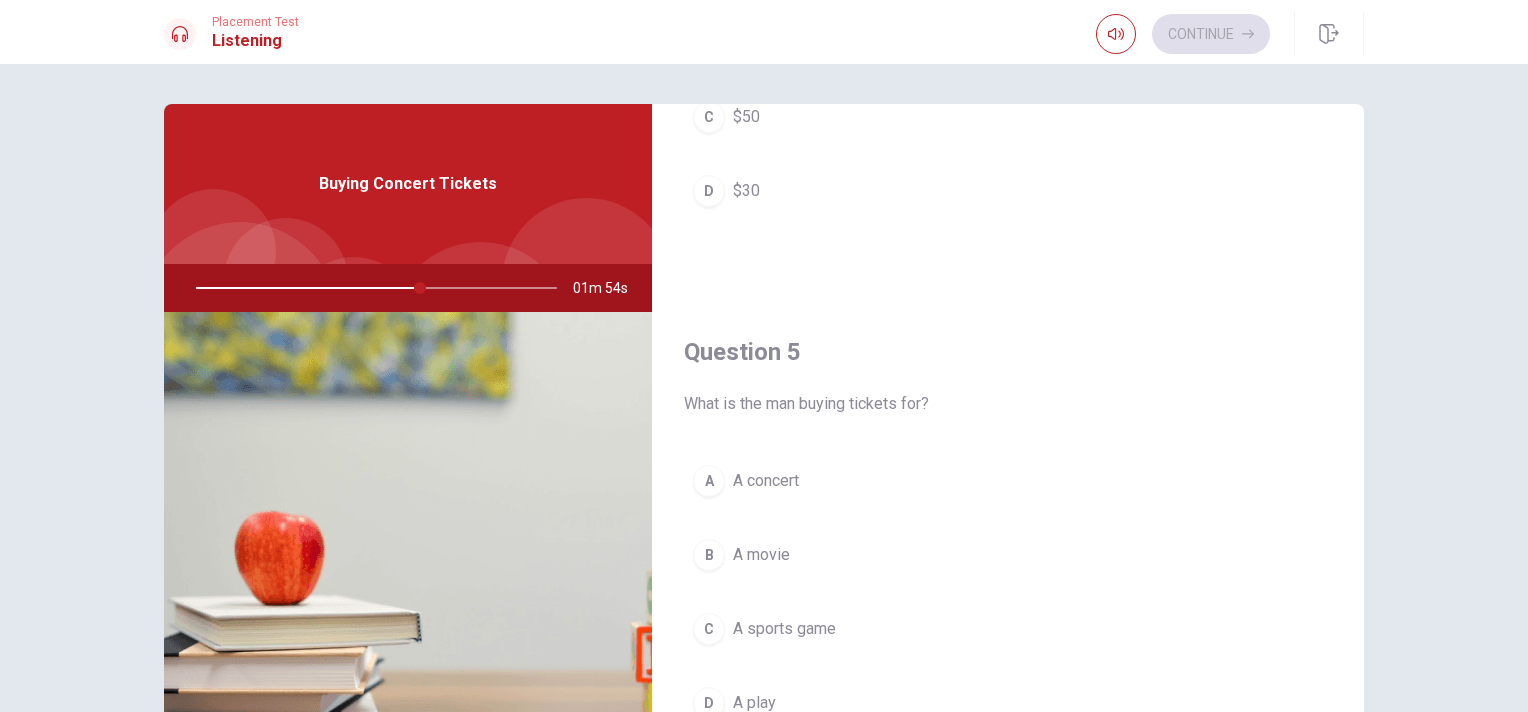 click on "A movie" at bounding box center (761, 555) 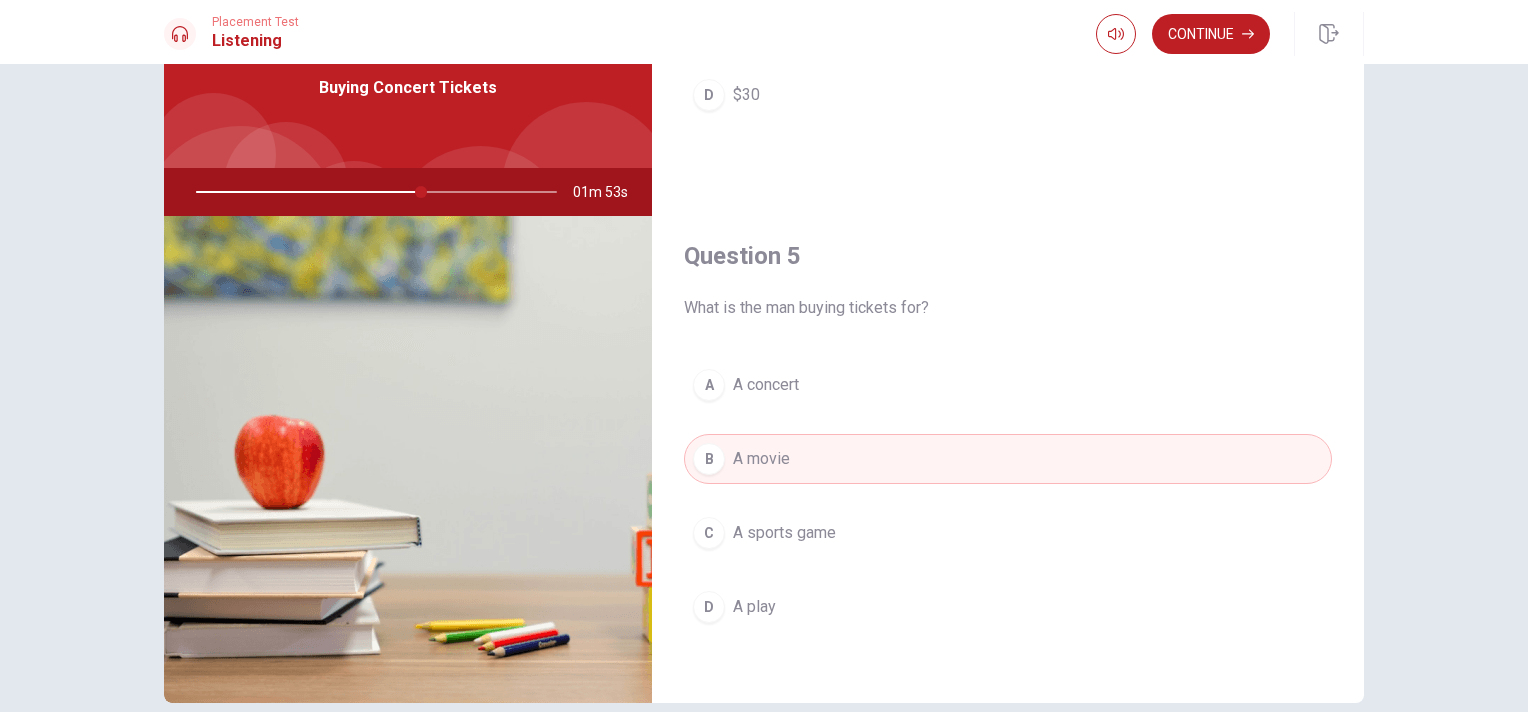 scroll, scrollTop: 191, scrollLeft: 0, axis: vertical 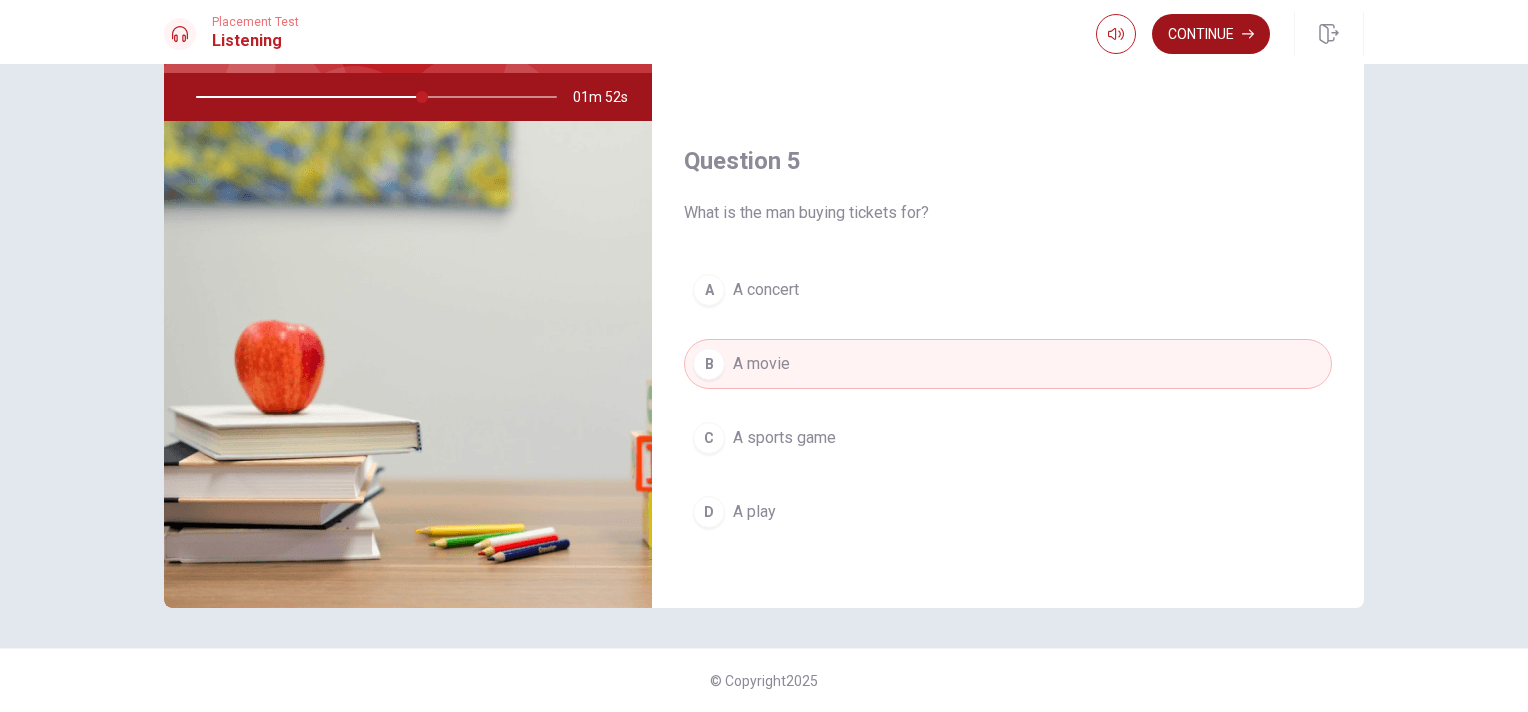 click on "Continue" at bounding box center (1211, 34) 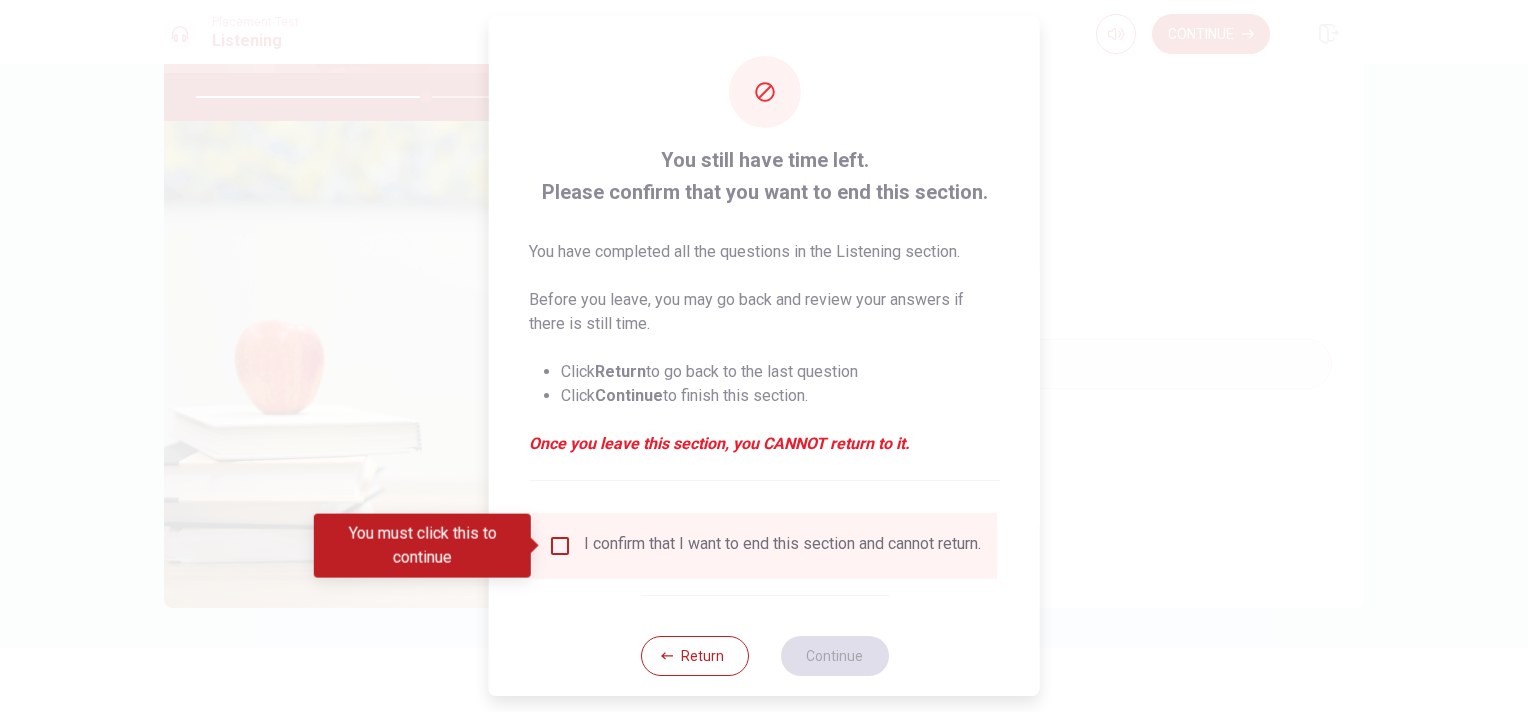 click at bounding box center (560, 546) 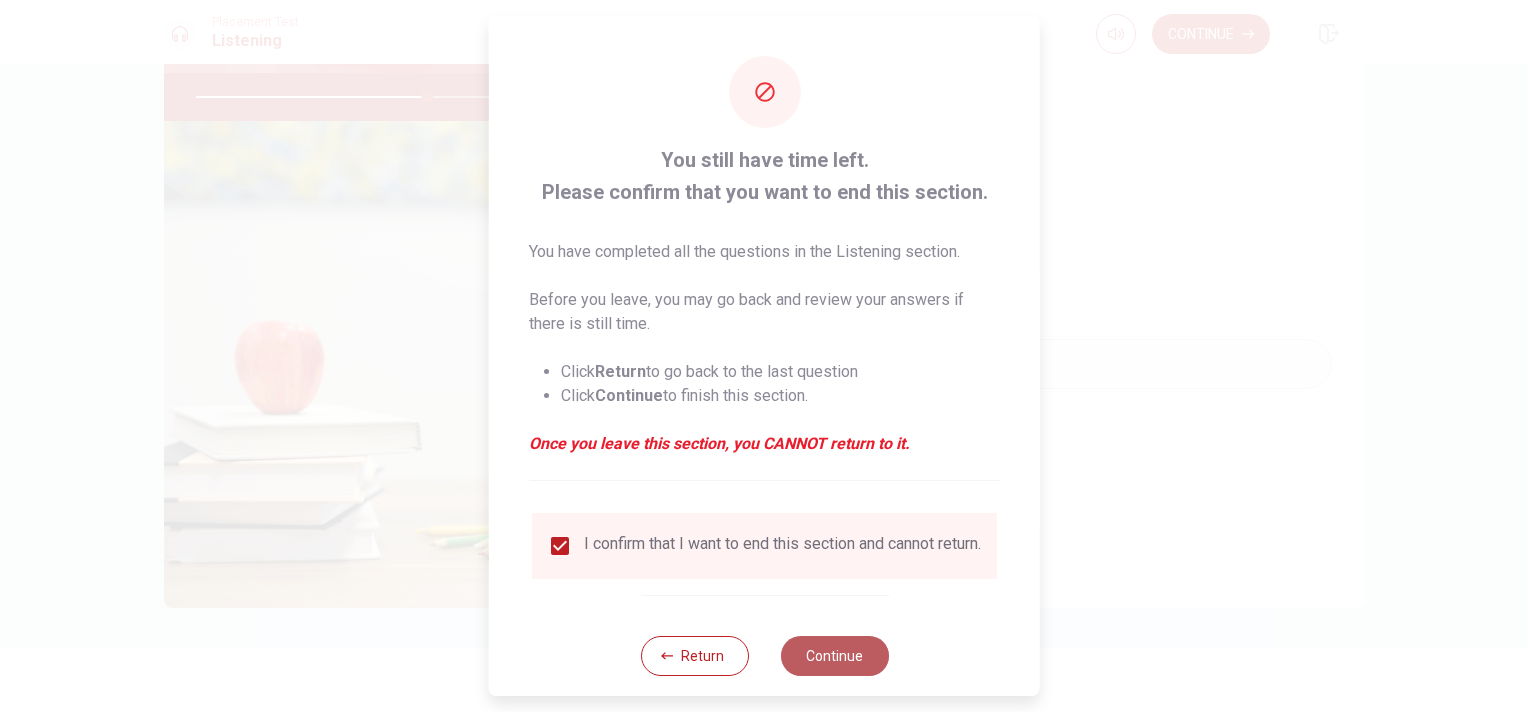 click on "Continue" at bounding box center [834, 656] 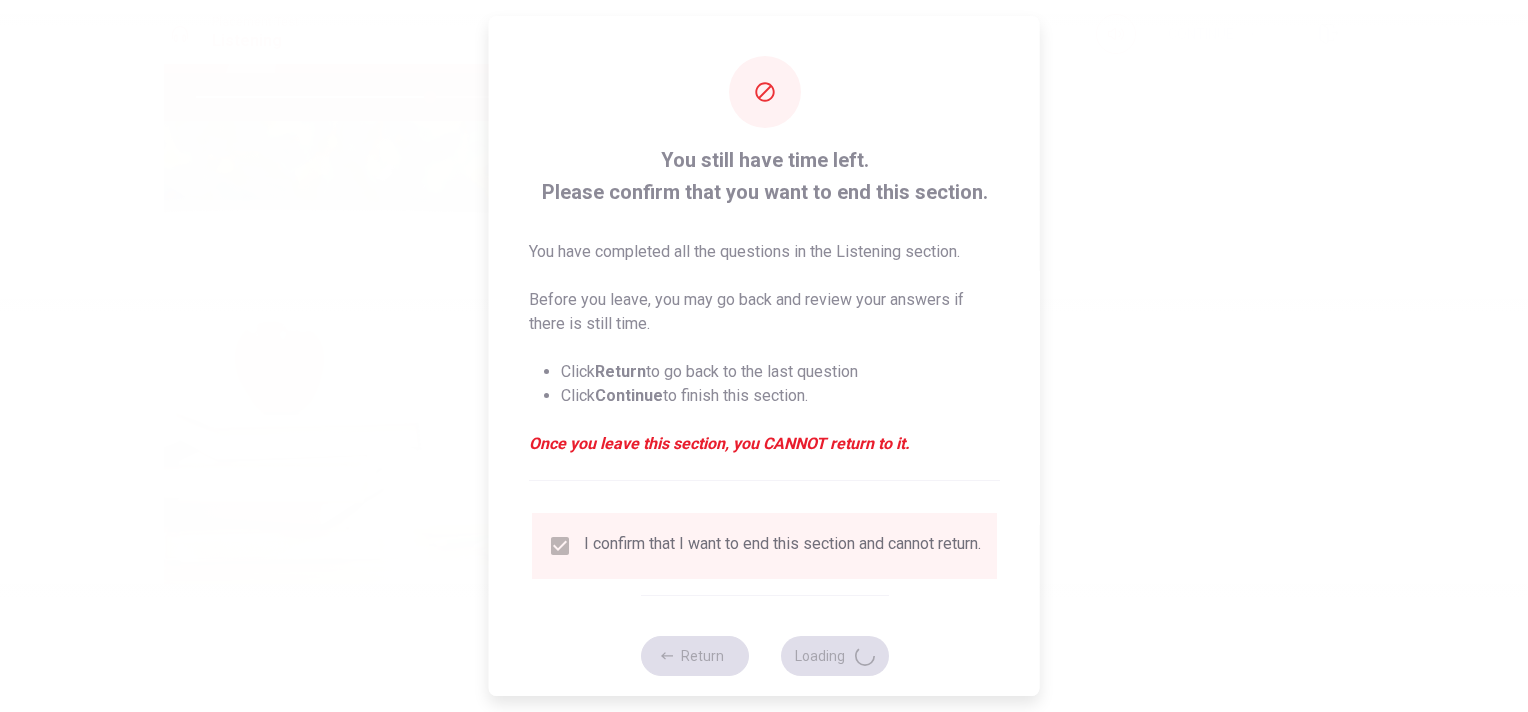 type on "65" 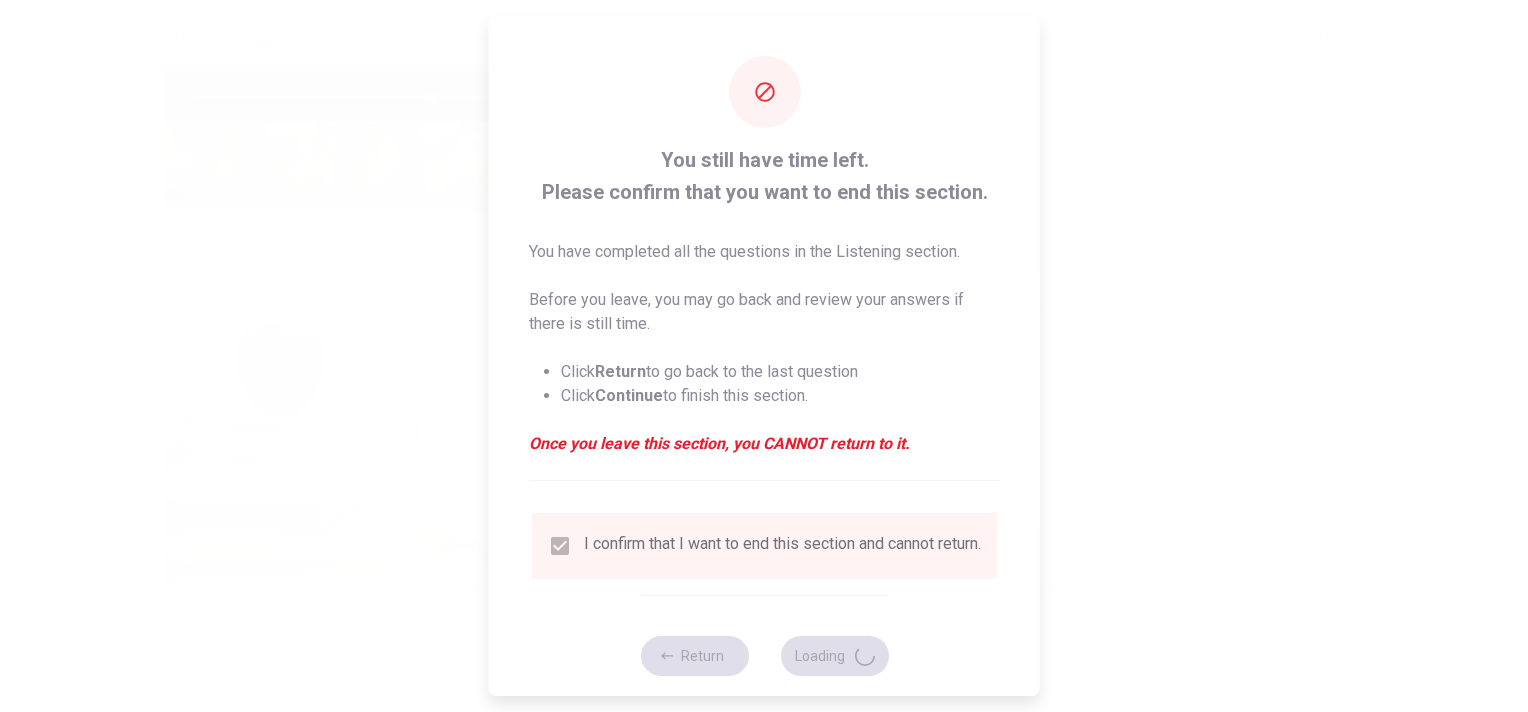 scroll, scrollTop: 0, scrollLeft: 0, axis: both 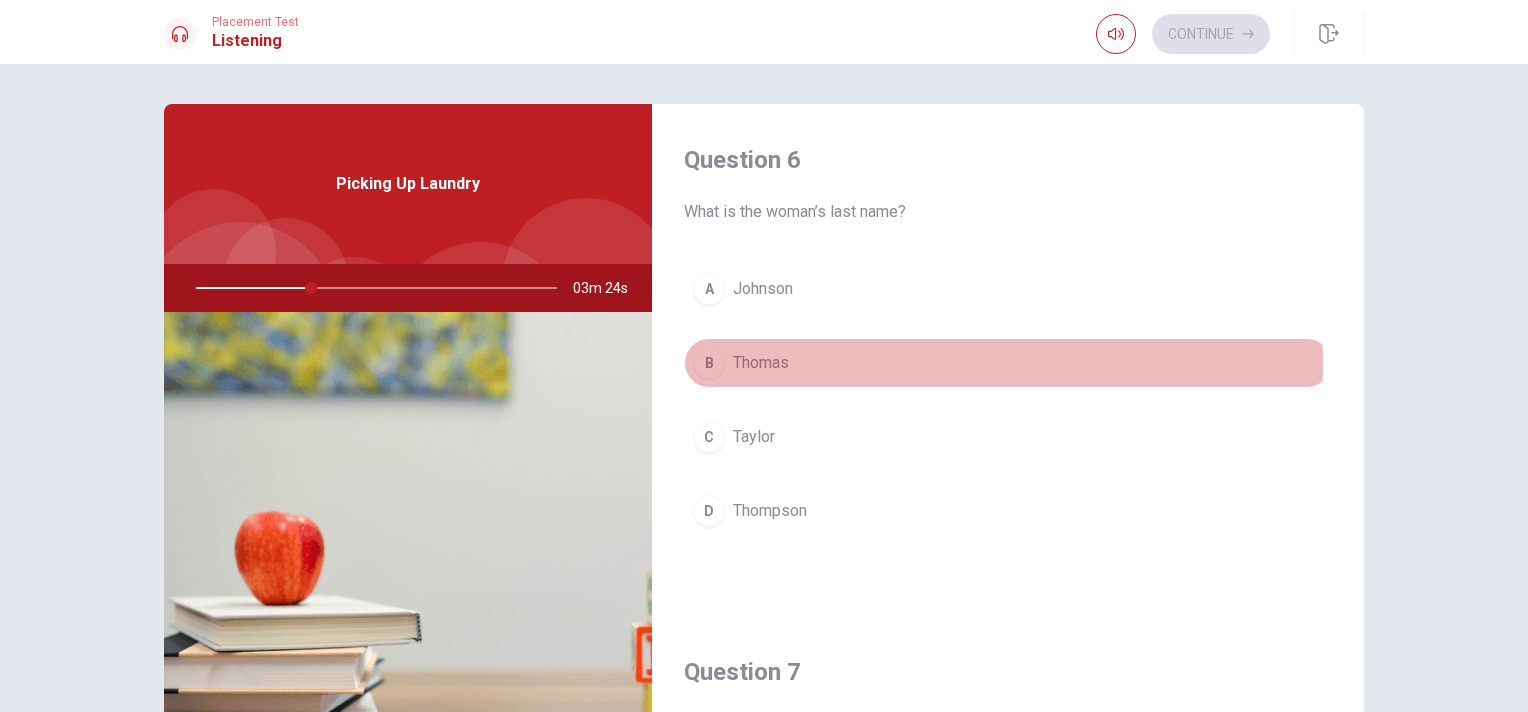 click on "B Thomas" at bounding box center (1008, 363) 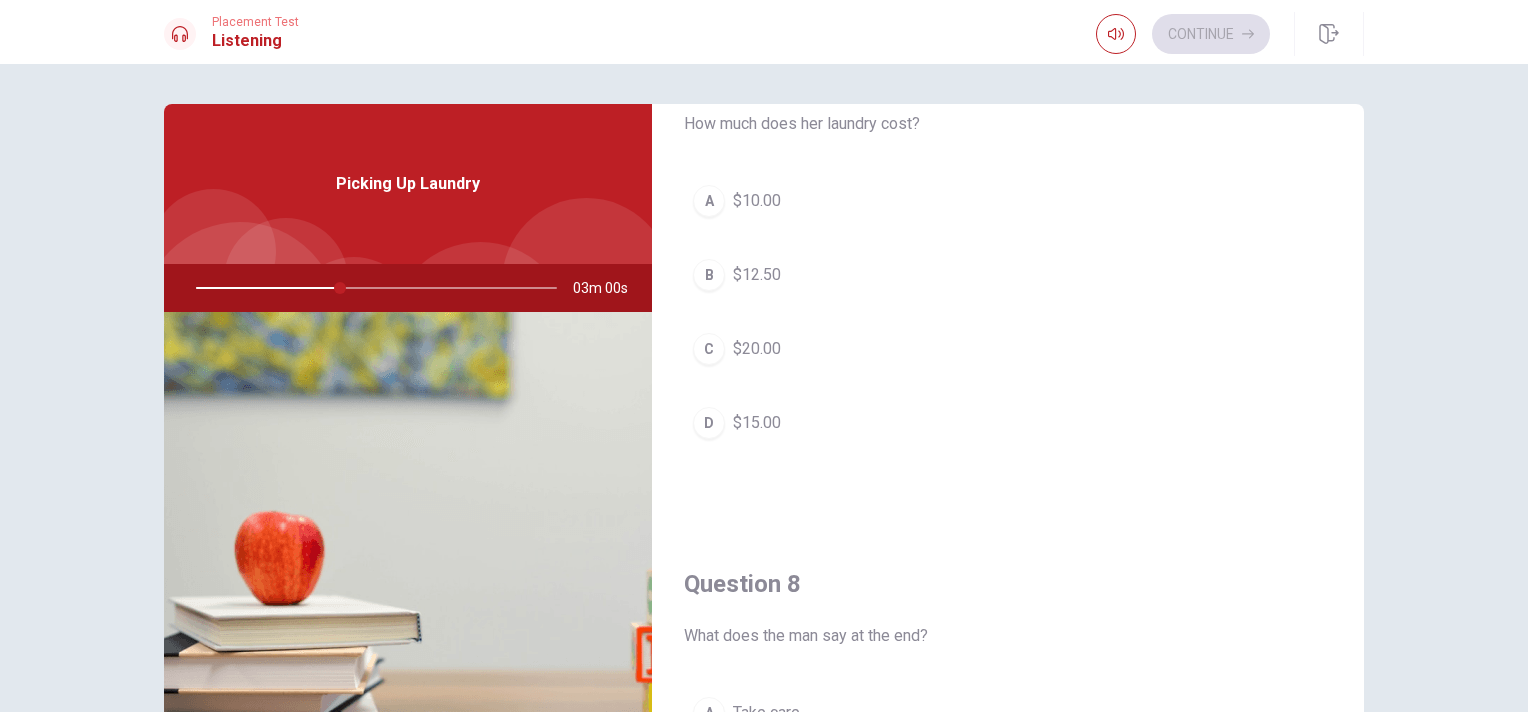 scroll, scrollTop: 500, scrollLeft: 0, axis: vertical 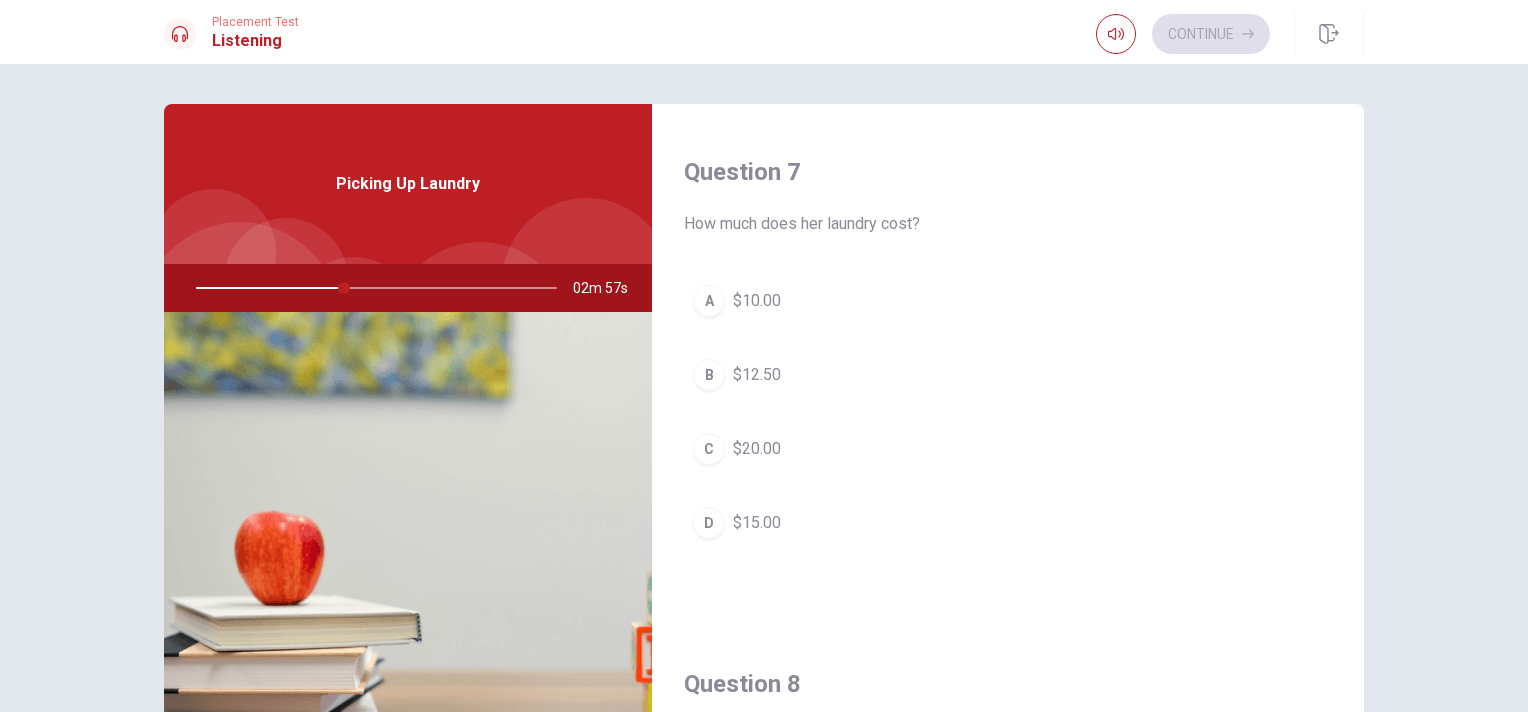 click on "$15.00" at bounding box center [757, 523] 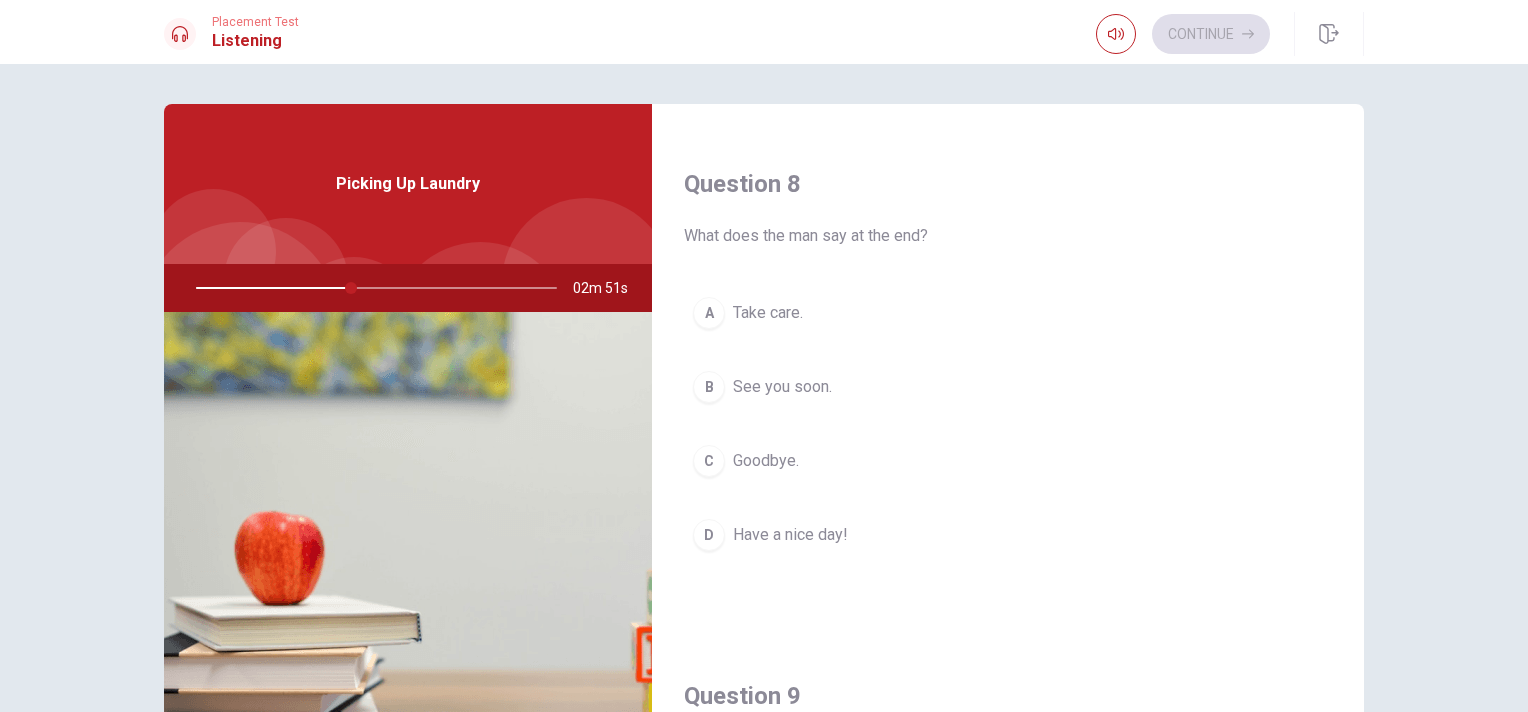 scroll, scrollTop: 1000, scrollLeft: 0, axis: vertical 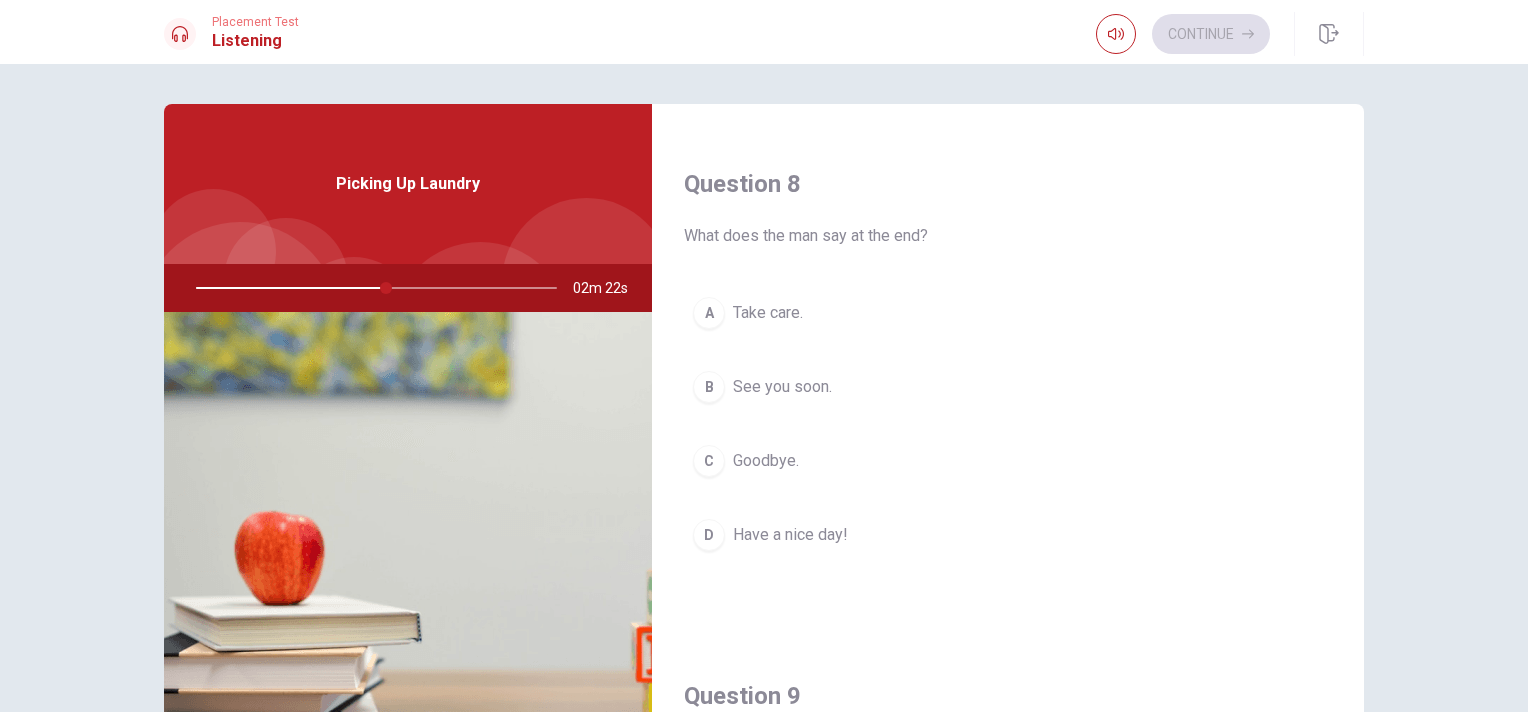 click on "Have a nice day!" at bounding box center [790, 535] 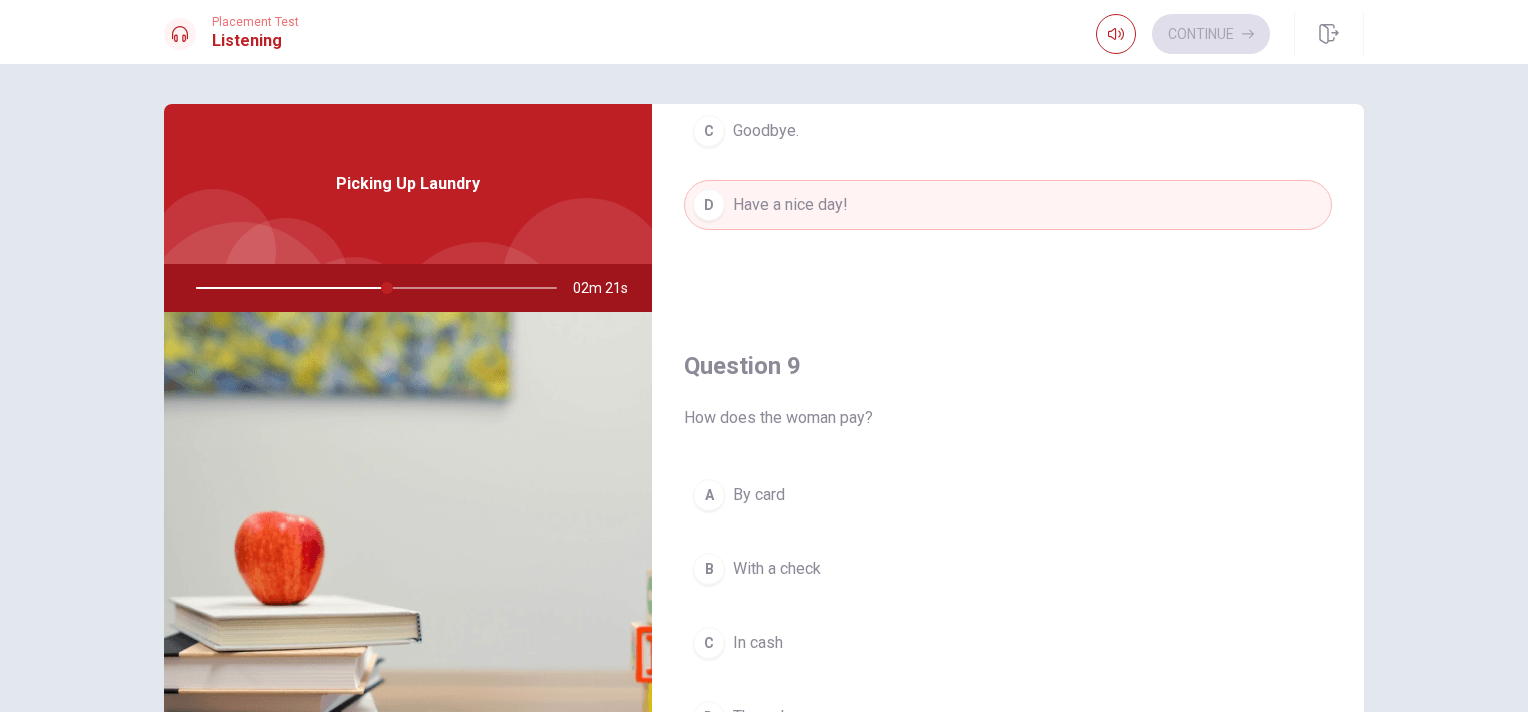 scroll, scrollTop: 1400, scrollLeft: 0, axis: vertical 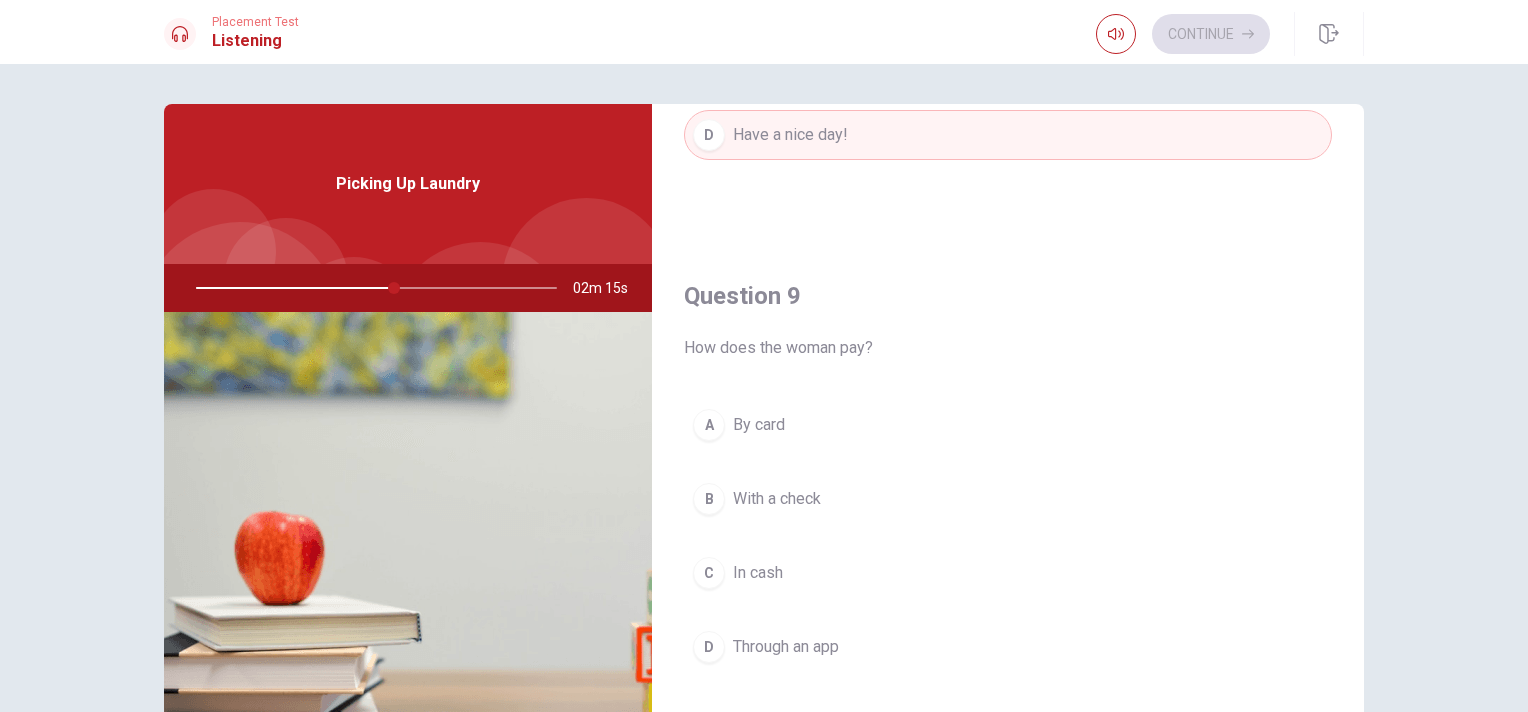 drag, startPoint x: 750, startPoint y: 568, endPoint x: 788, endPoint y: 552, distance: 41.231056 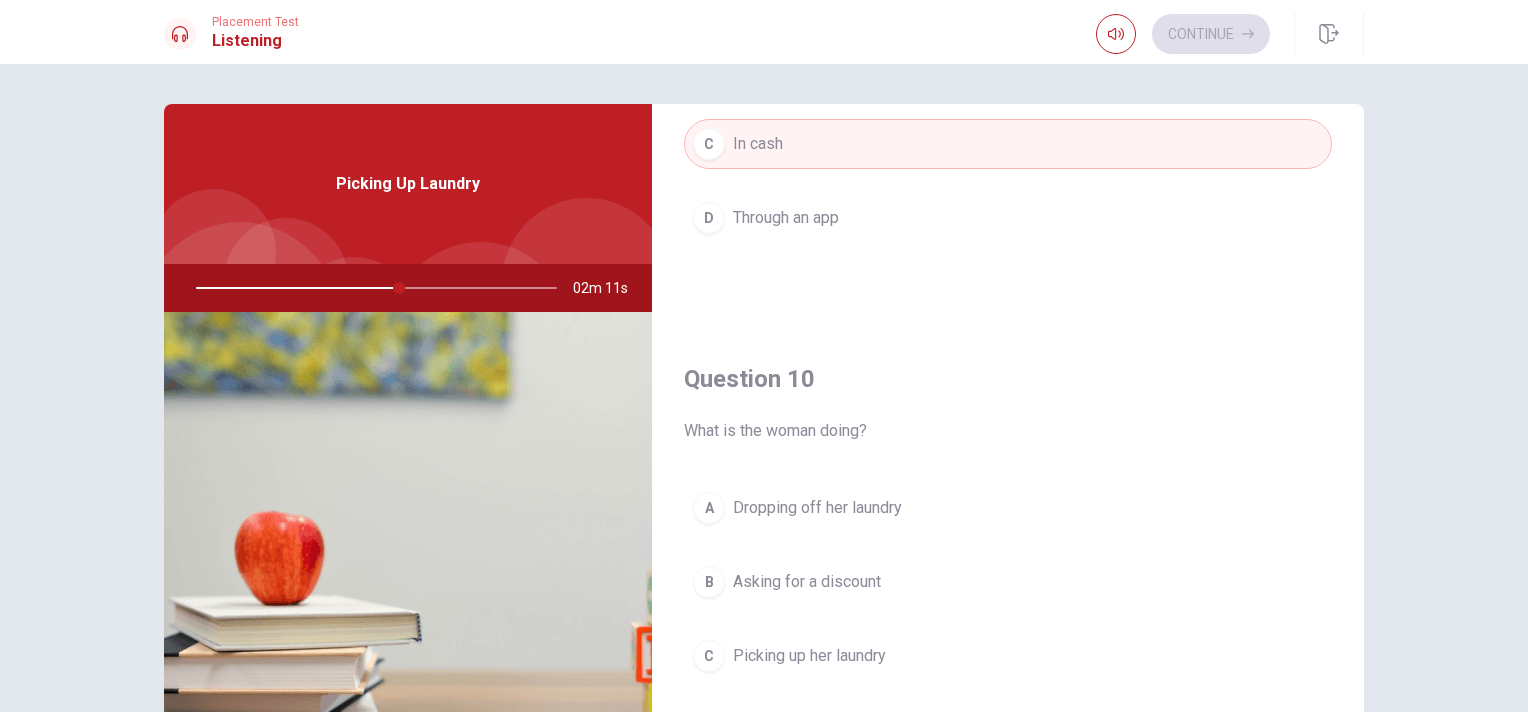 scroll, scrollTop: 1856, scrollLeft: 0, axis: vertical 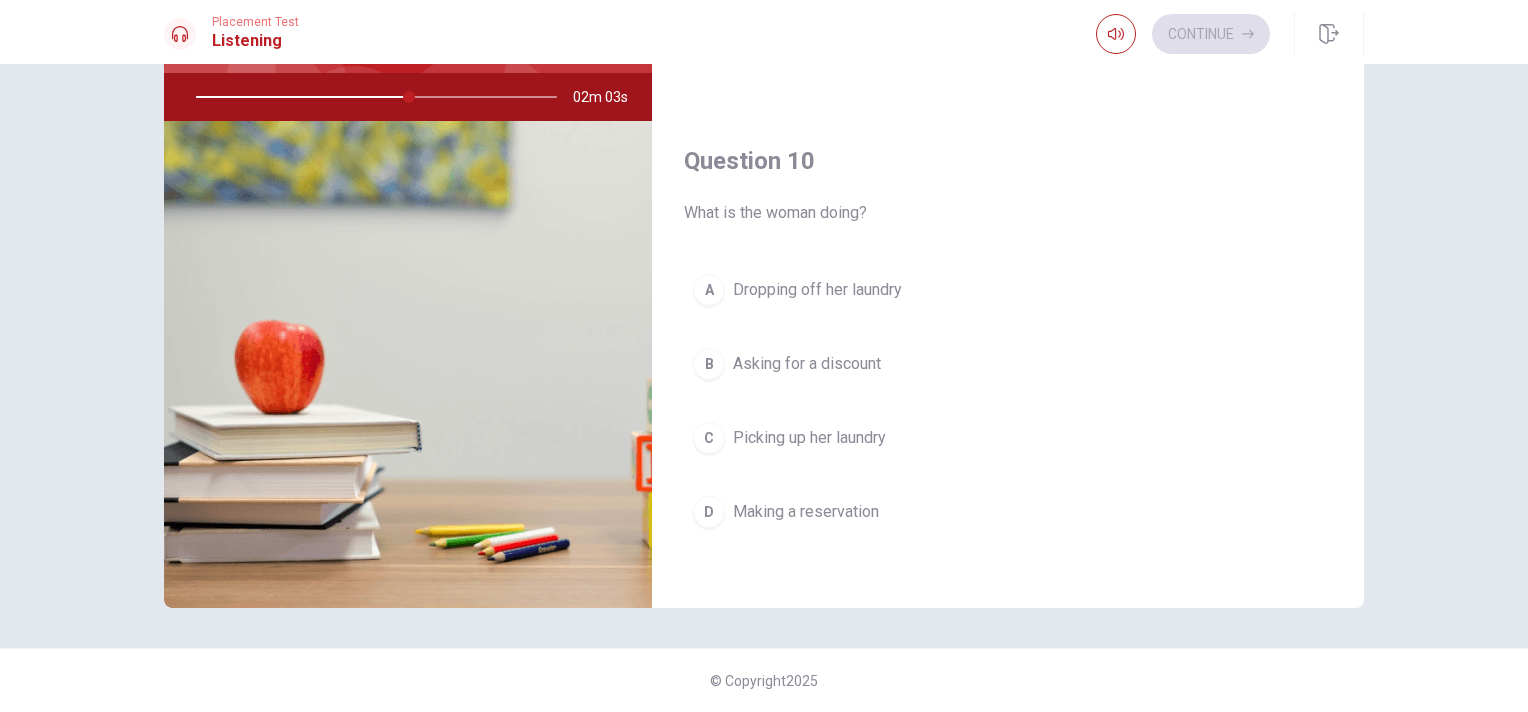 click on "Making a reservation" at bounding box center (806, 512) 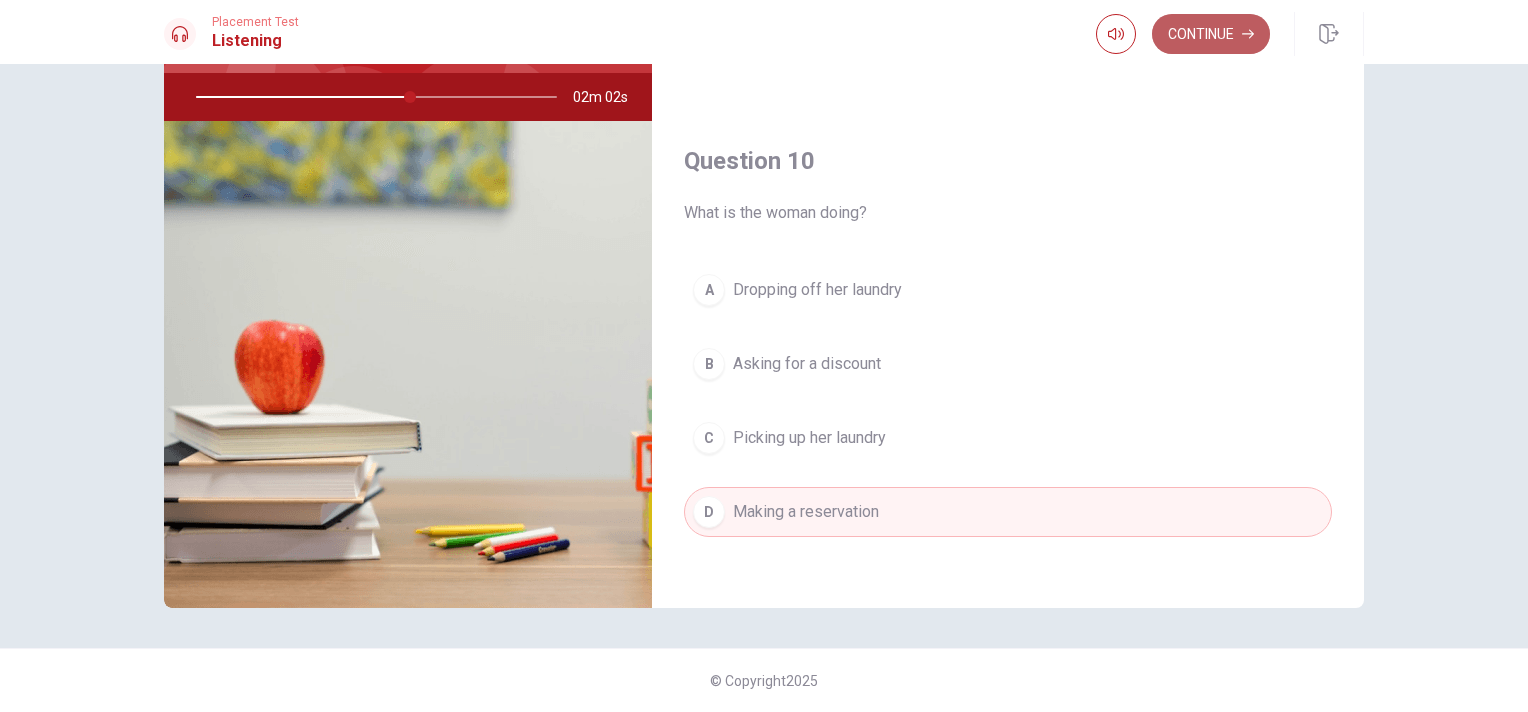 click on "Continue" at bounding box center (1211, 34) 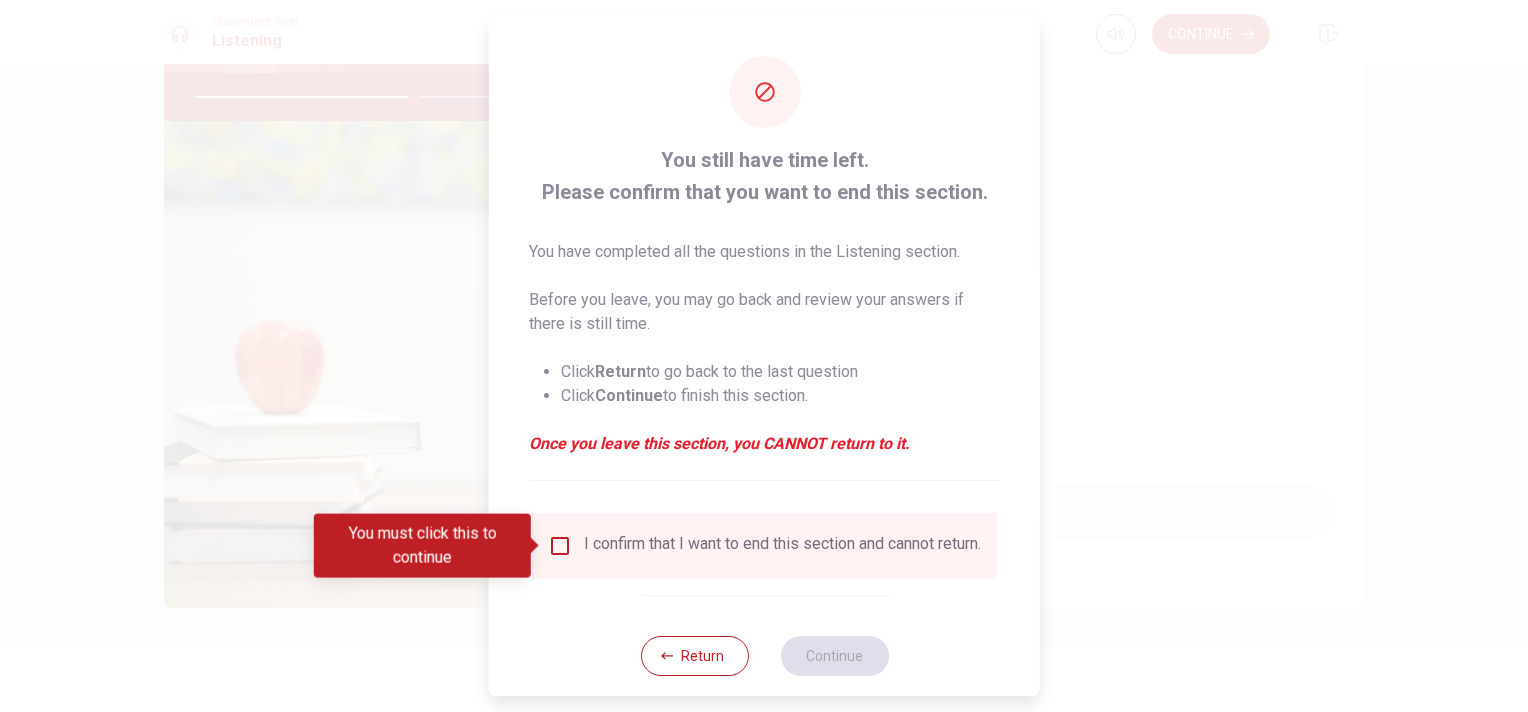 click at bounding box center [560, 546] 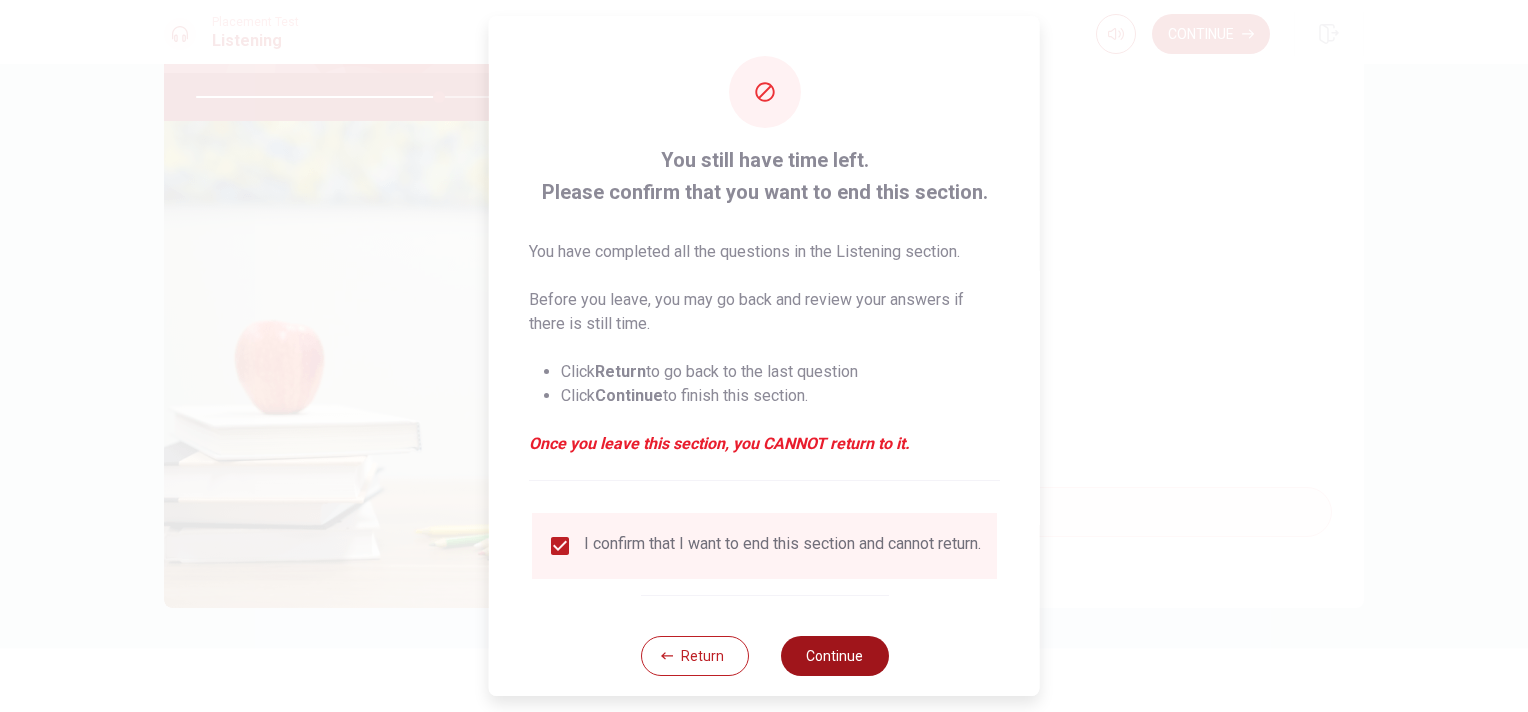 click on "Continue" at bounding box center [834, 656] 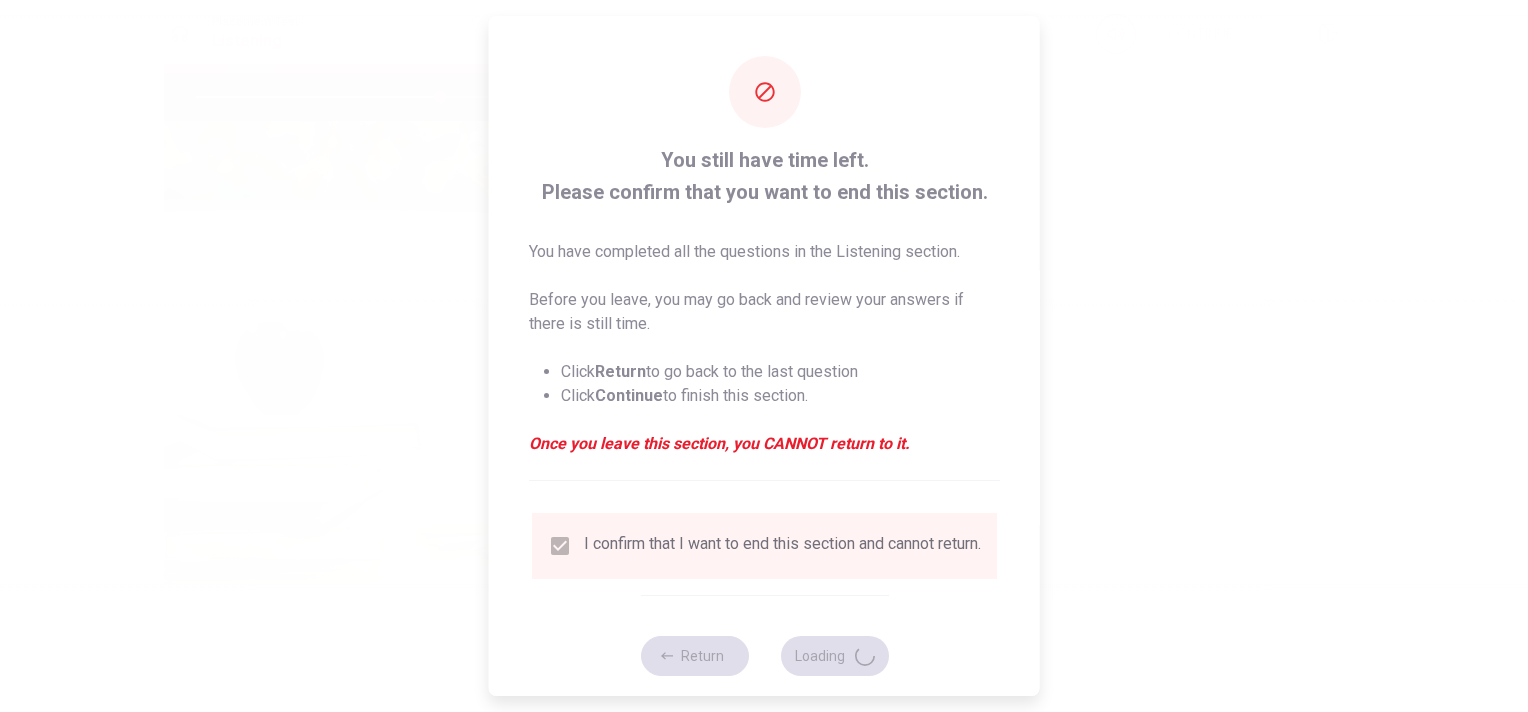 type on "68" 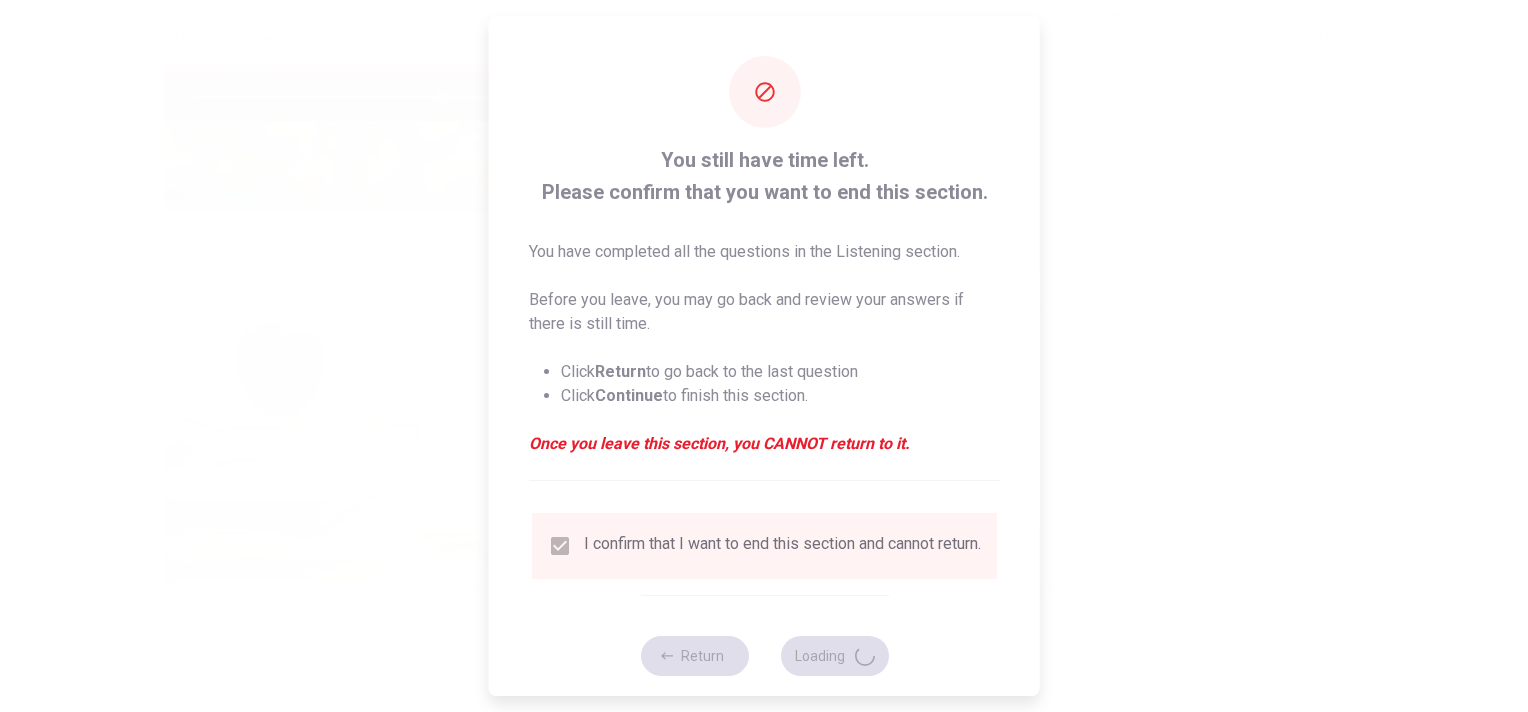 scroll, scrollTop: 0, scrollLeft: 0, axis: both 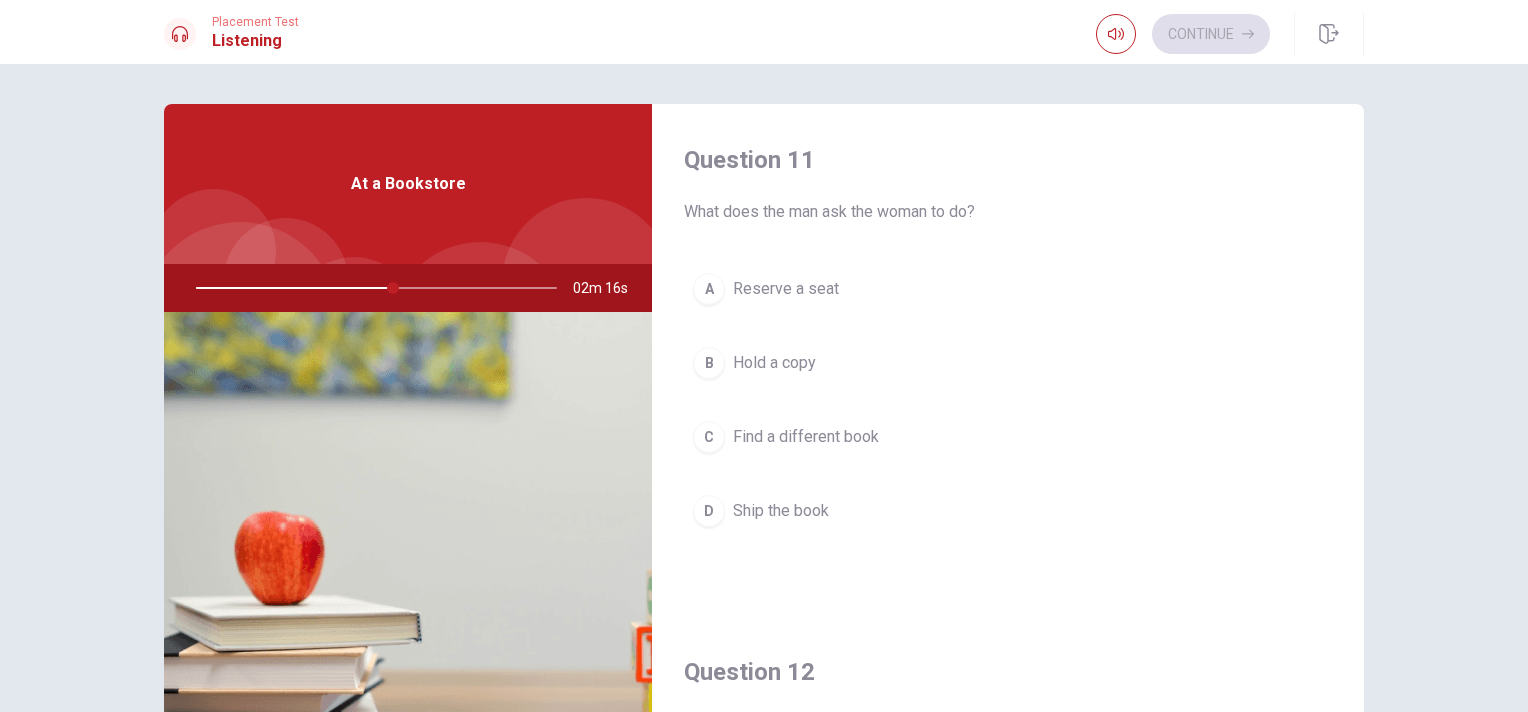 click on "Ship the book" at bounding box center [781, 511] 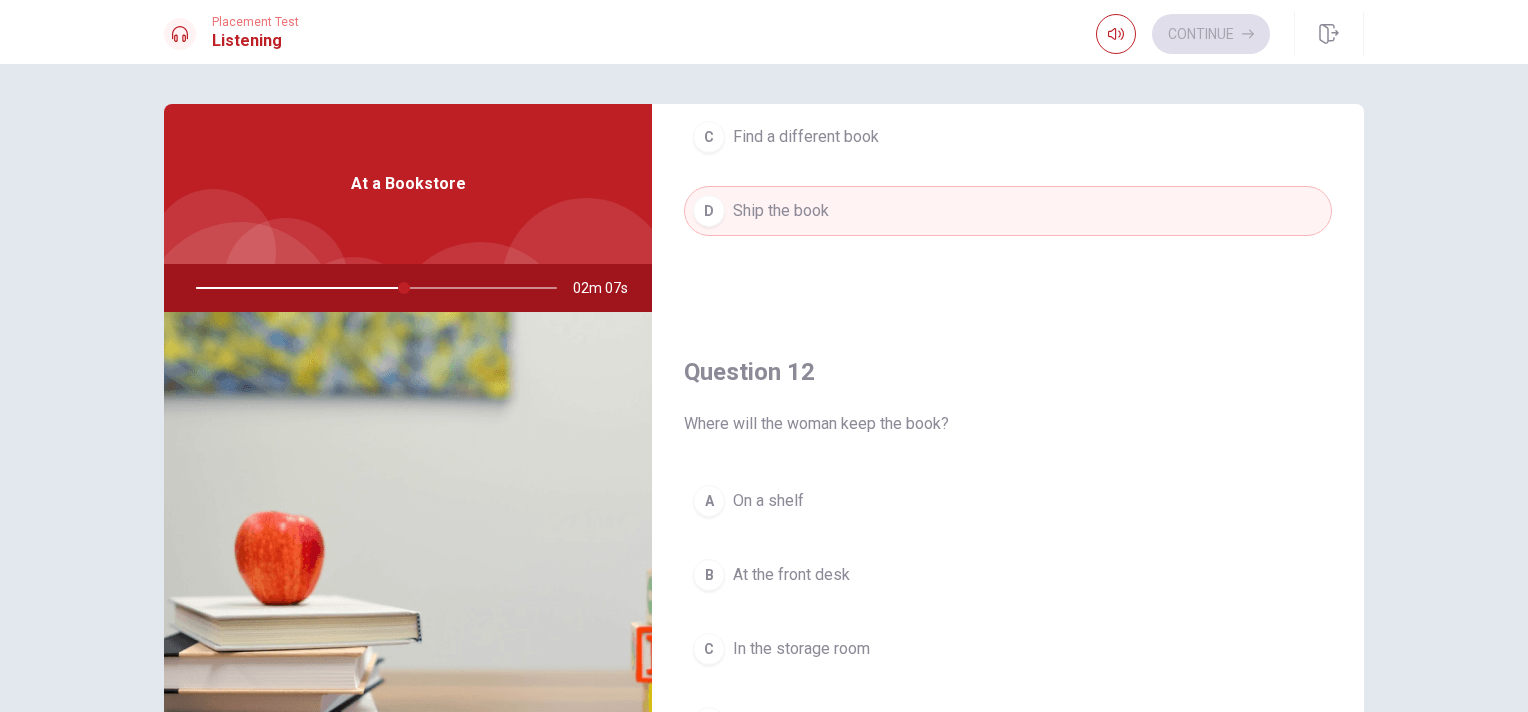 scroll, scrollTop: 400, scrollLeft: 0, axis: vertical 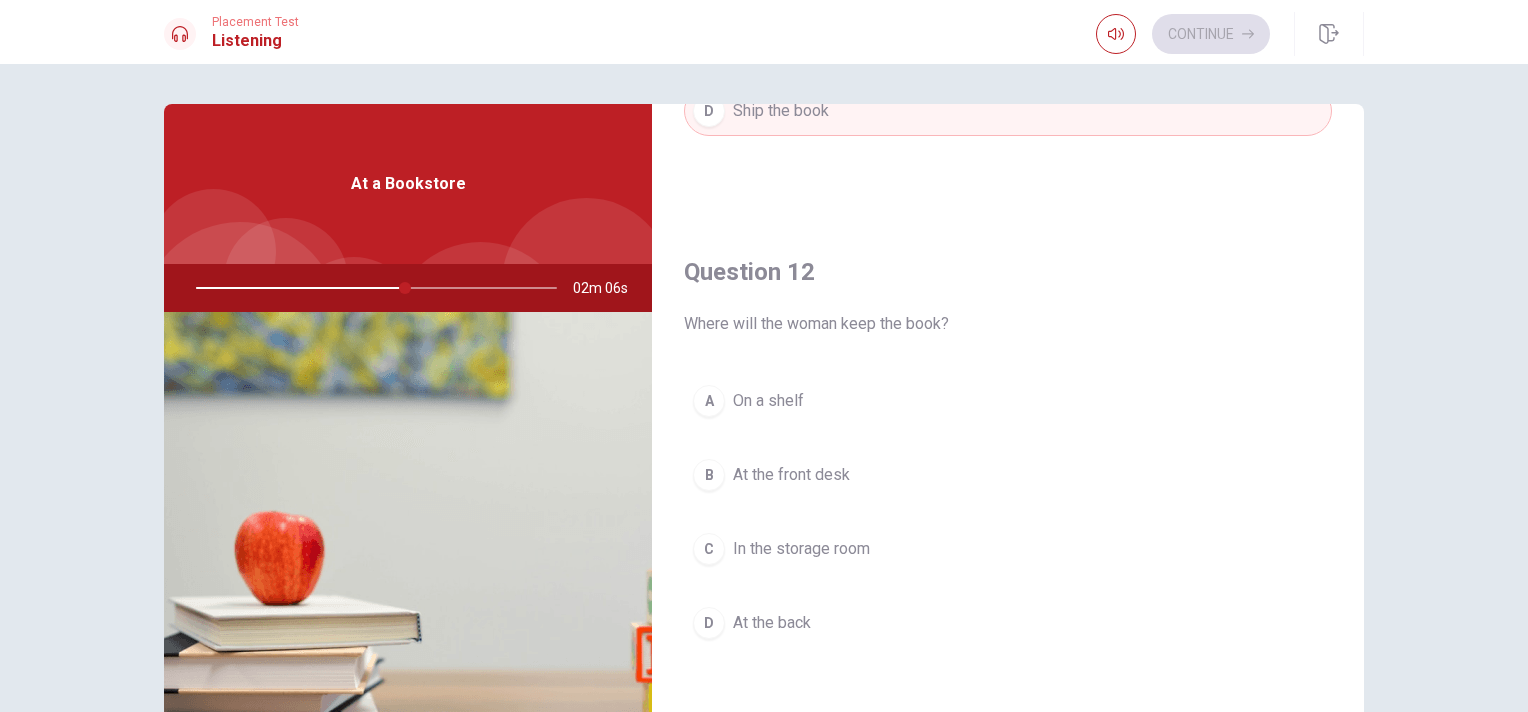 click on "On a shelf" at bounding box center [768, 401] 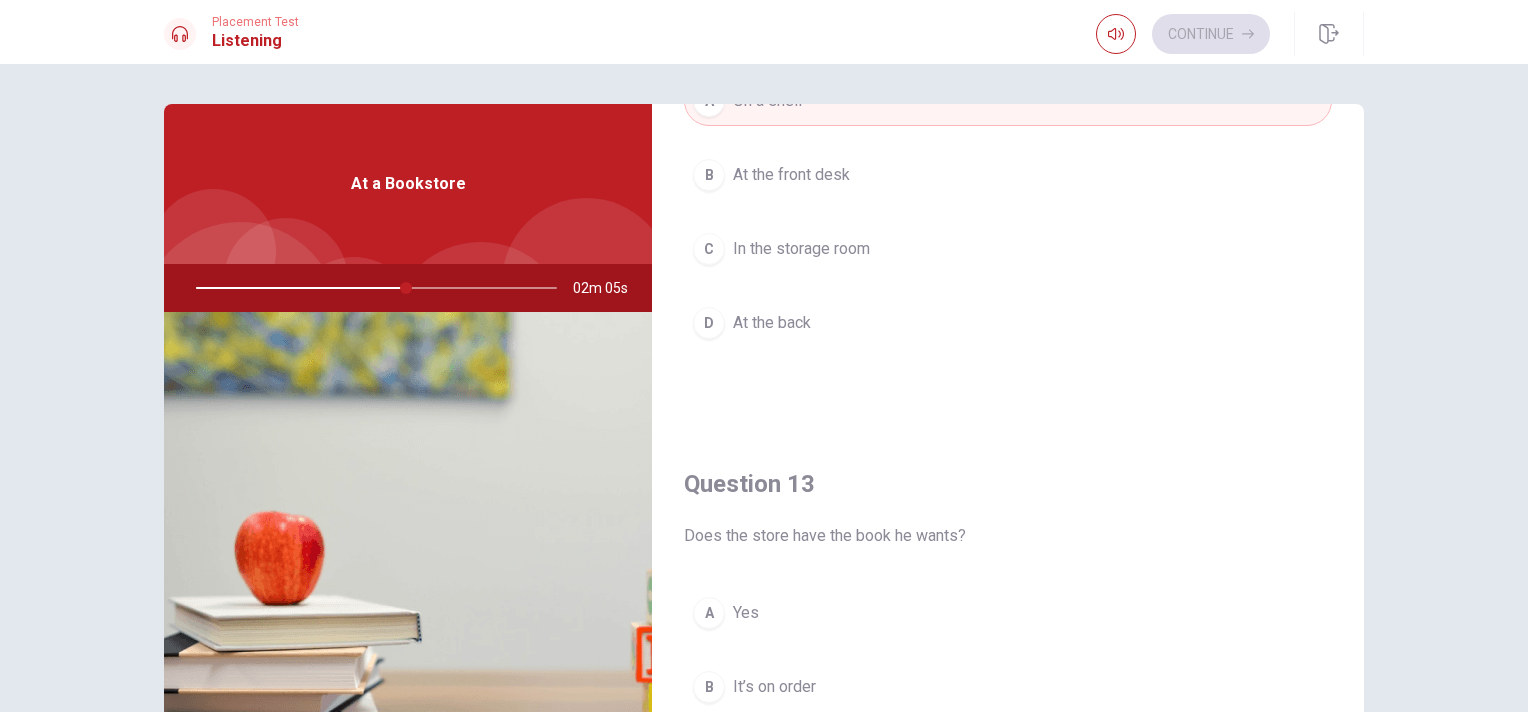 scroll, scrollTop: 900, scrollLeft: 0, axis: vertical 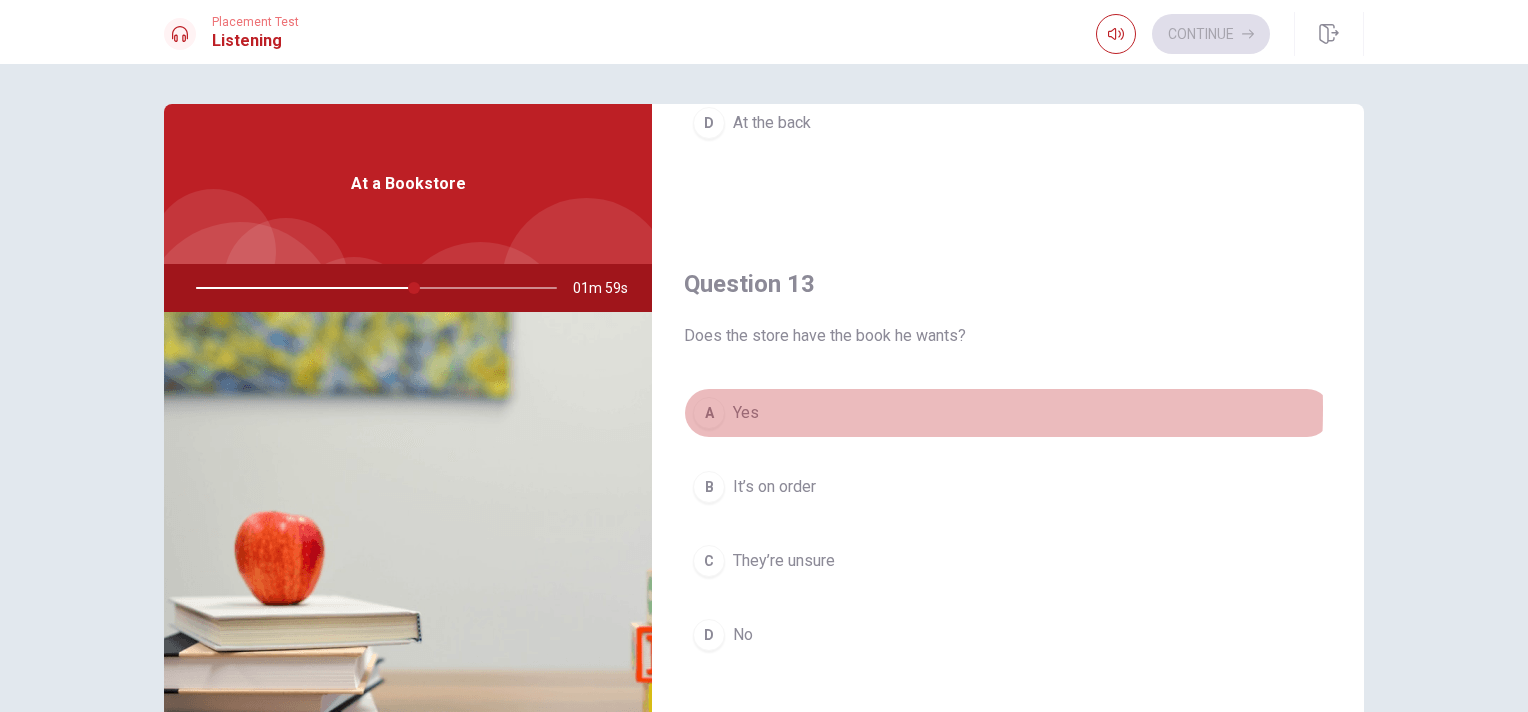 click on "Yes" at bounding box center (746, 413) 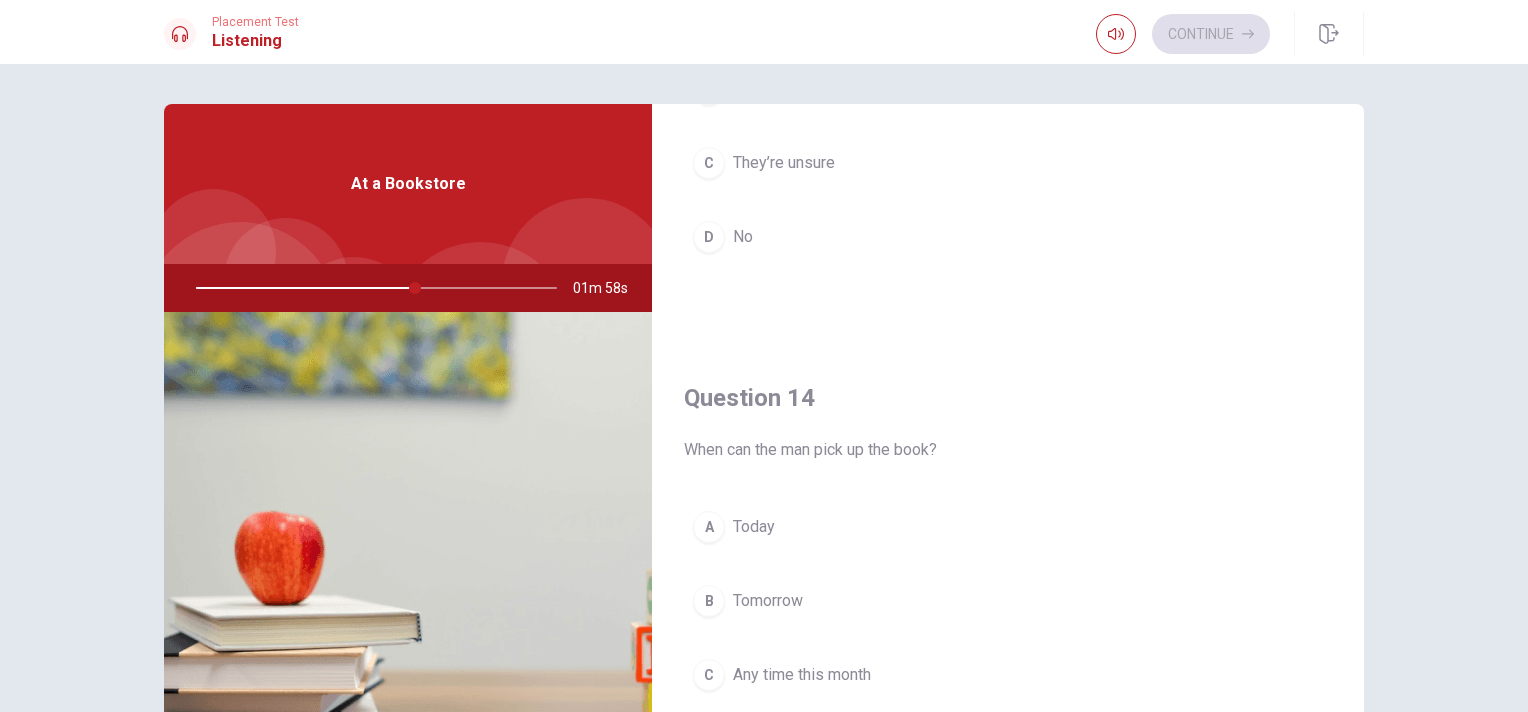 scroll, scrollTop: 1300, scrollLeft: 0, axis: vertical 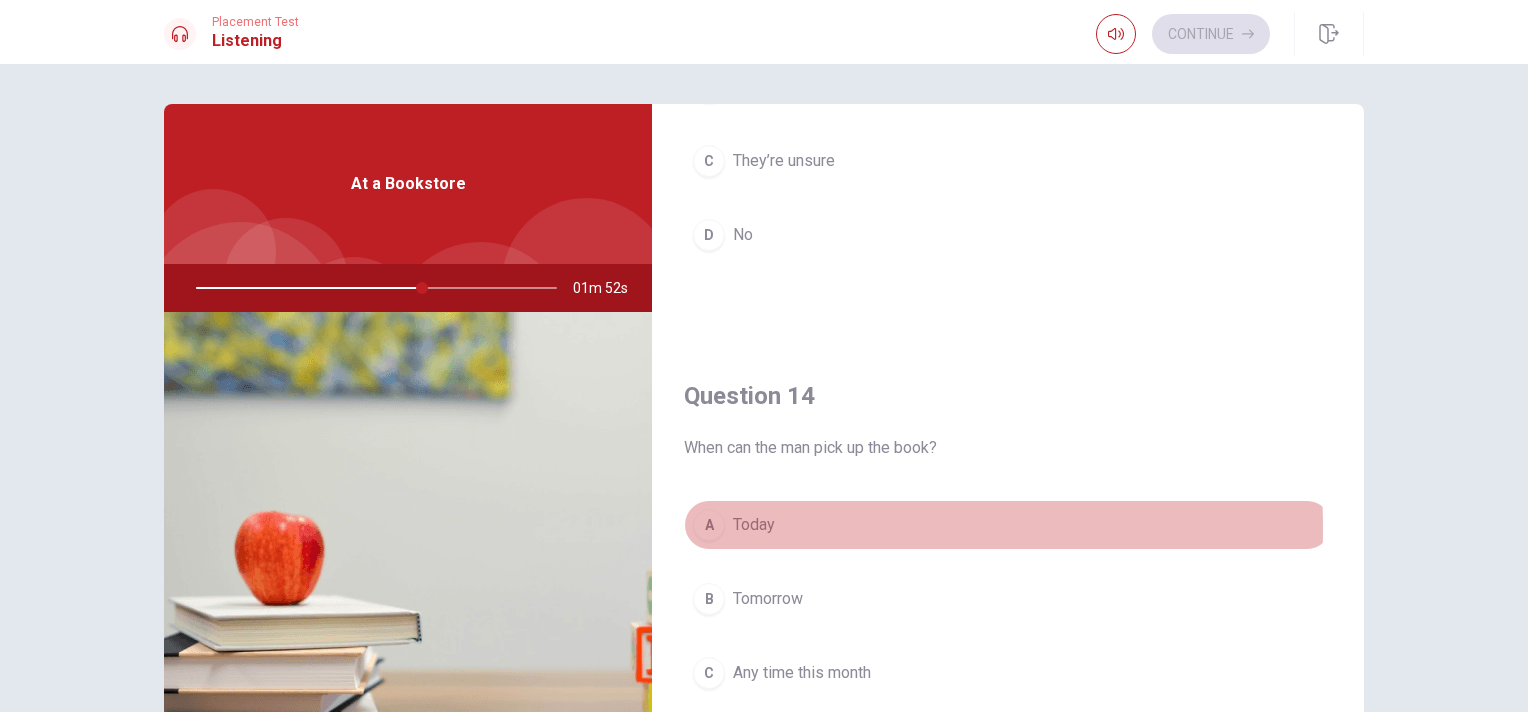 drag, startPoint x: 763, startPoint y: 523, endPoint x: 780, endPoint y: 523, distance: 17 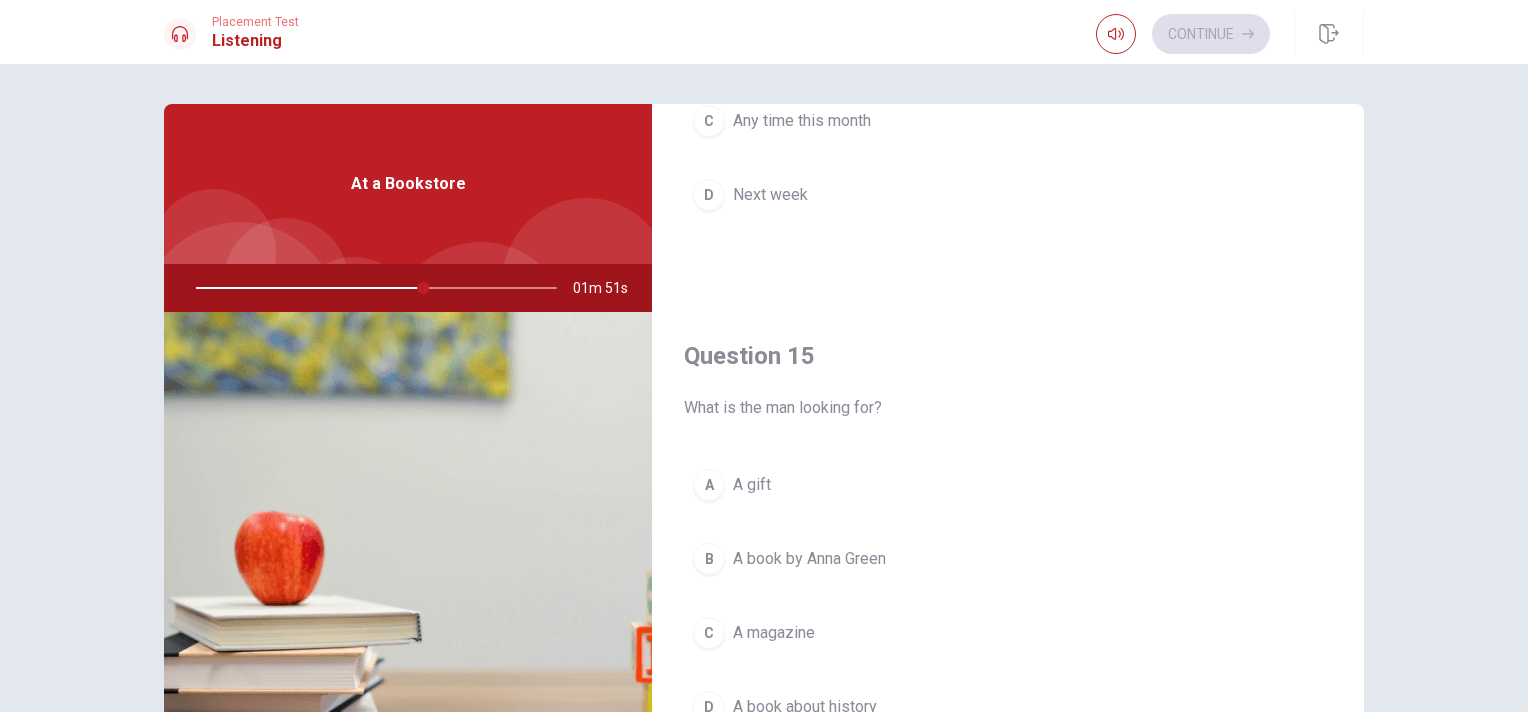 scroll, scrollTop: 1856, scrollLeft: 0, axis: vertical 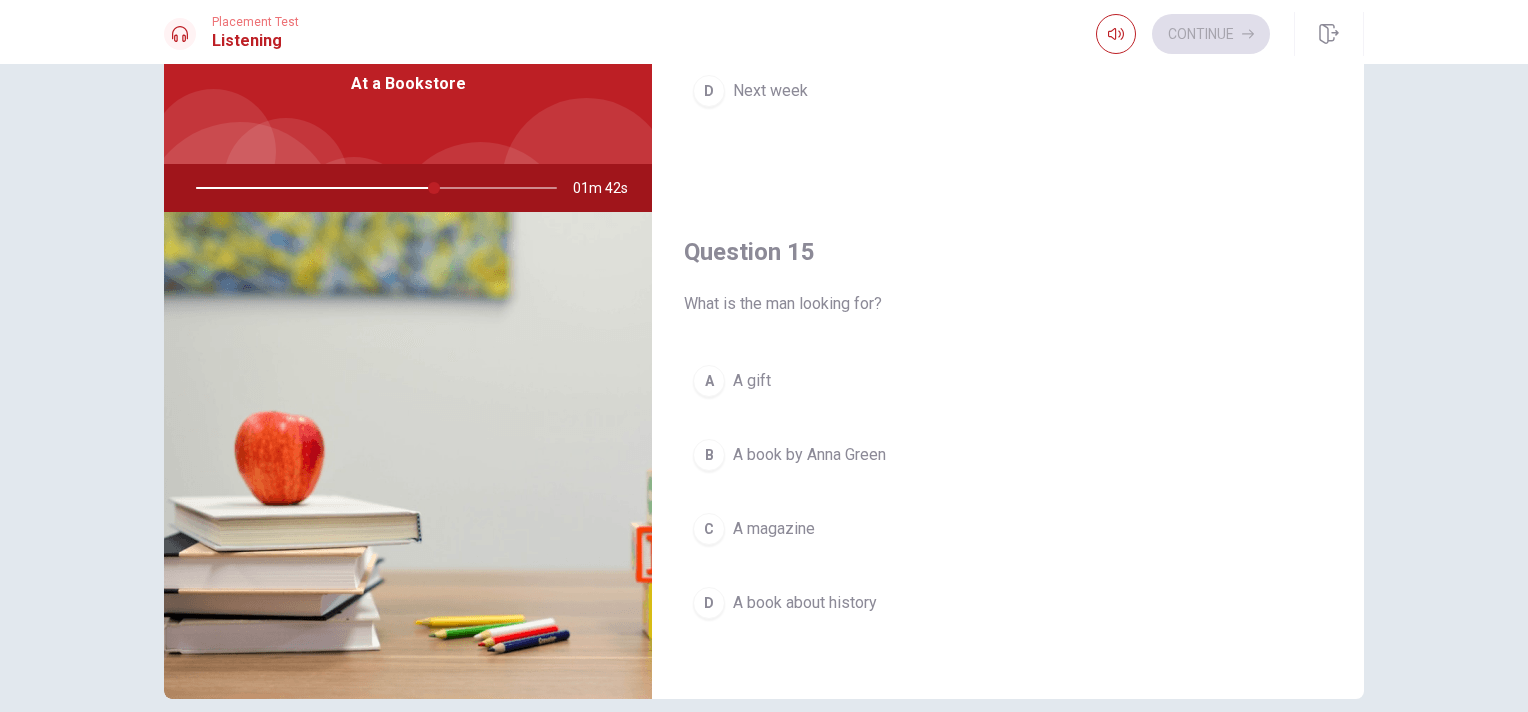 click on "A book by Anna Green" at bounding box center (809, 455) 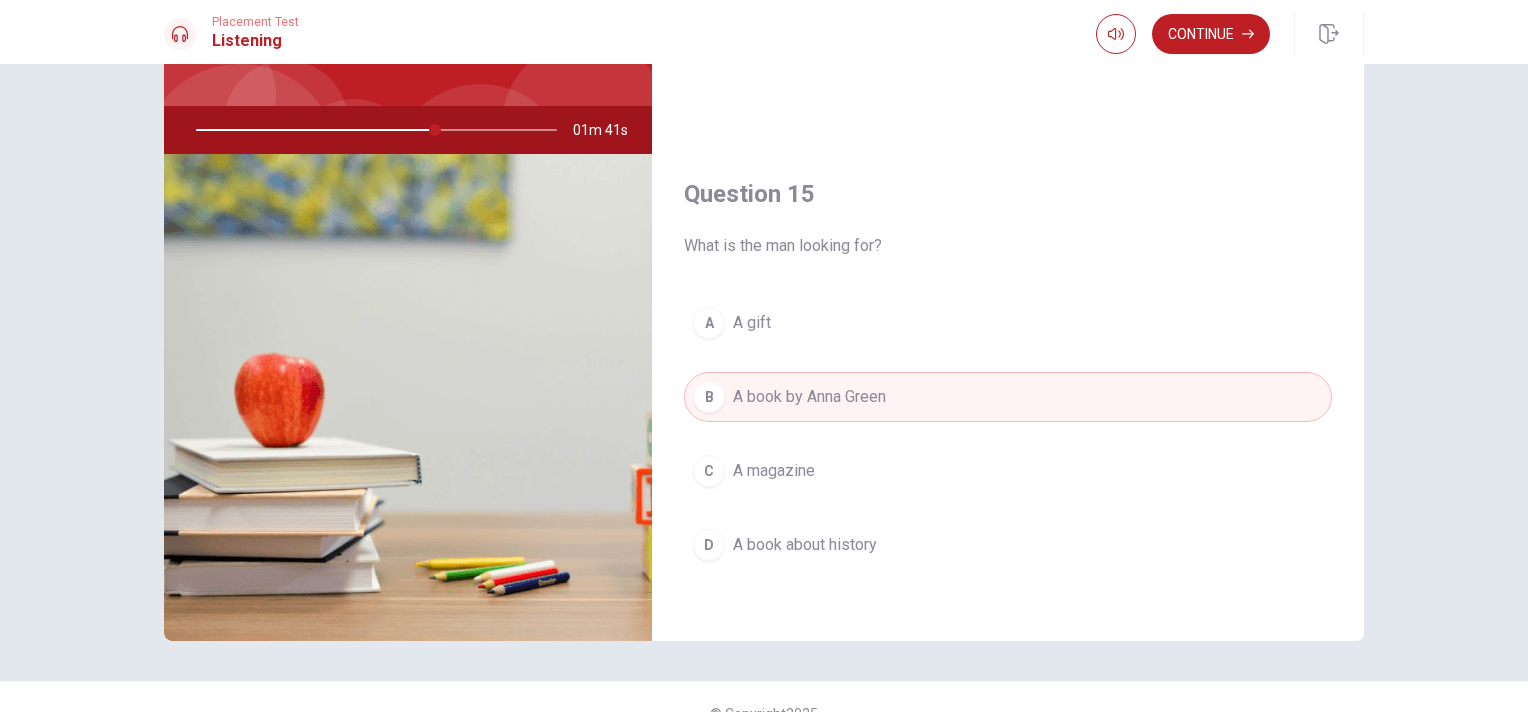 scroll, scrollTop: 191, scrollLeft: 0, axis: vertical 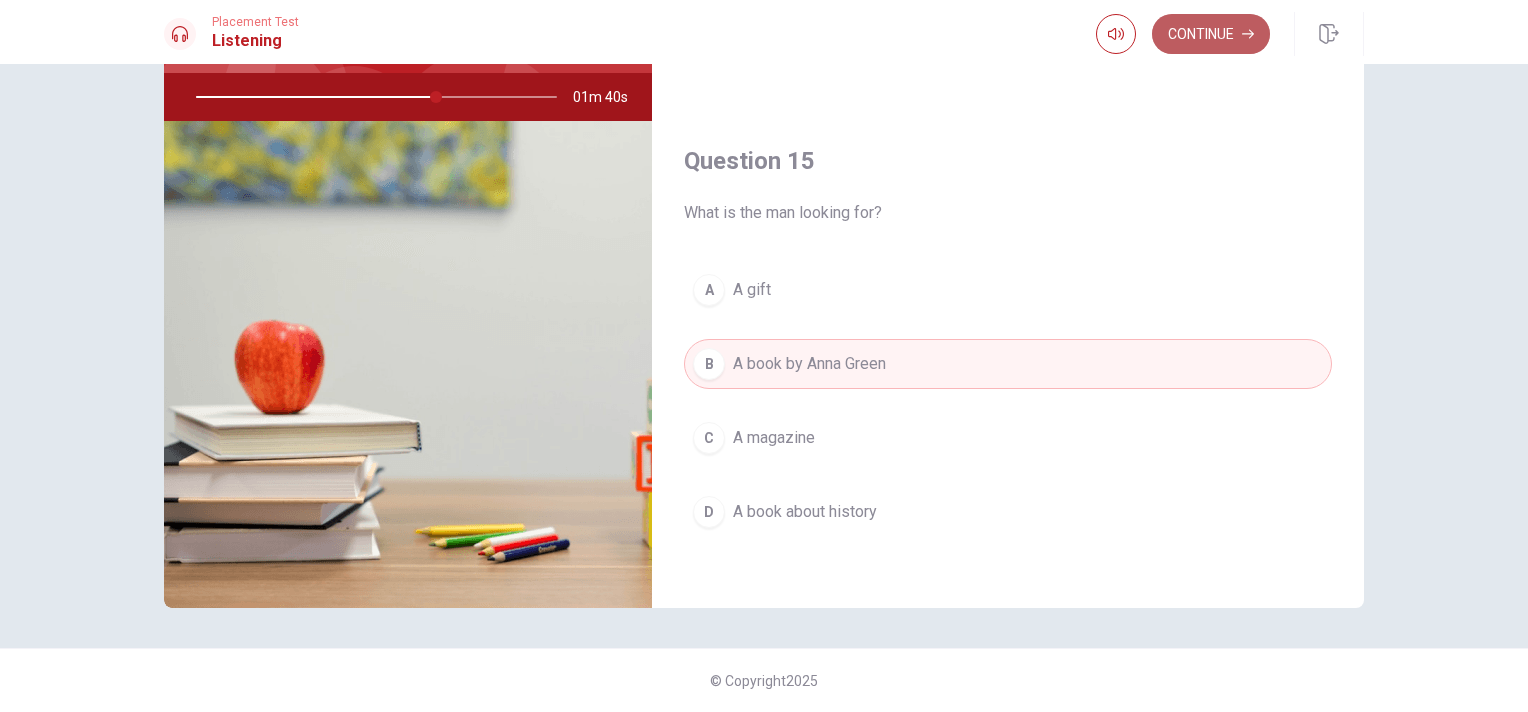 click on "Continue" at bounding box center [1211, 34] 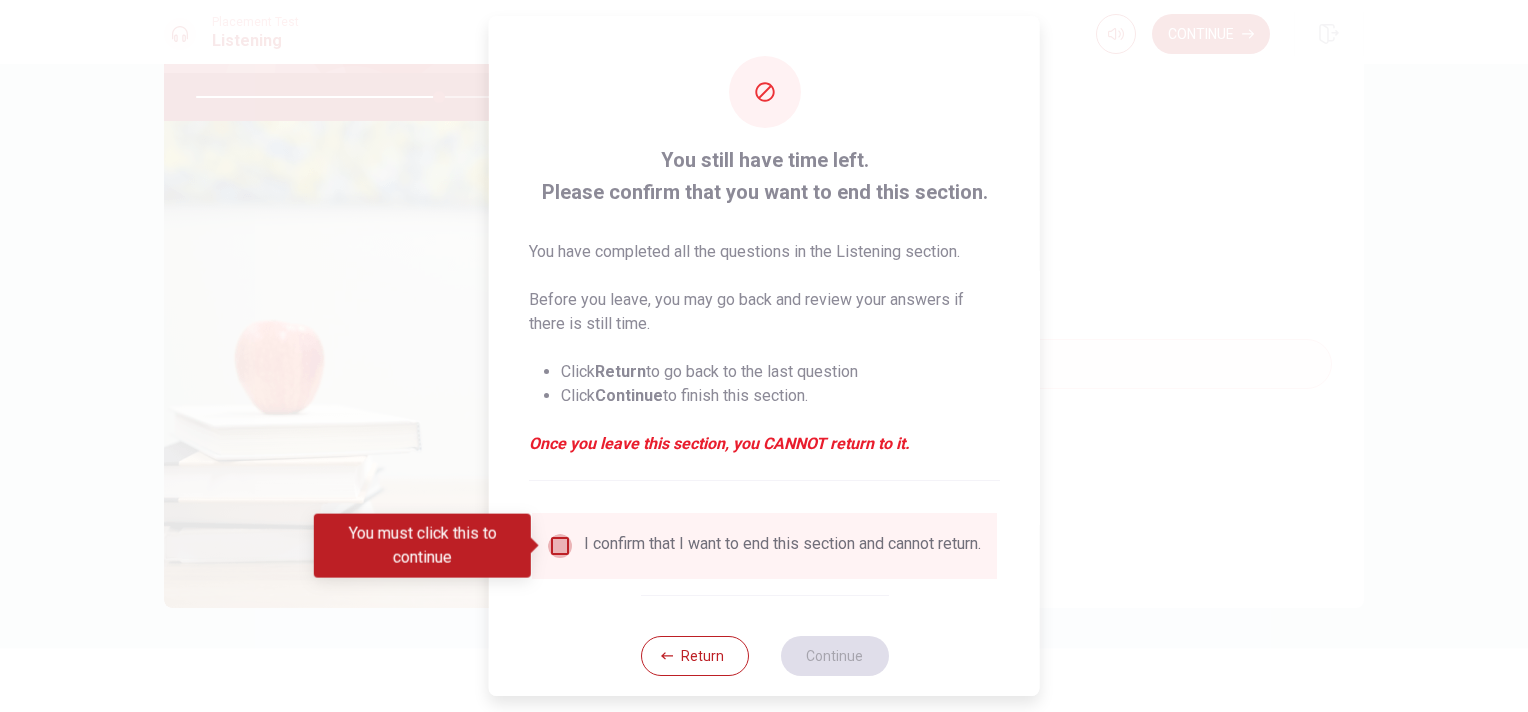 click at bounding box center (560, 546) 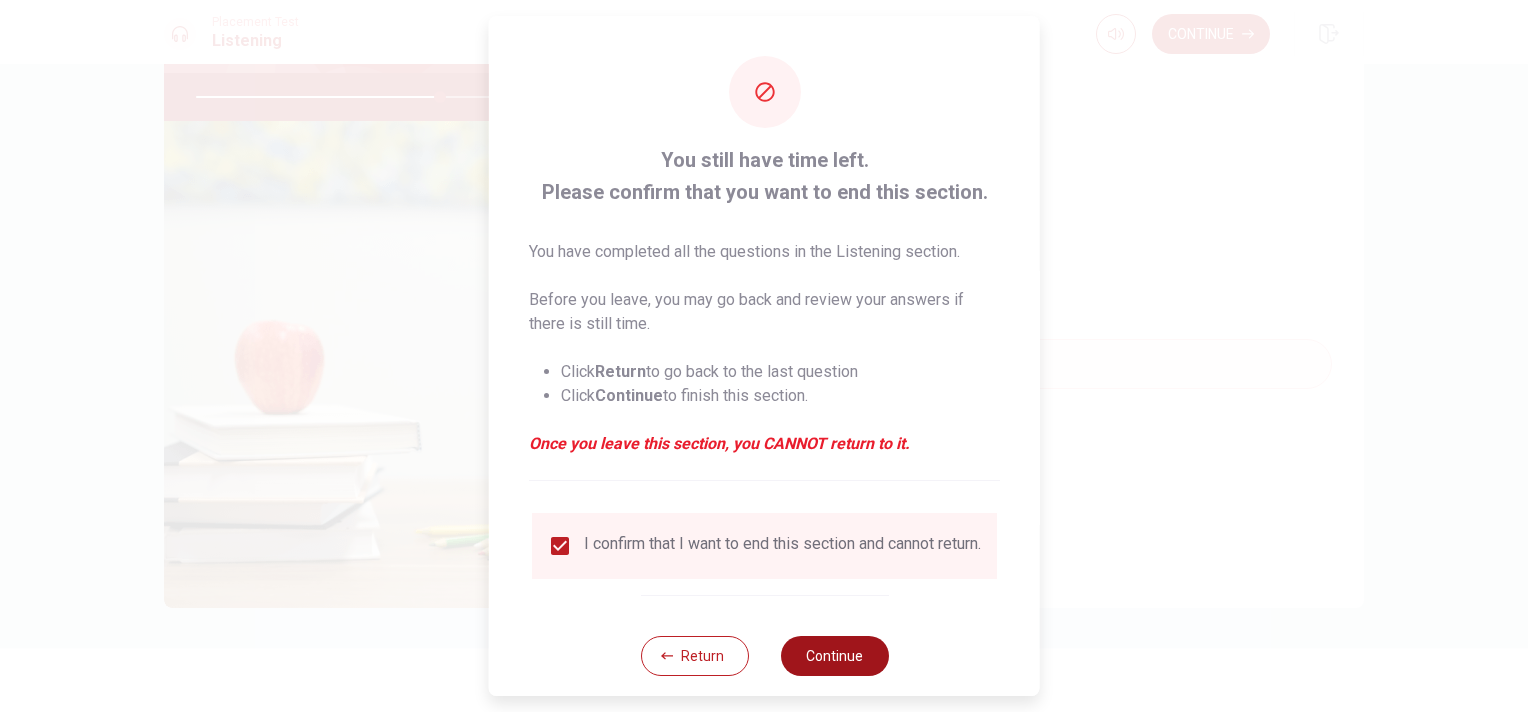 click on "Continue" at bounding box center (834, 656) 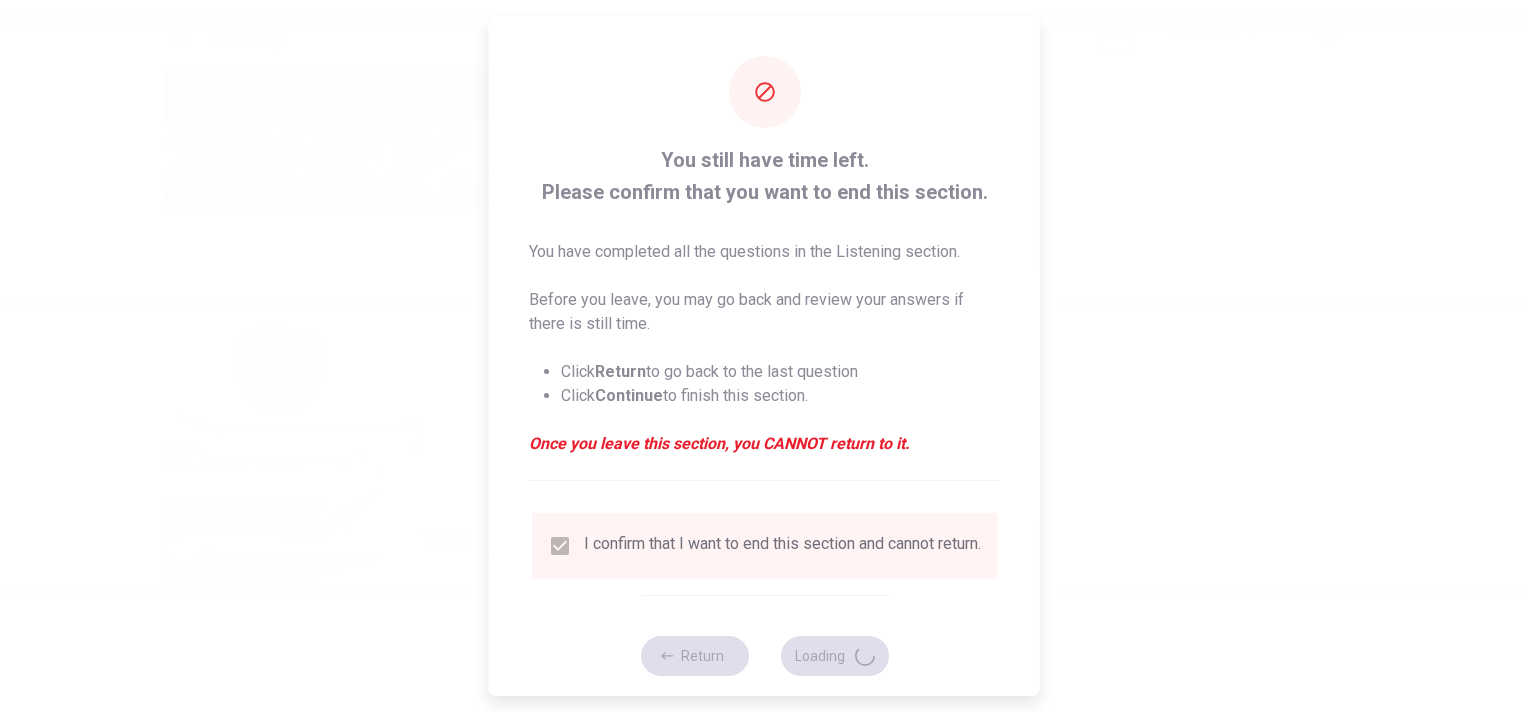type on "68" 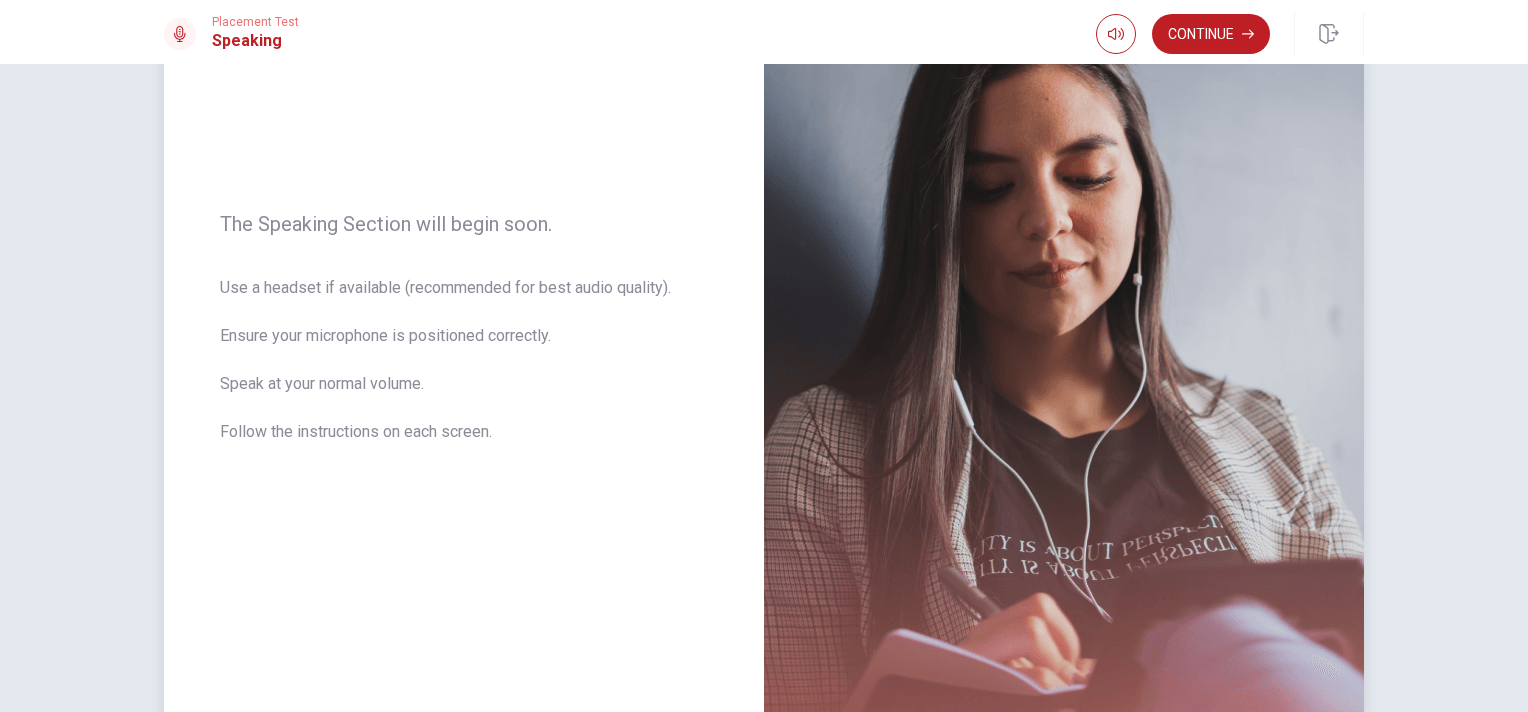 scroll, scrollTop: 100, scrollLeft: 0, axis: vertical 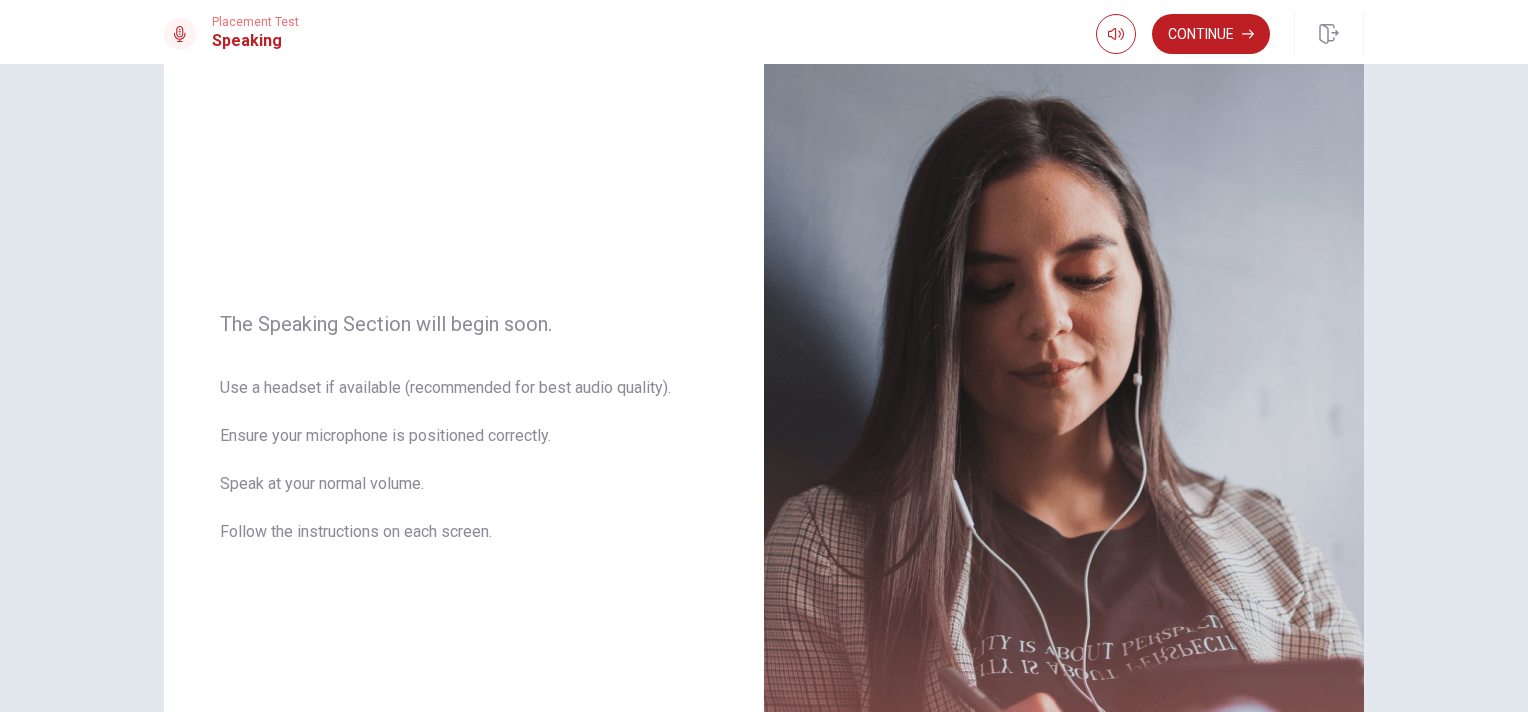 click on "The Speaking Section will begin soon. Use a headset if available (recommended for best audio quality).
Ensure your microphone is positioned correctly.
Speak at your normal volume.
Follow the instructions on each screen." at bounding box center [764, 440] 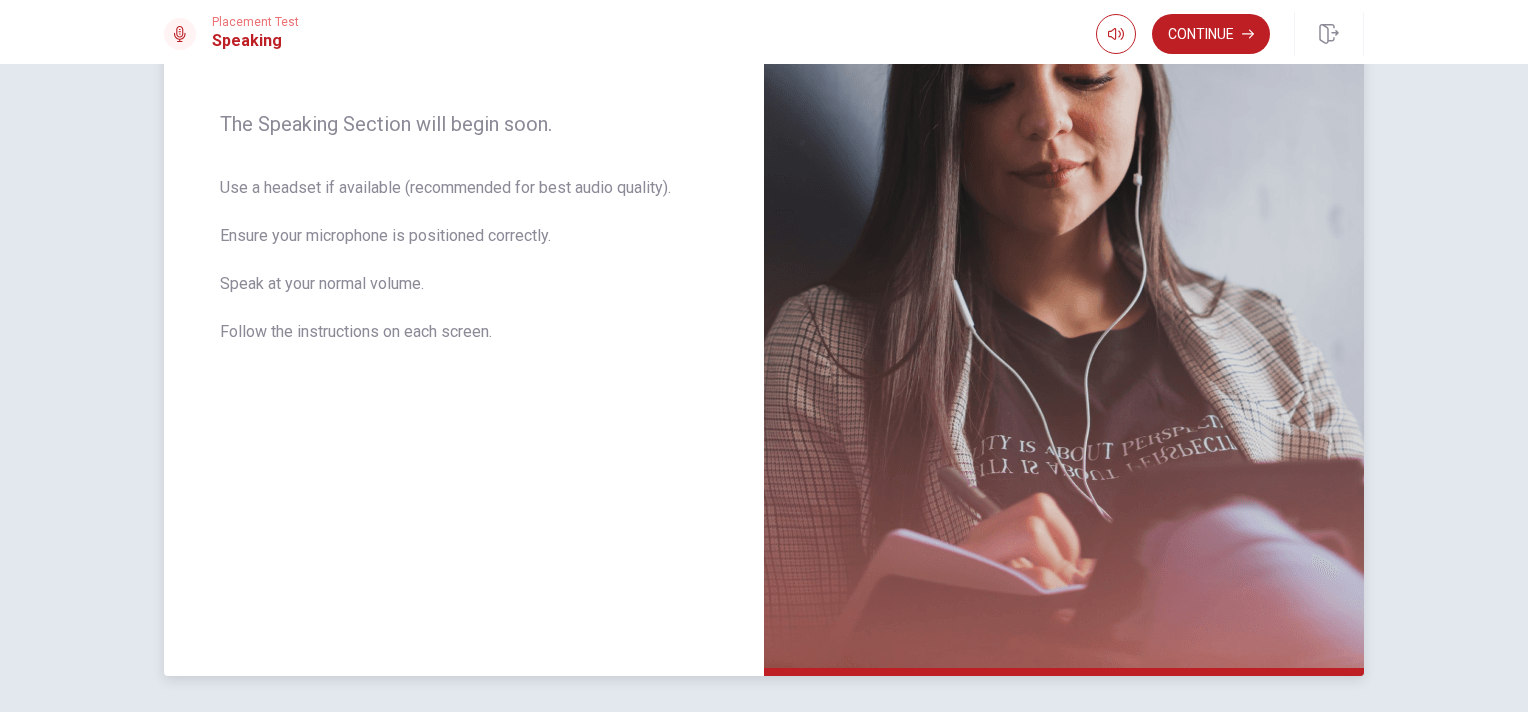 scroll, scrollTop: 0, scrollLeft: 0, axis: both 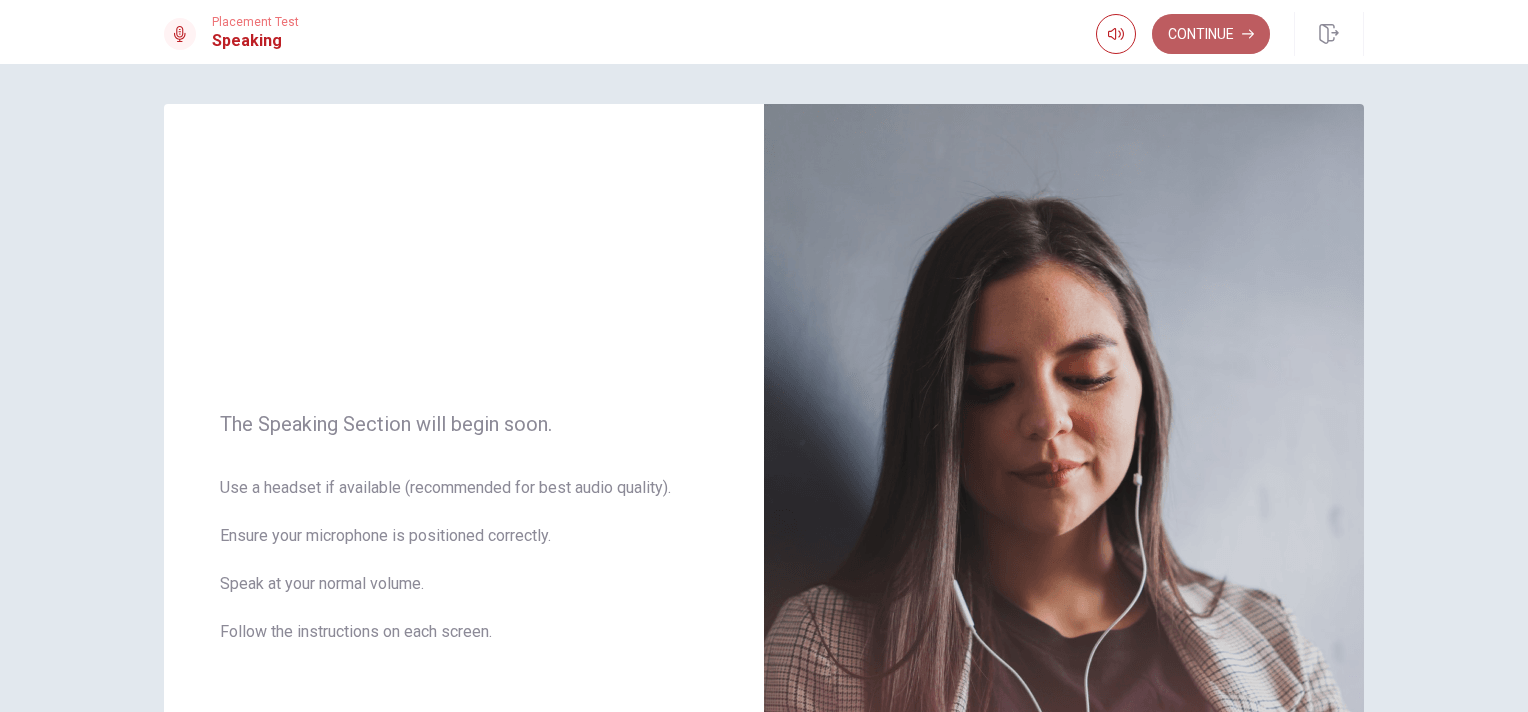 click on "Continue" at bounding box center [1211, 34] 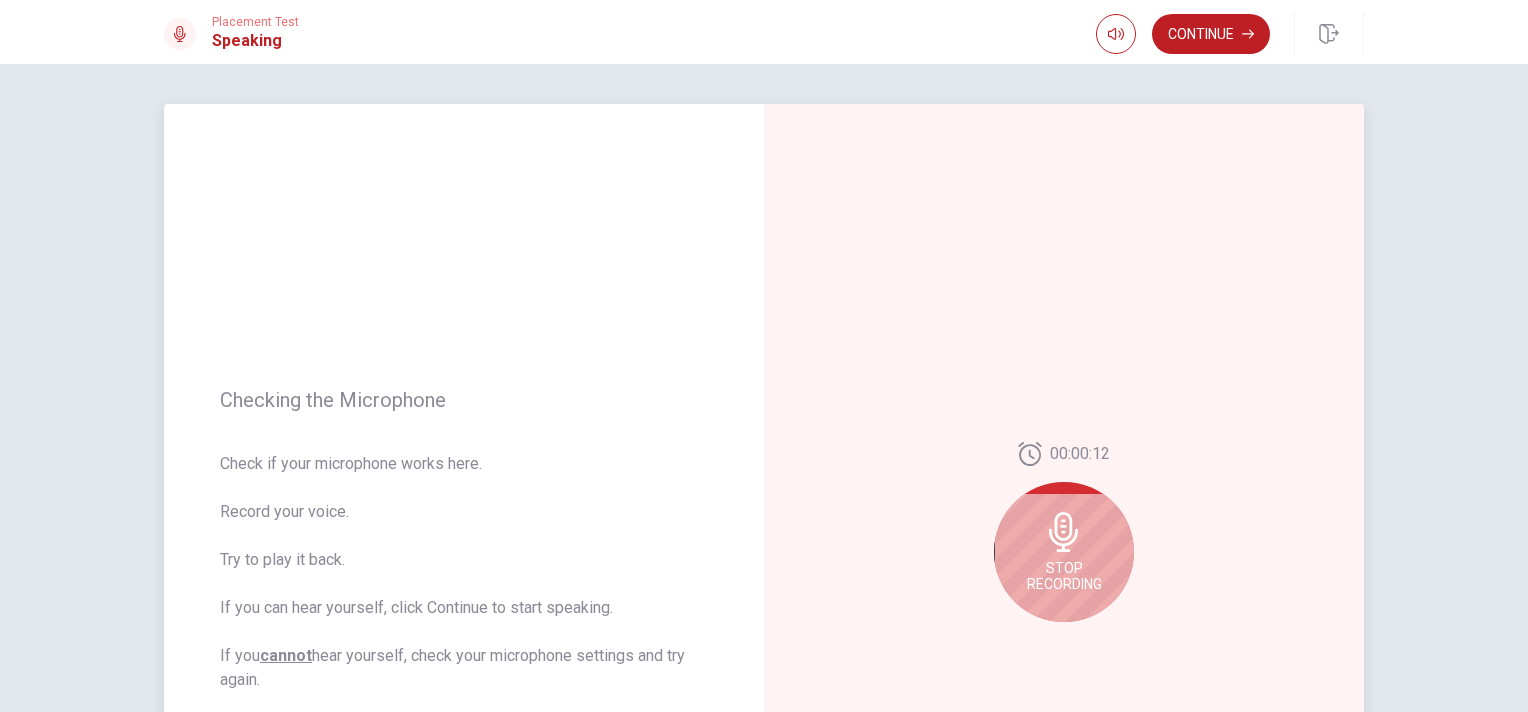 click on "Stop   Recording" at bounding box center (1064, 576) 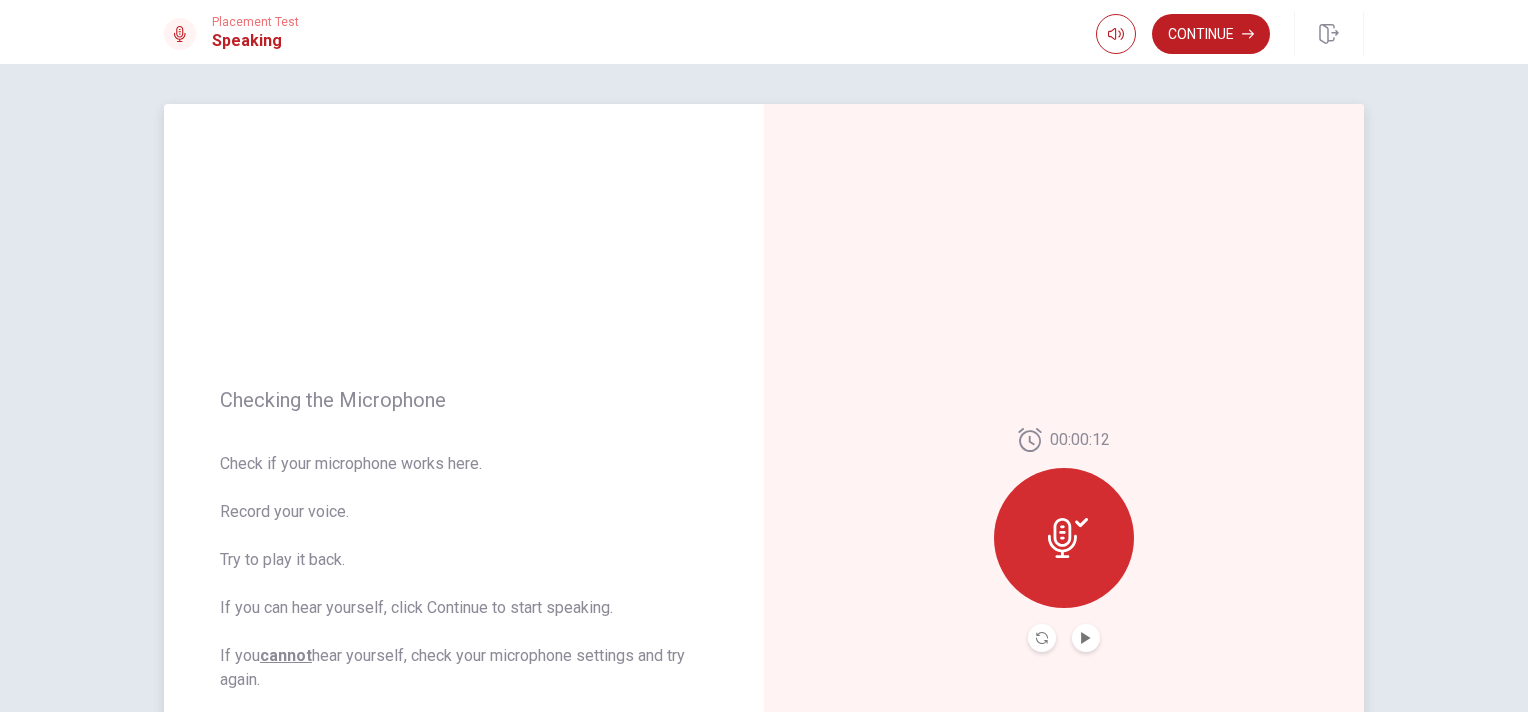 click 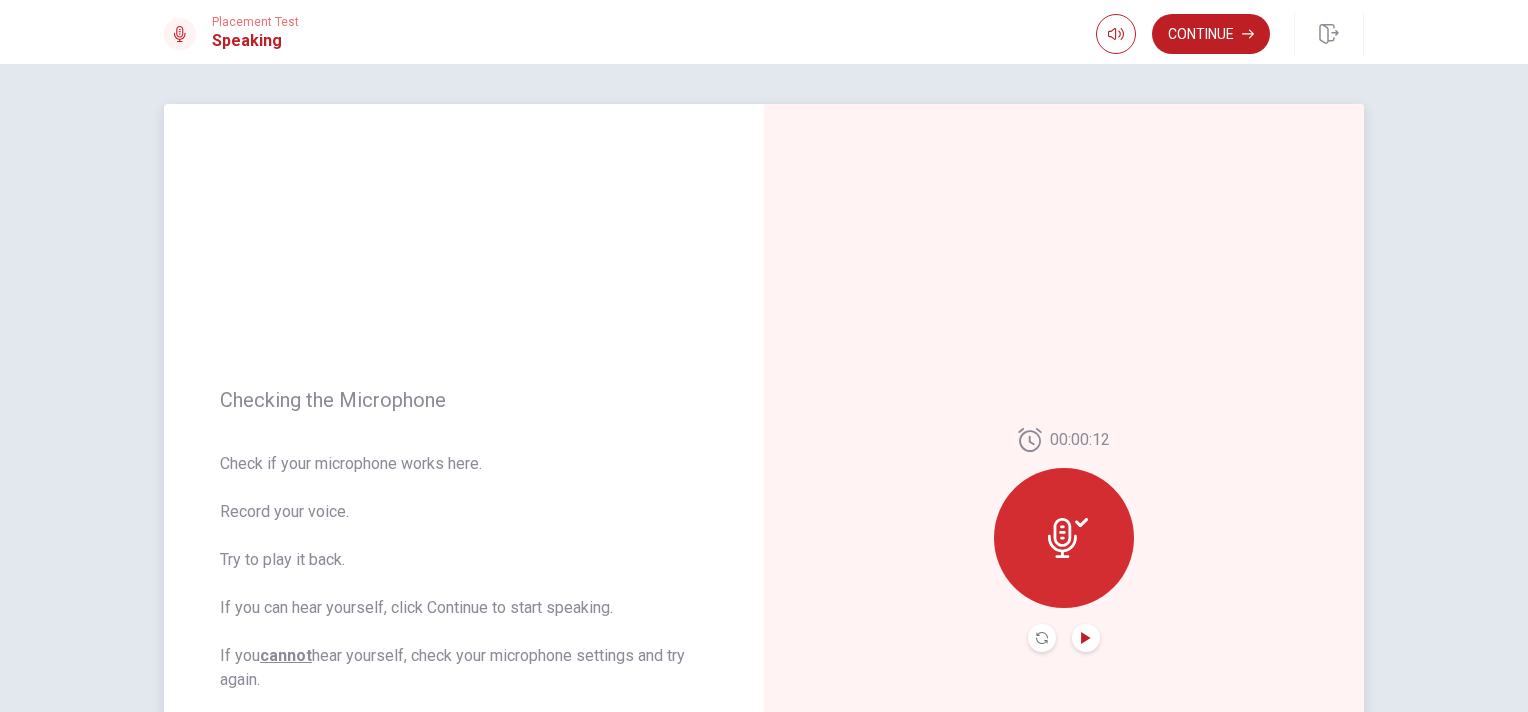 click 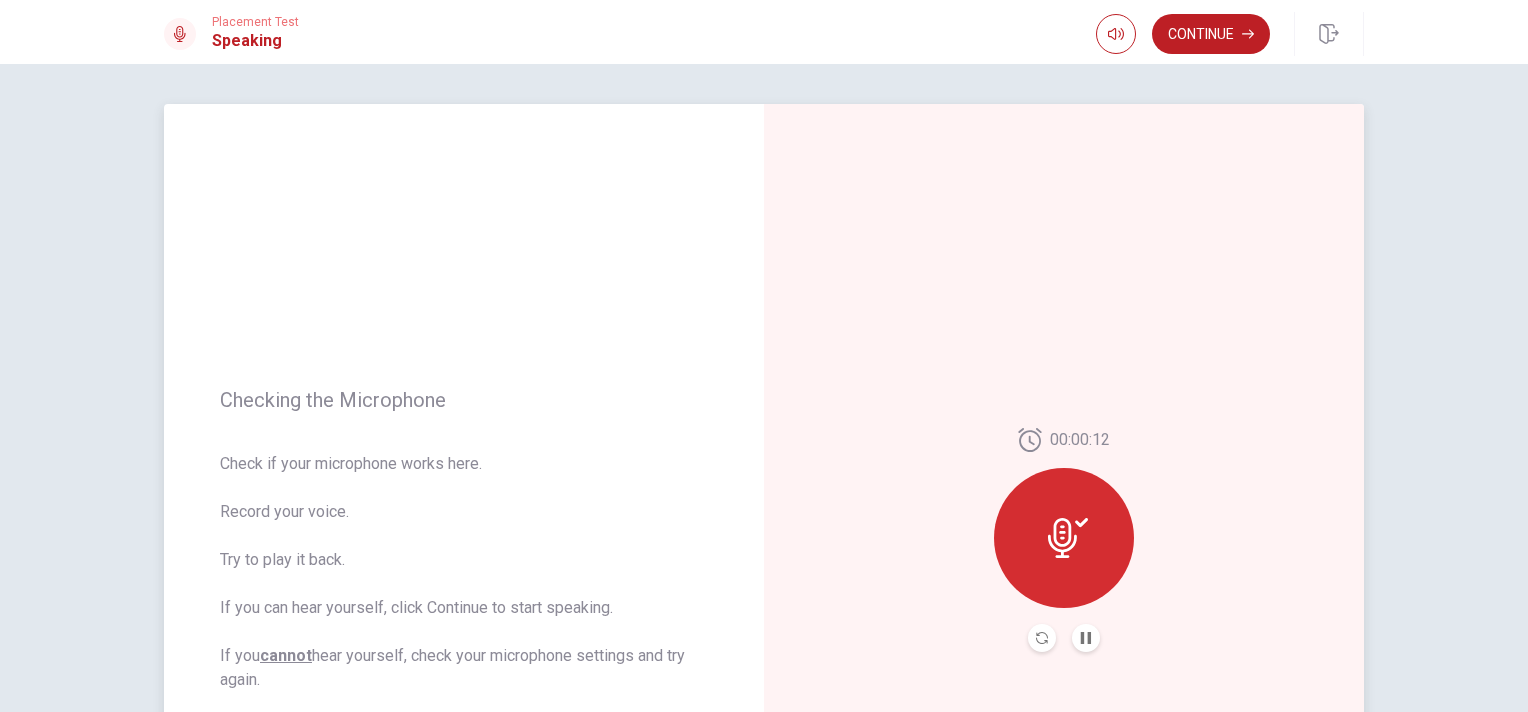 click 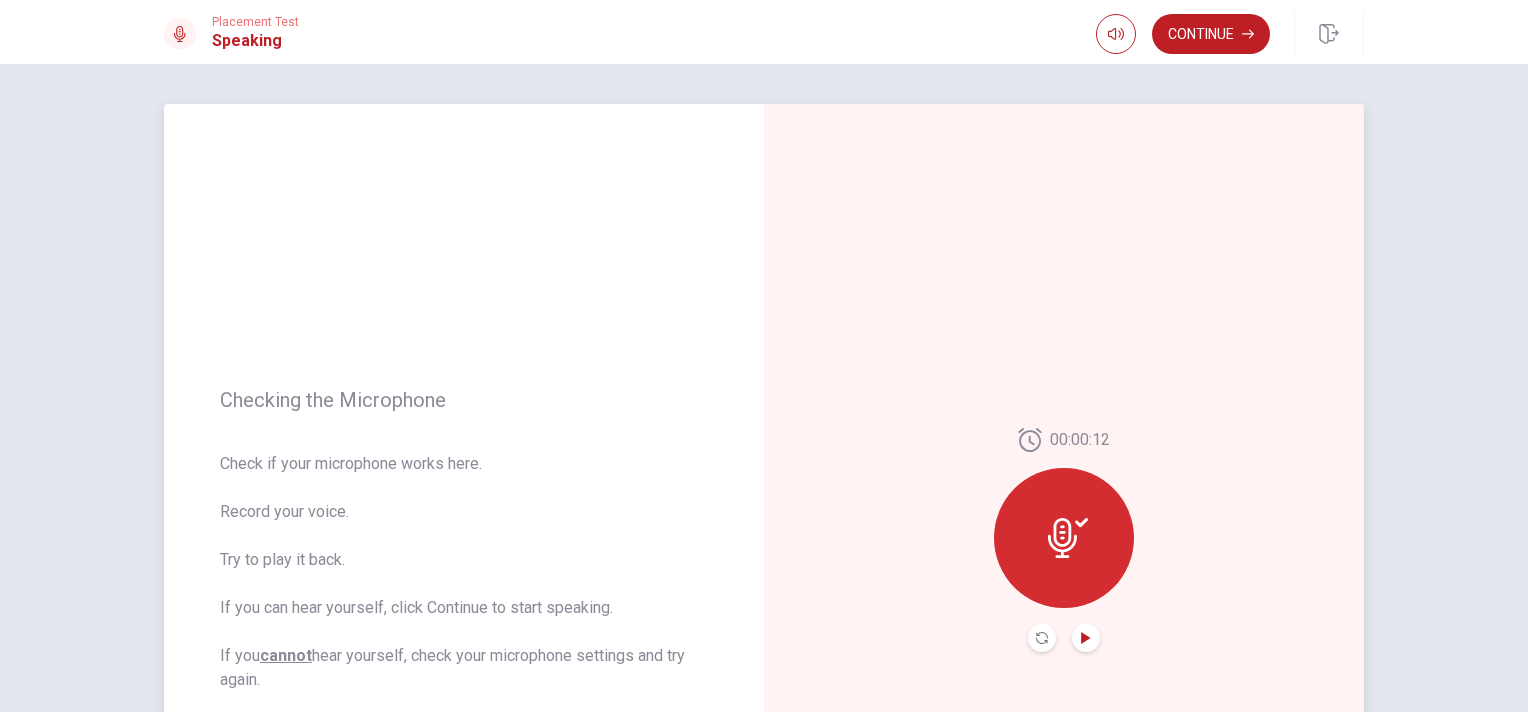 click 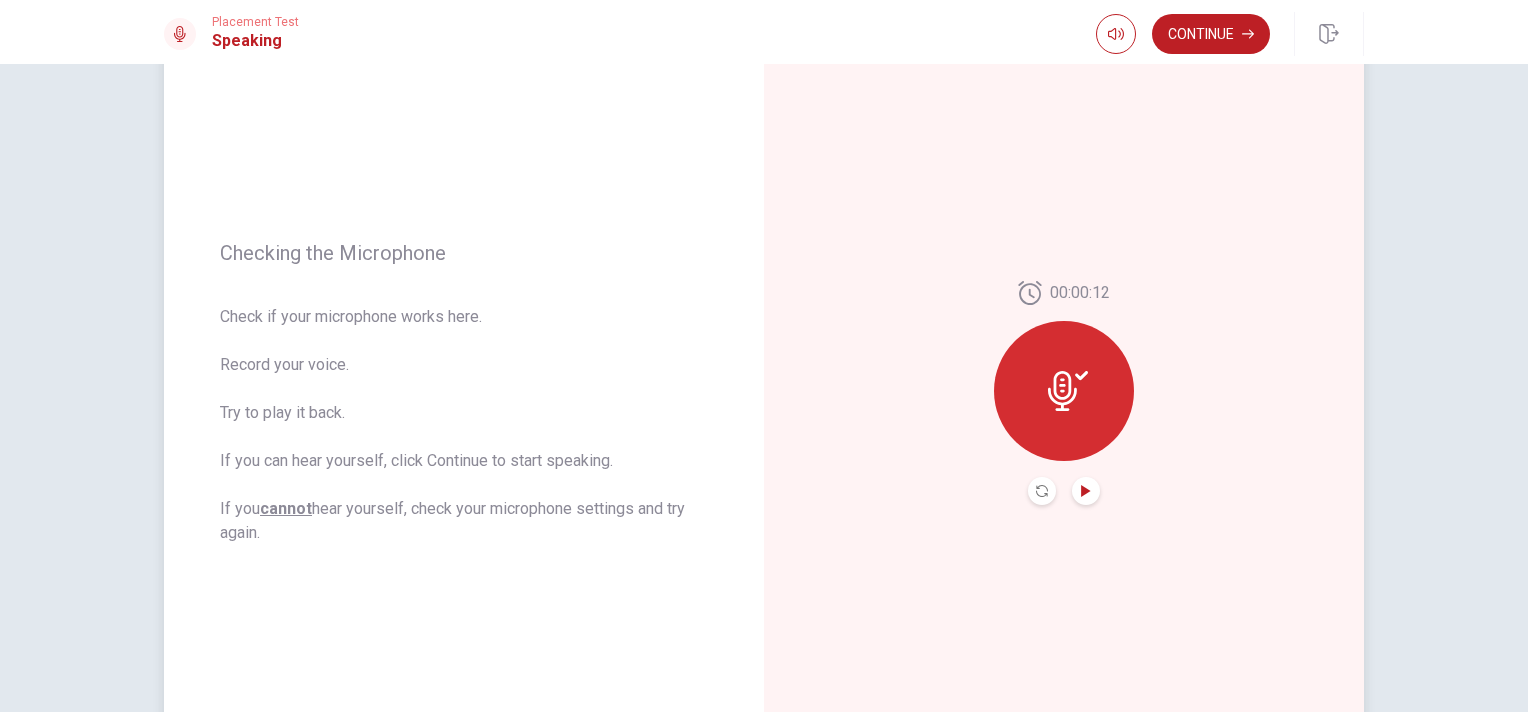 scroll, scrollTop: 100, scrollLeft: 0, axis: vertical 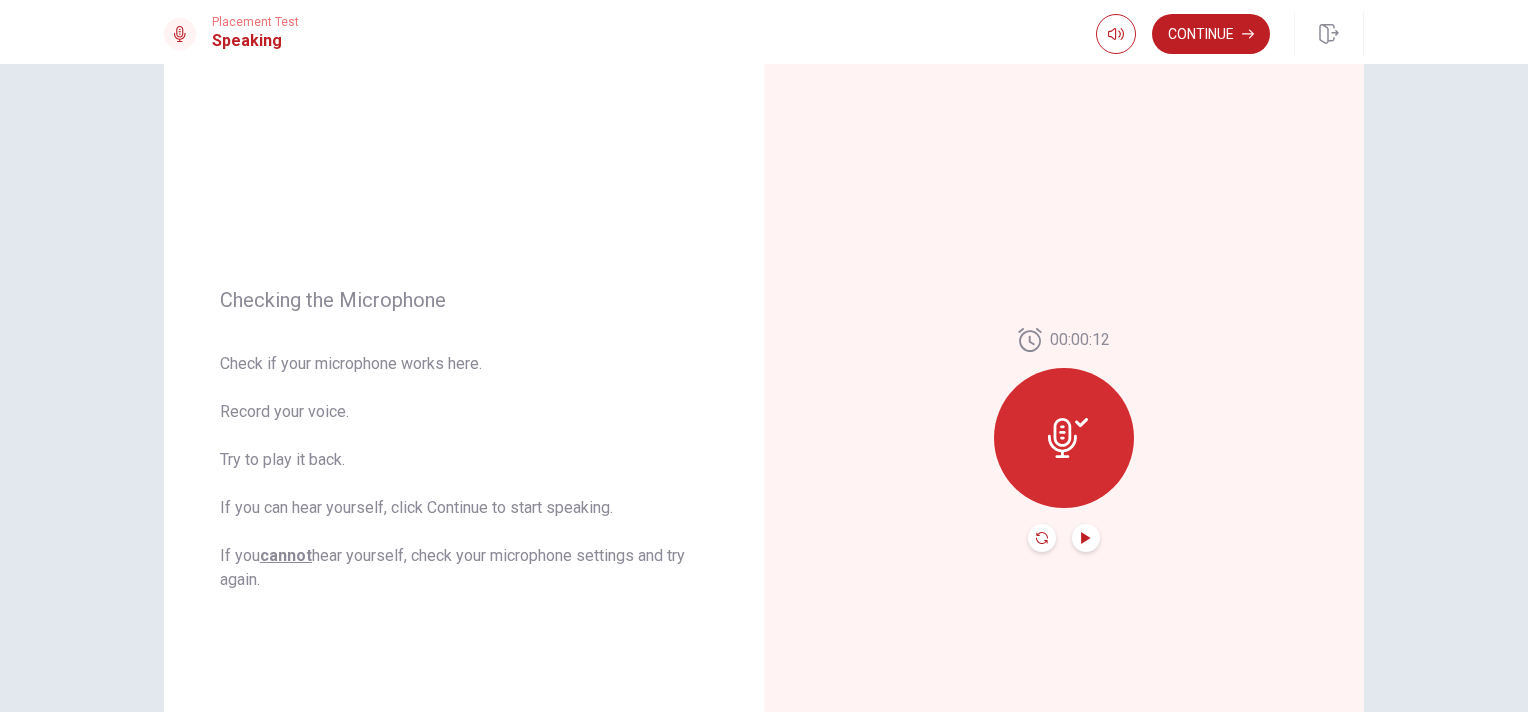click 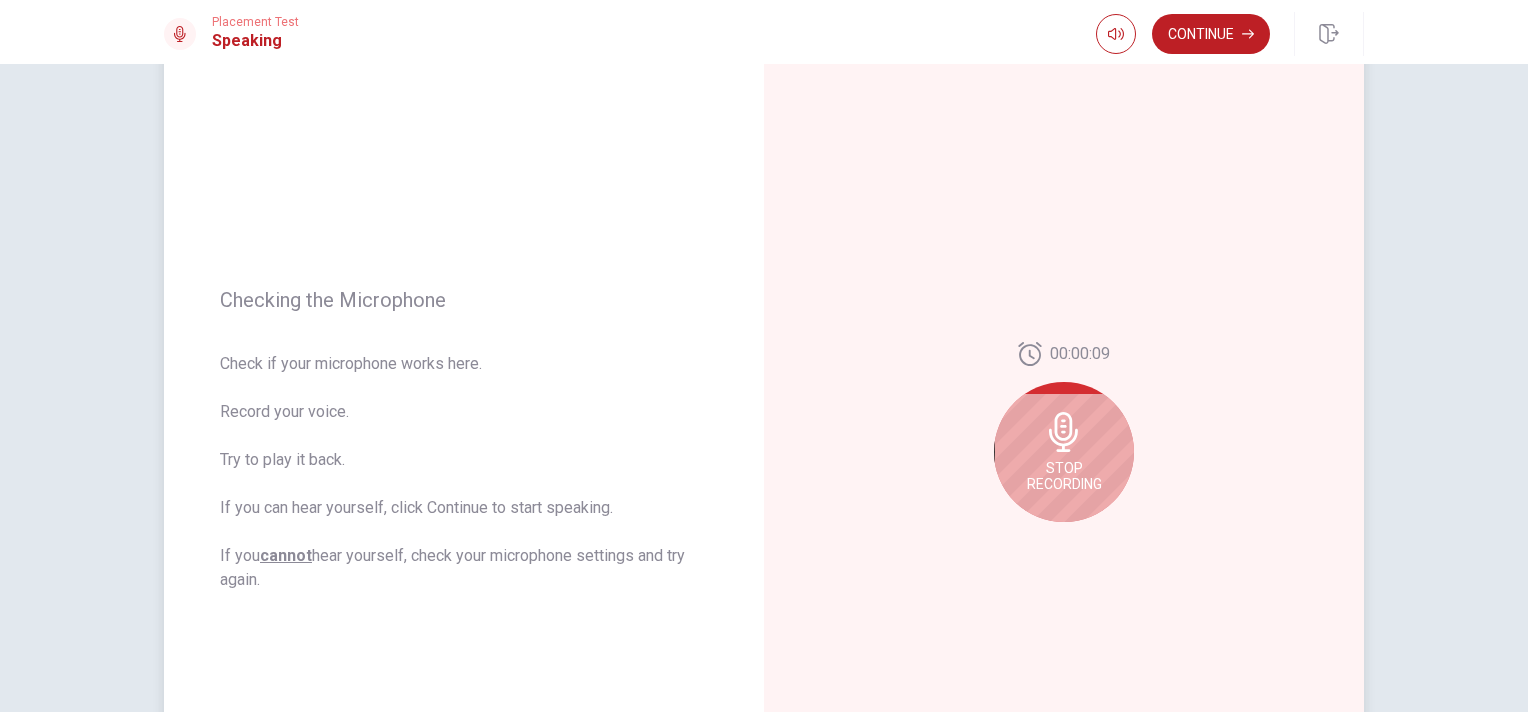 click on "Stop   Recording" at bounding box center [1064, 452] 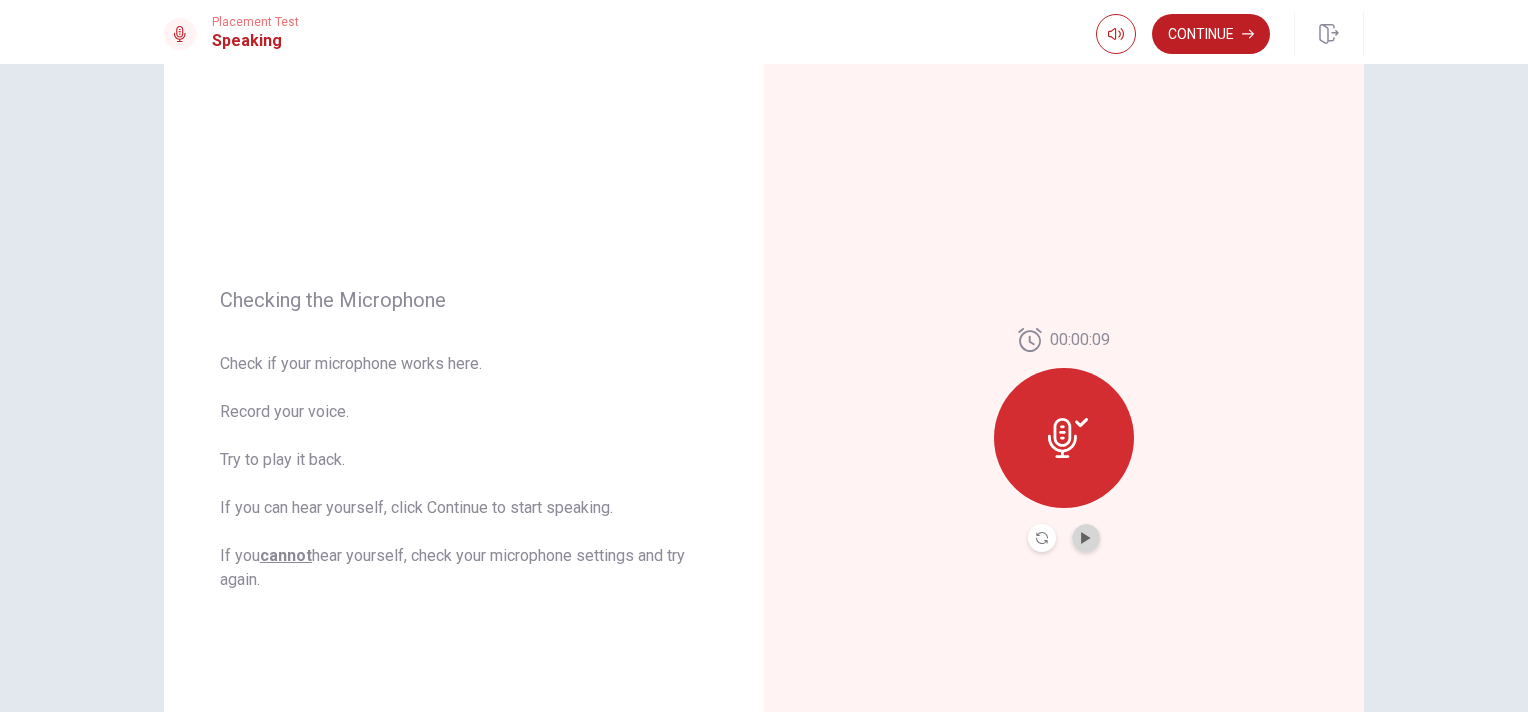 click at bounding box center (1086, 538) 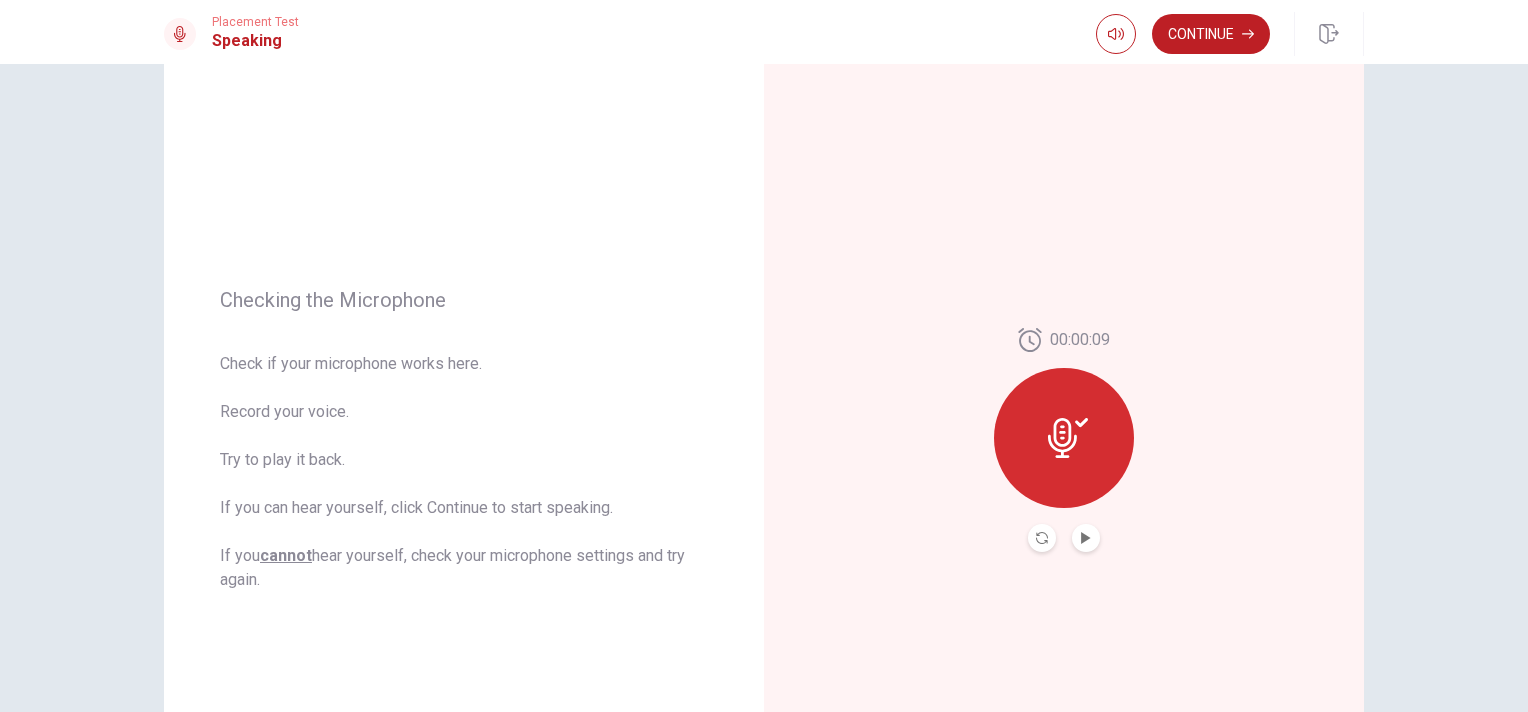 click on "00:00:09" at bounding box center [1064, 440] 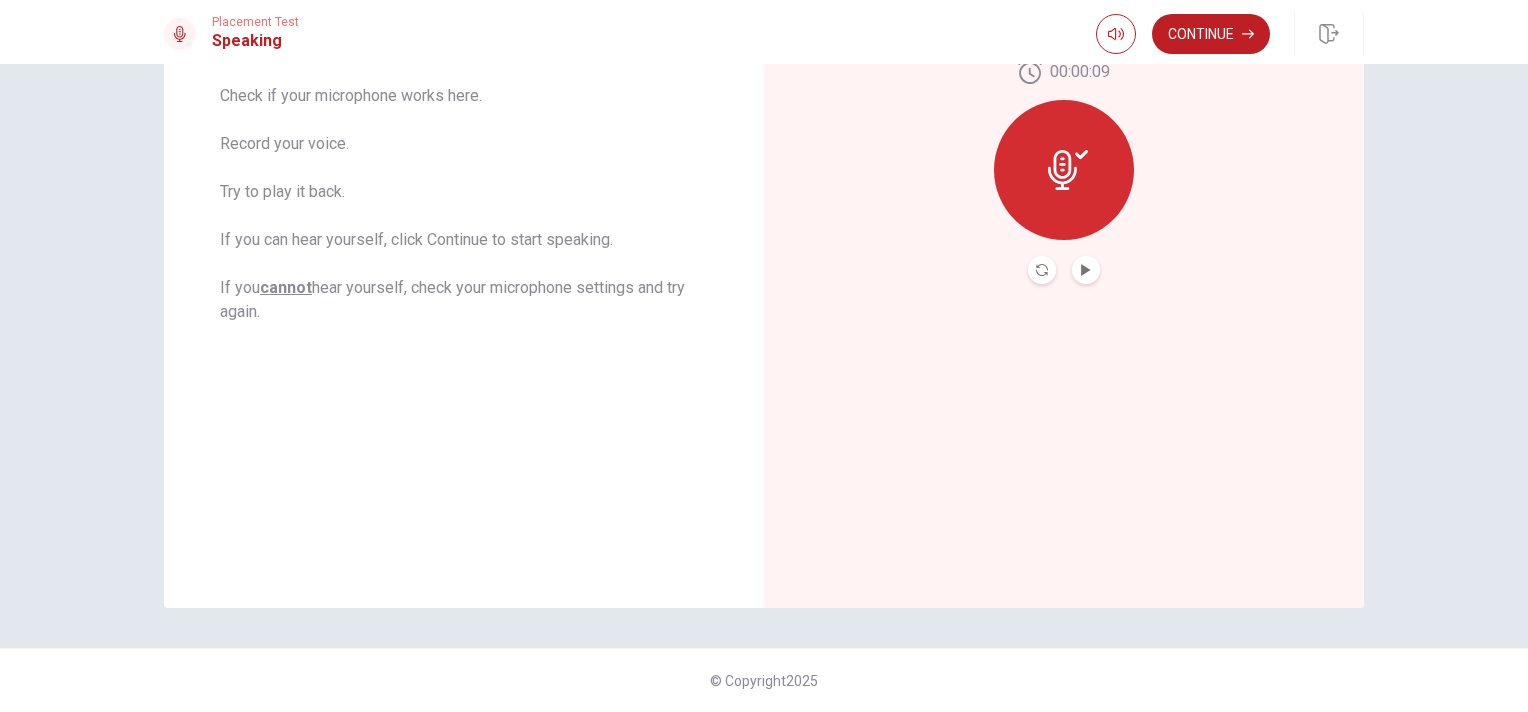 scroll, scrollTop: 0, scrollLeft: 0, axis: both 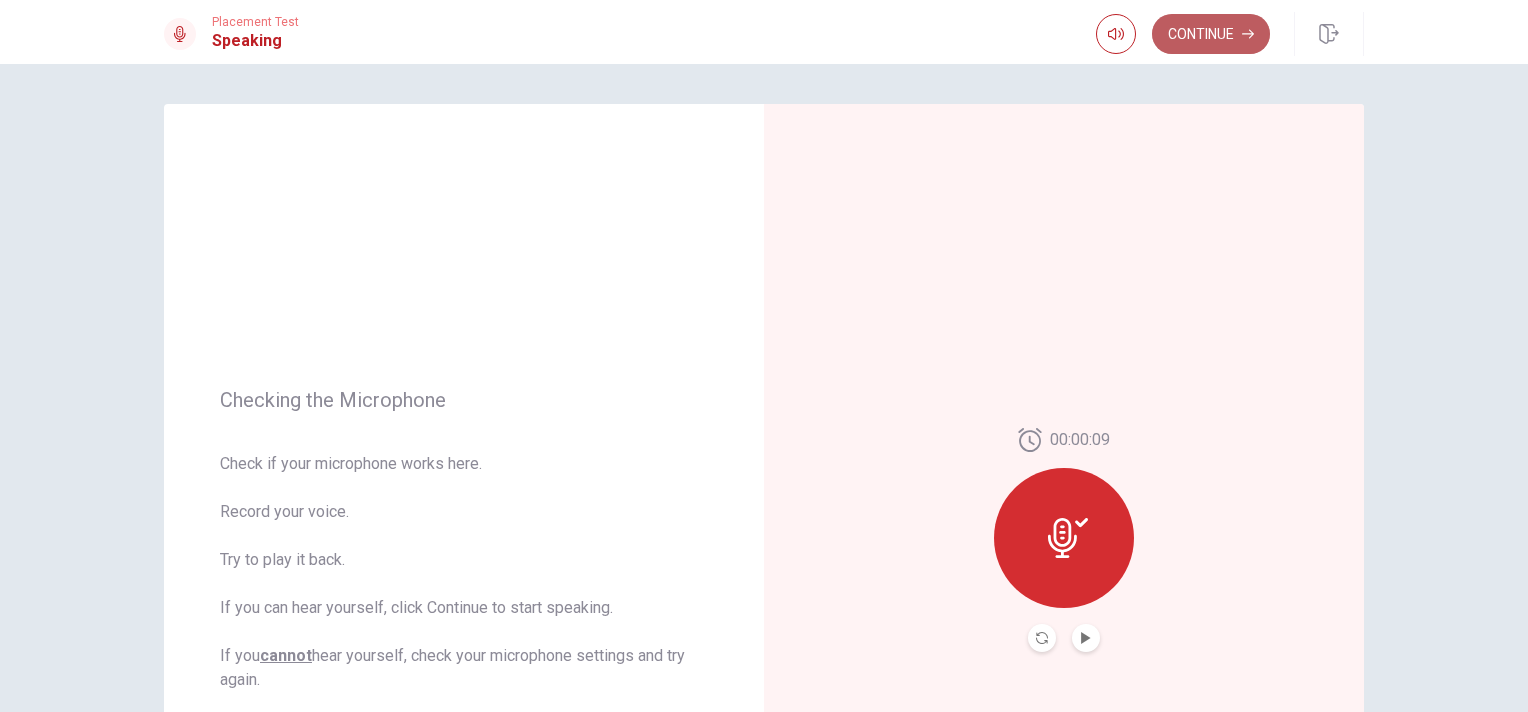 click on "Continue" at bounding box center (1211, 34) 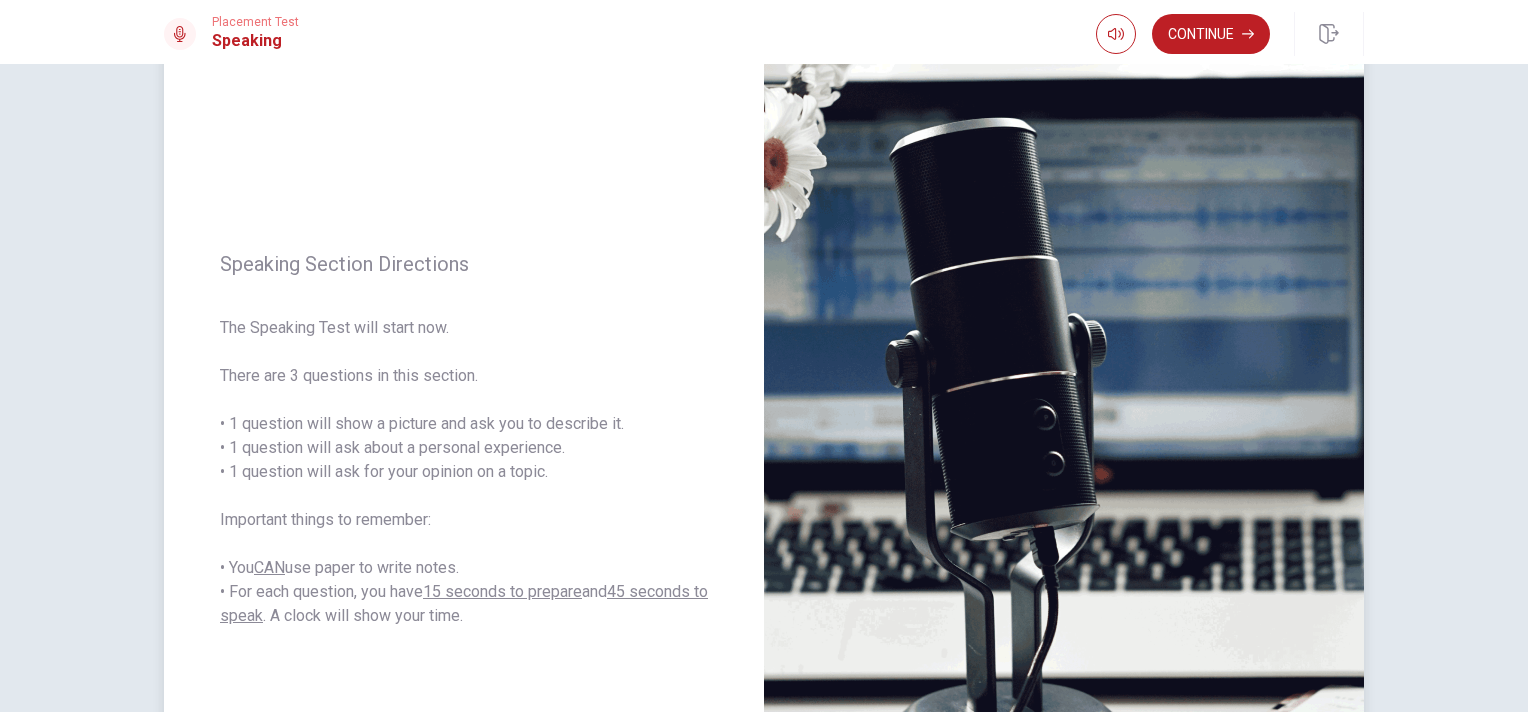 scroll, scrollTop: 0, scrollLeft: 0, axis: both 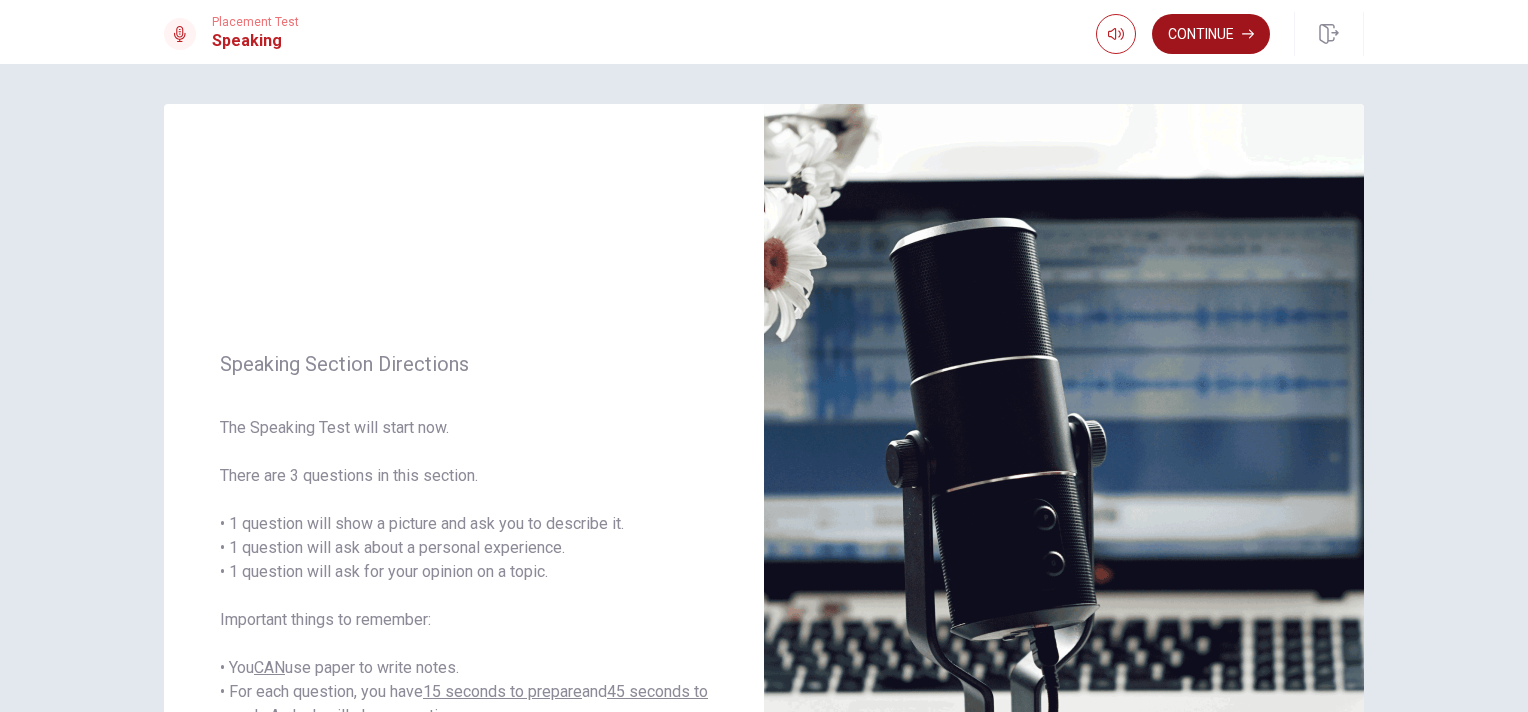 click on "Continue" at bounding box center [1211, 34] 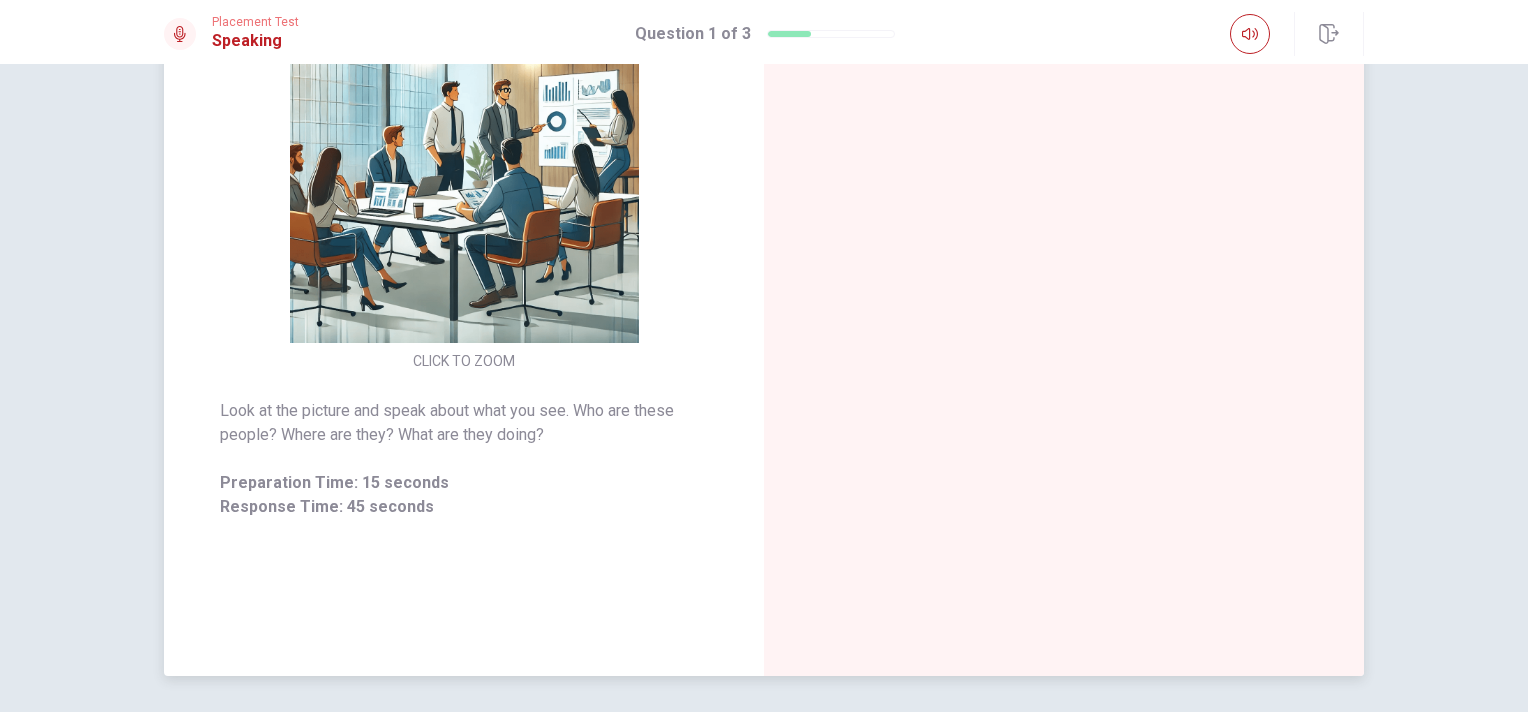 scroll, scrollTop: 200, scrollLeft: 0, axis: vertical 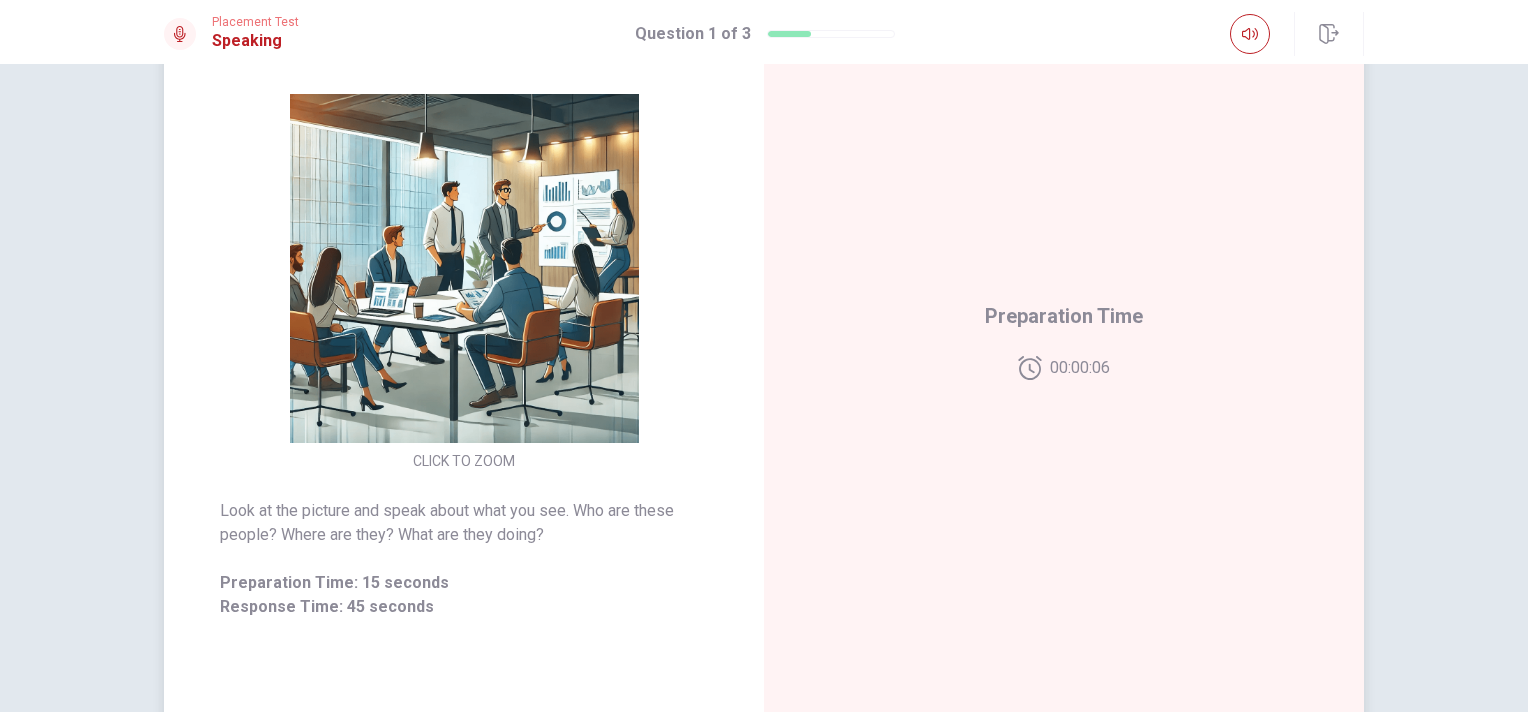 click 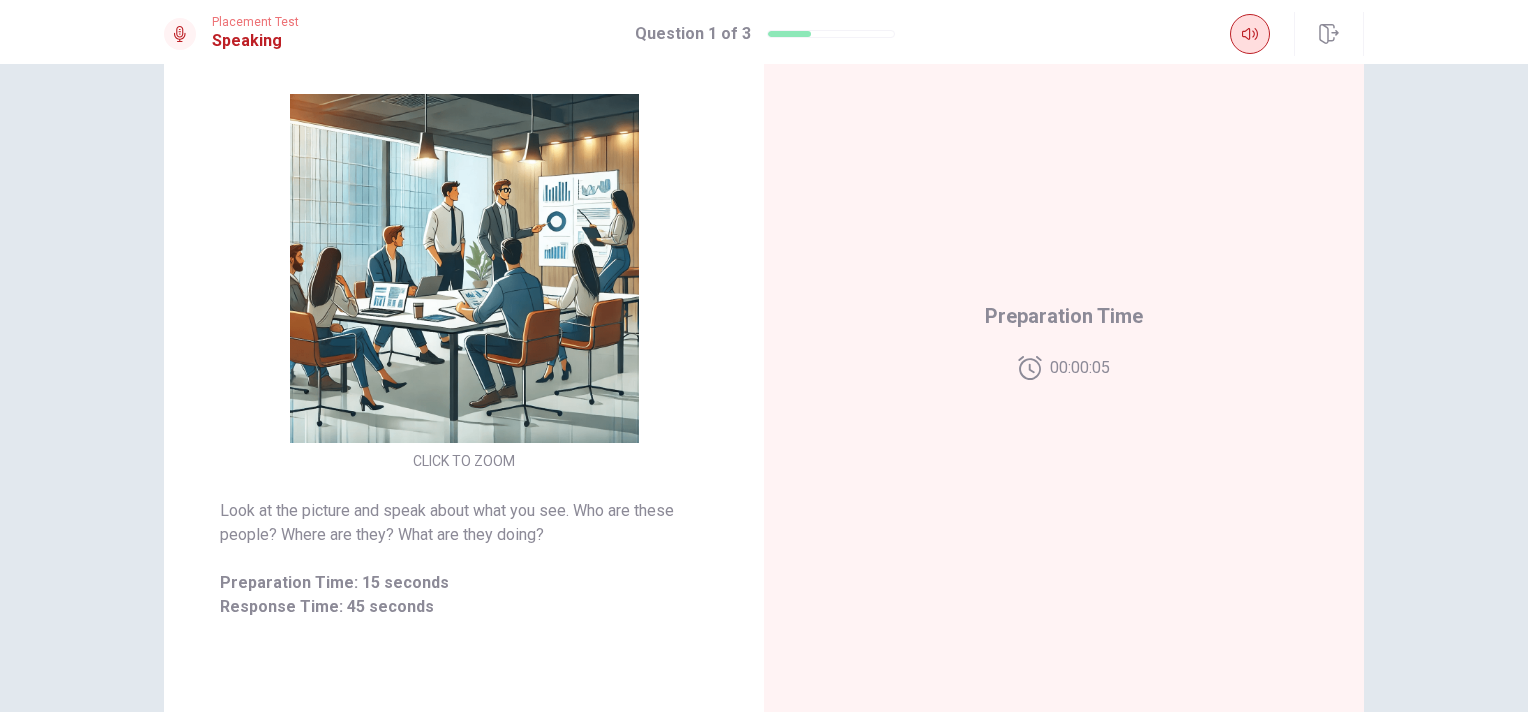 click 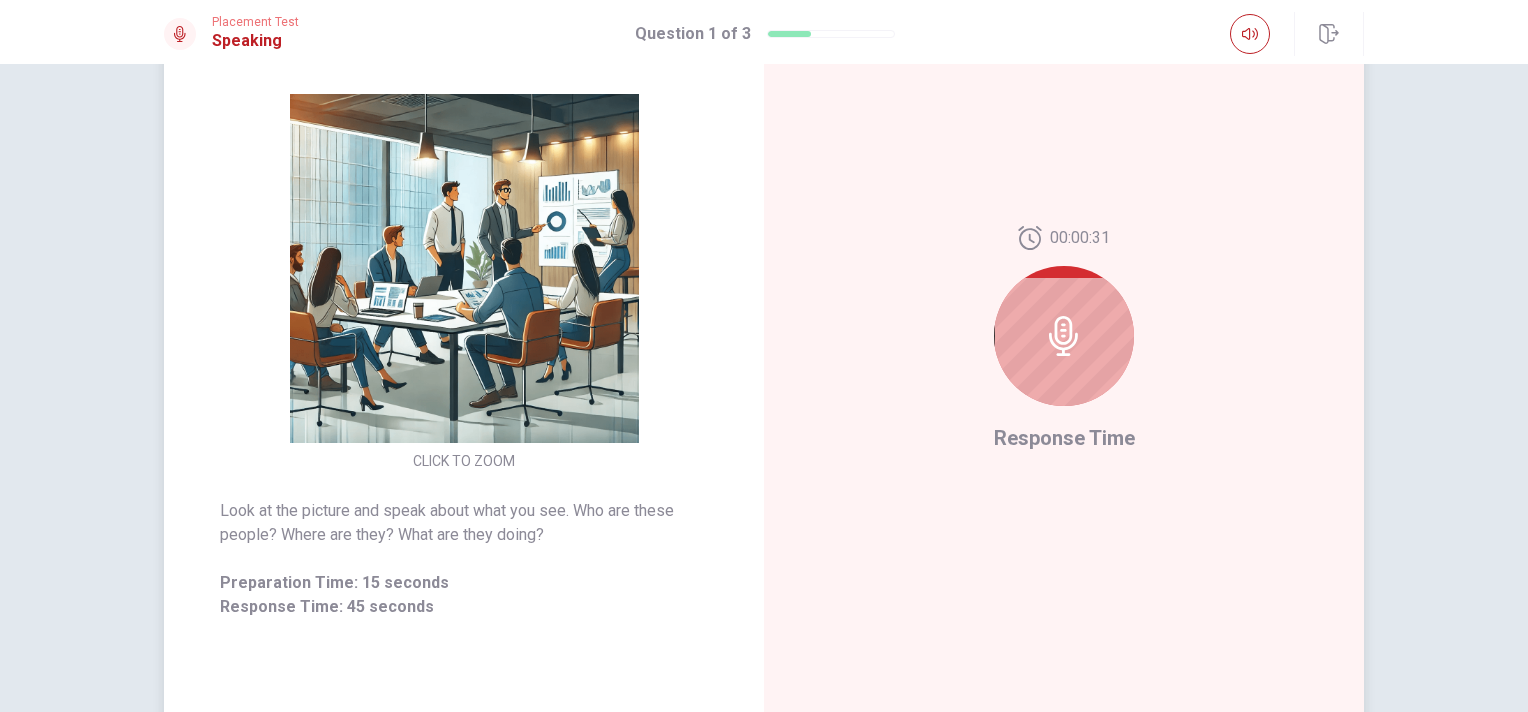 click at bounding box center [1064, 336] 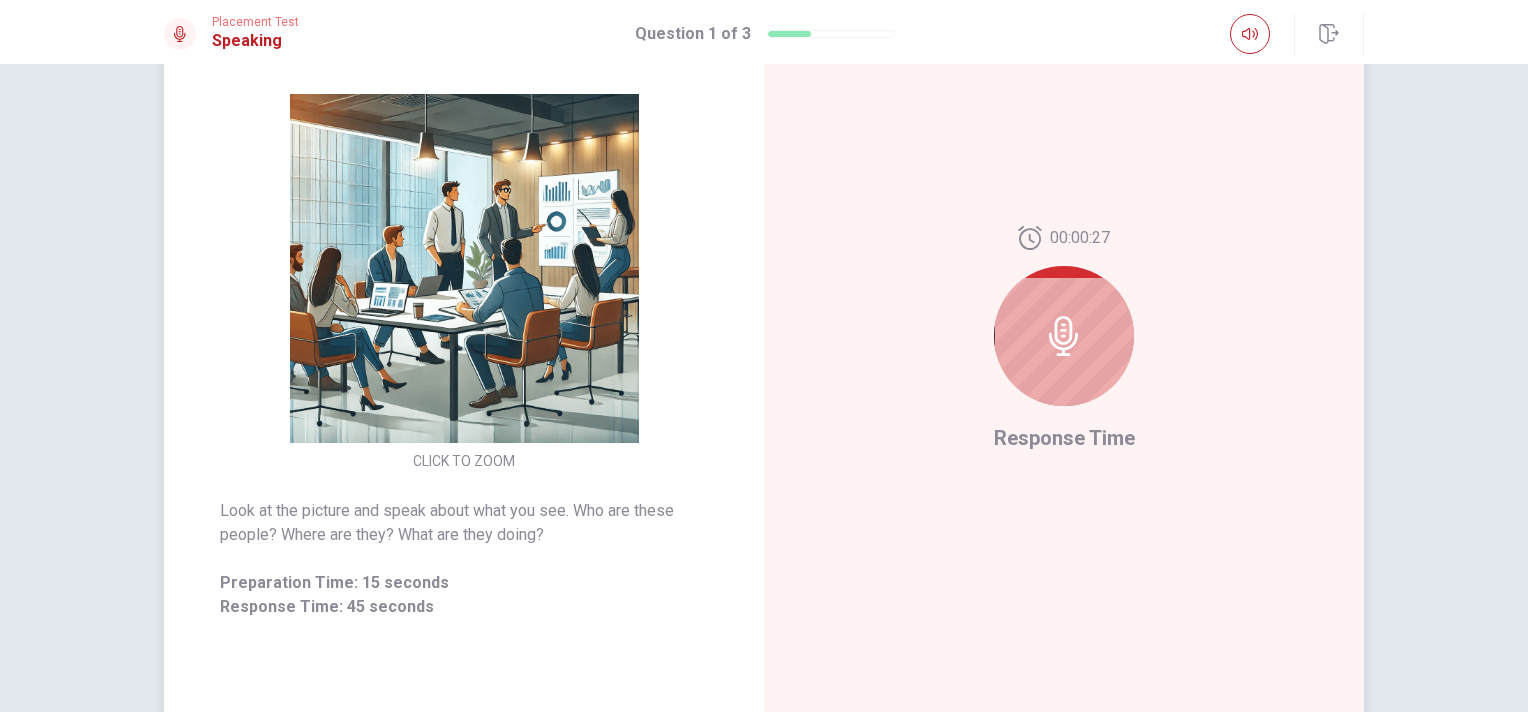 click 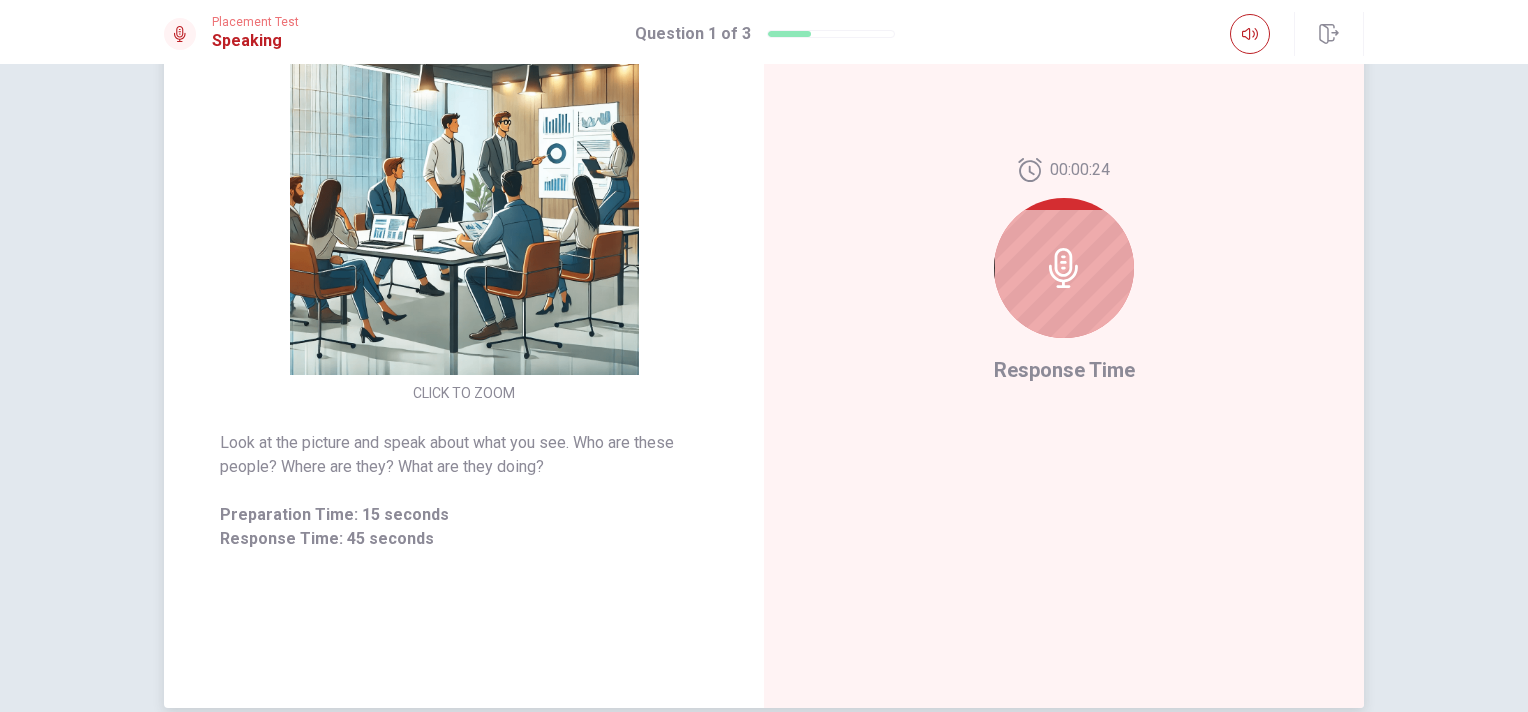 scroll, scrollTop: 168, scrollLeft: 0, axis: vertical 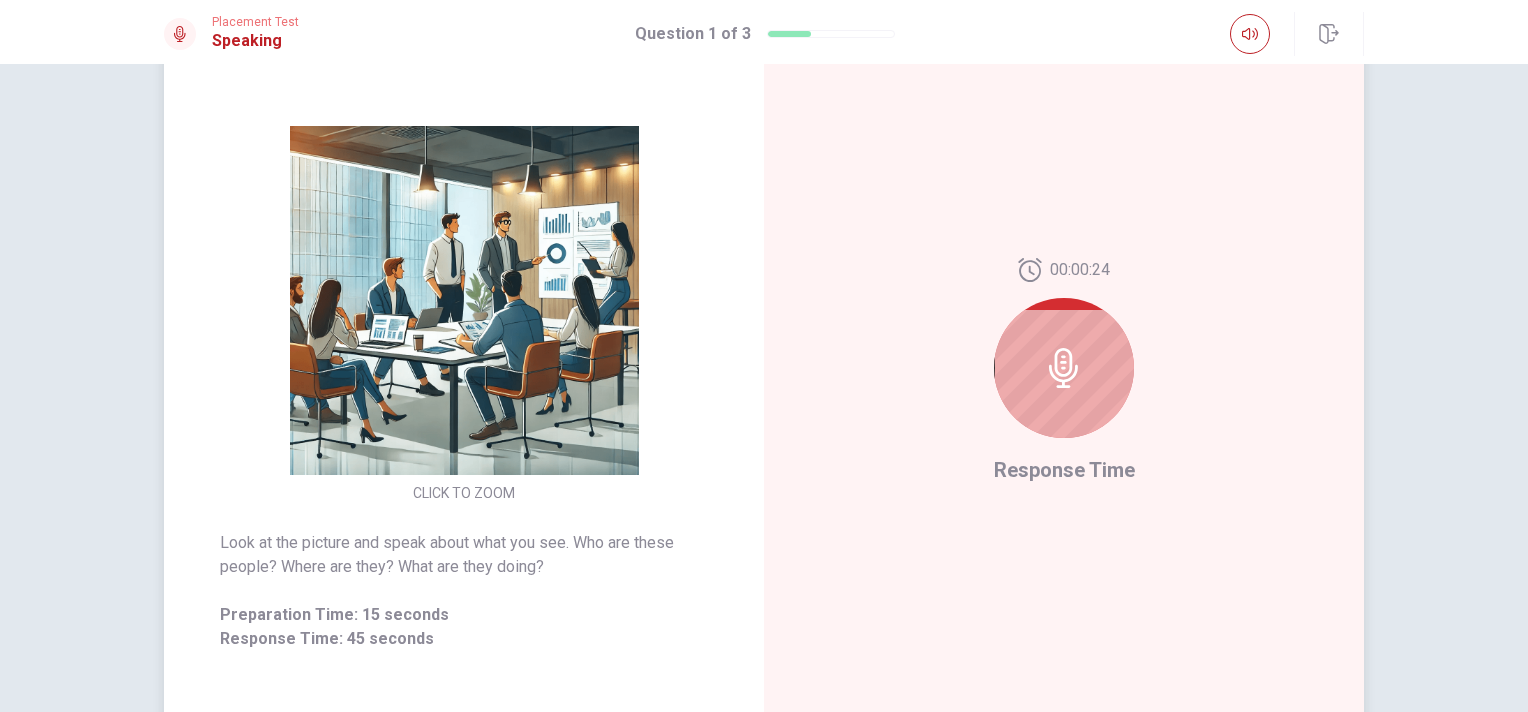 click at bounding box center (1064, 368) 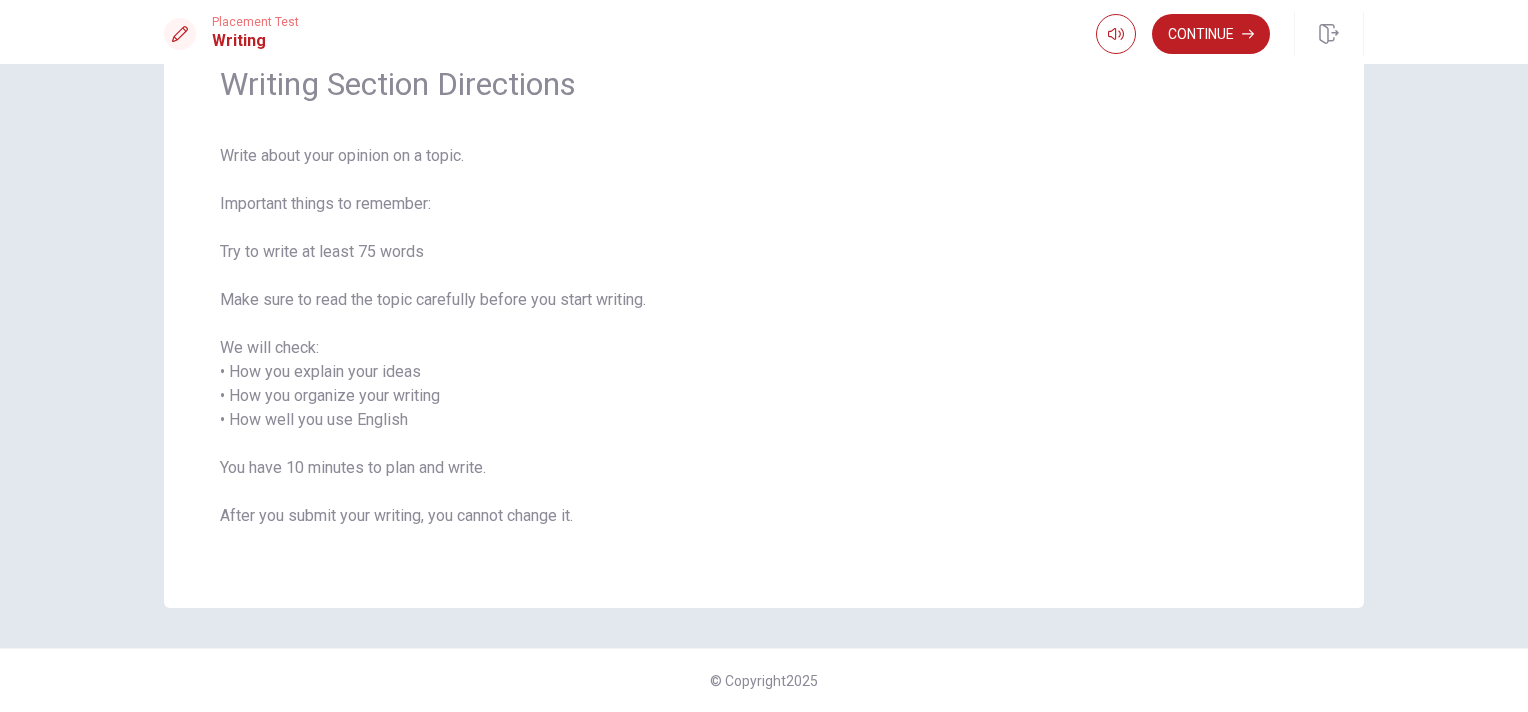 scroll, scrollTop: 0, scrollLeft: 0, axis: both 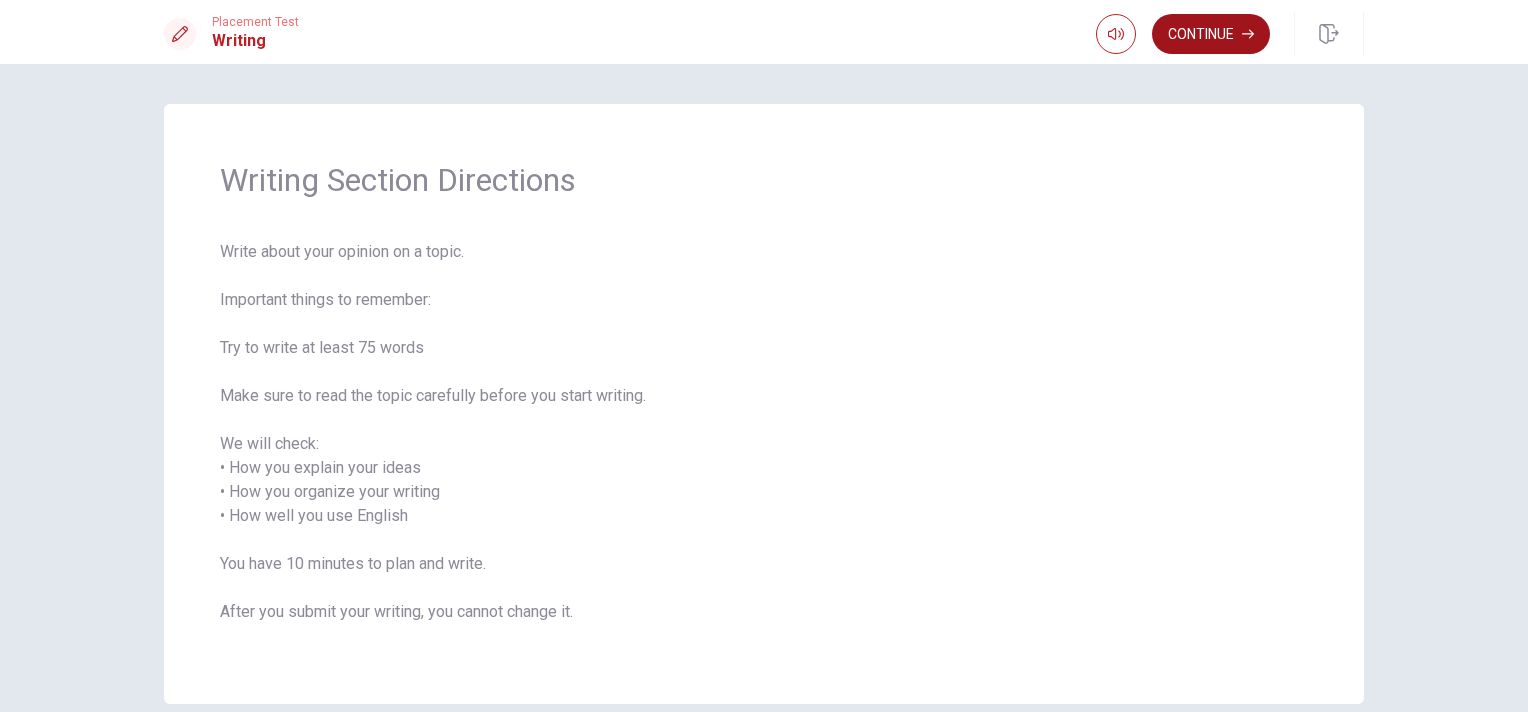 click on "Continue" at bounding box center [1211, 34] 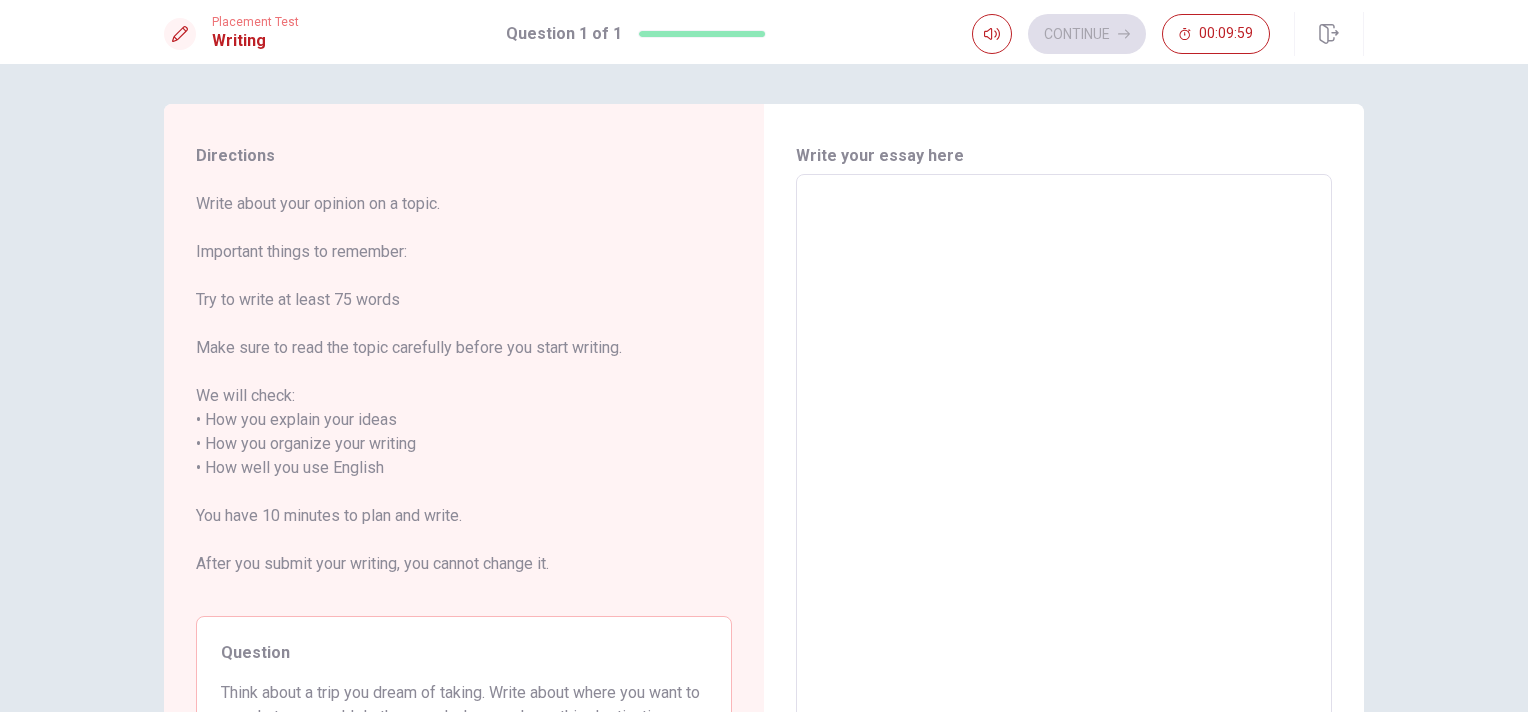 click at bounding box center (1064, 468) 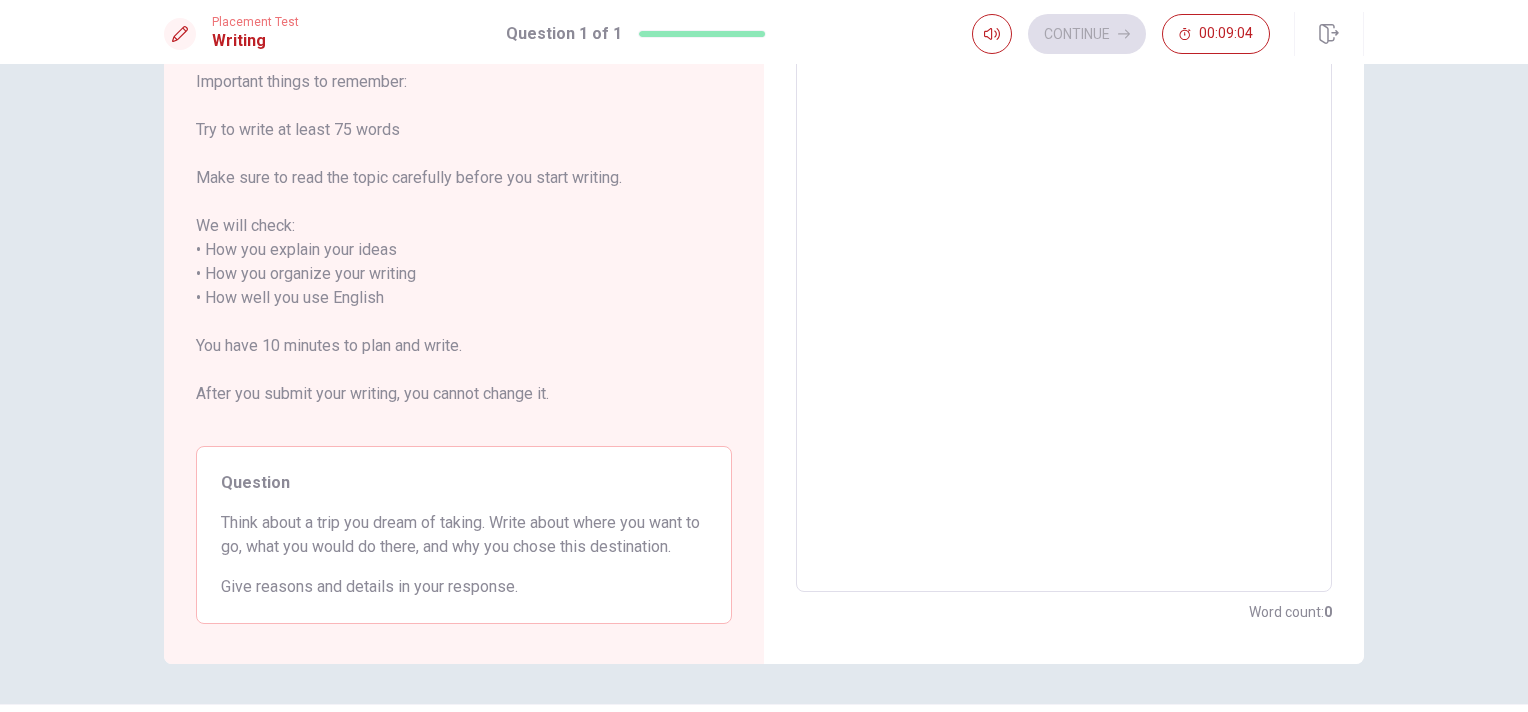 scroll, scrollTop: 125, scrollLeft: 0, axis: vertical 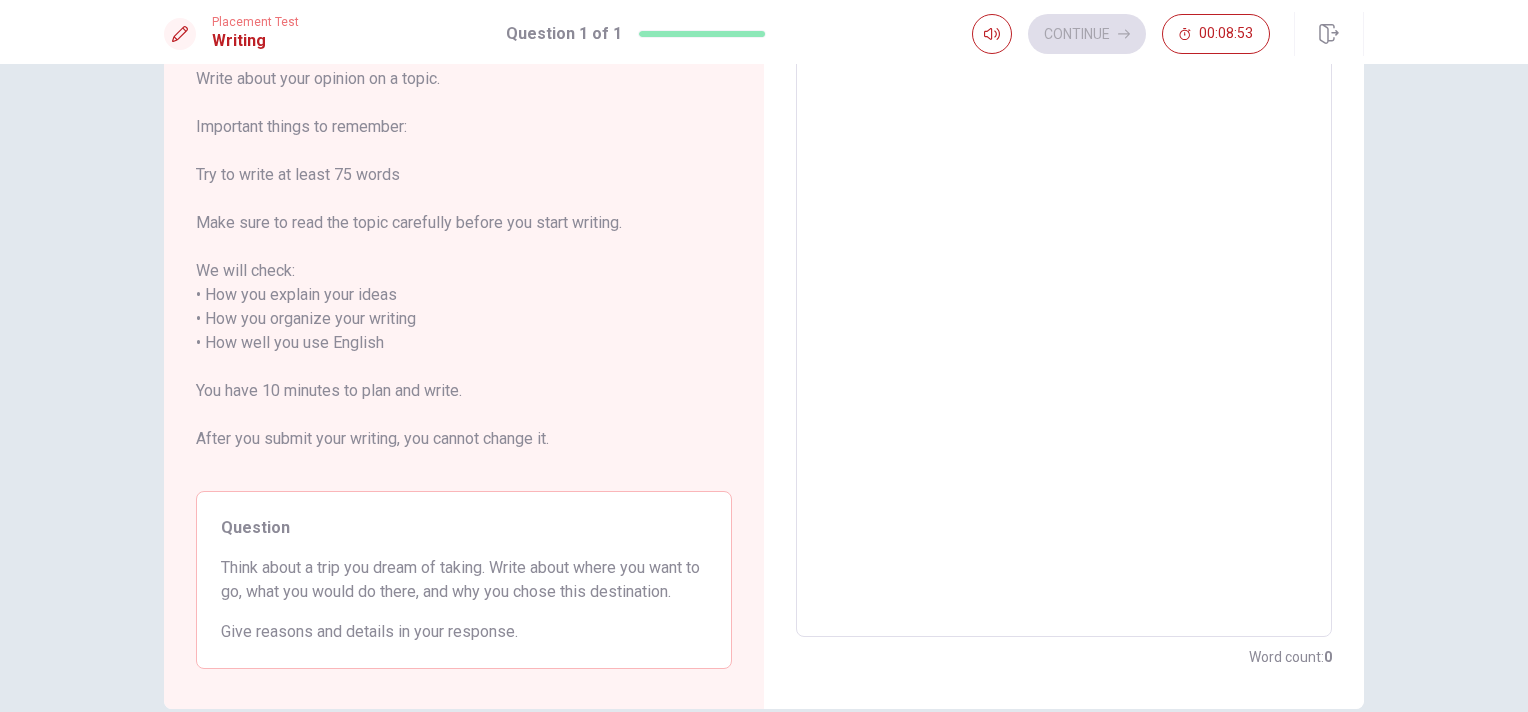 click at bounding box center (1064, 343) 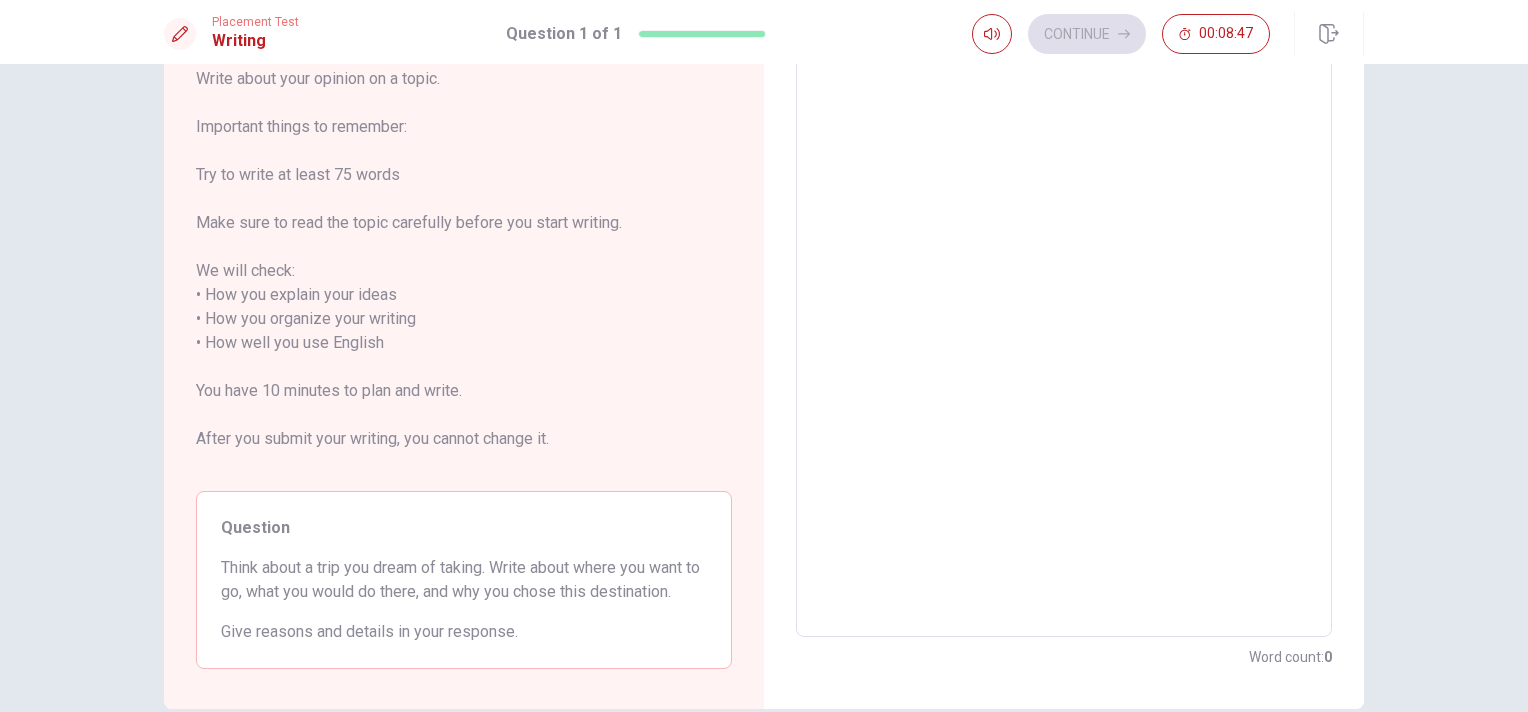 click at bounding box center (1064, 343) 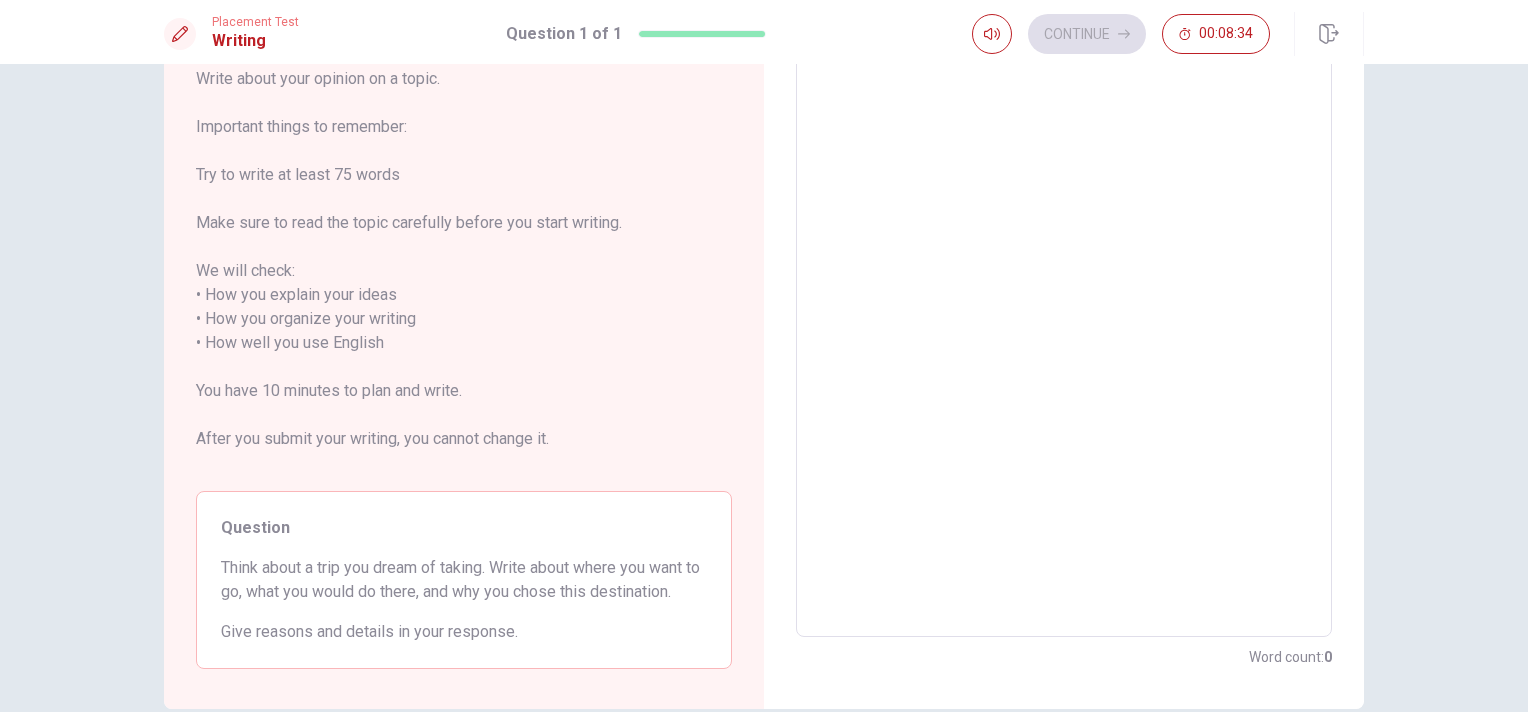 click at bounding box center [1064, 343] 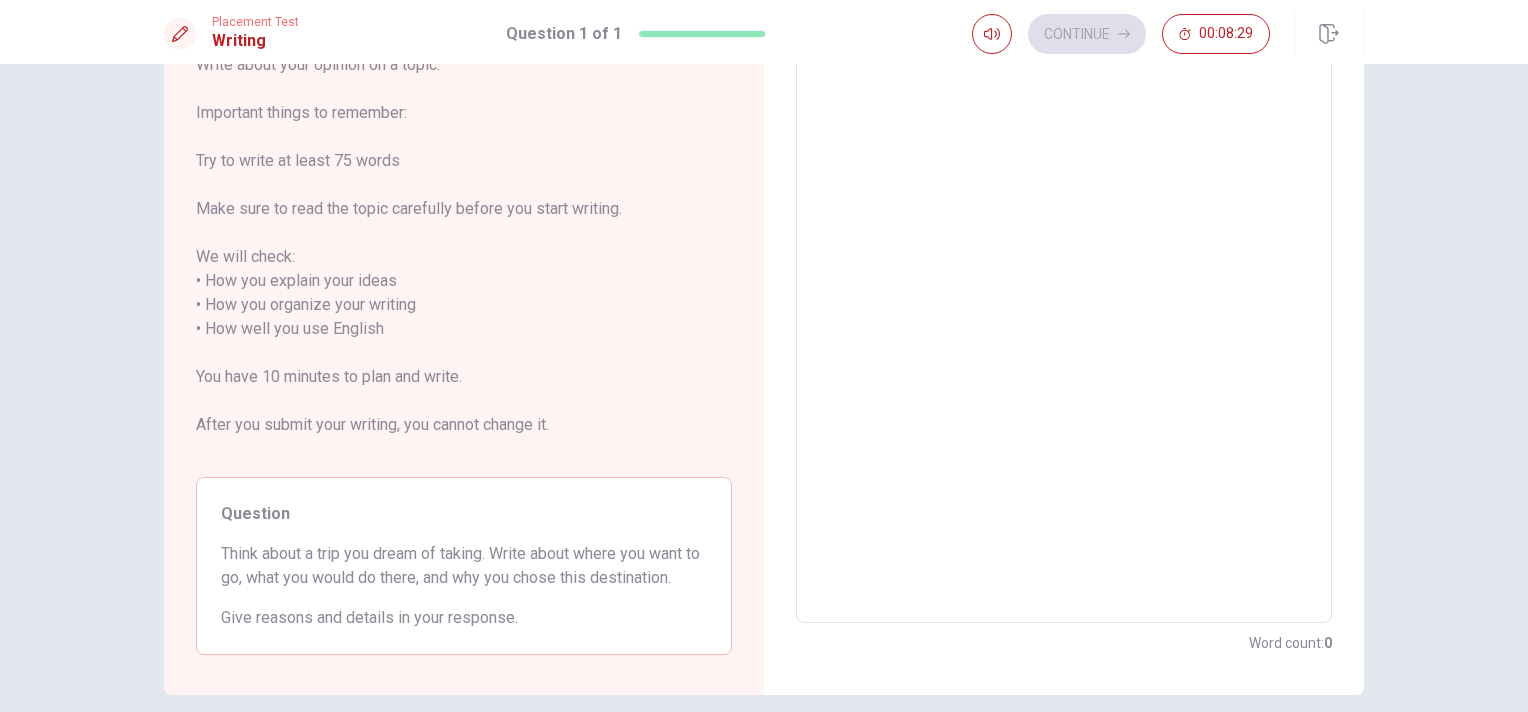 scroll, scrollTop: 225, scrollLeft: 0, axis: vertical 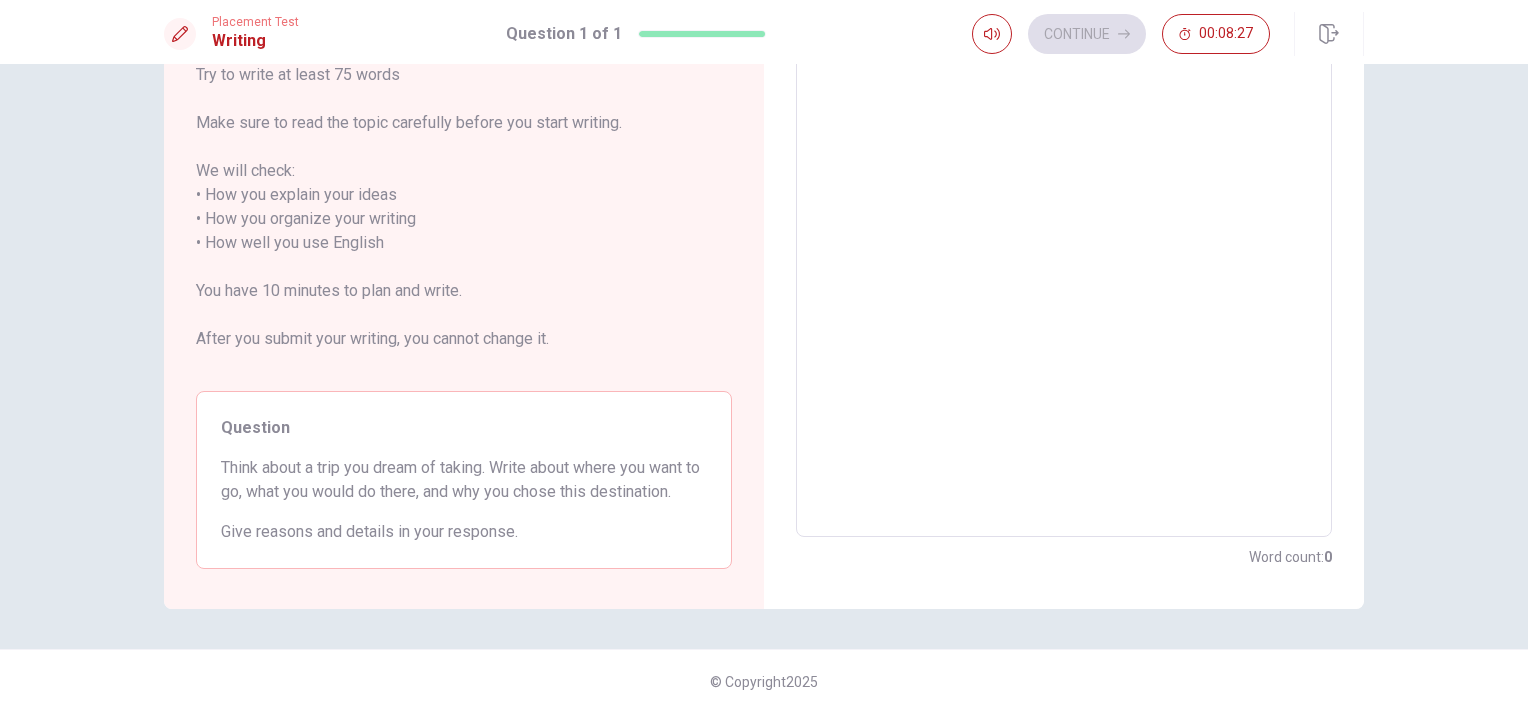 drag, startPoint x: 218, startPoint y: 464, endPoint x: 412, endPoint y: 472, distance: 194.16487 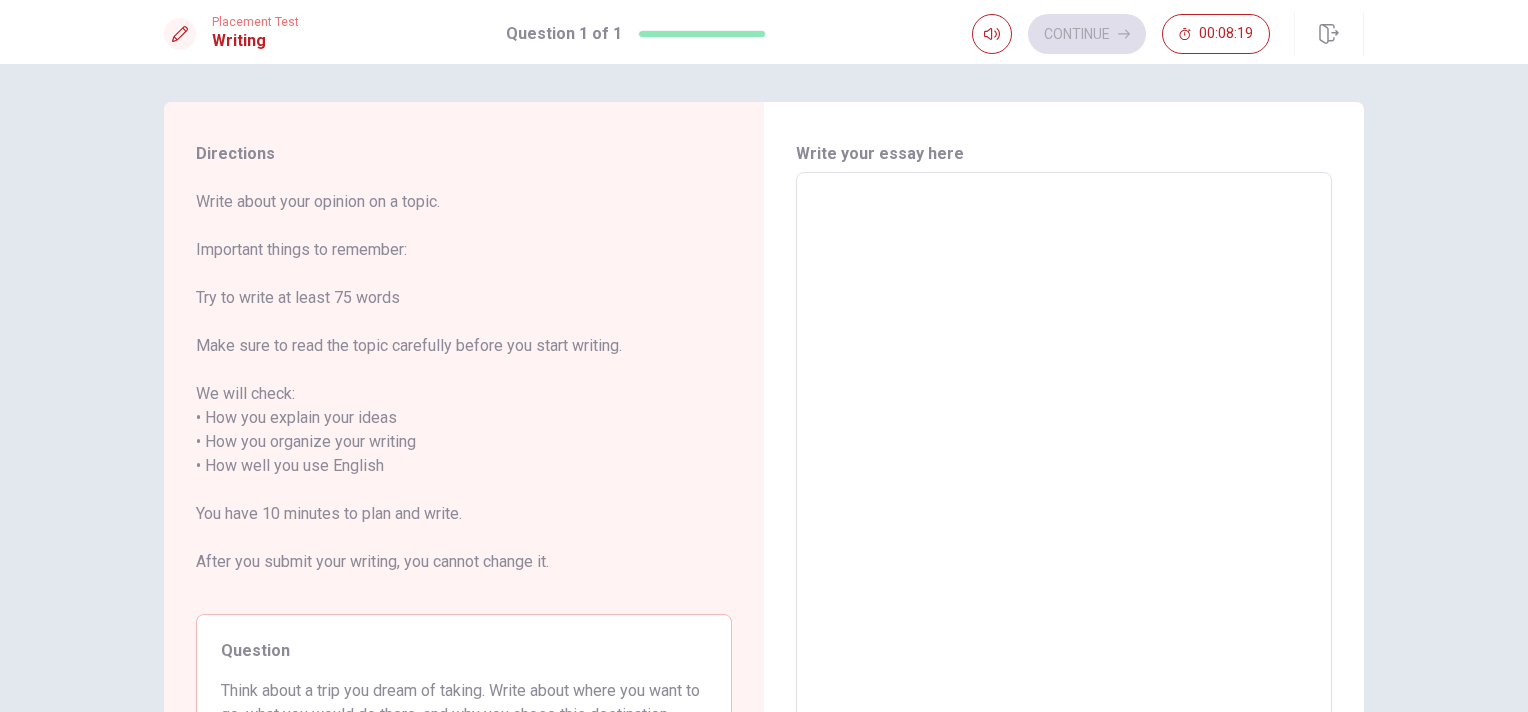 scroll, scrollTop: 0, scrollLeft: 0, axis: both 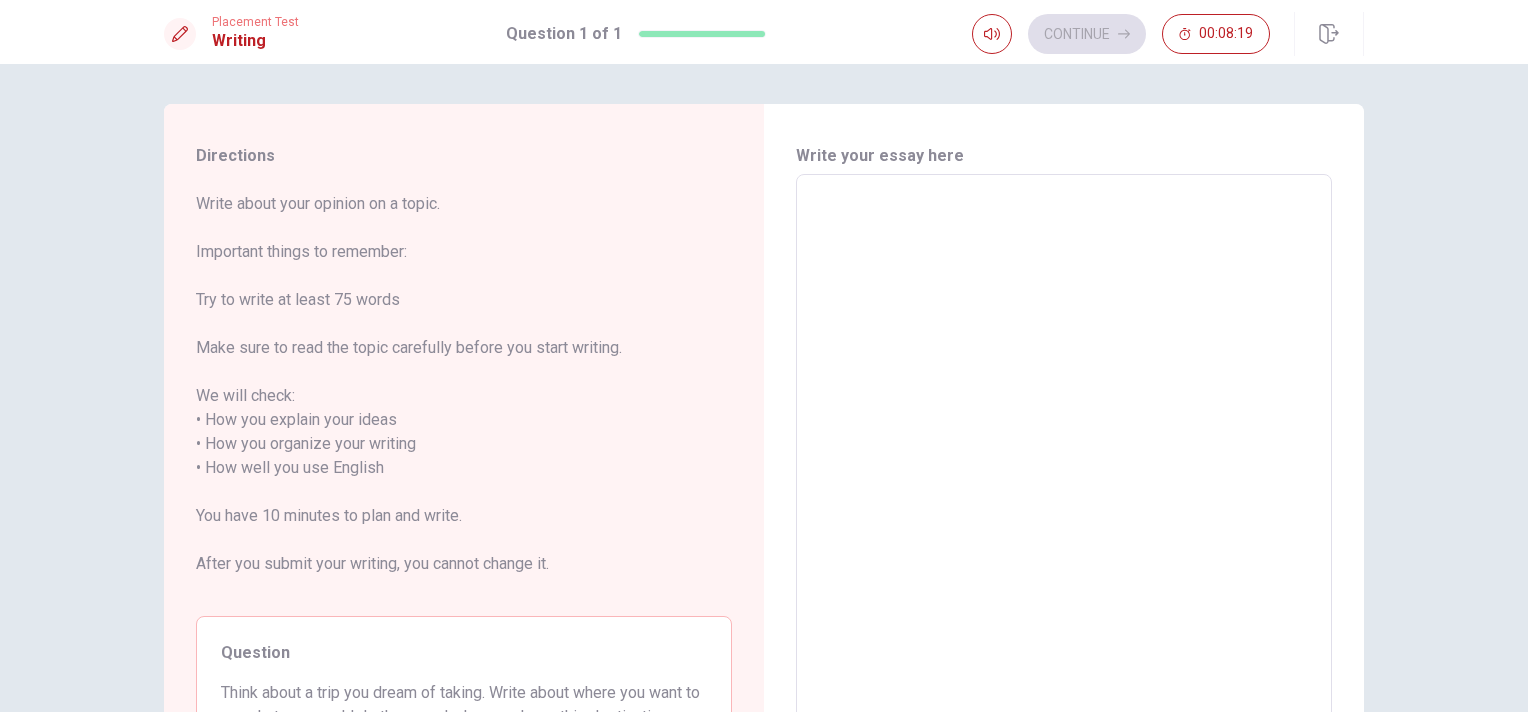 click at bounding box center [1064, 468] 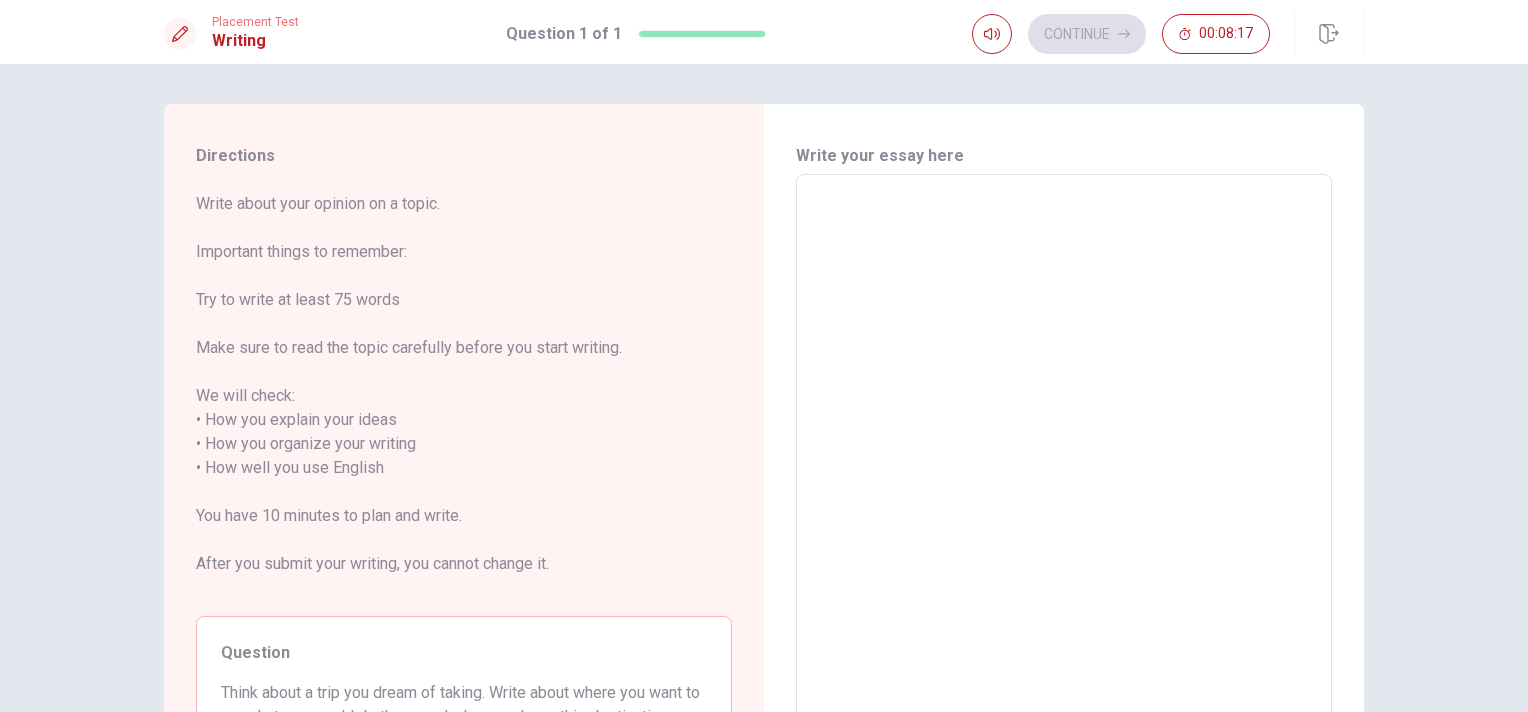 type on "i" 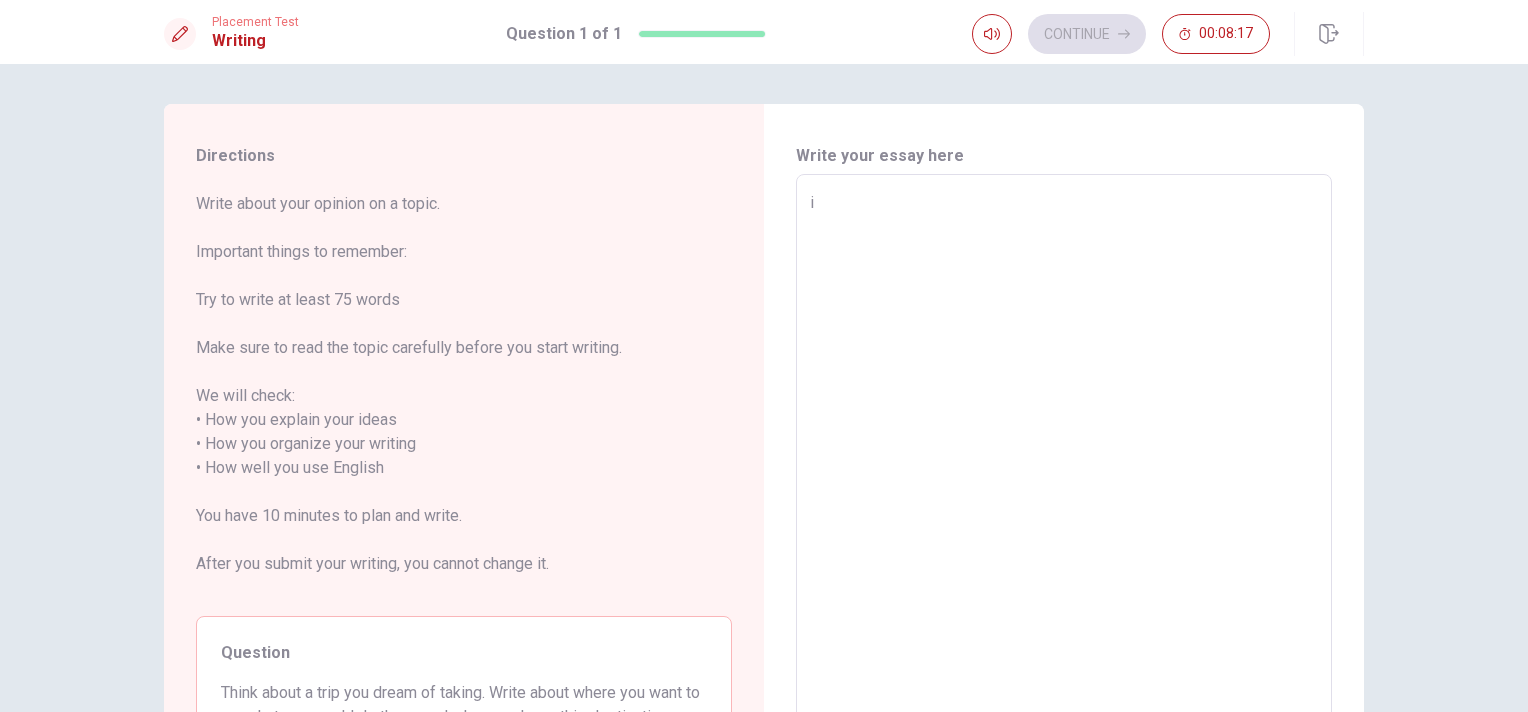 type on "x" 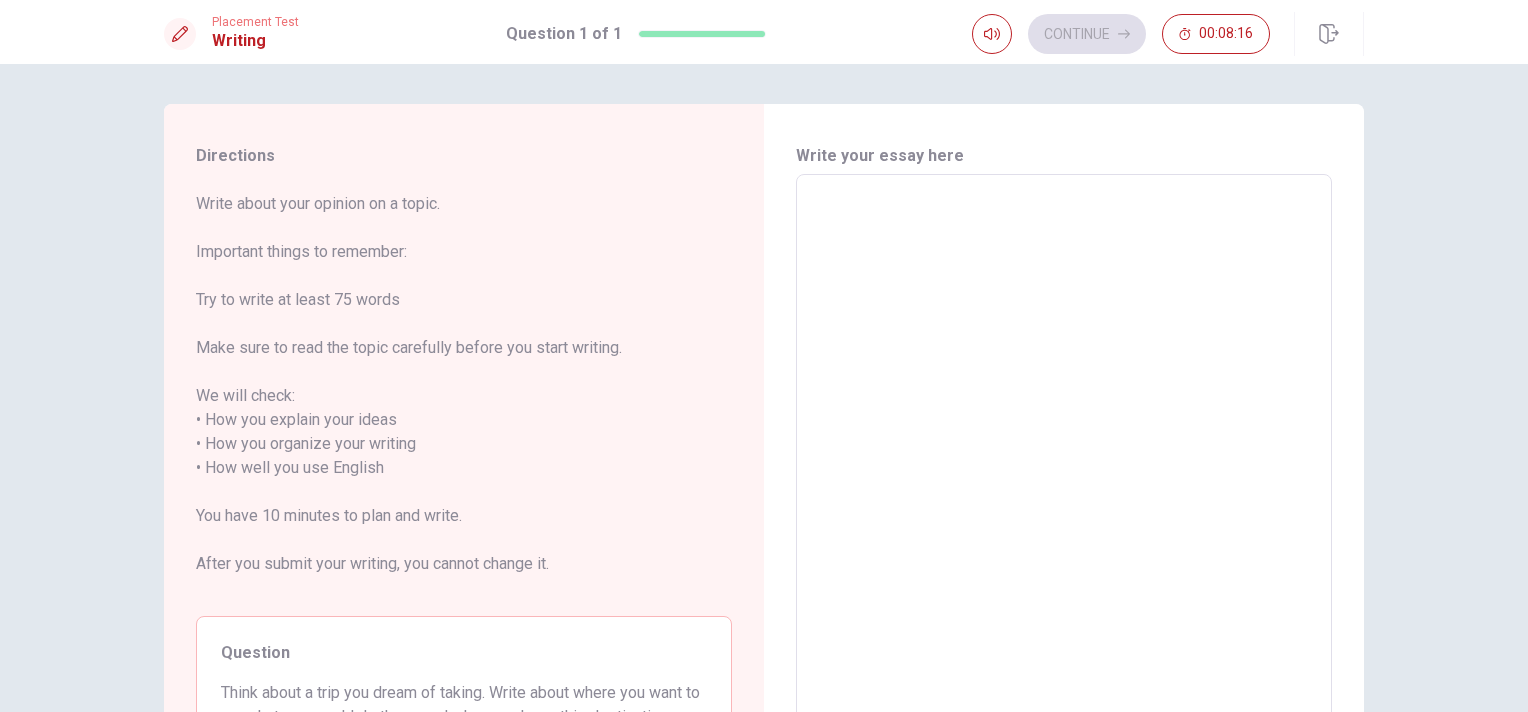 type on "I" 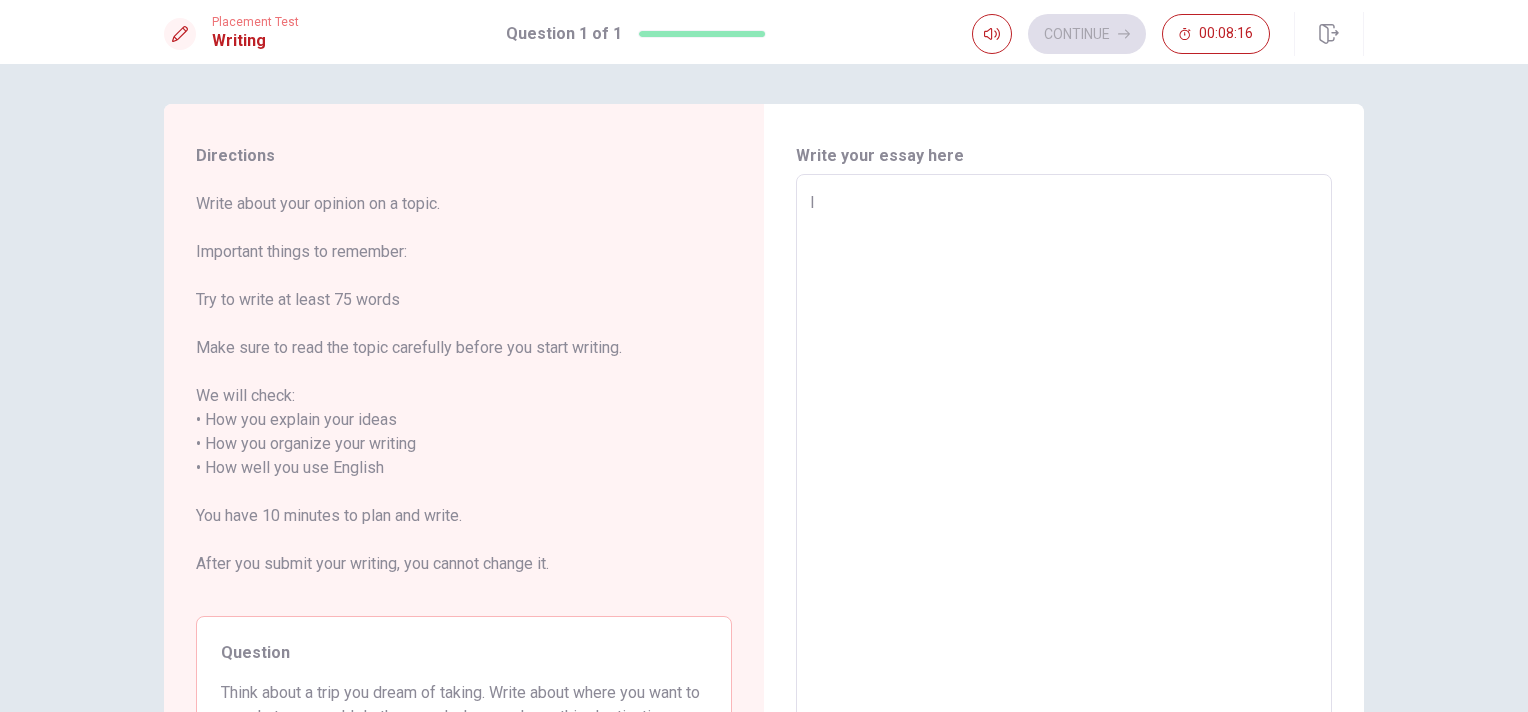 type on "x" 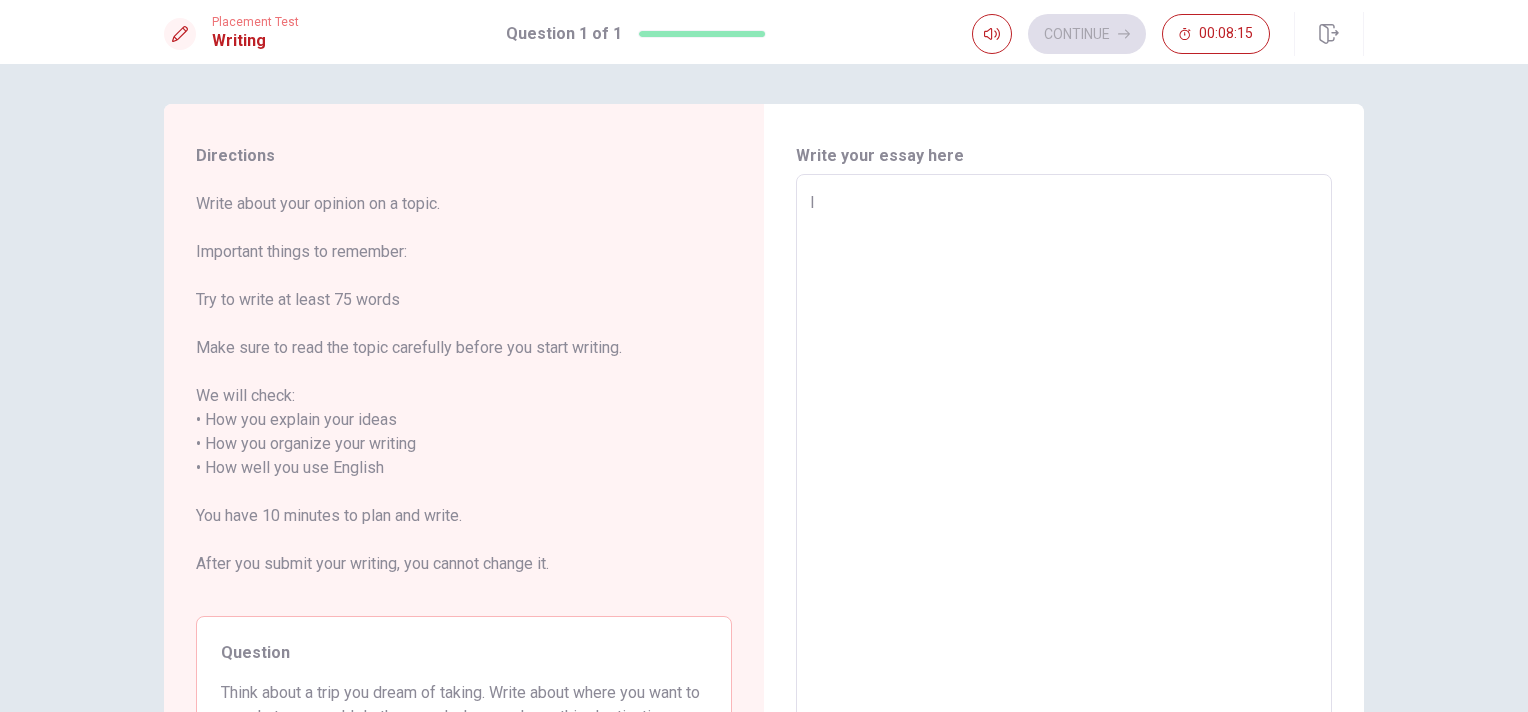 type on "I" 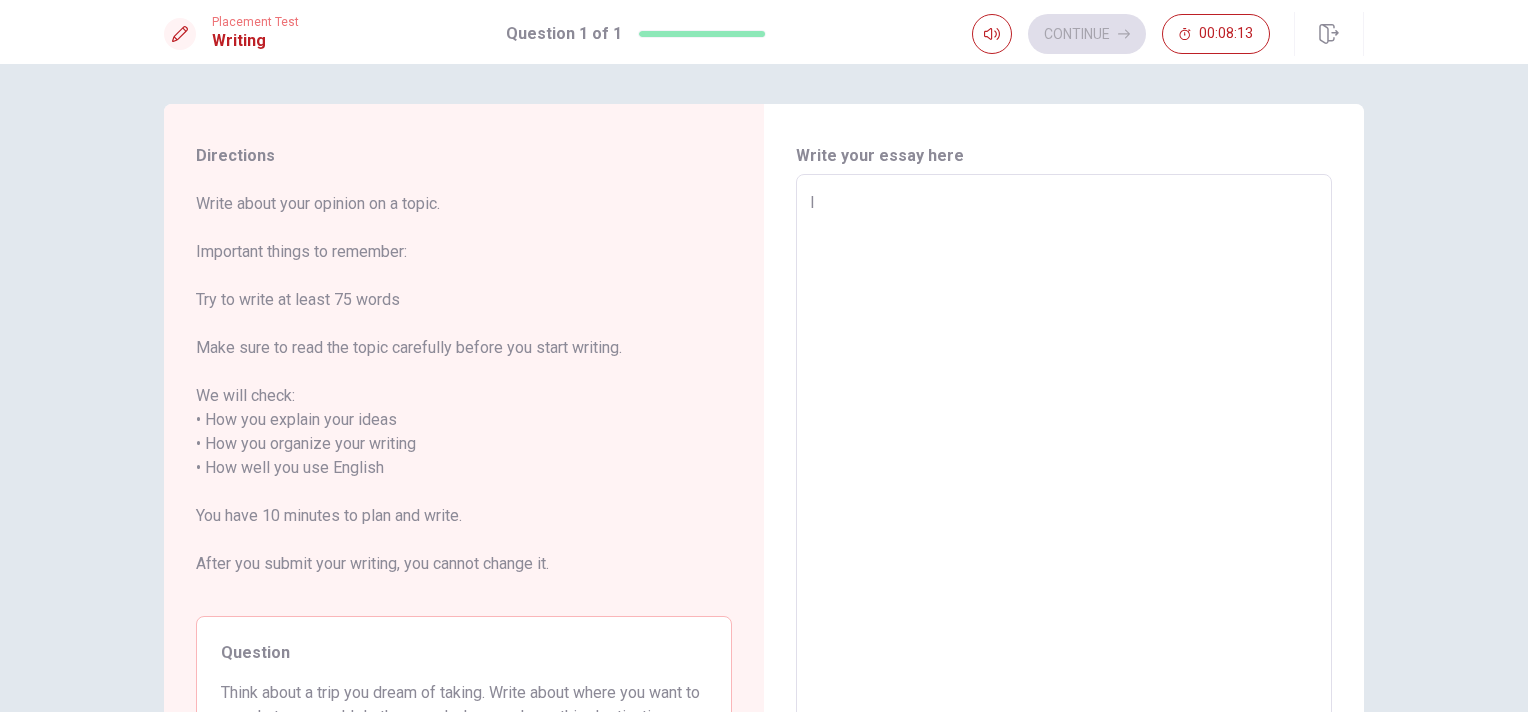 type on "x" 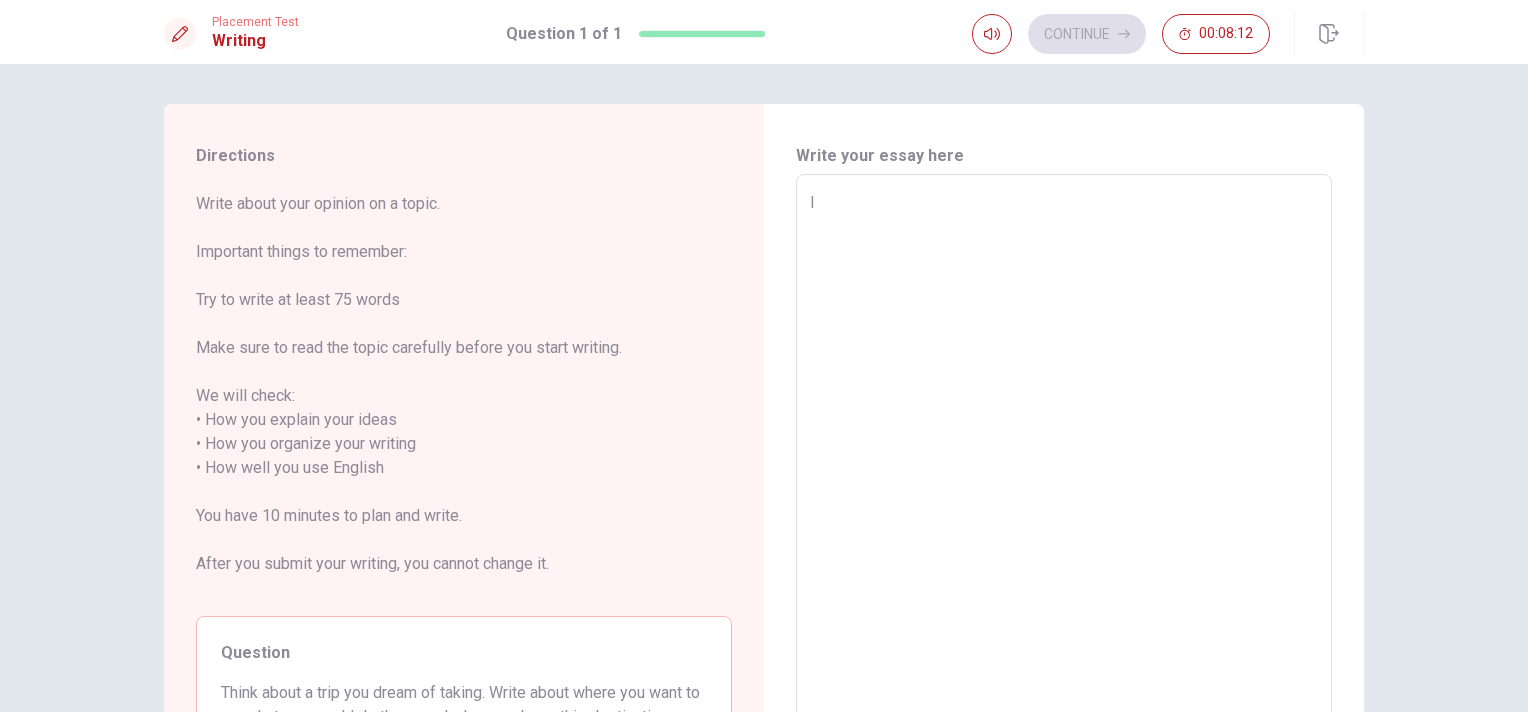 type on "I d" 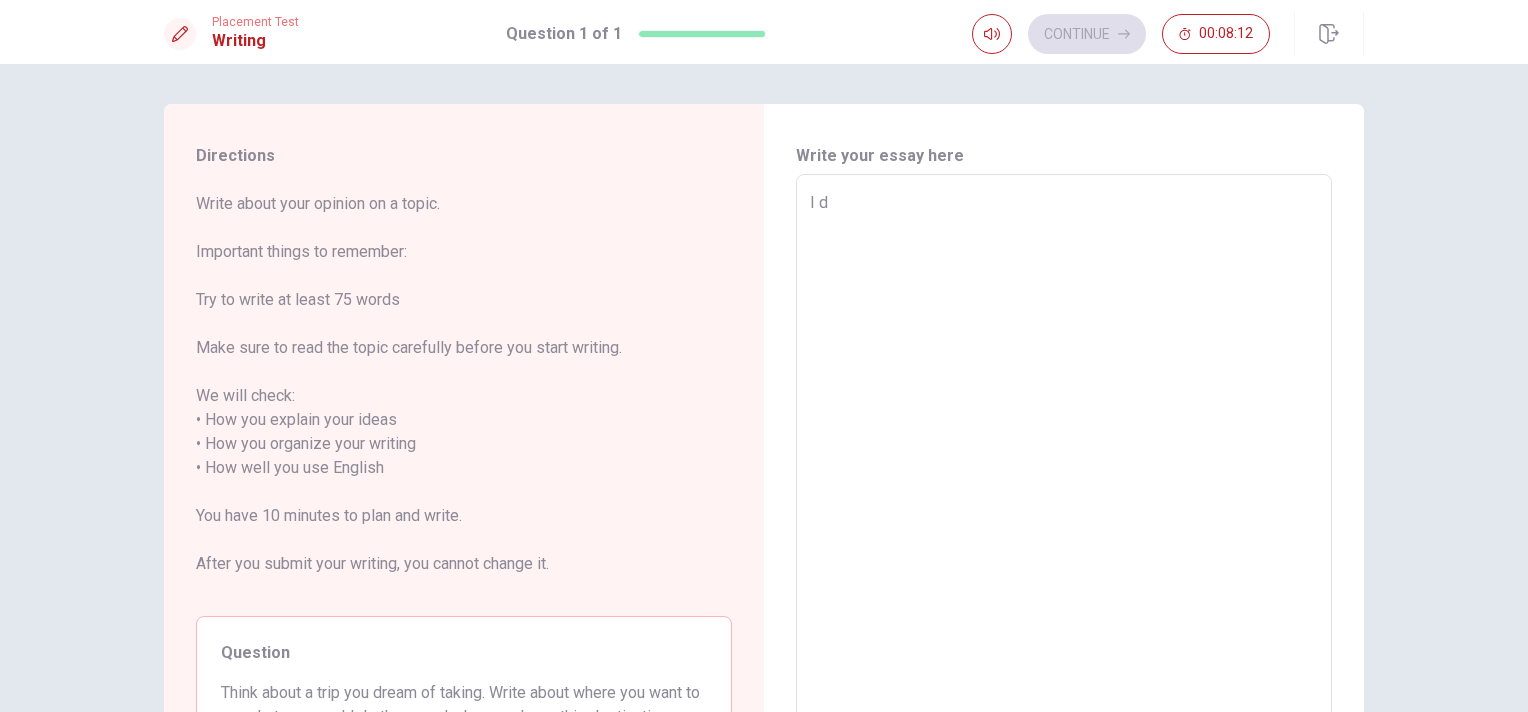 type on "x" 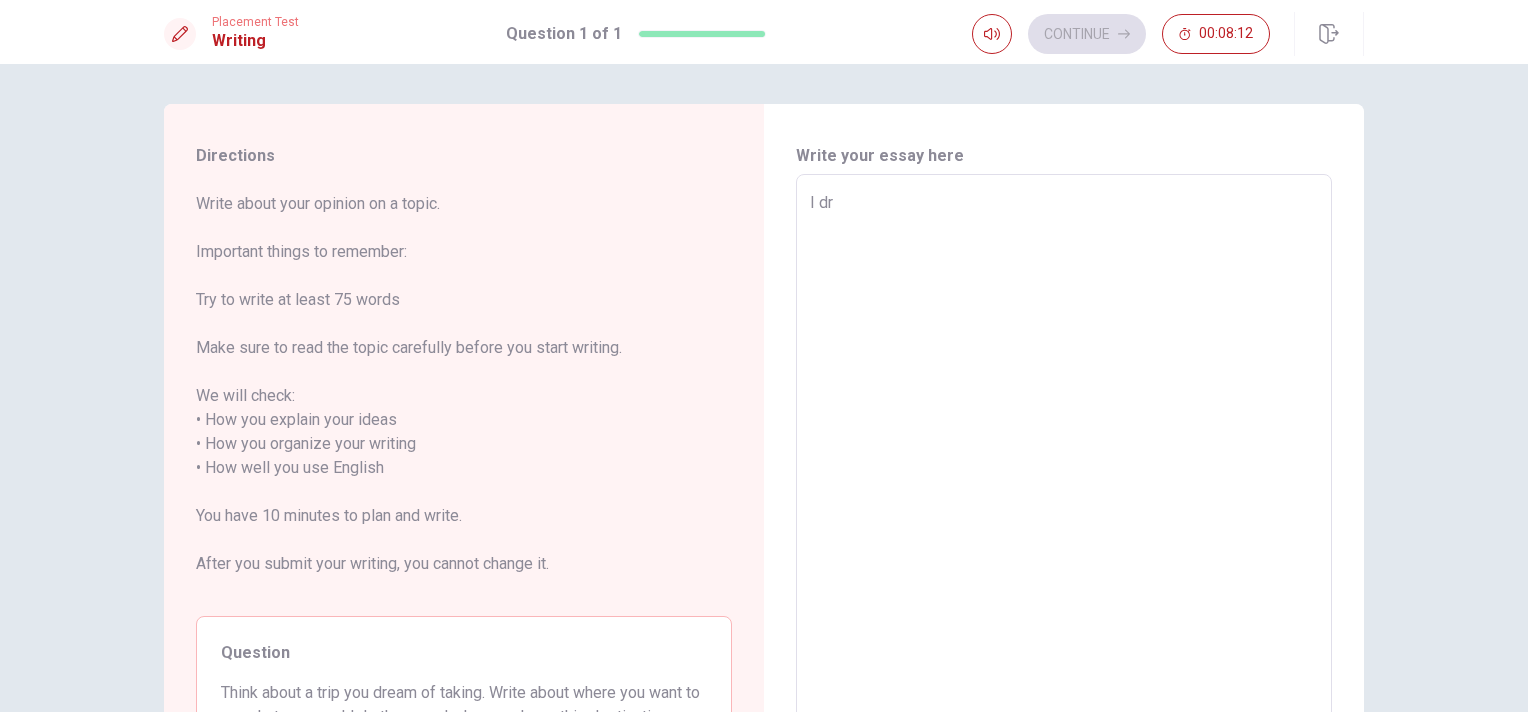 type on "x" 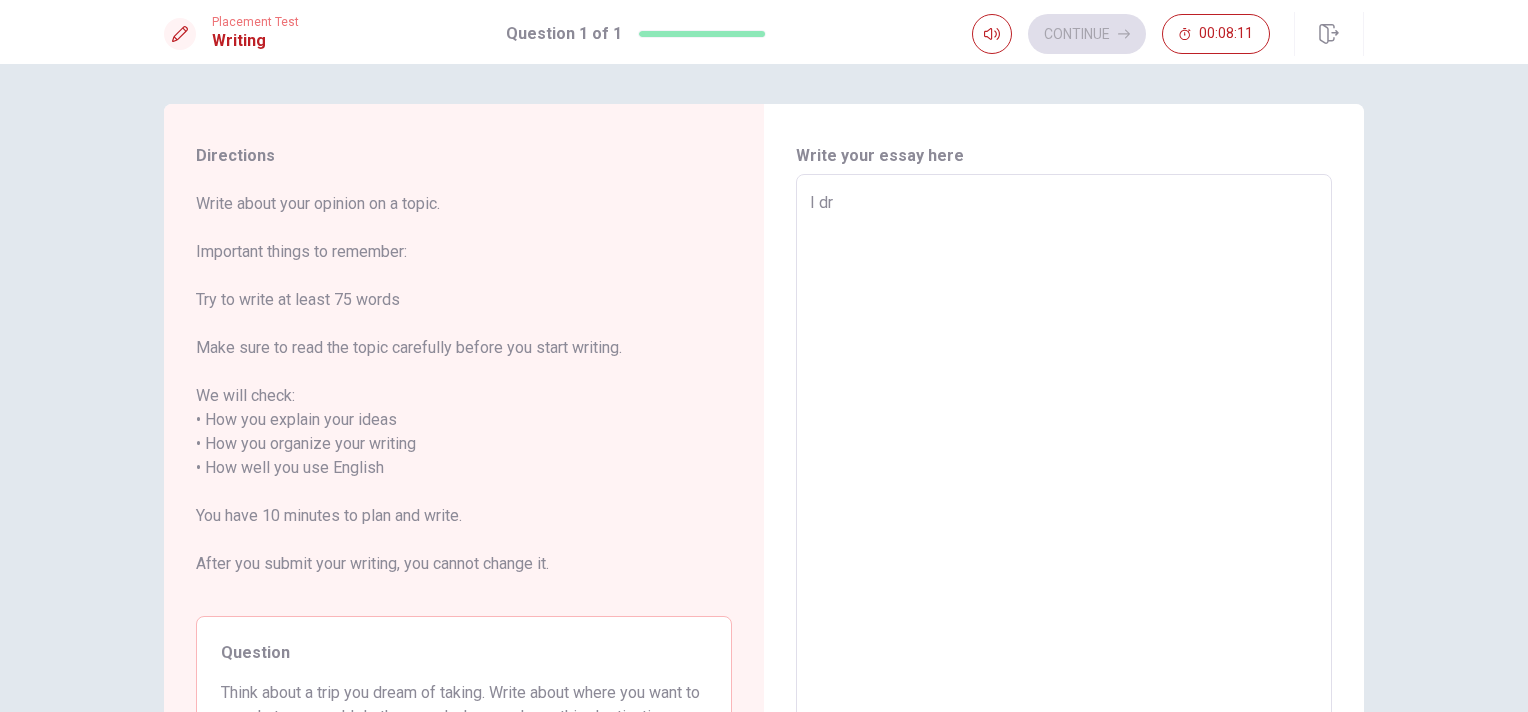 type on "I dre" 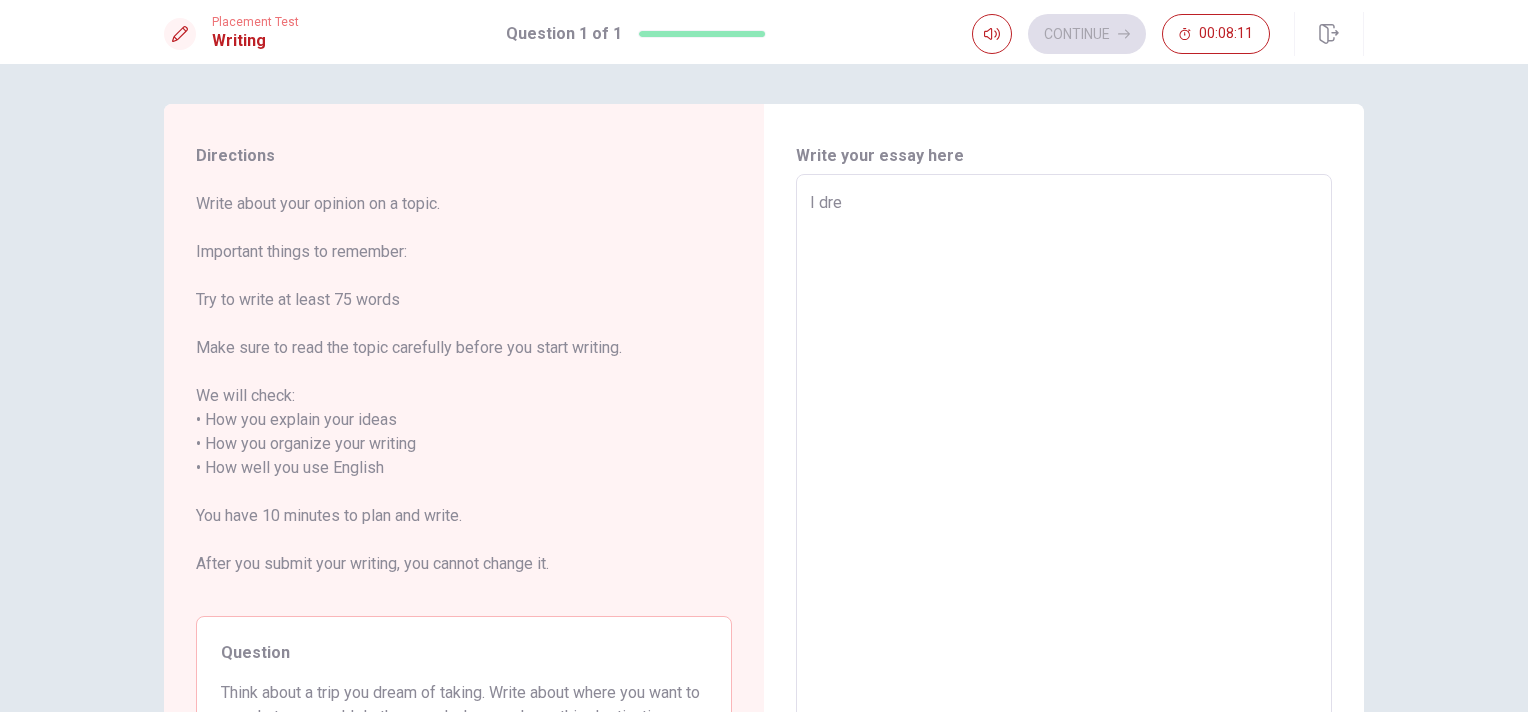 type on "x" 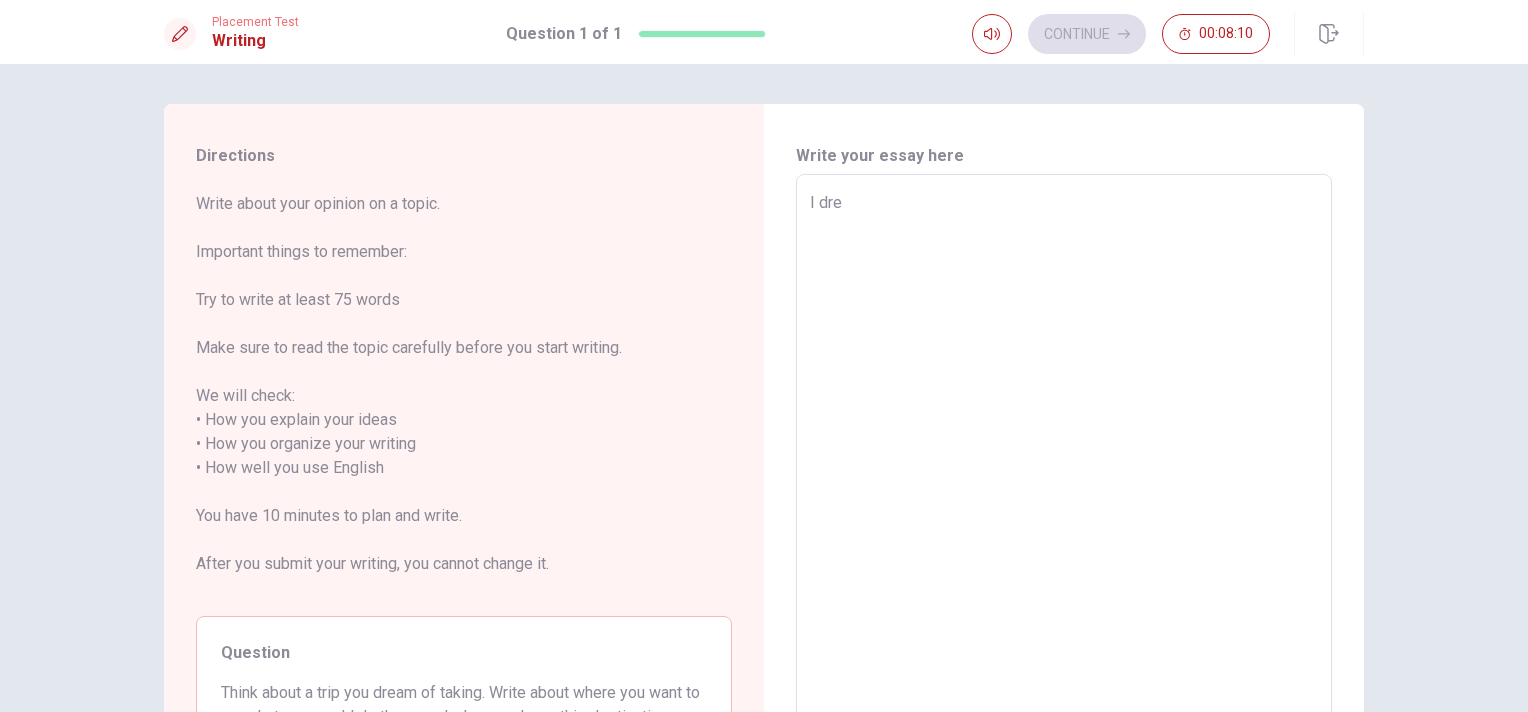type on "I drea" 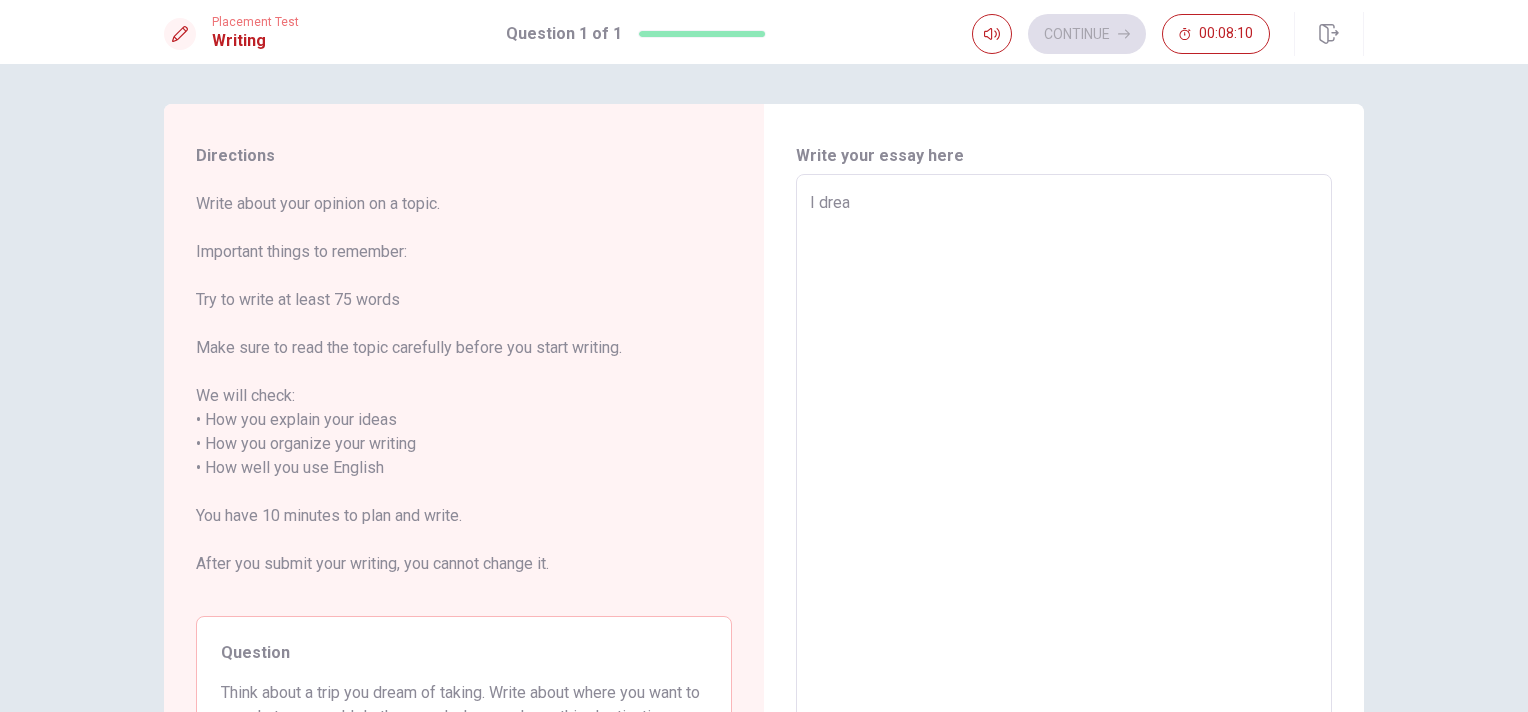 type on "x" 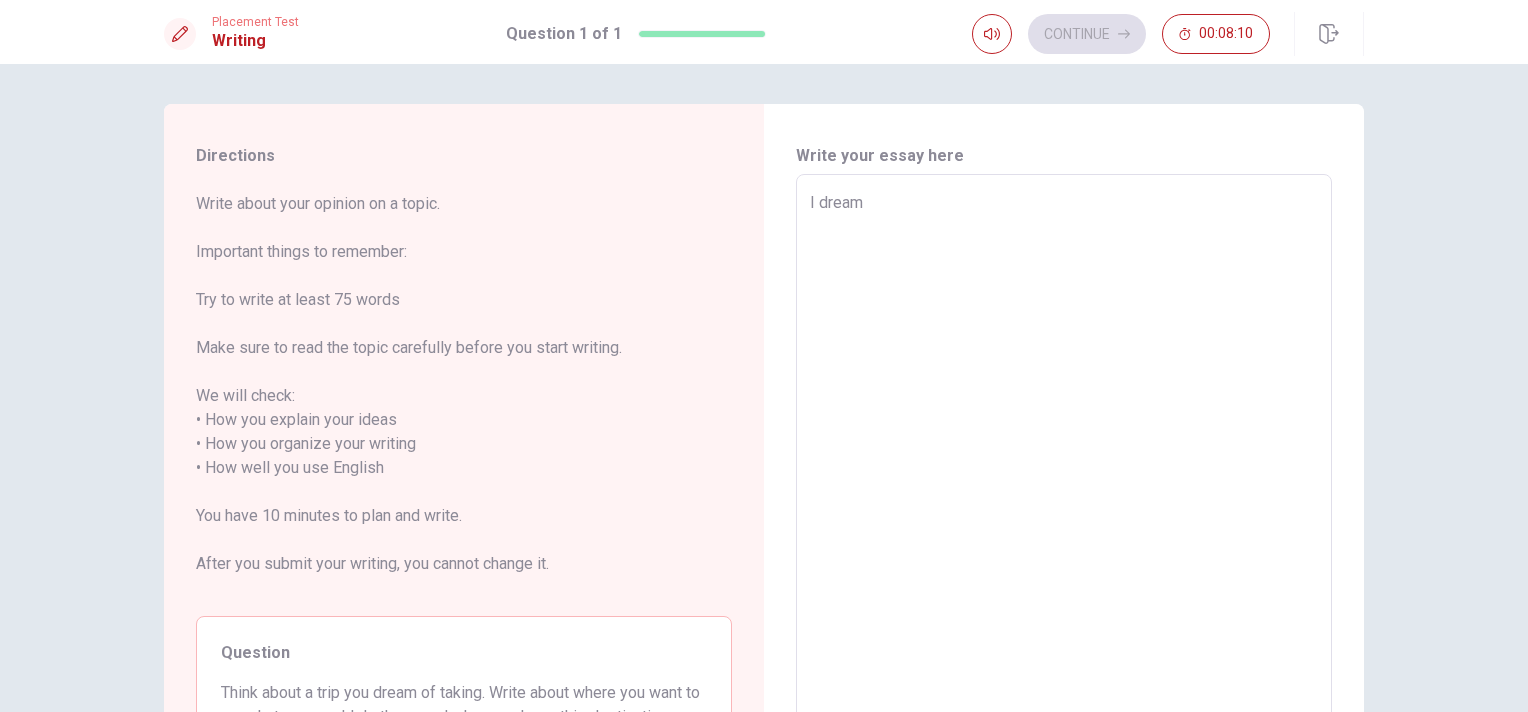 type on "x" 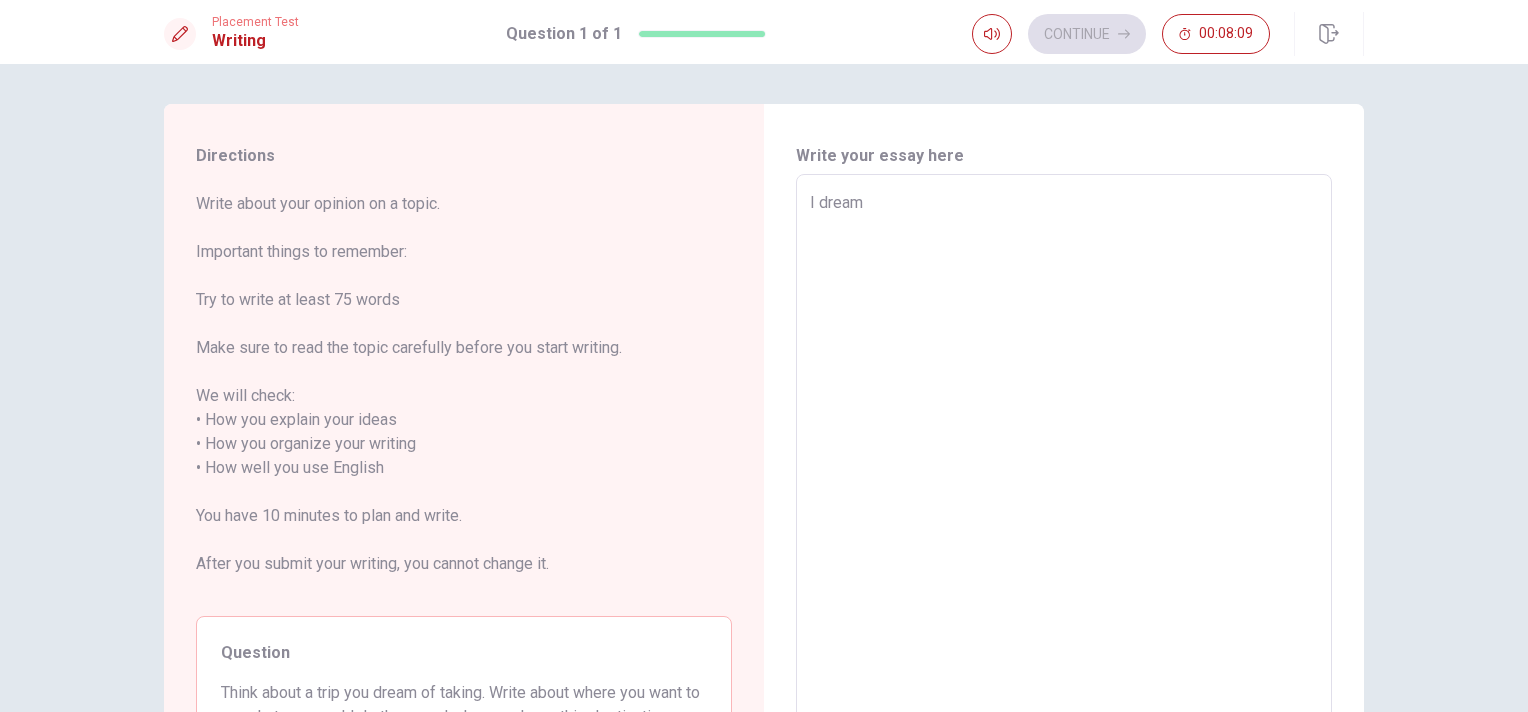 type on "I dream" 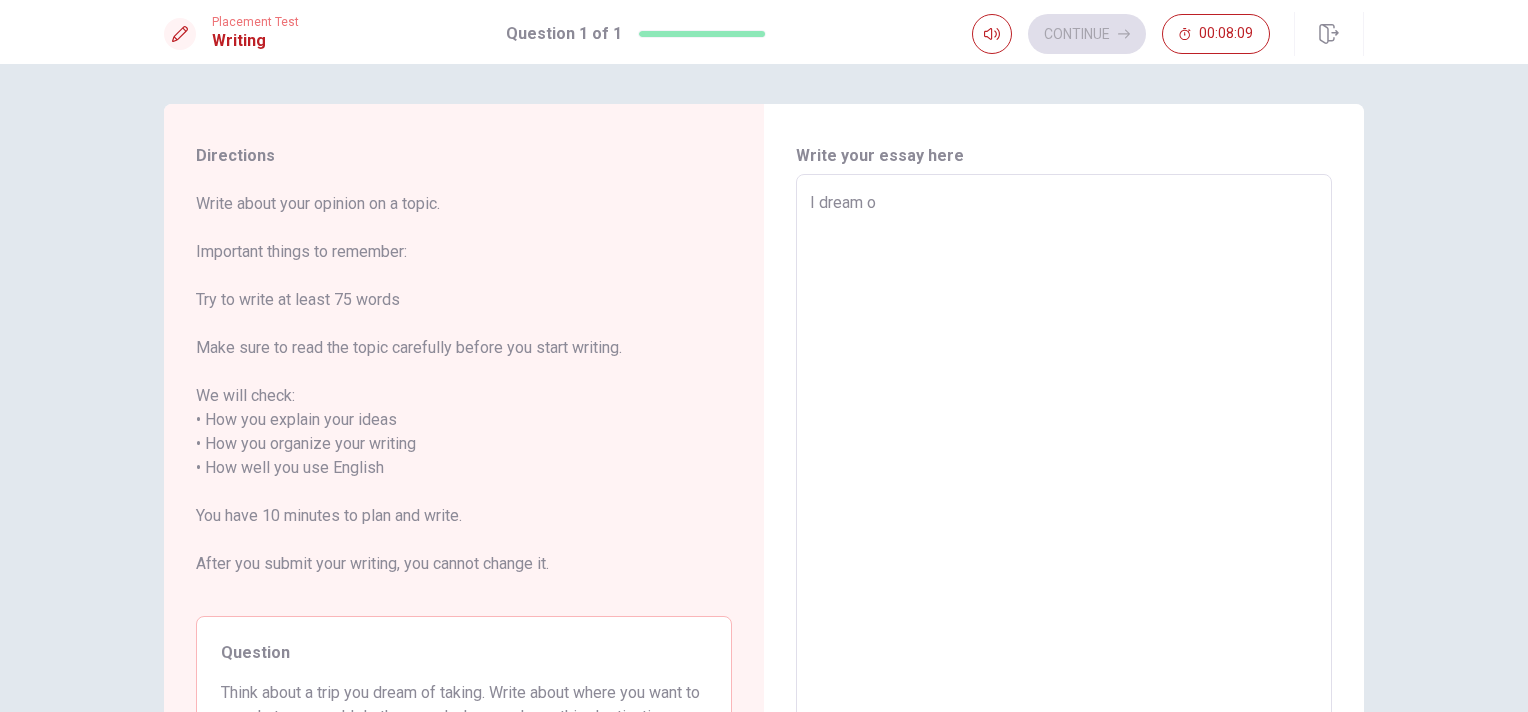 type on "x" 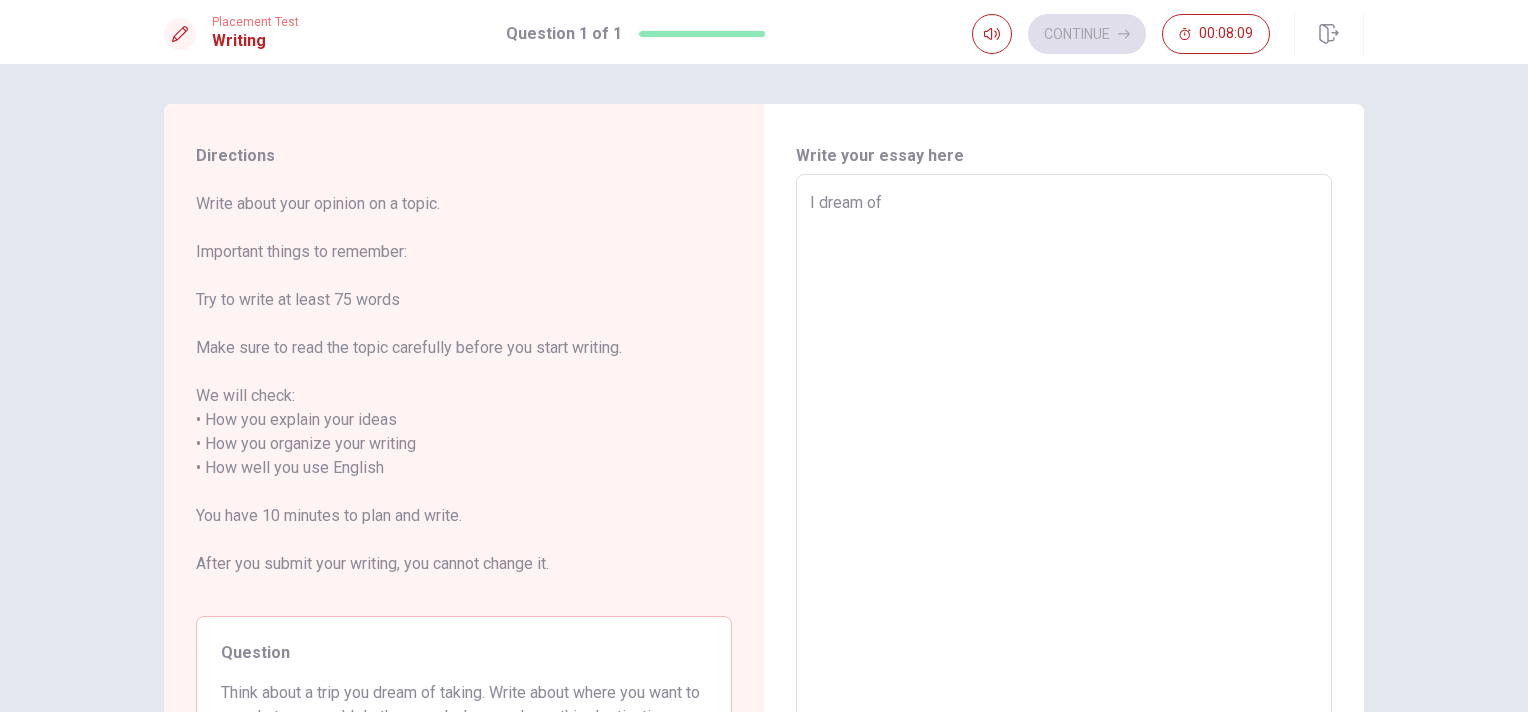 type on "x" 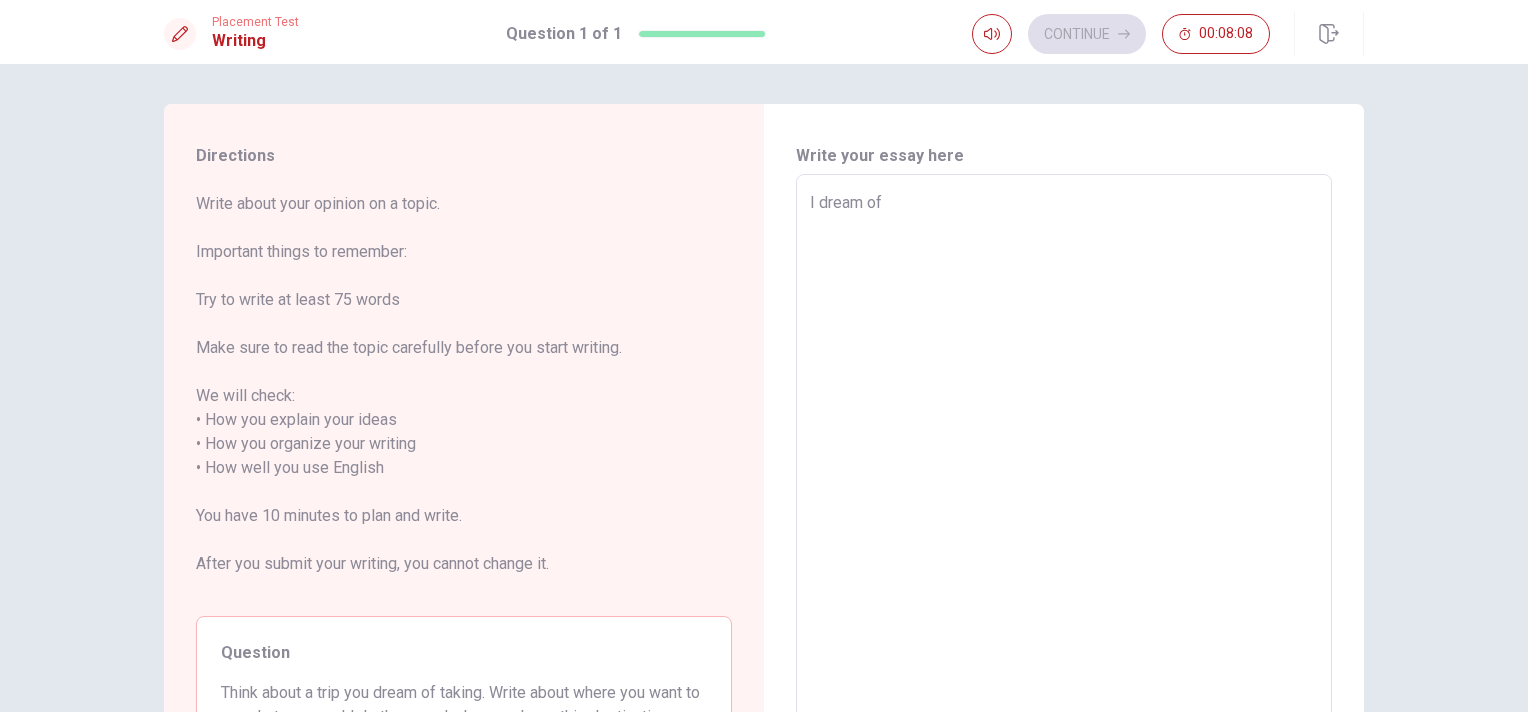 type on "I dream of" 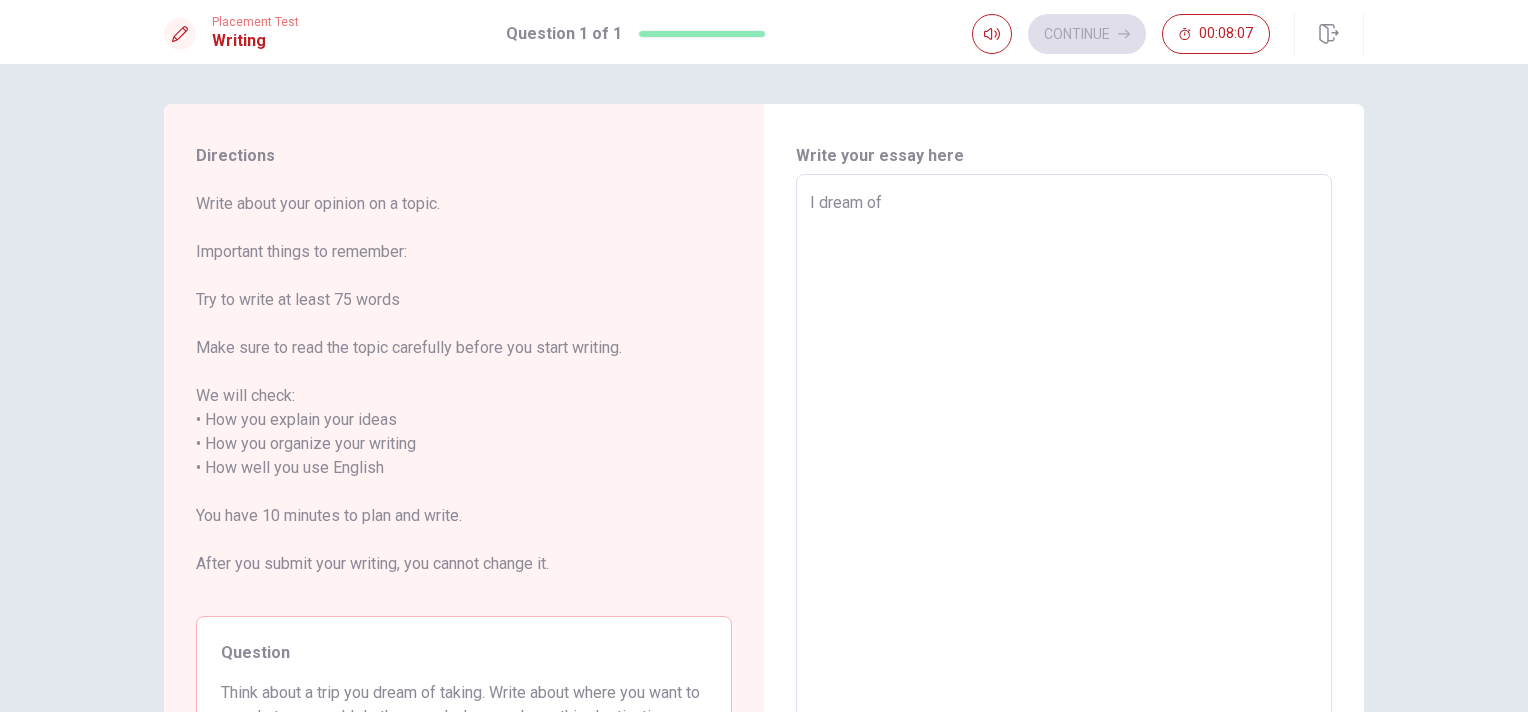 type on "I dream of t" 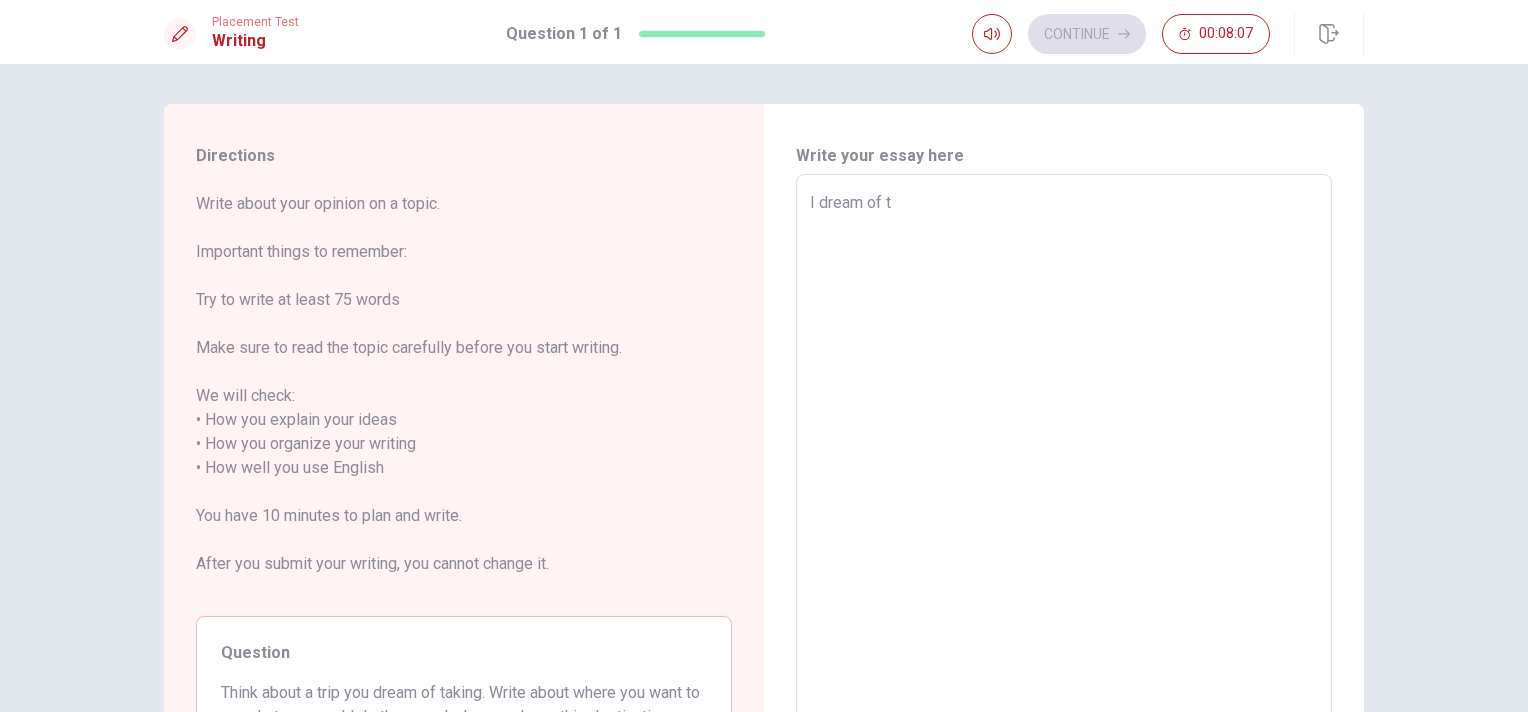 type on "x" 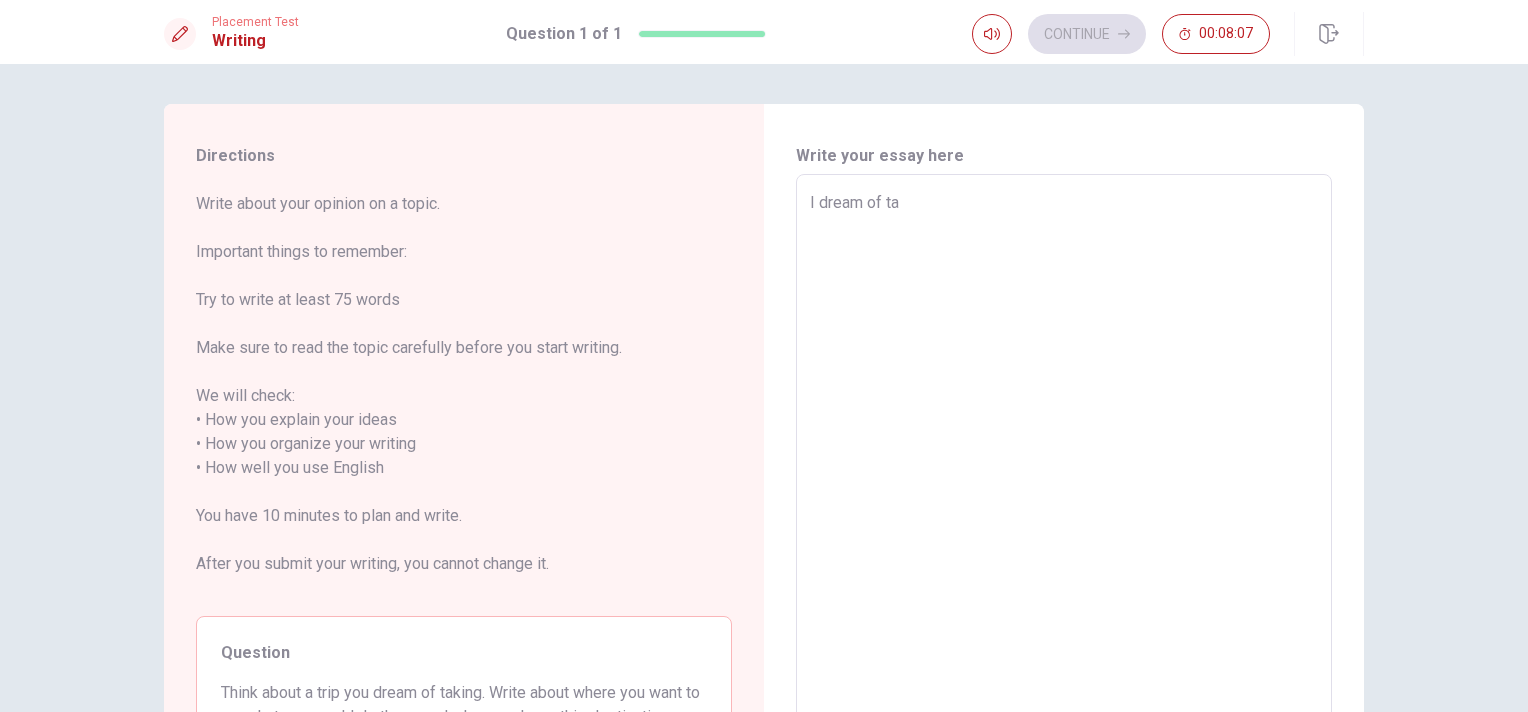 type on "x" 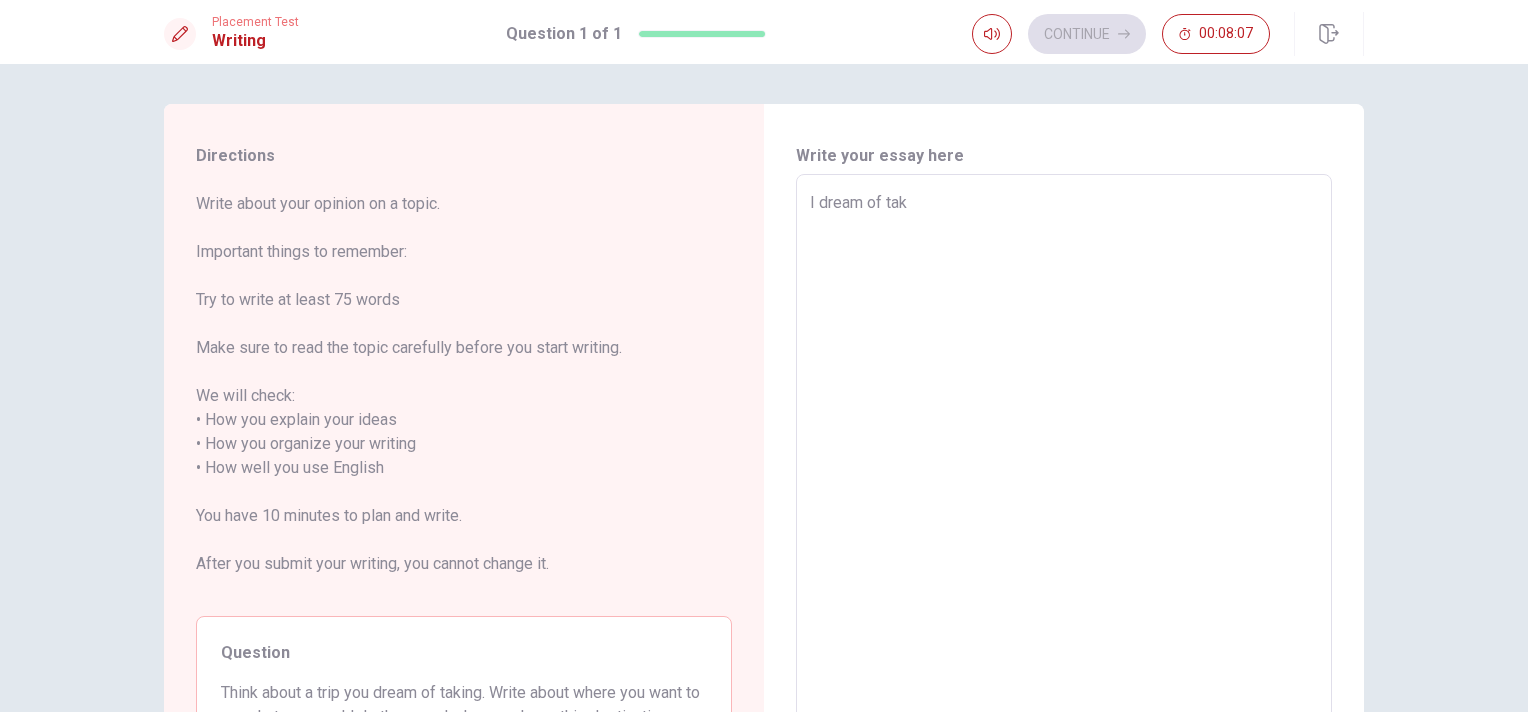 type on "x" 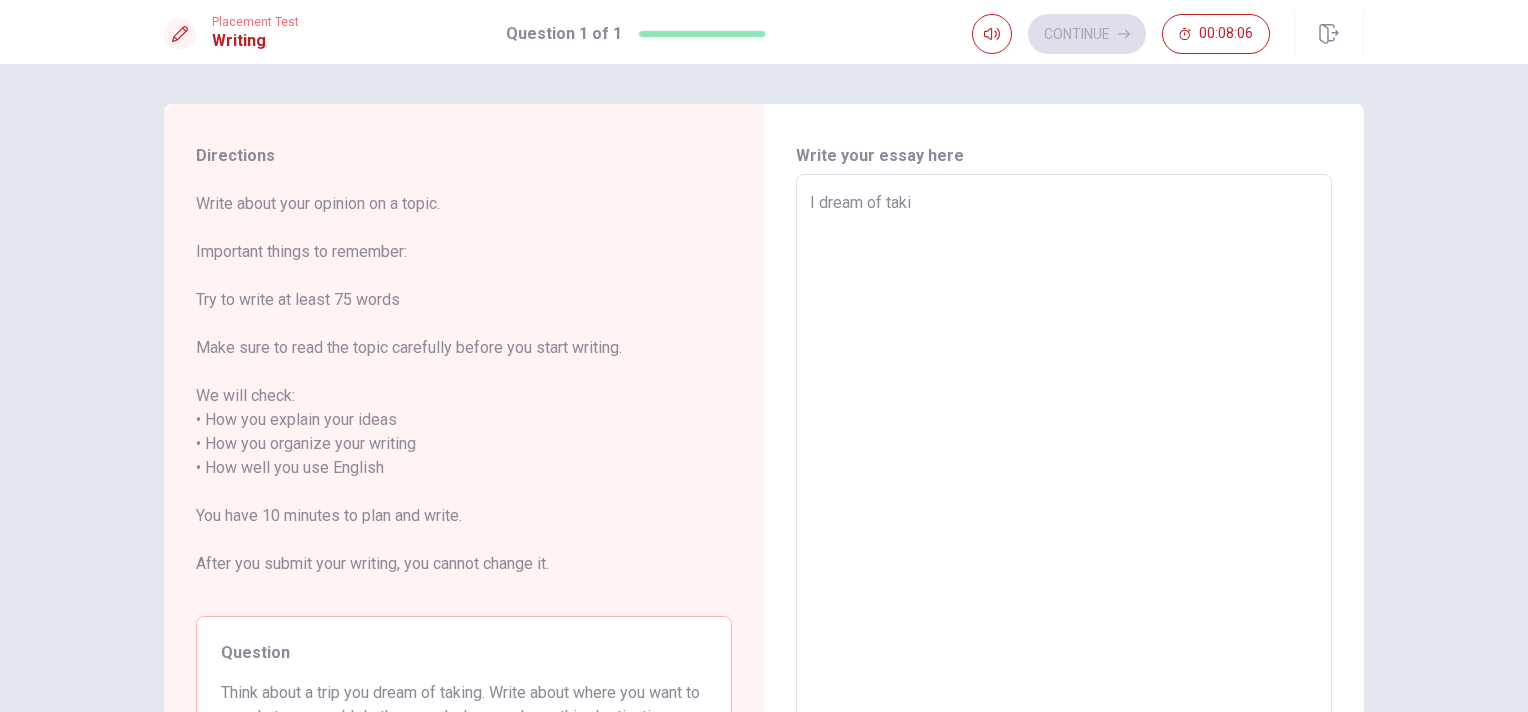 type on "x" 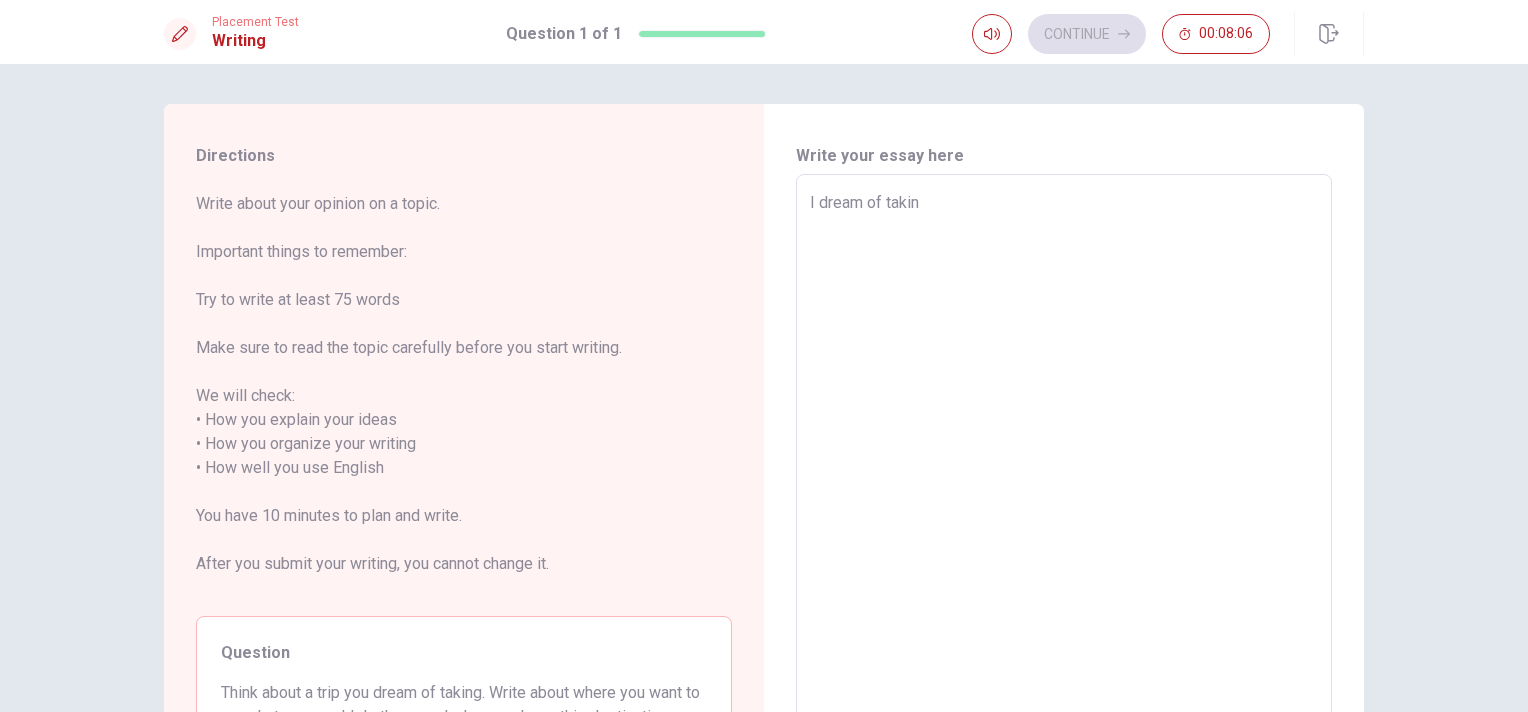 type on "x" 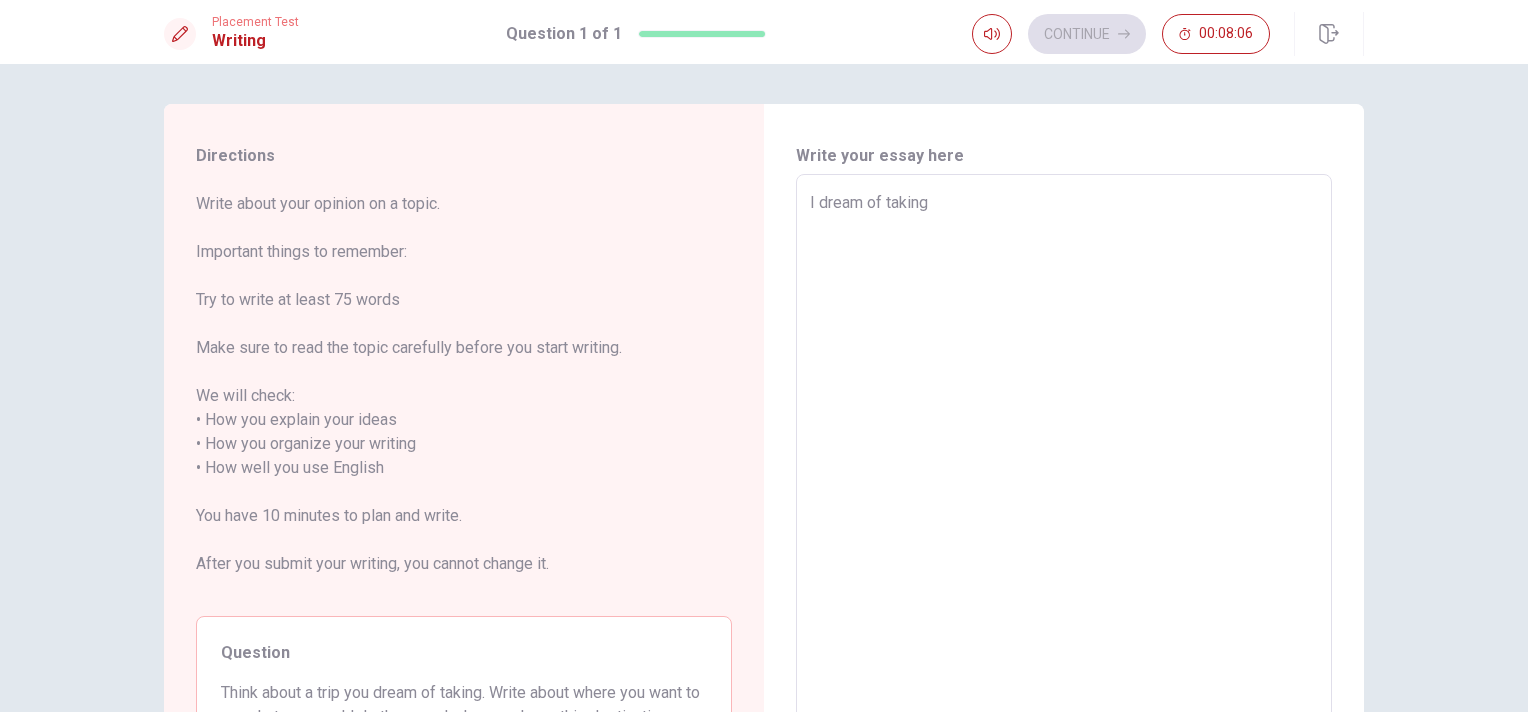 type on "x" 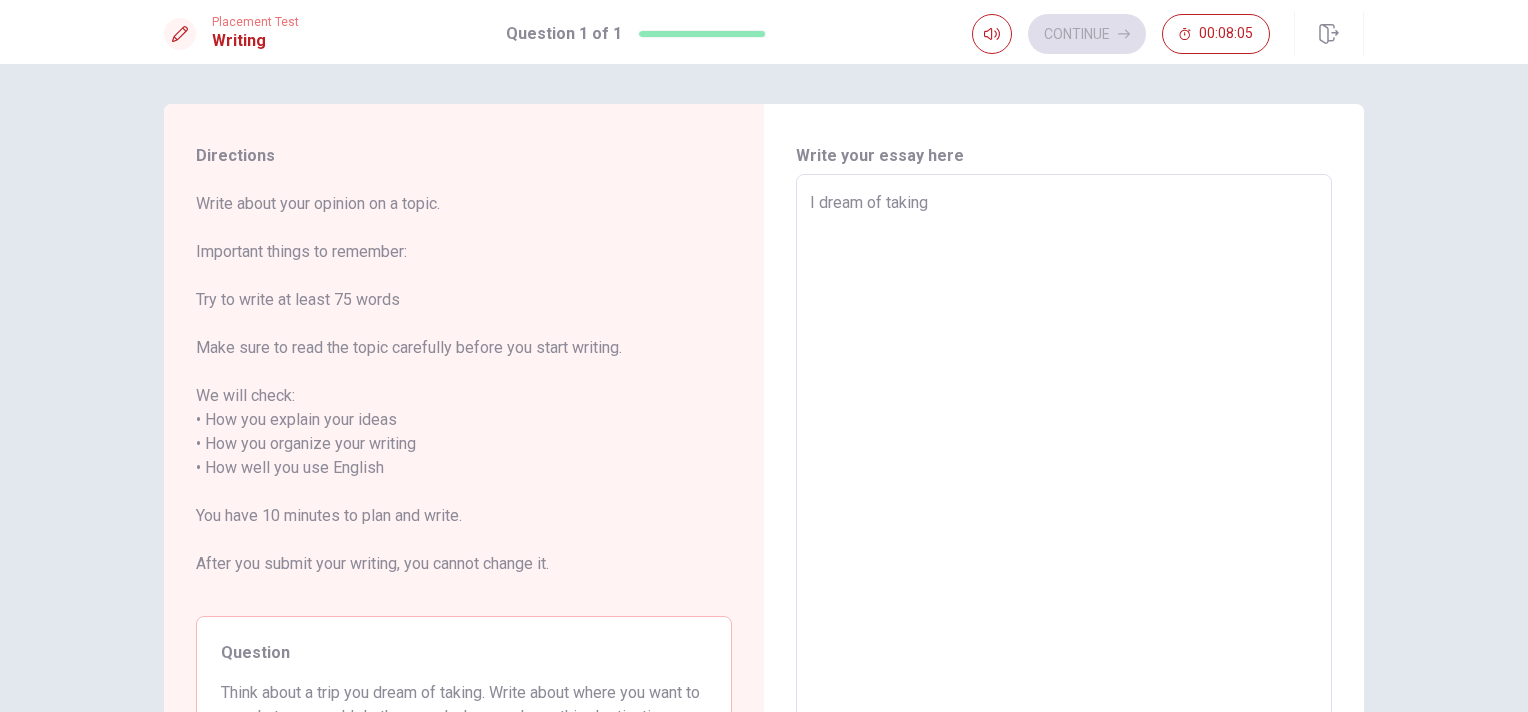 type on "I dream of taking f" 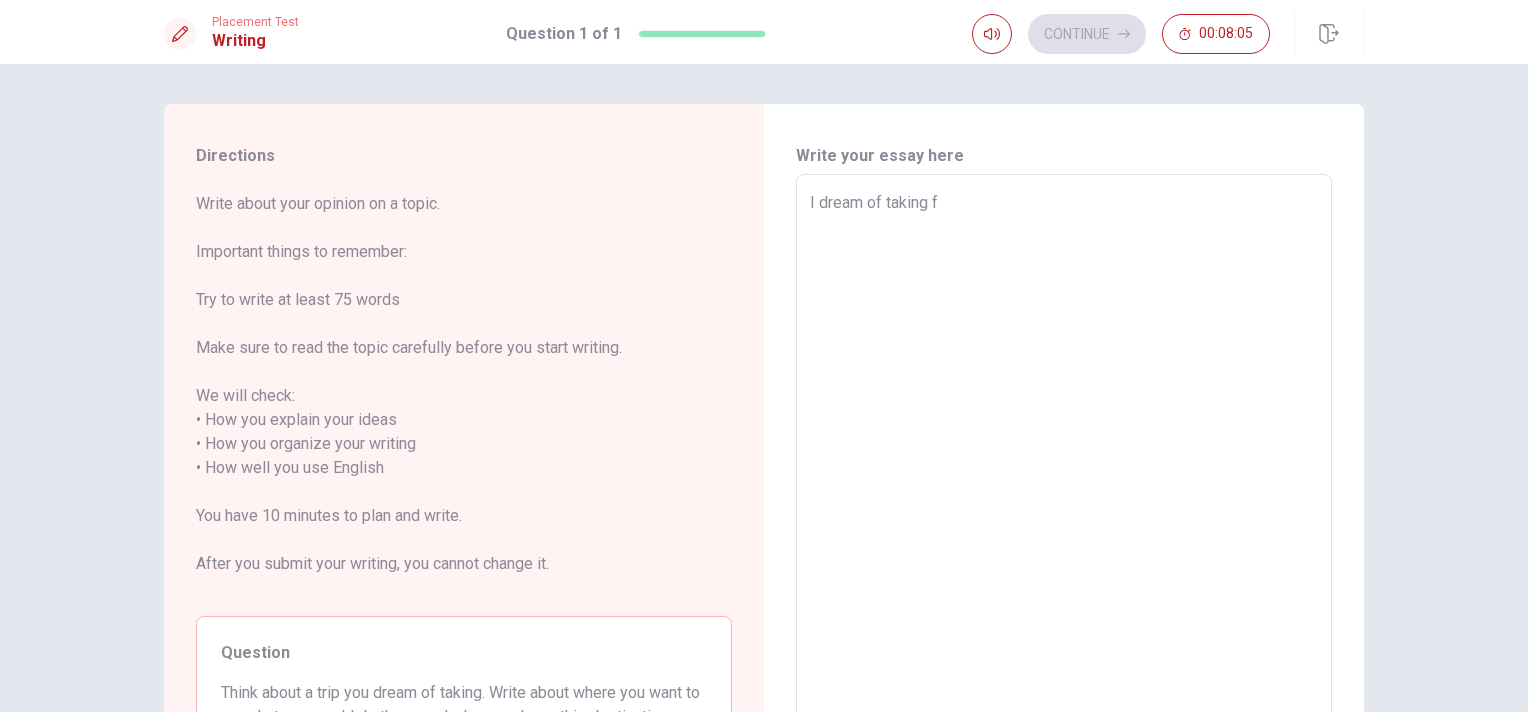 type on "x" 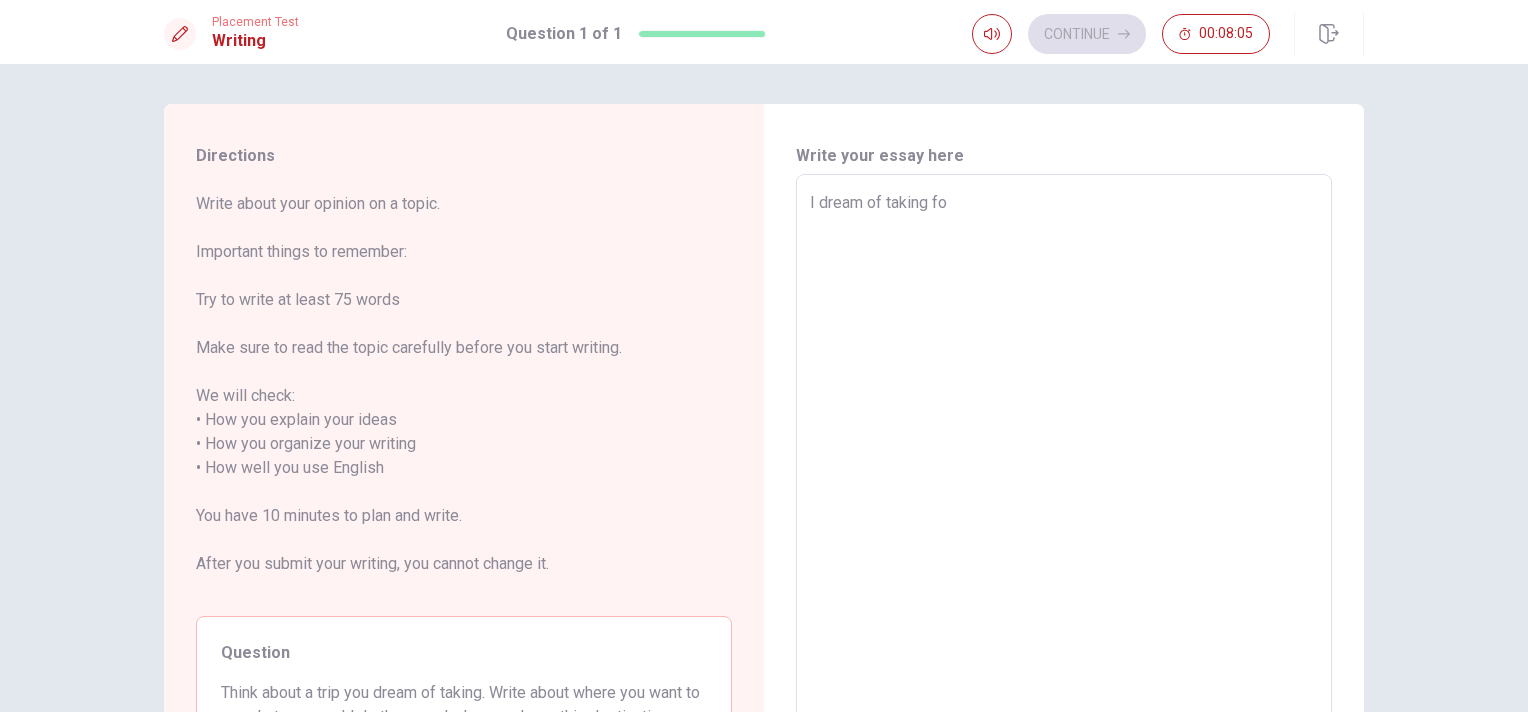 type on "x" 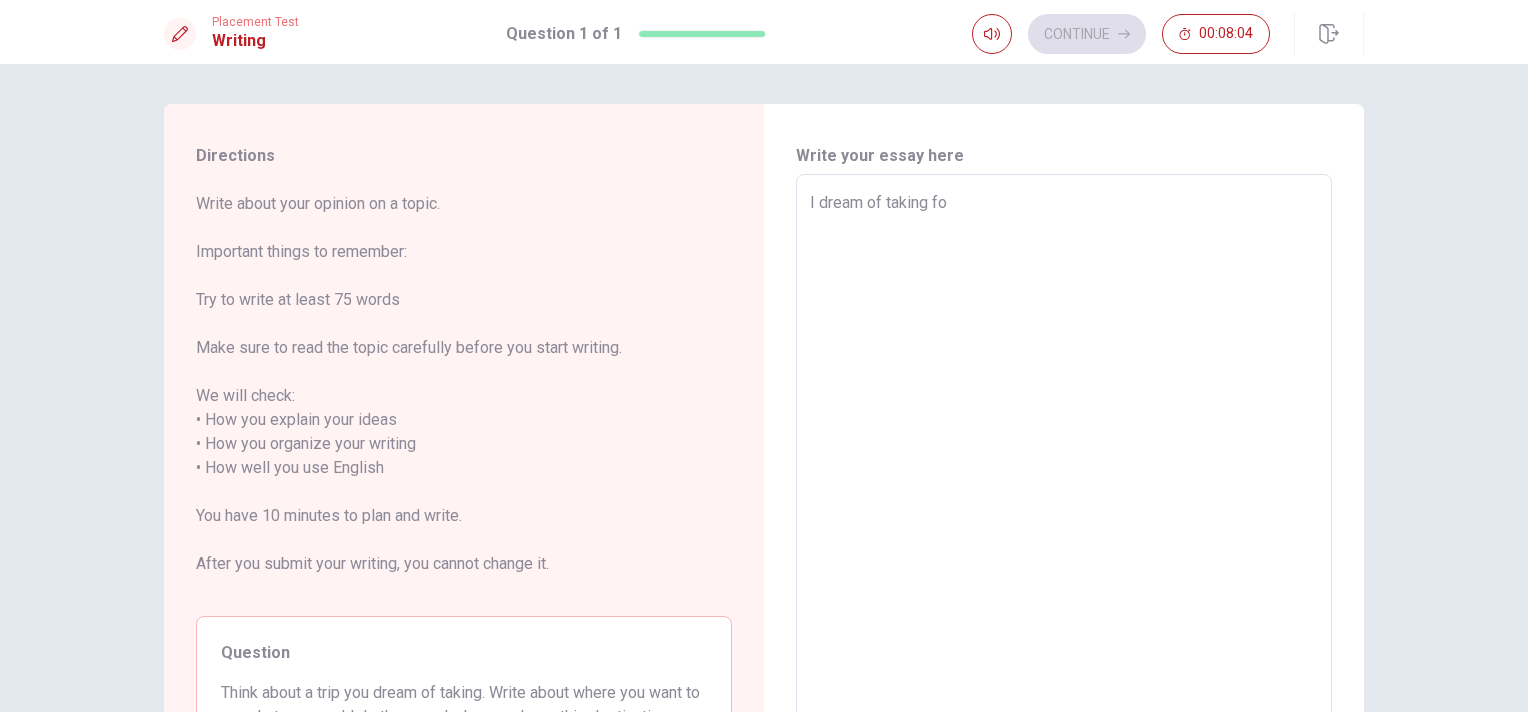 type on "I dream of taking f" 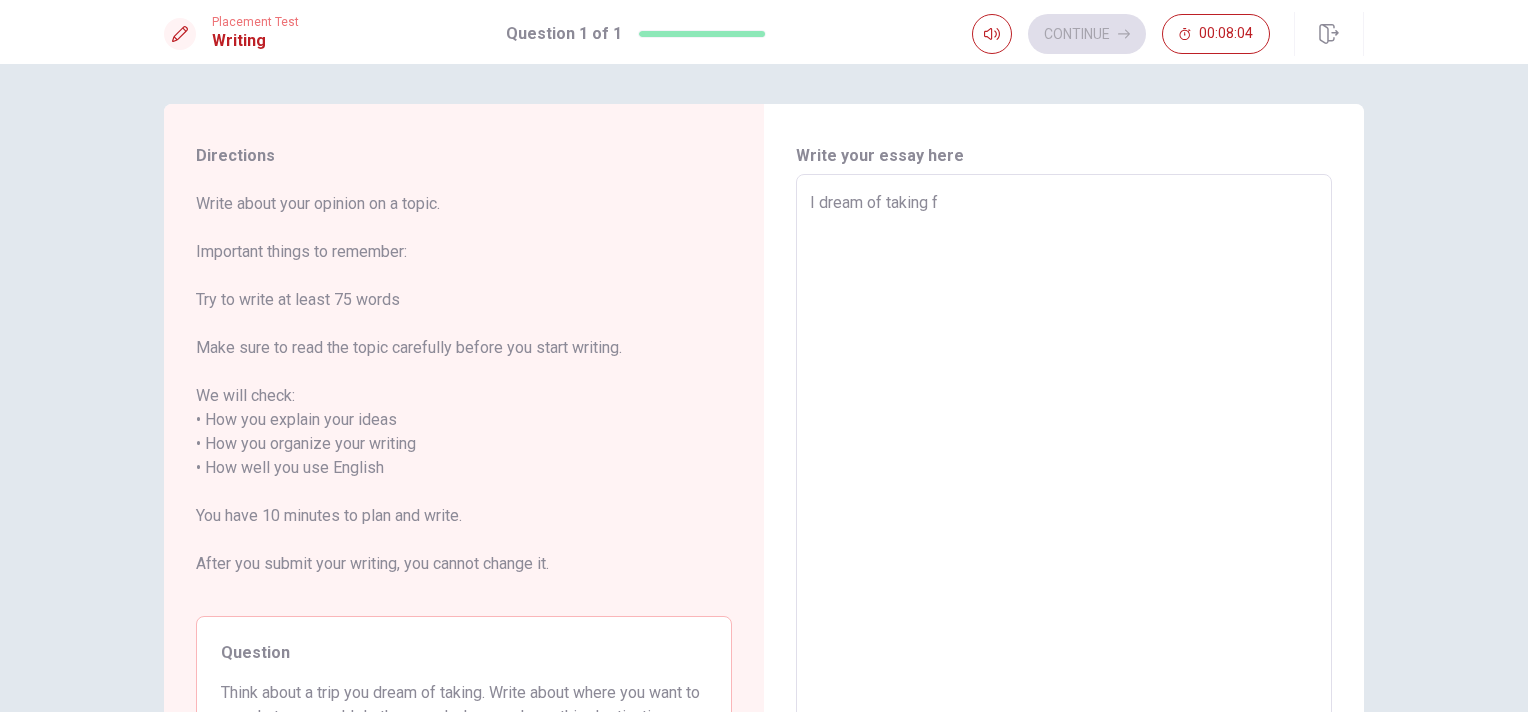 type on "x" 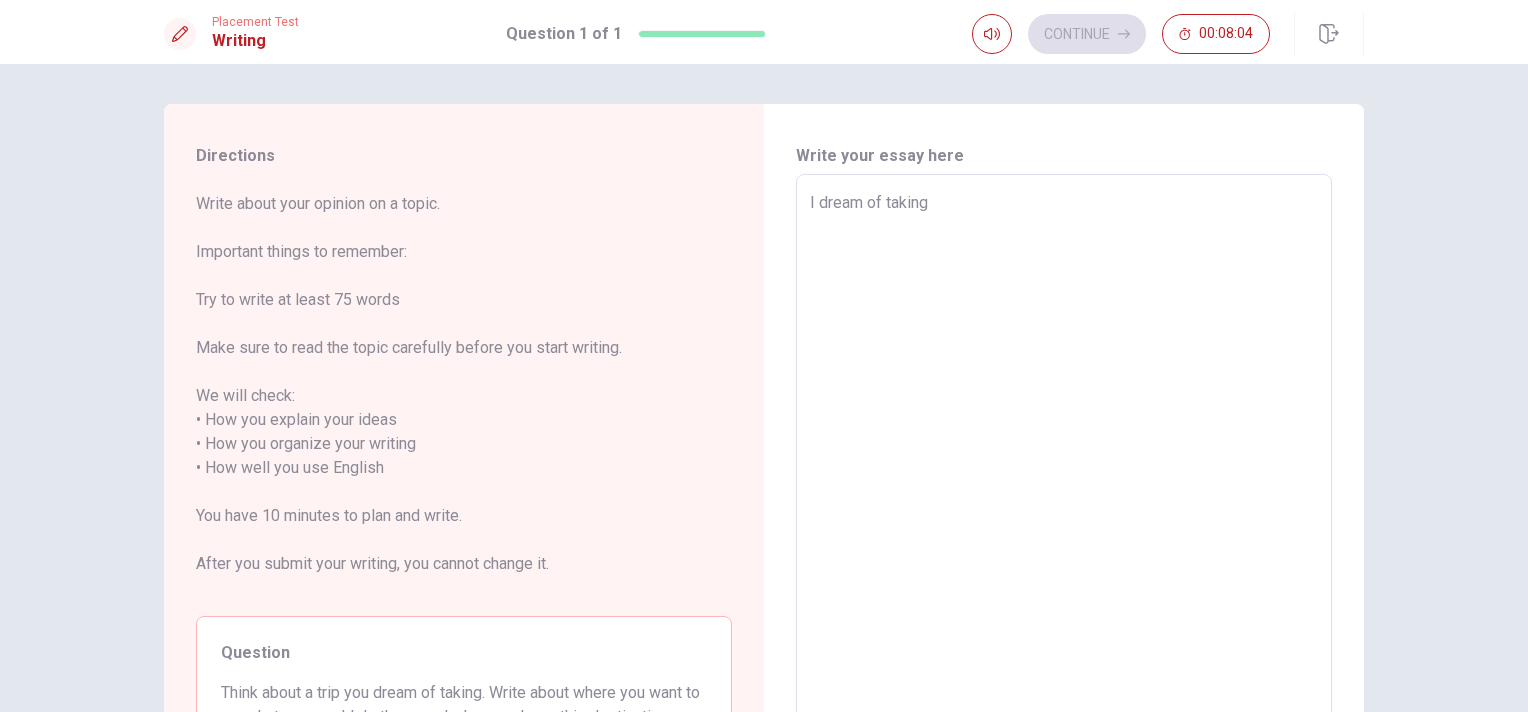 type on "x" 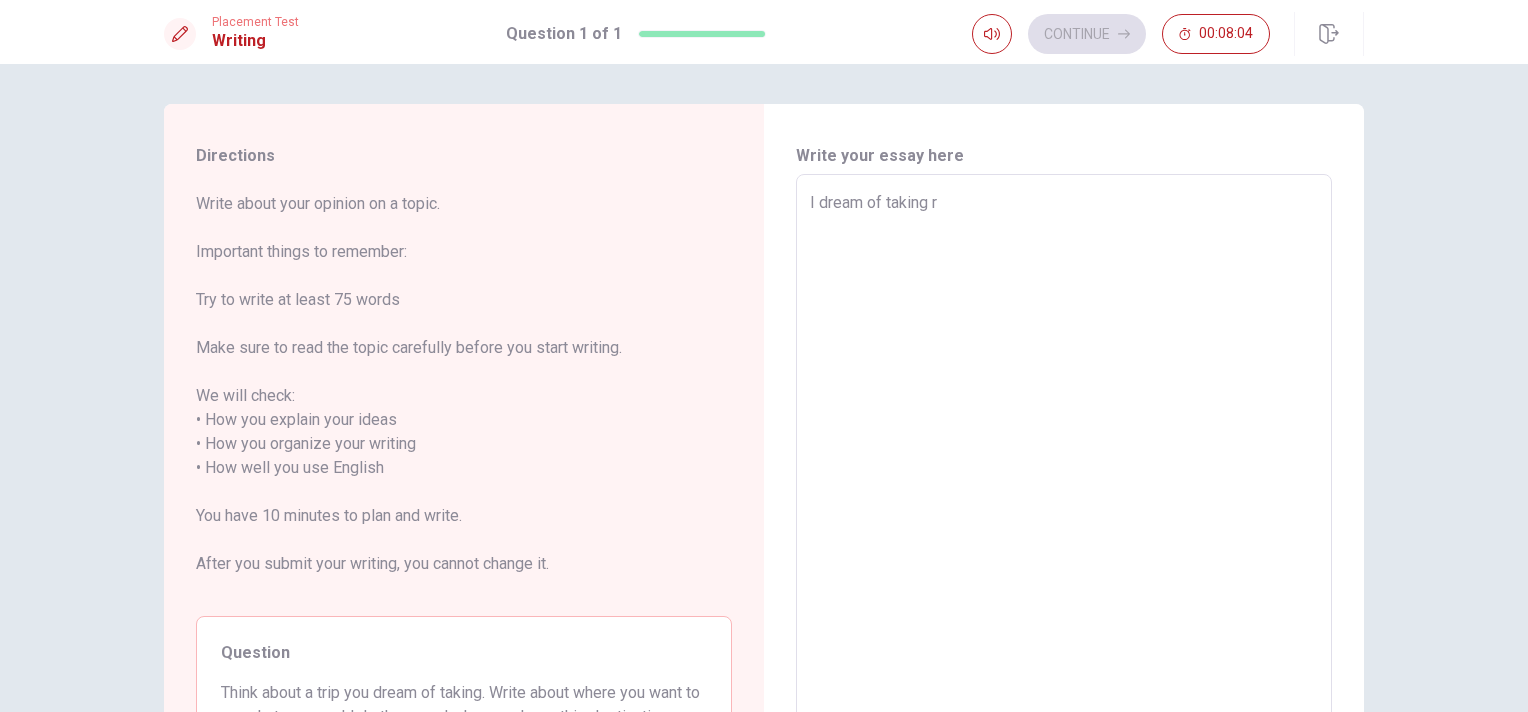 type on "x" 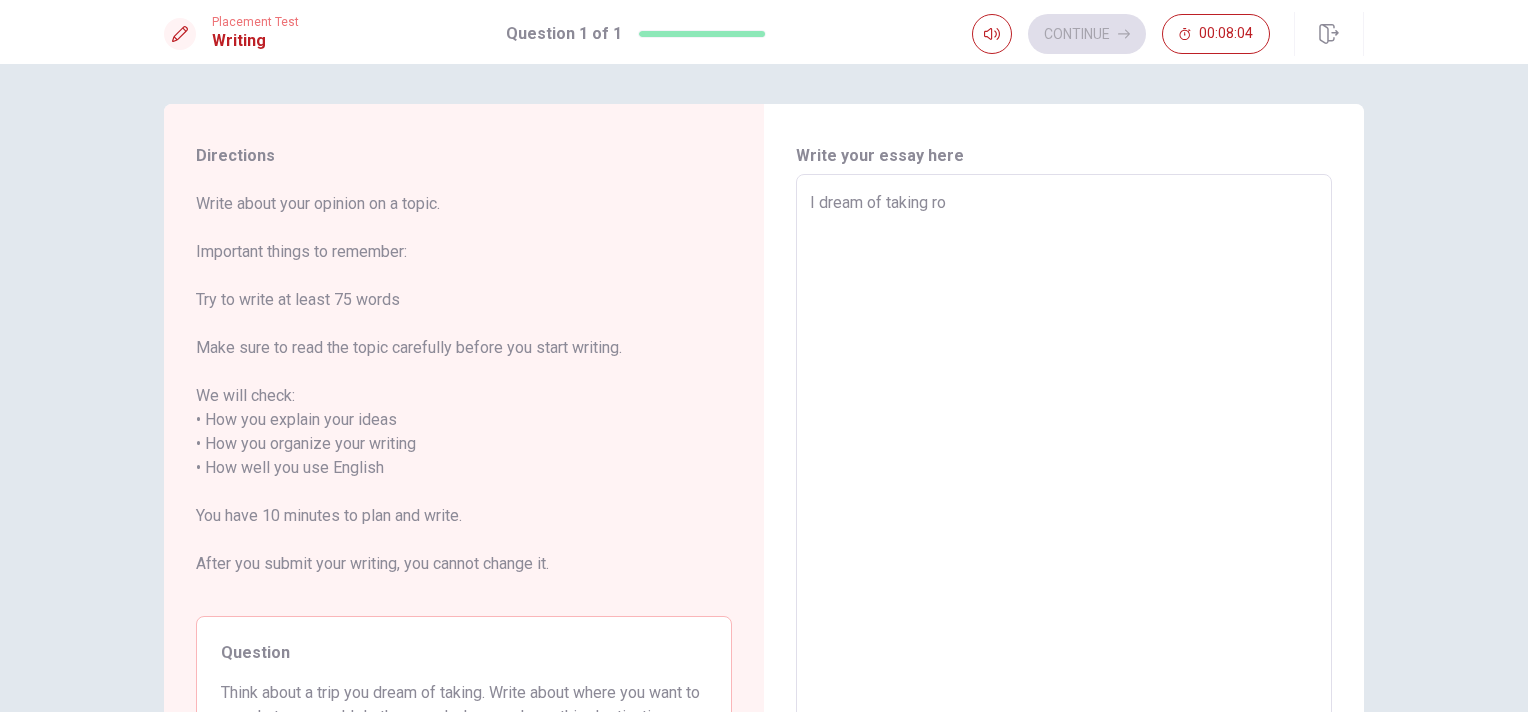 type on "x" 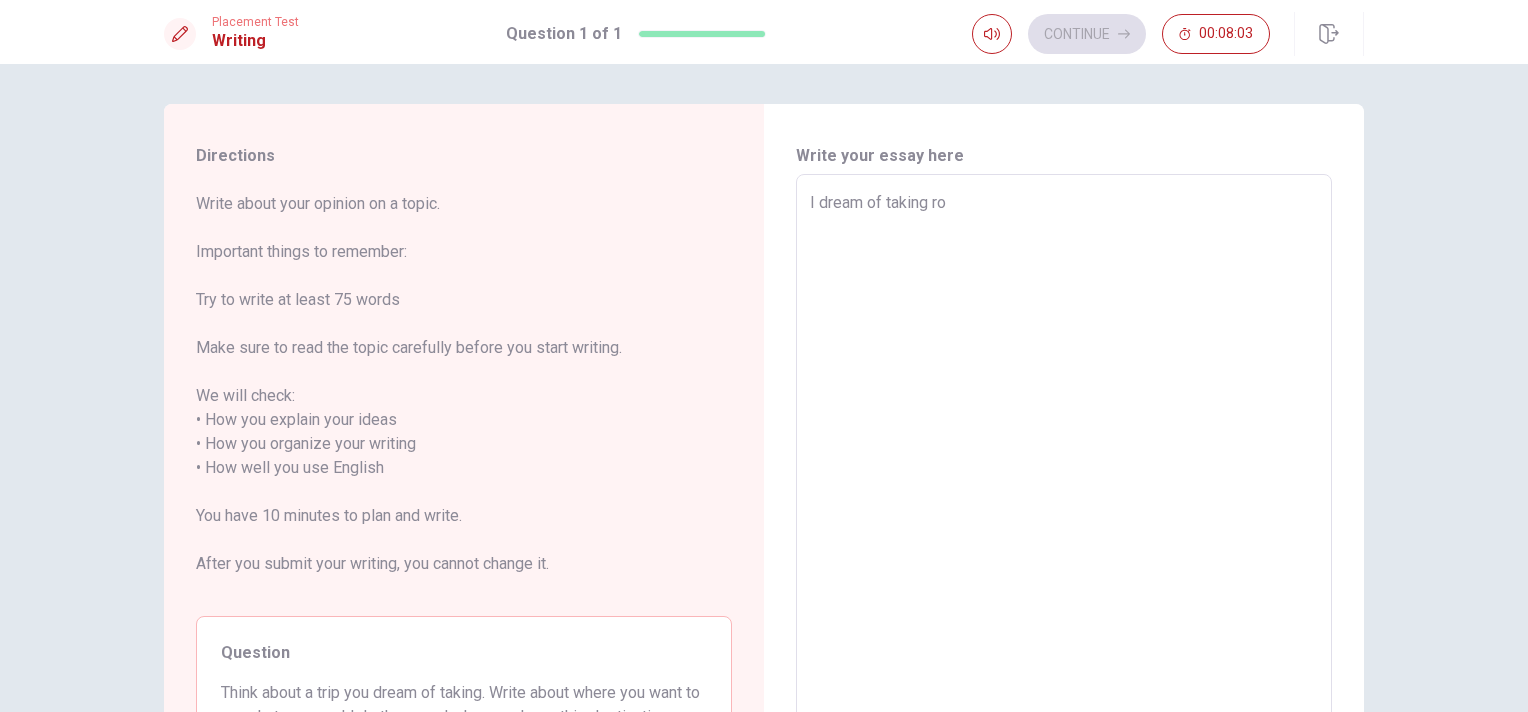 type on "I dream of taking r" 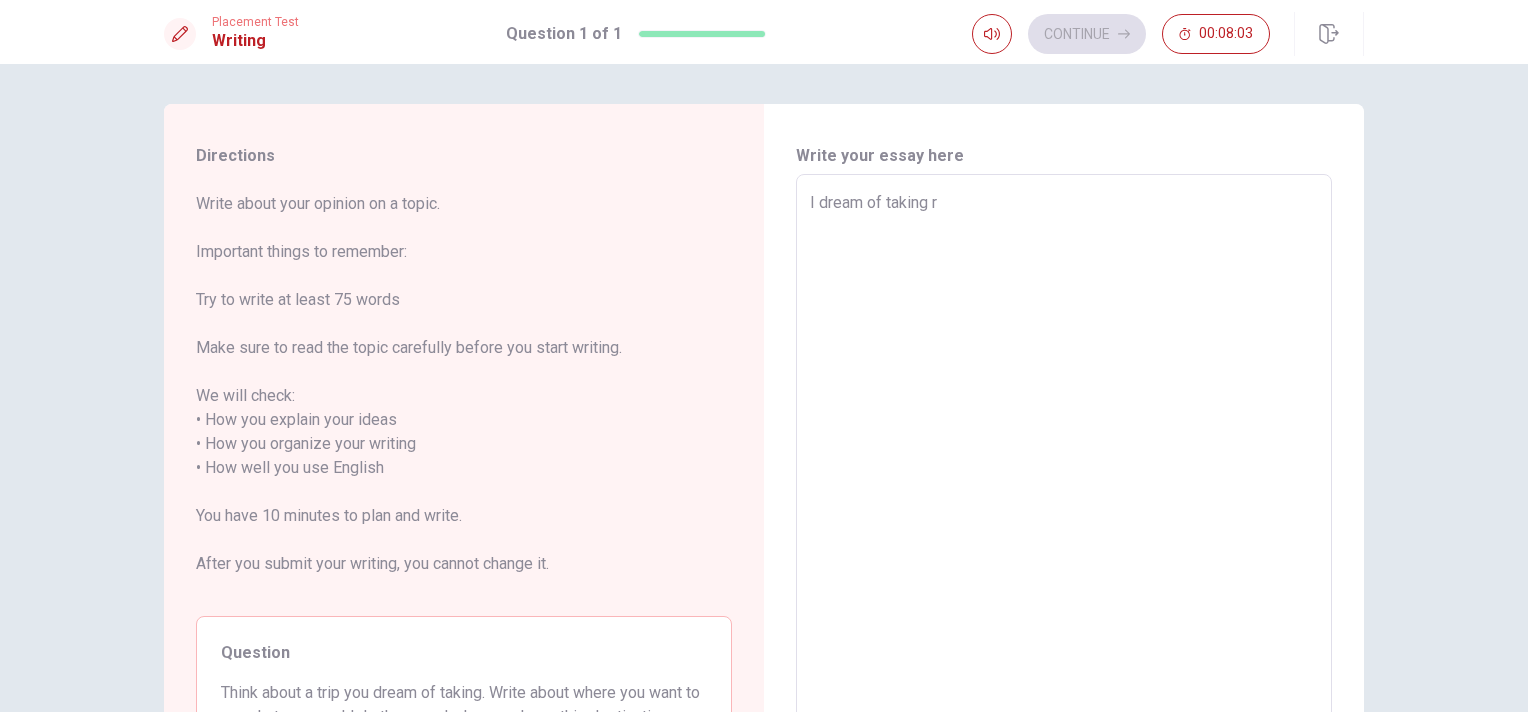 type on "x" 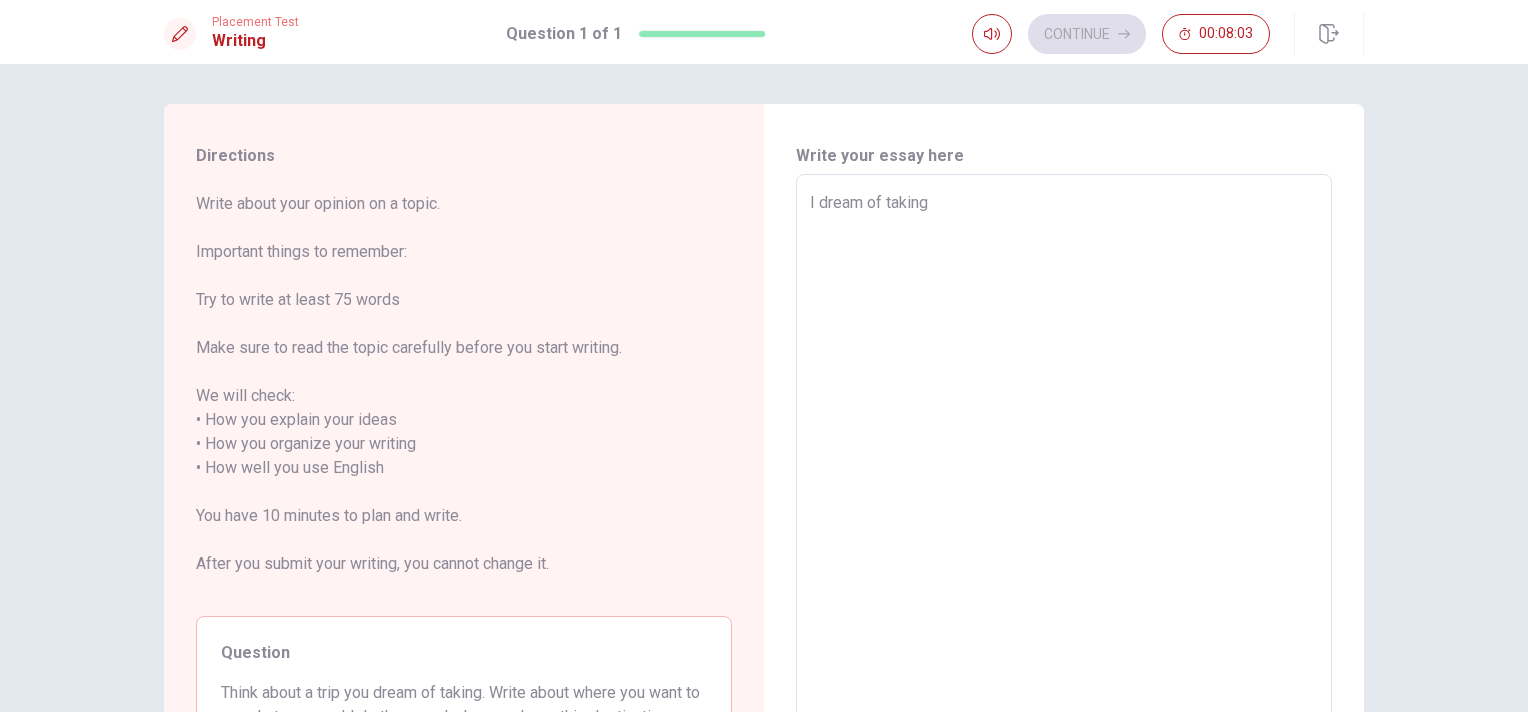 type on "x" 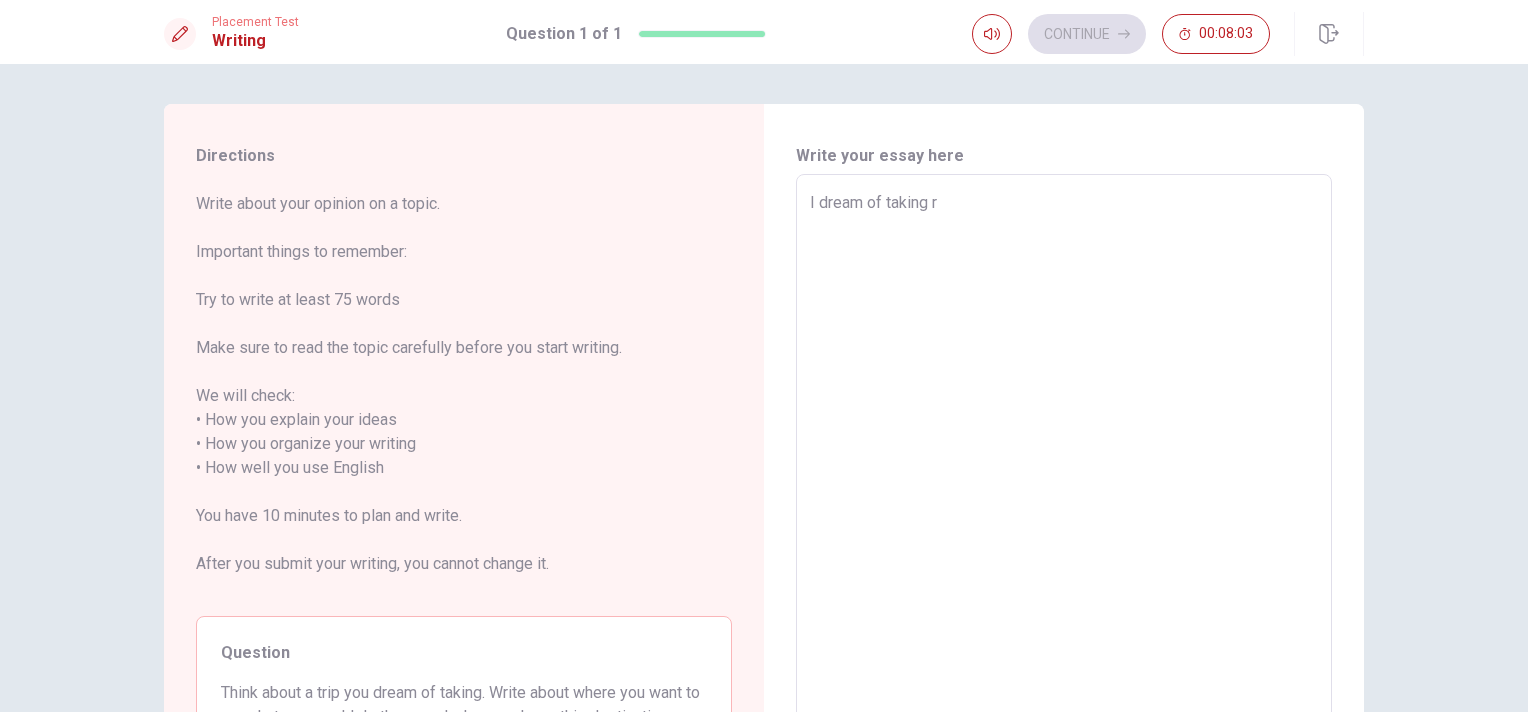 type on "x" 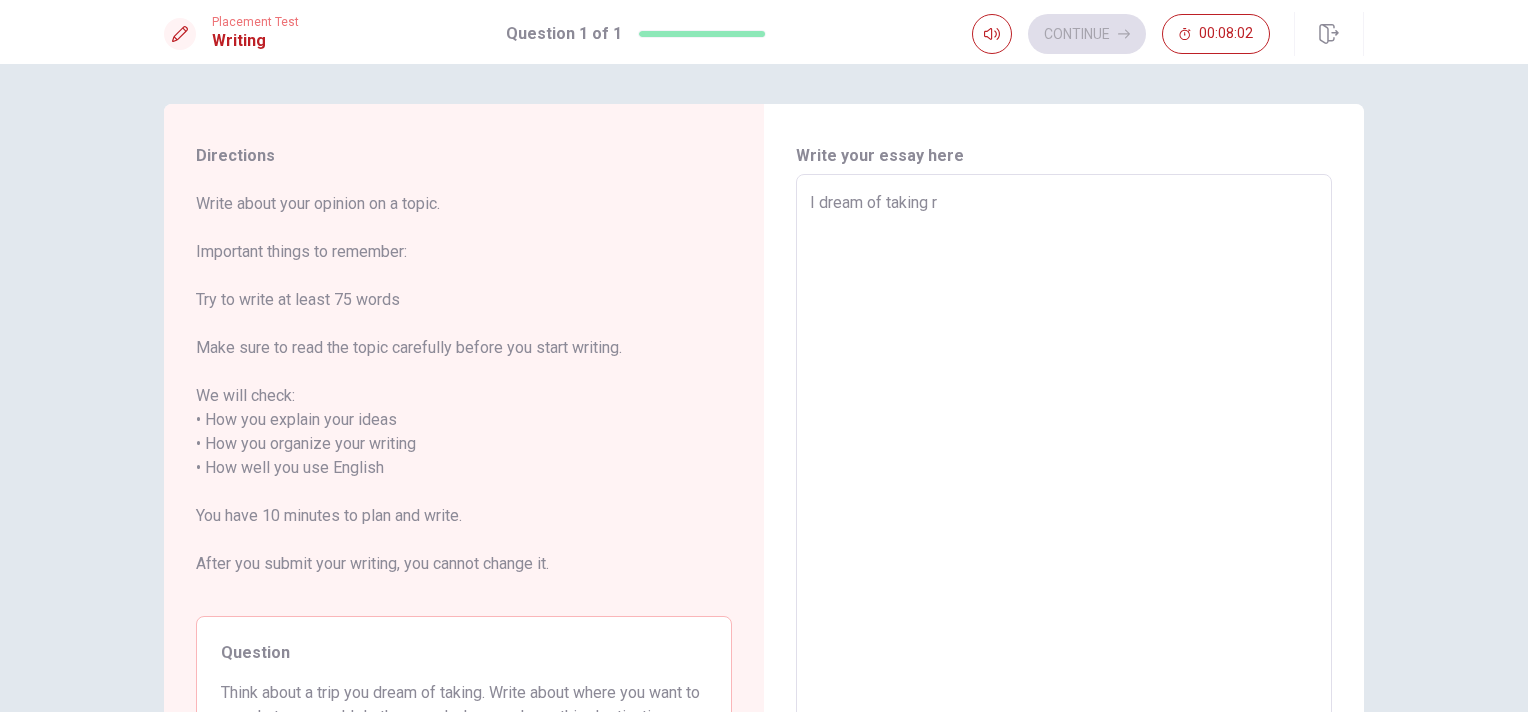 type on "I dream of taking" 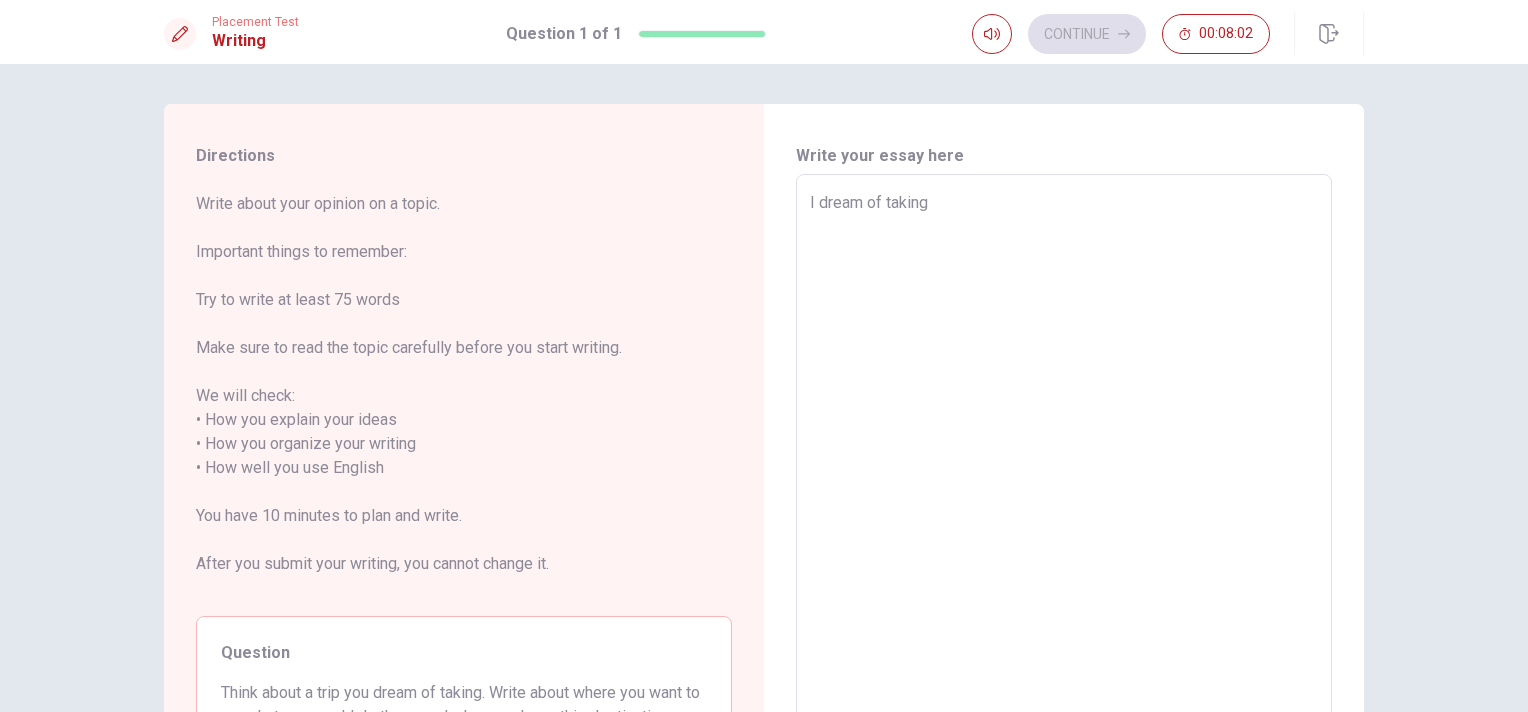 type on "x" 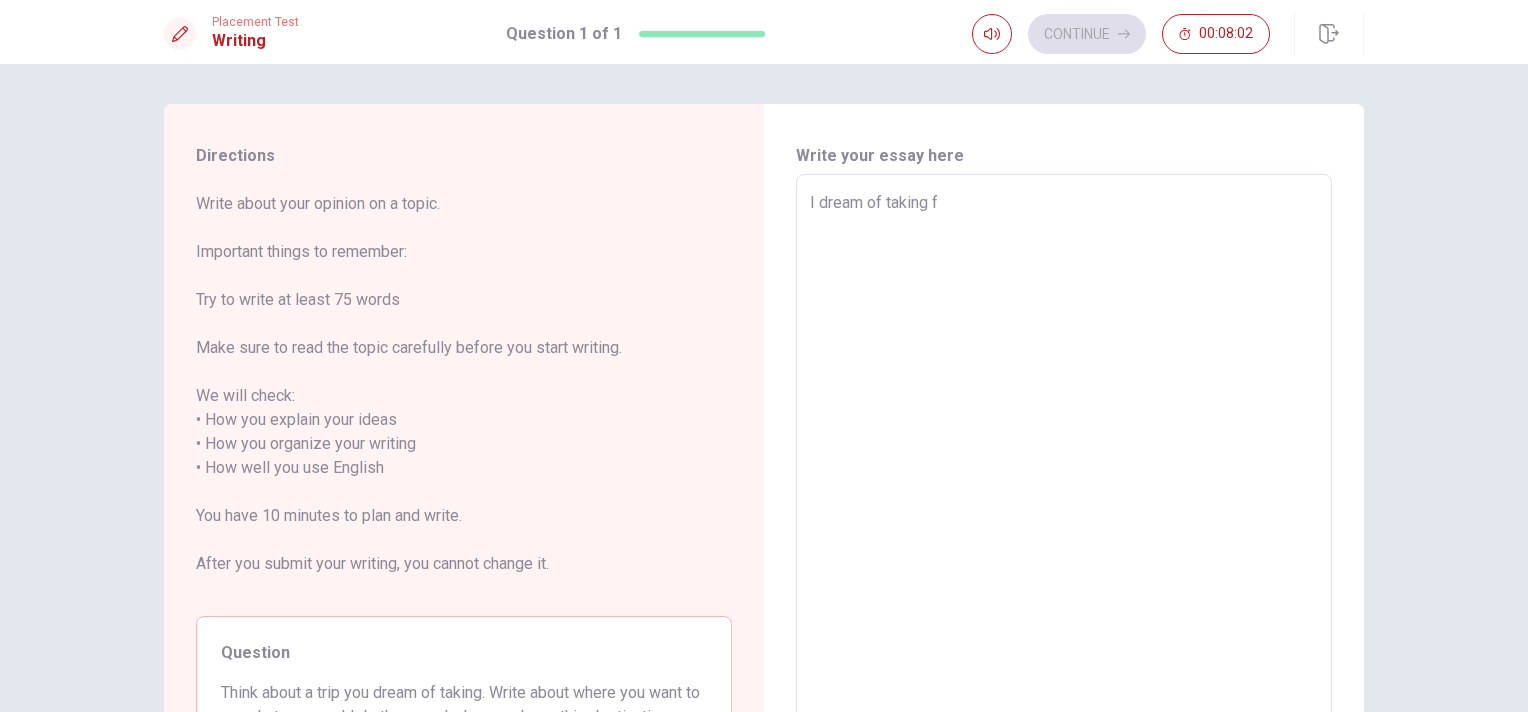 type on "x" 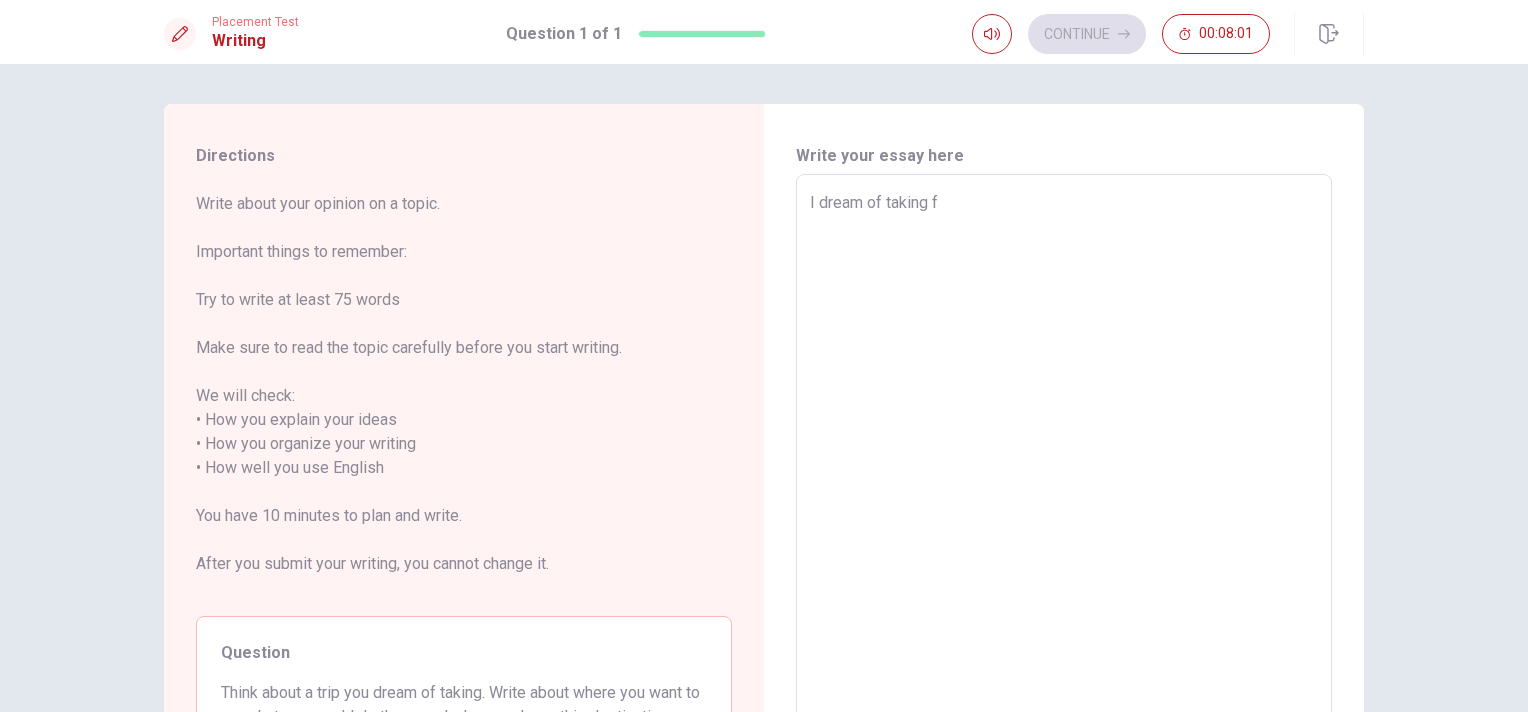 type on "I dream of taking fo" 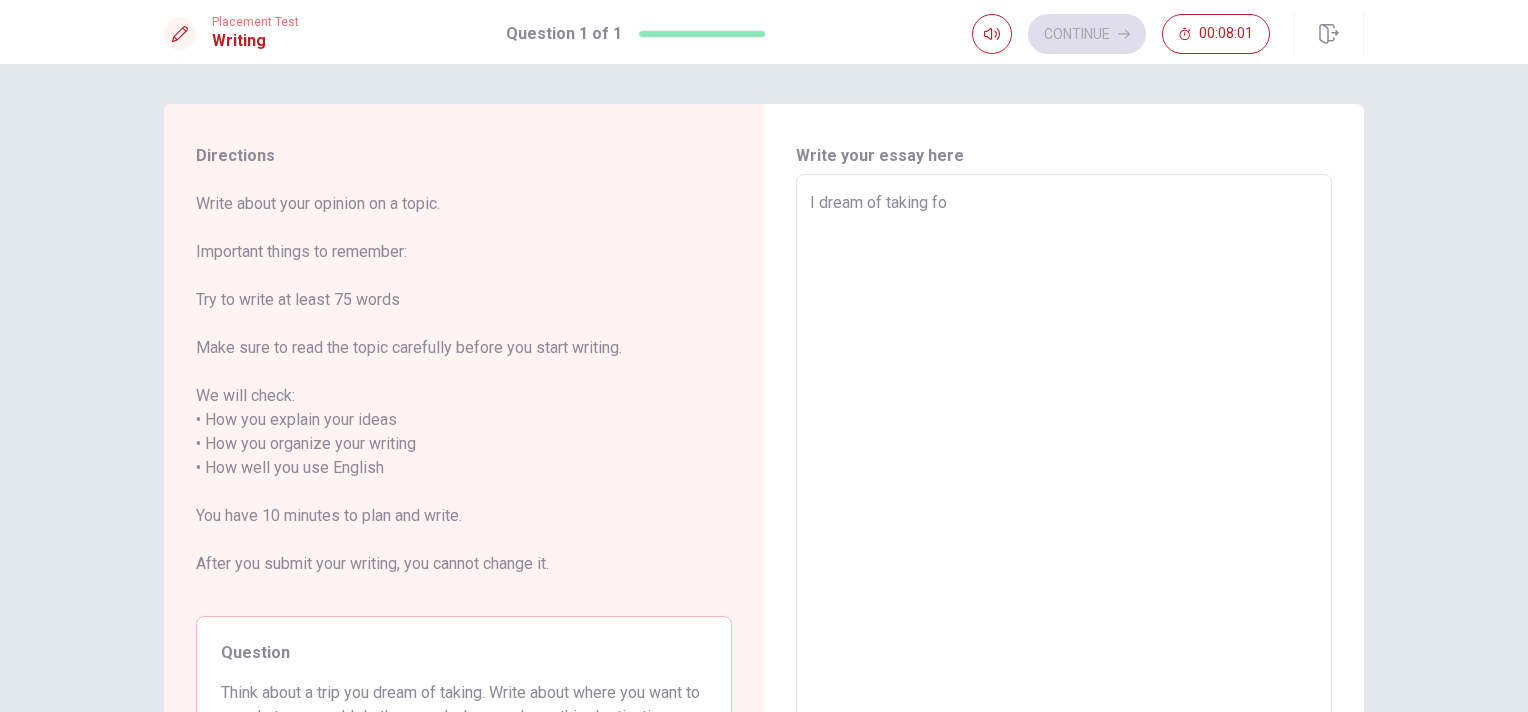 type on "x" 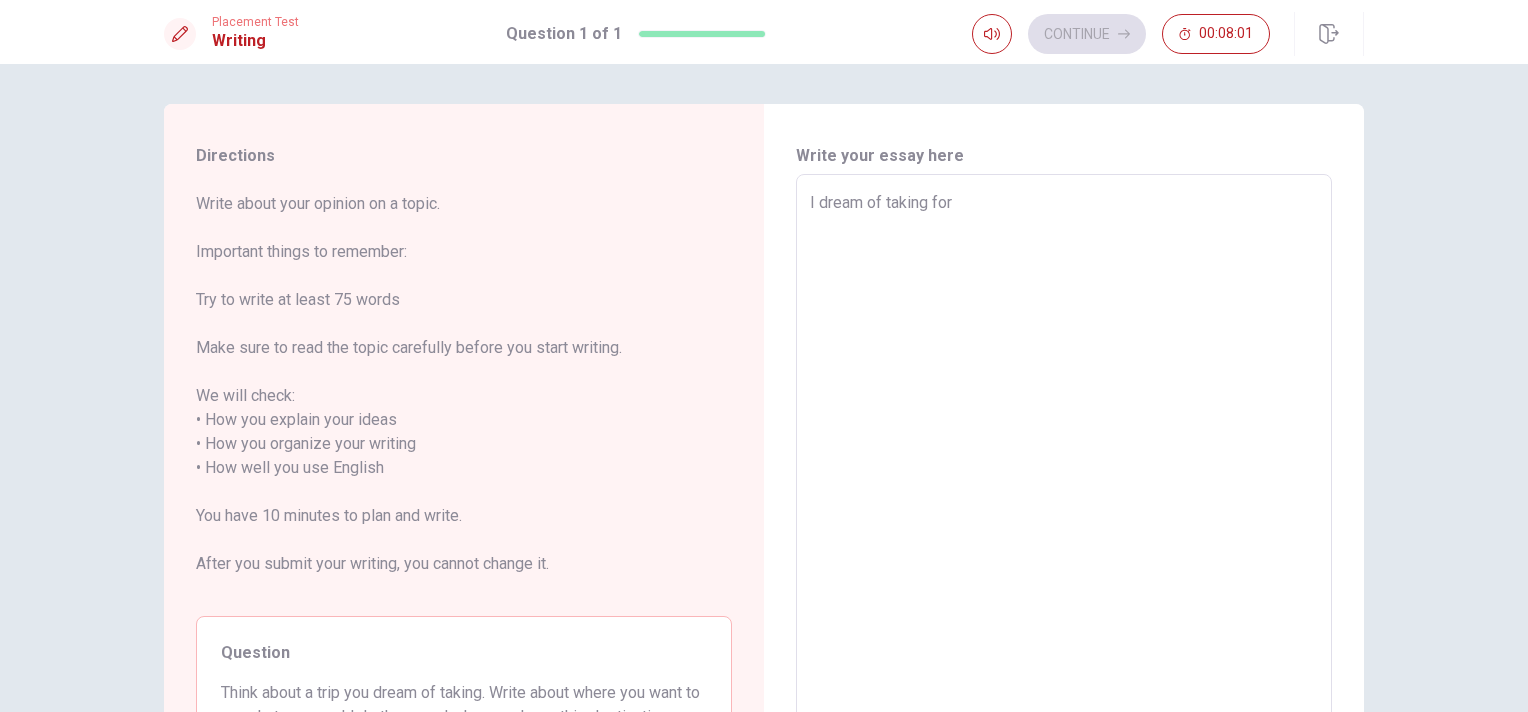type on "x" 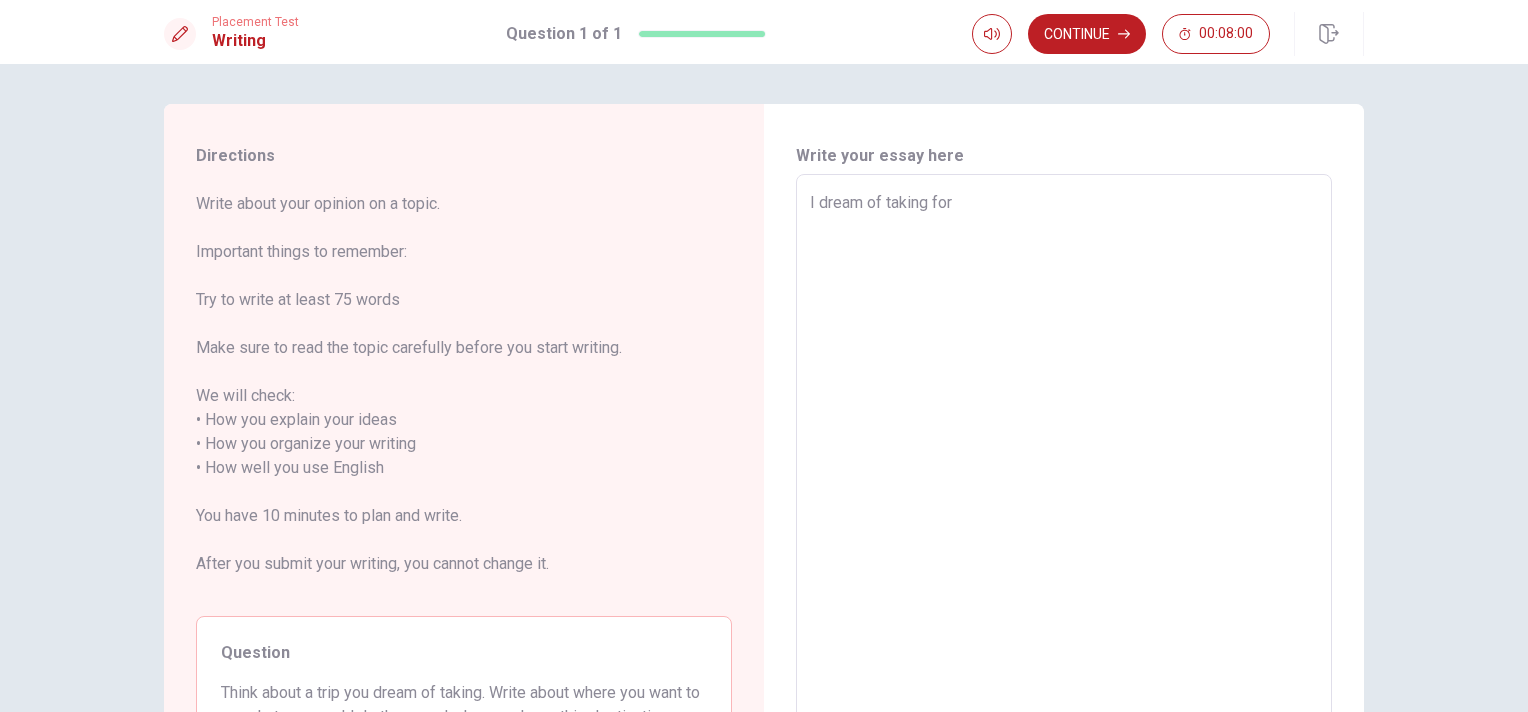 type on "I dream of taking for" 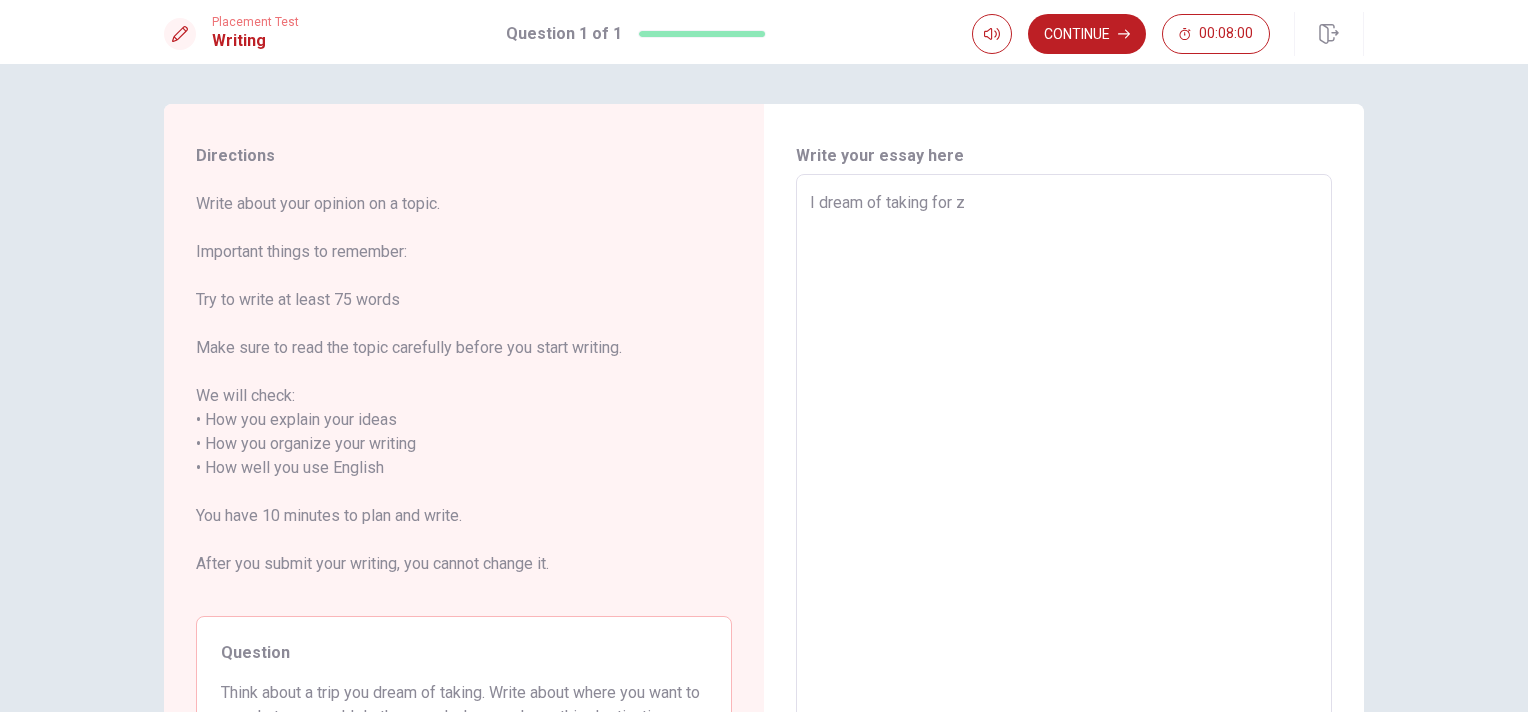 type on "x" 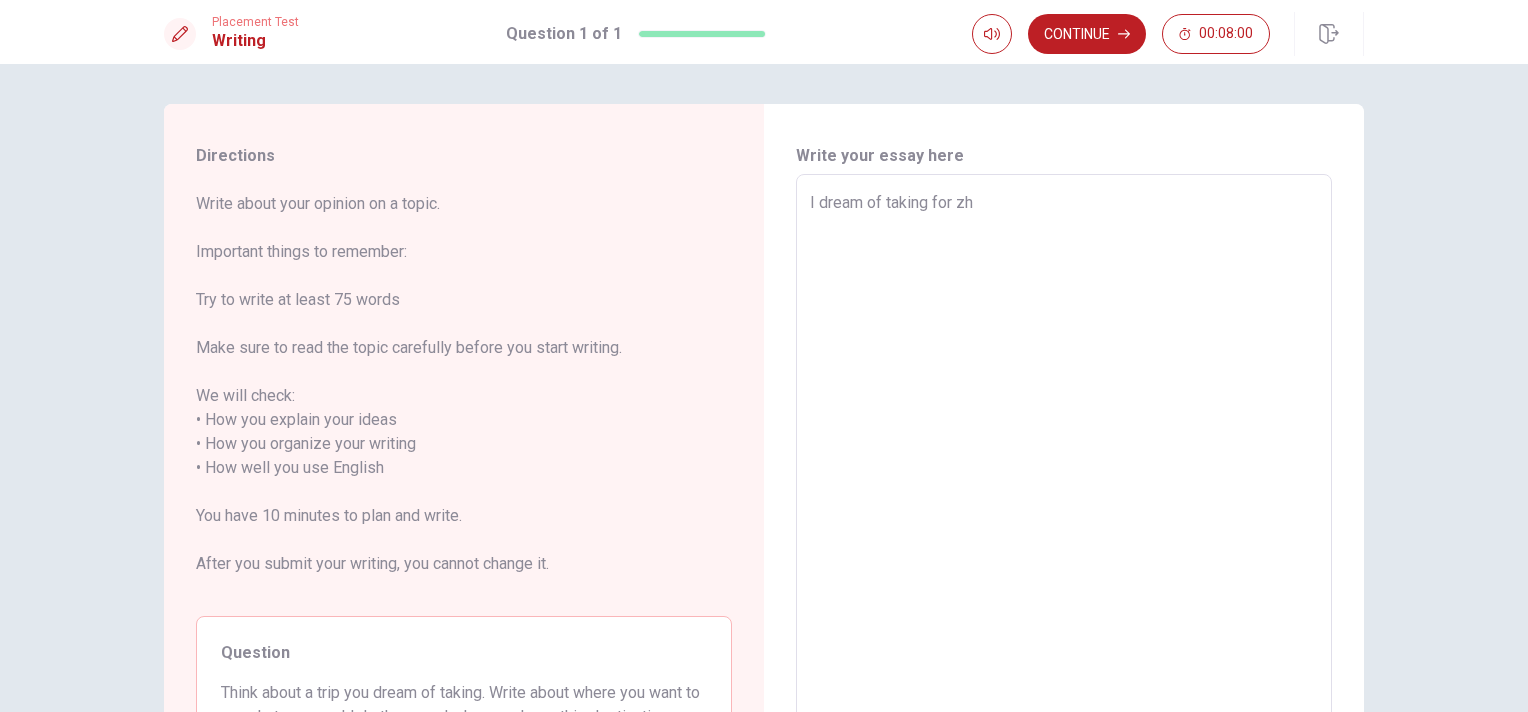 type on "x" 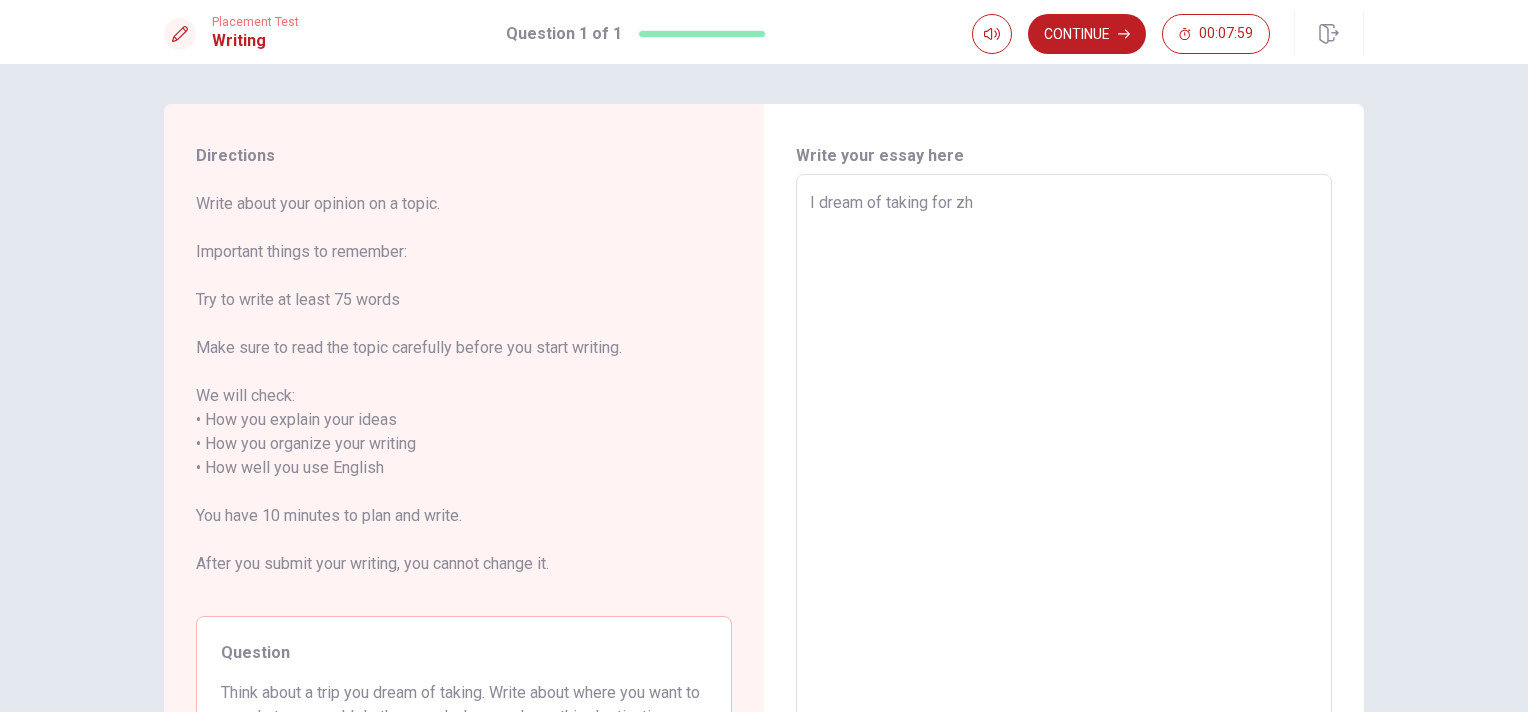 type on "I dream of taking for zh" 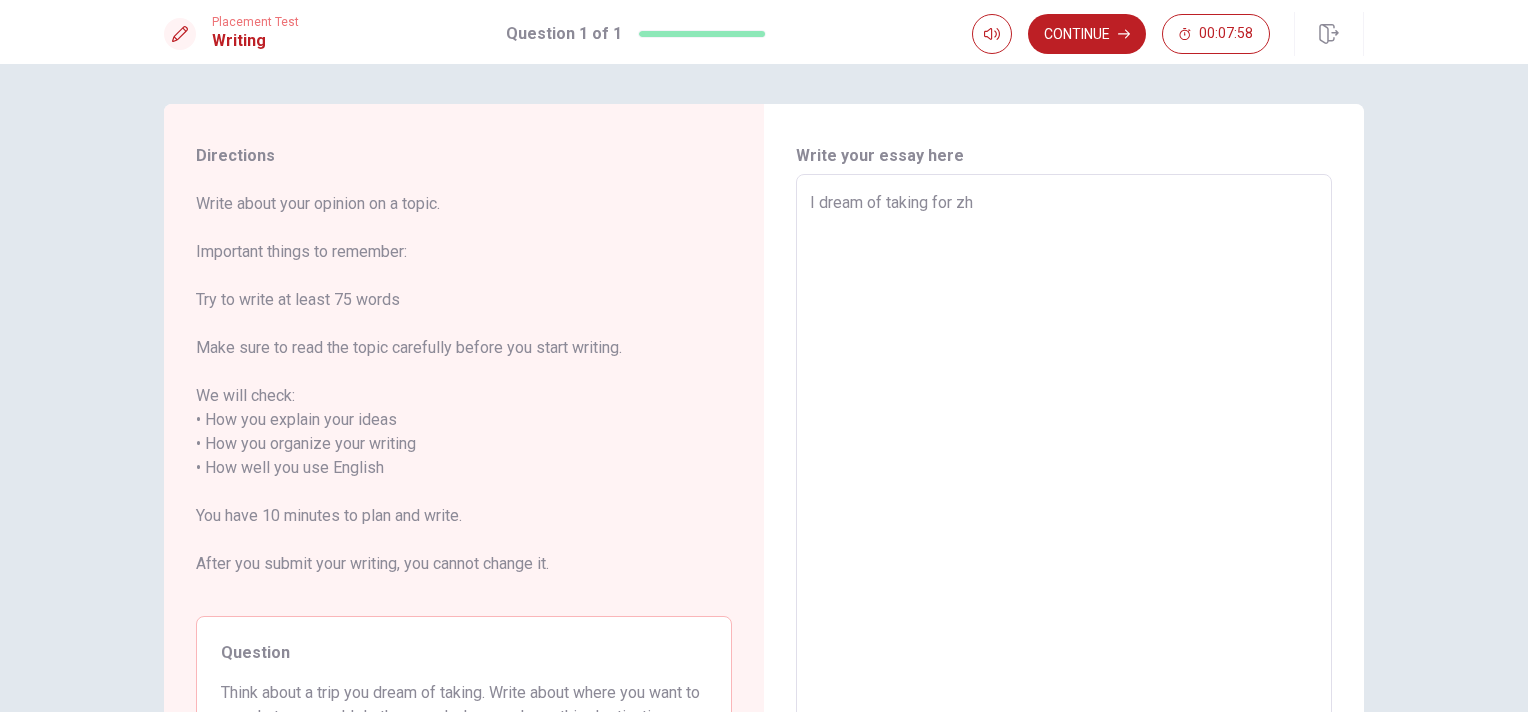 type on "I dream of taking for z" 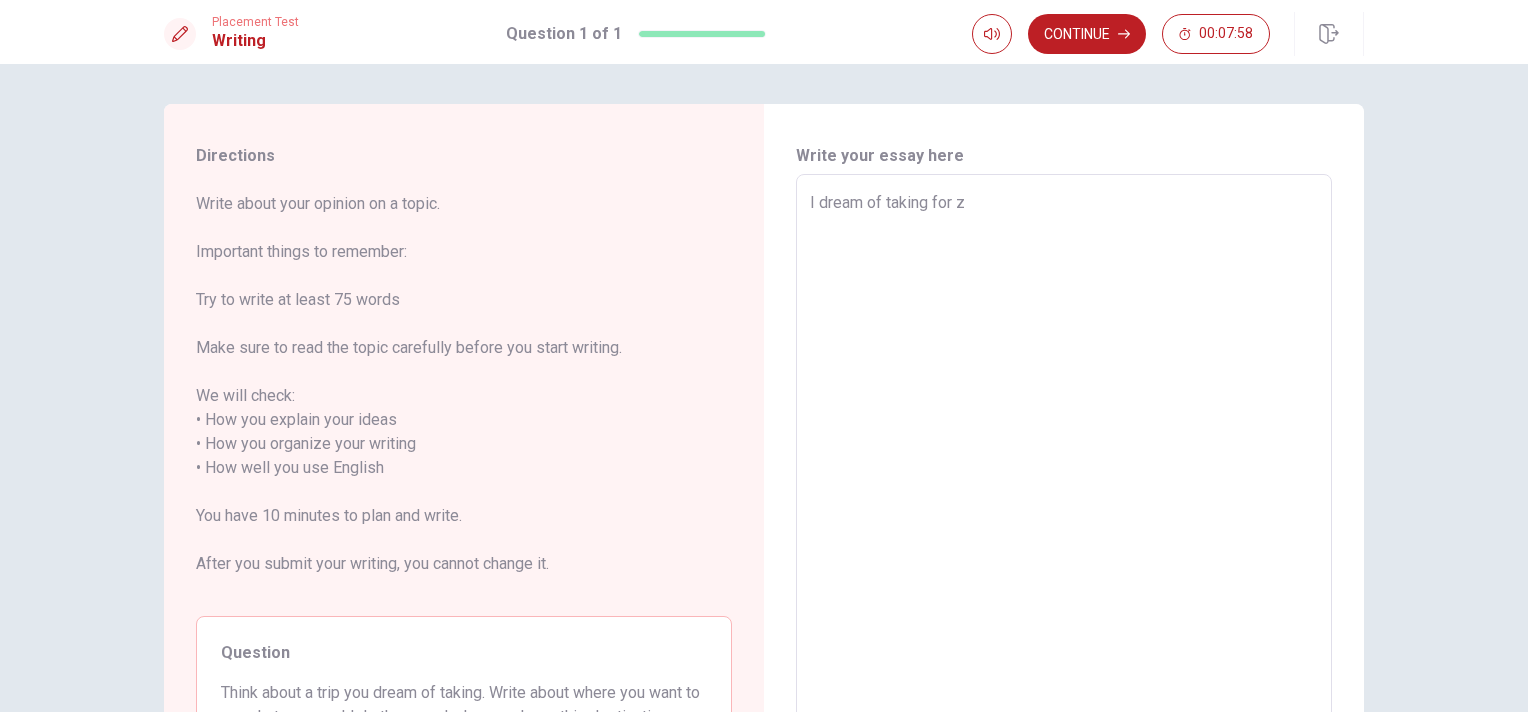 type on "x" 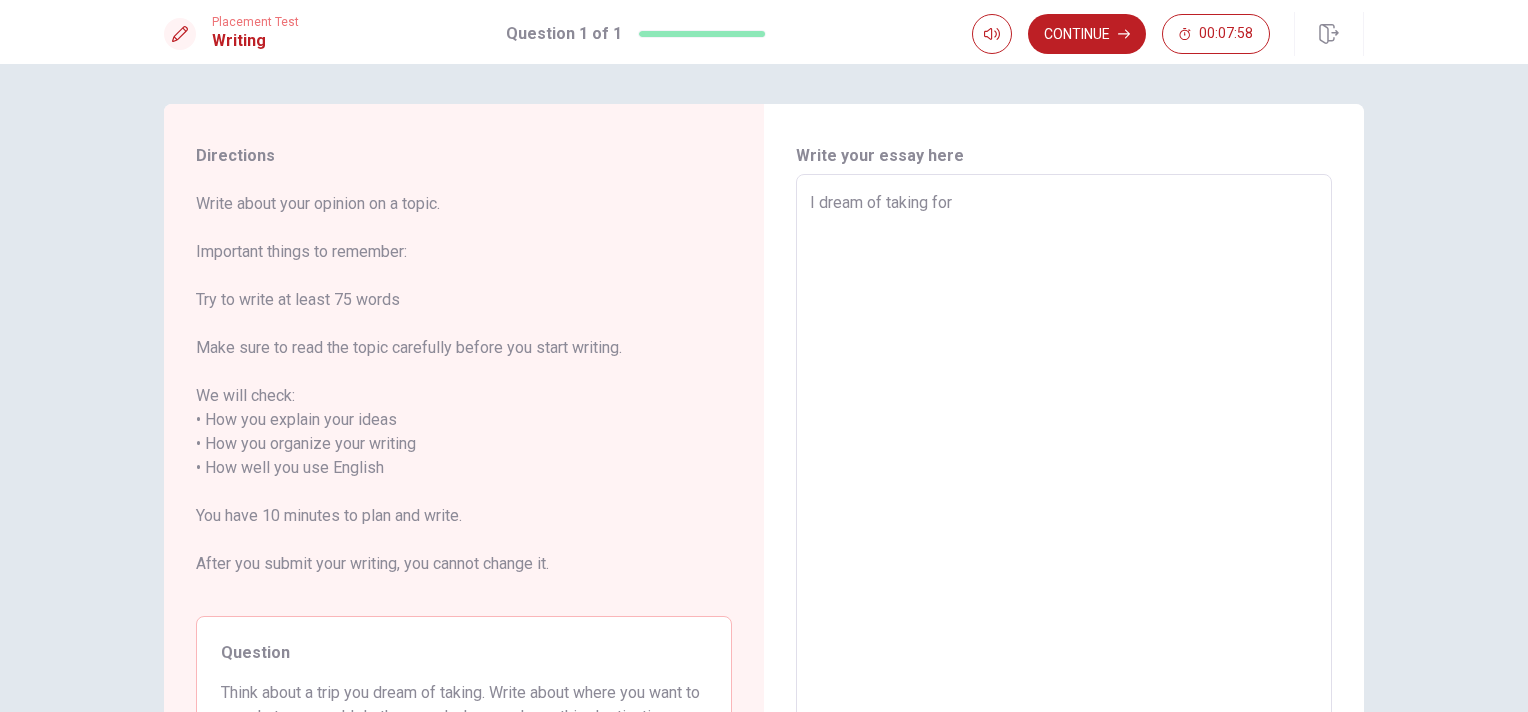 type on "x" 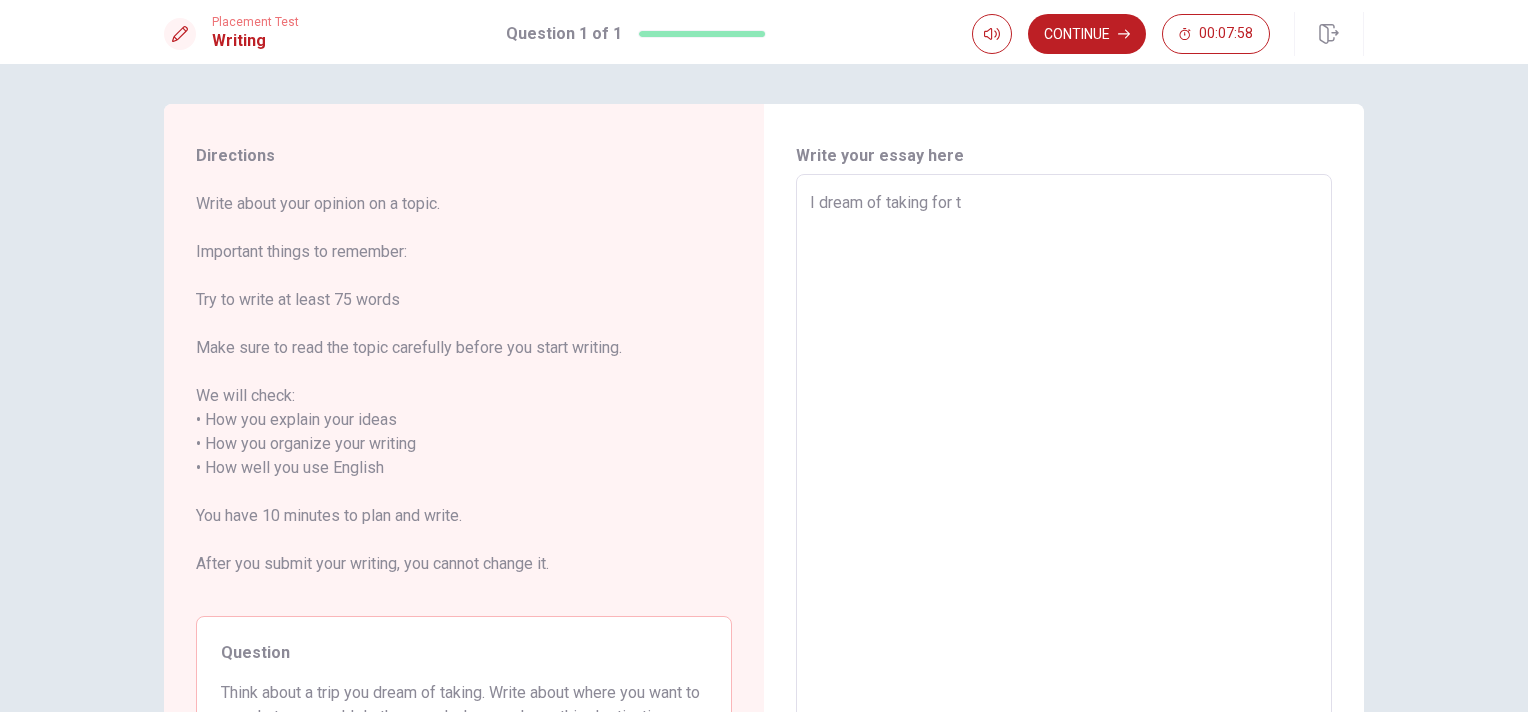 type on "x" 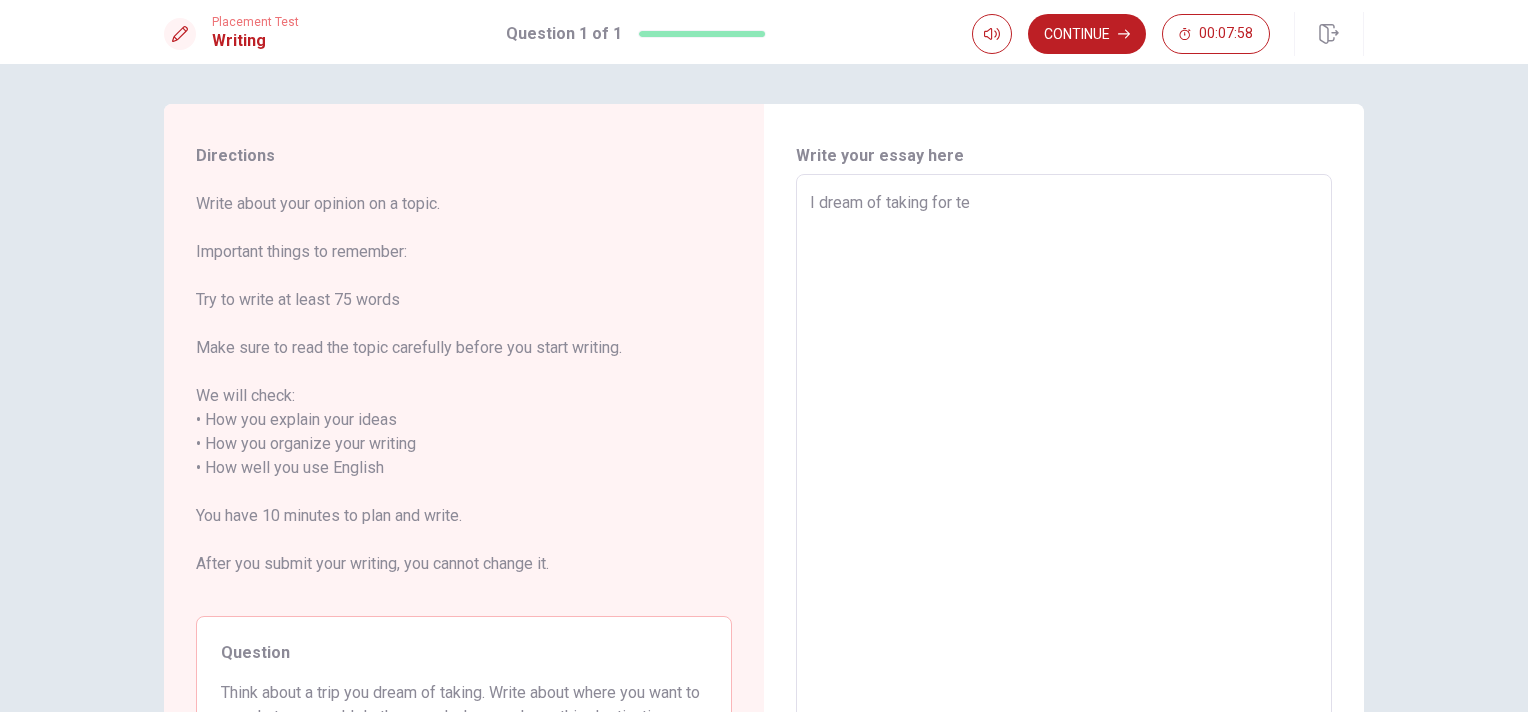 type on "x" 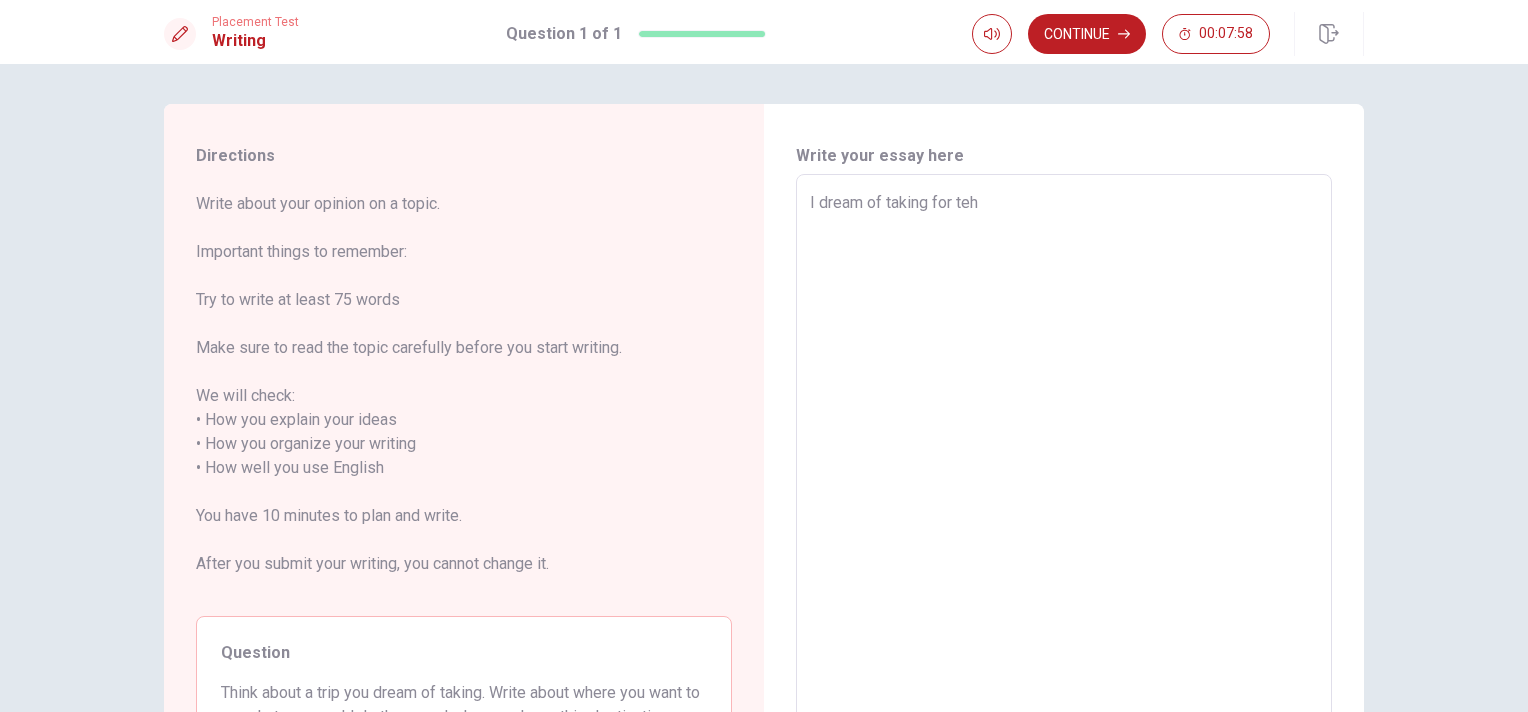 type on "x" 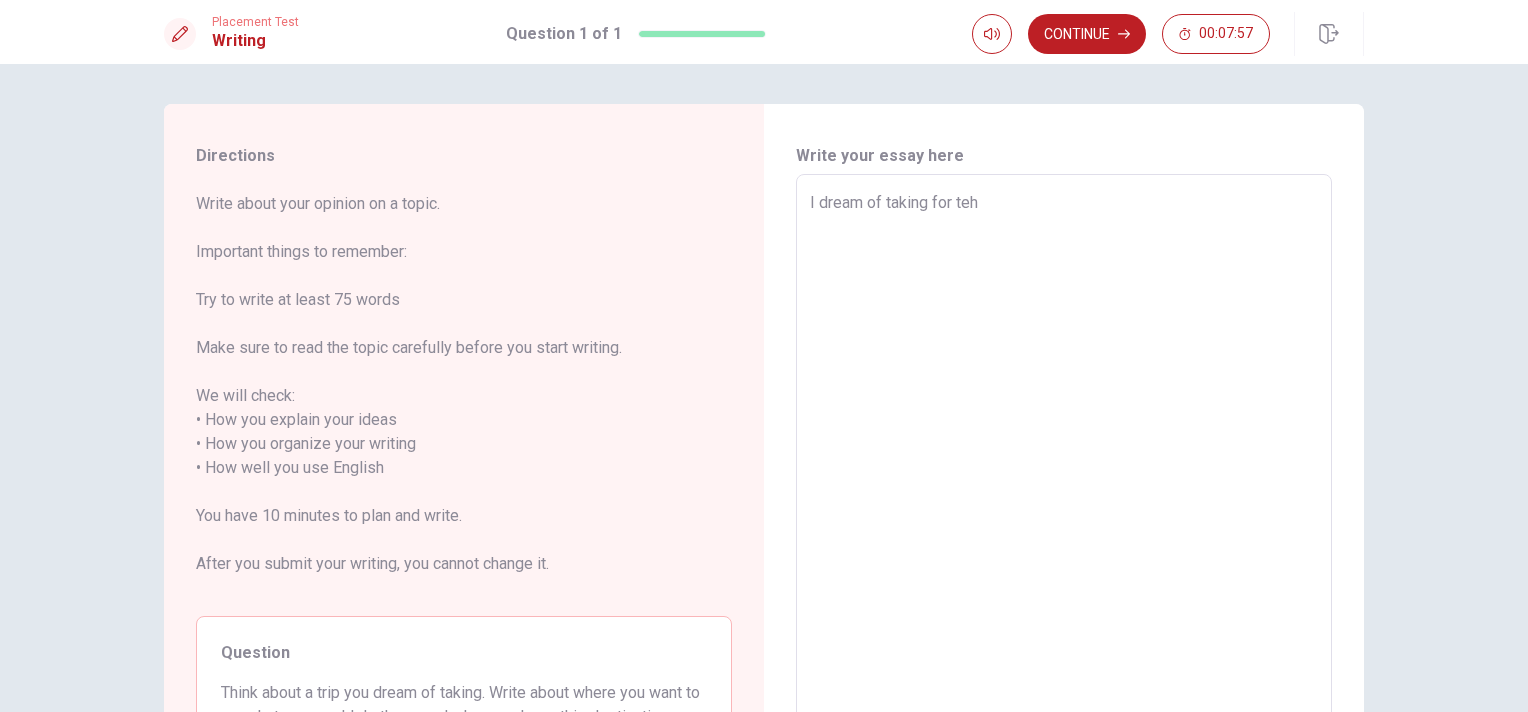 type on "I dream of taking for te" 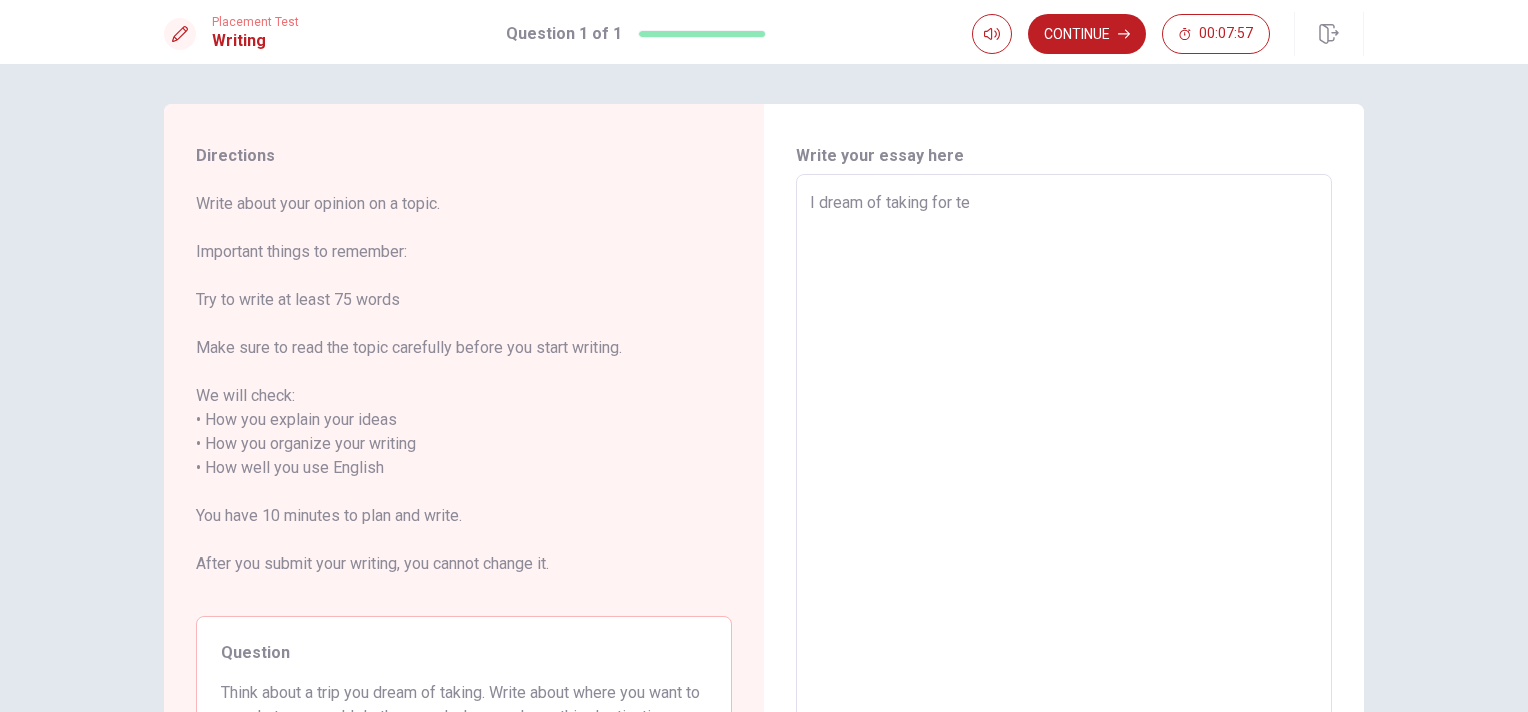 type on "x" 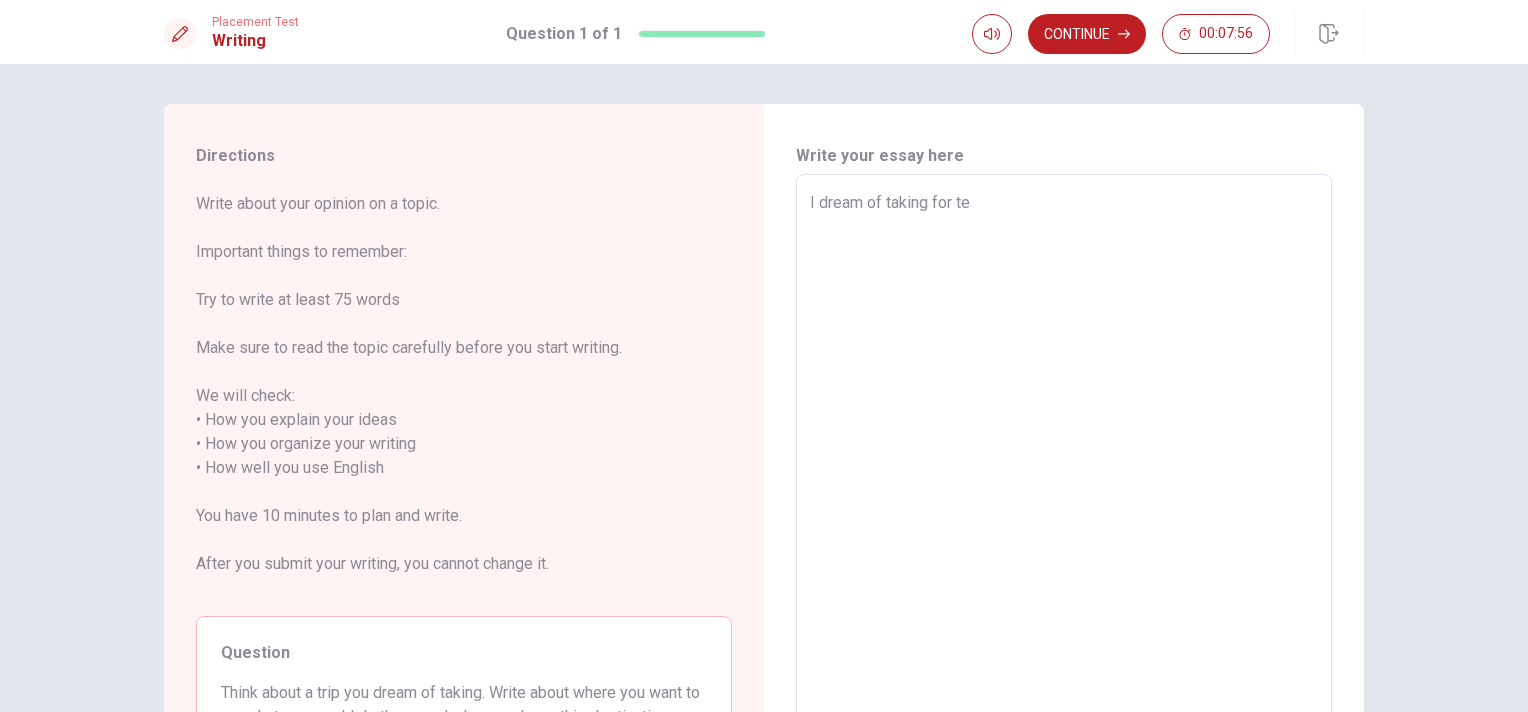 type on "I dream of taking for t" 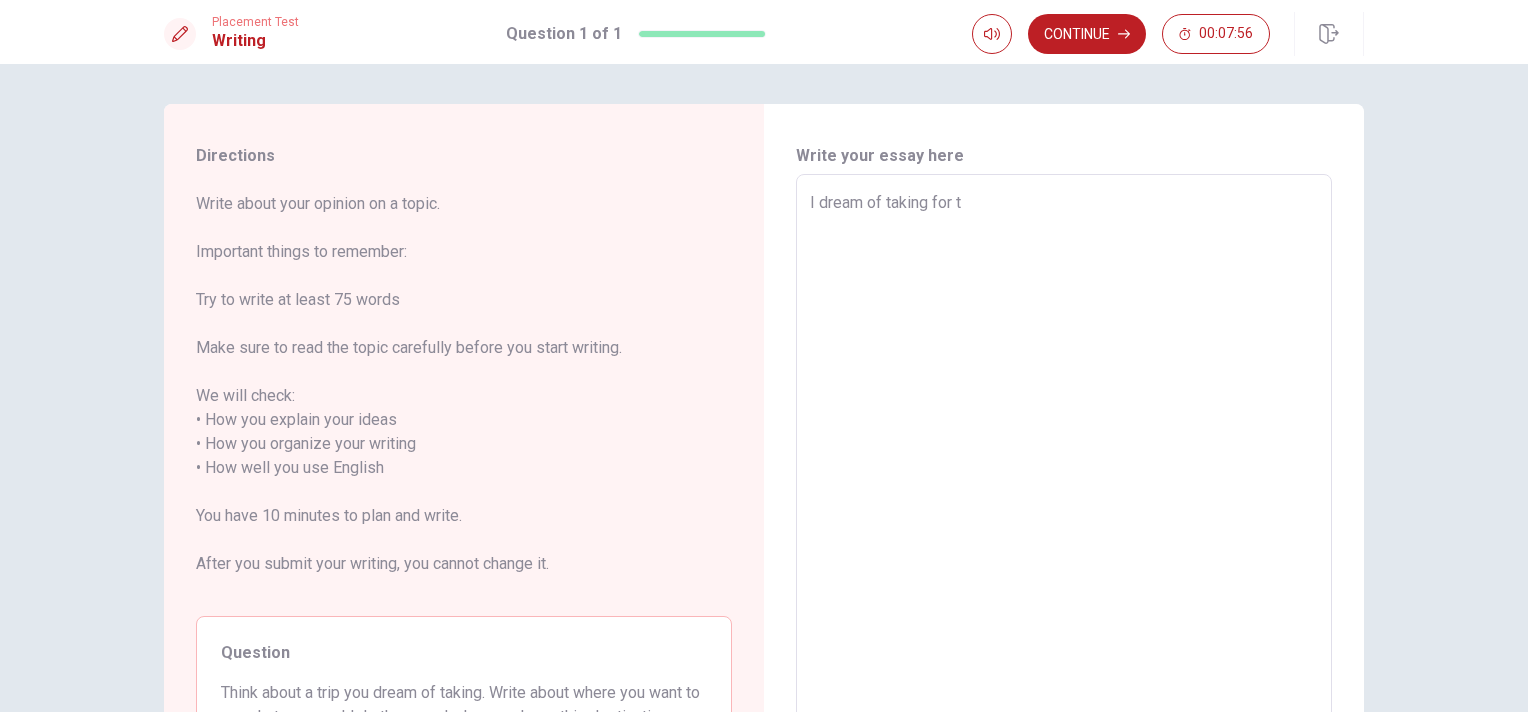 type on "x" 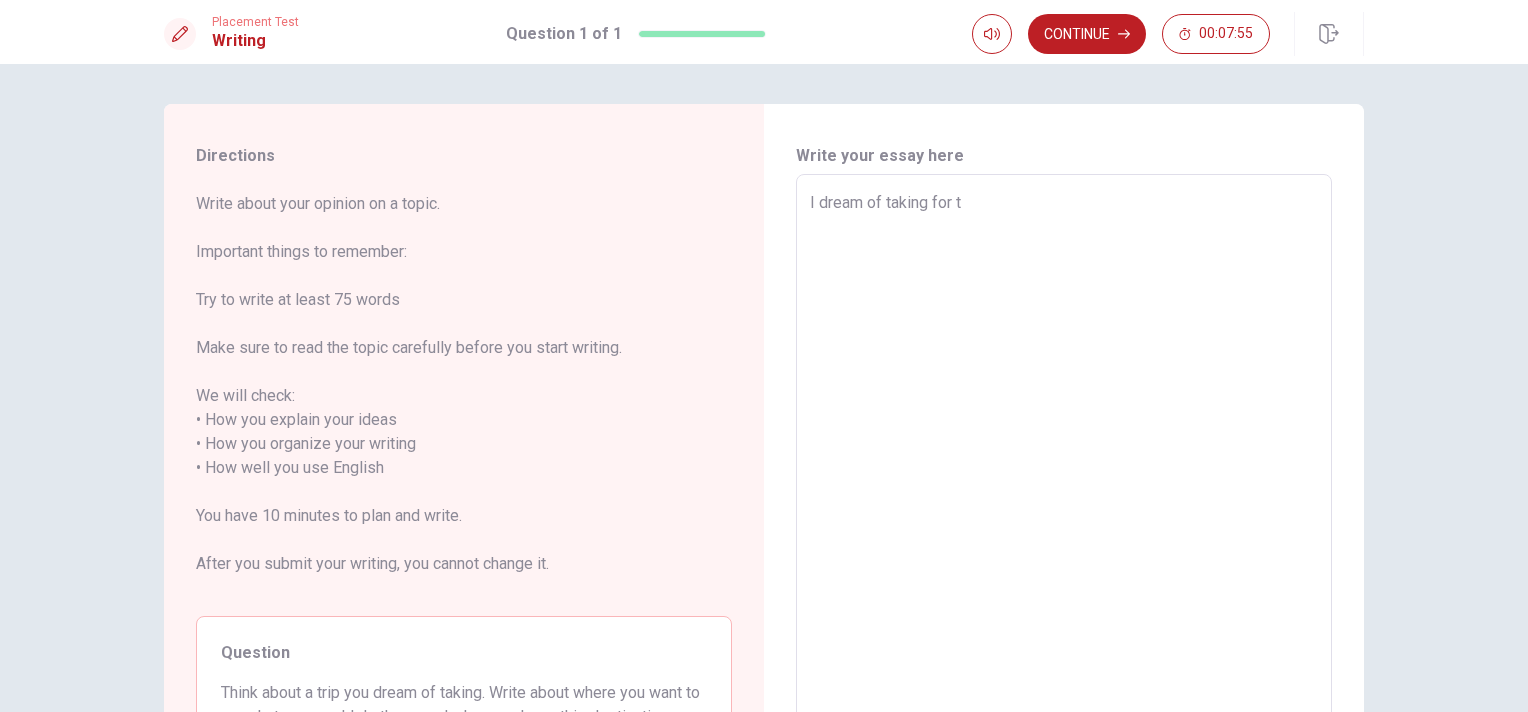 type on "I dream of taking for th" 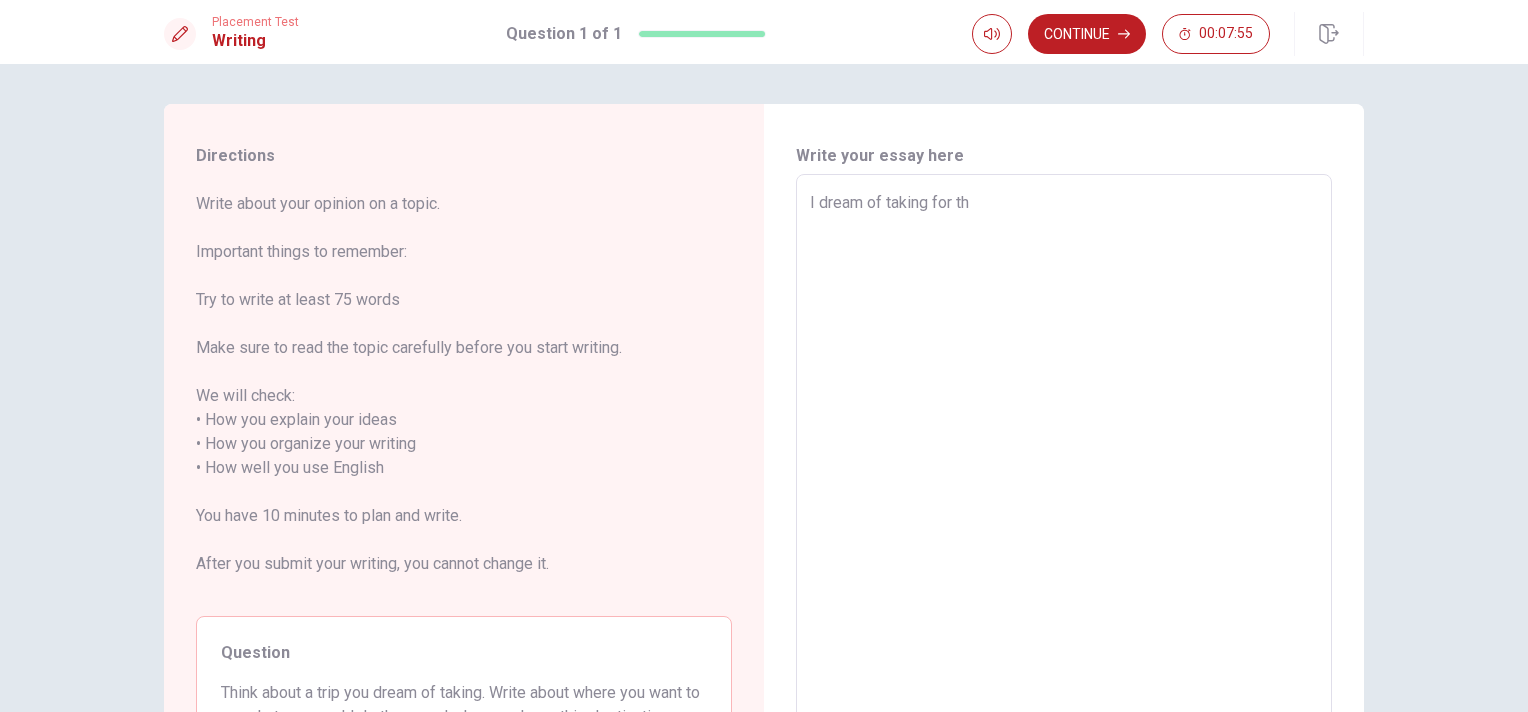 type on "x" 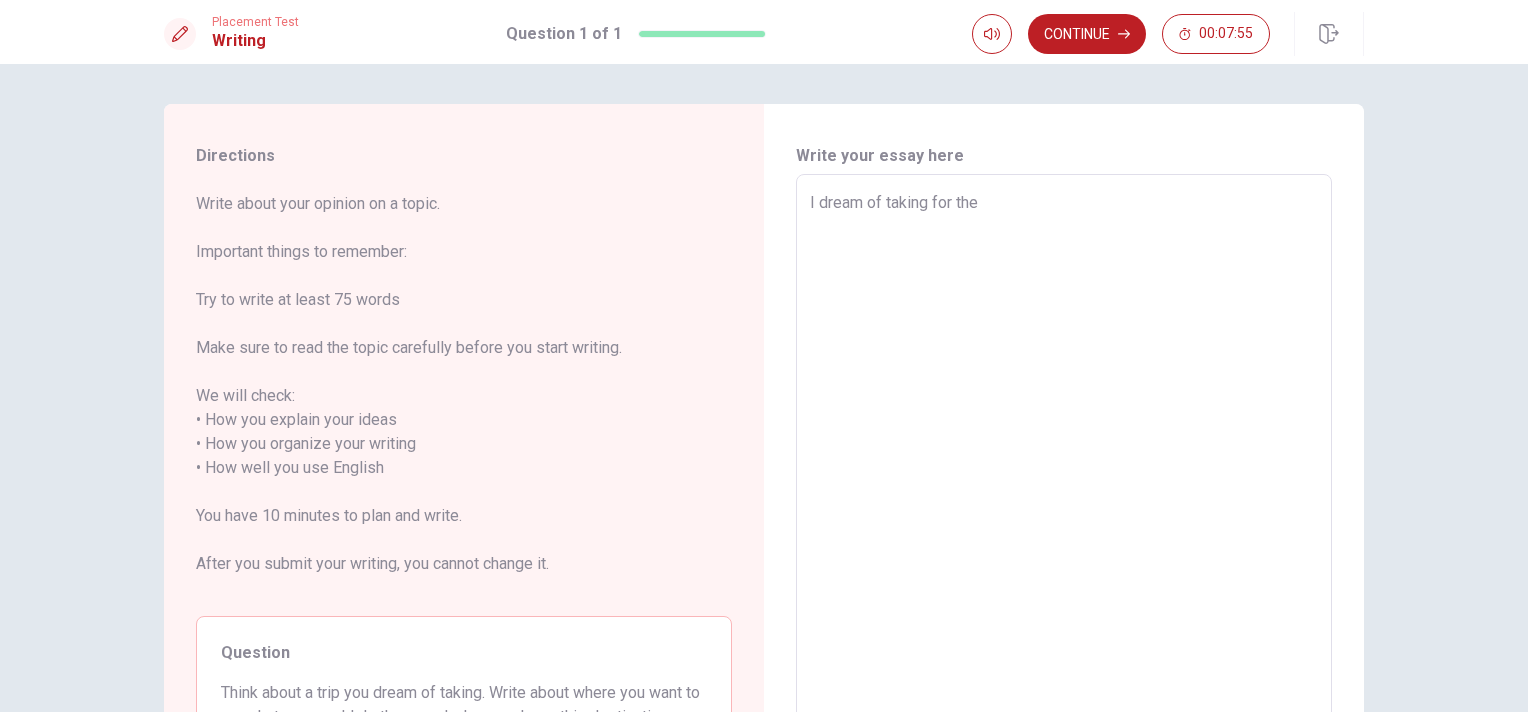 type on "x" 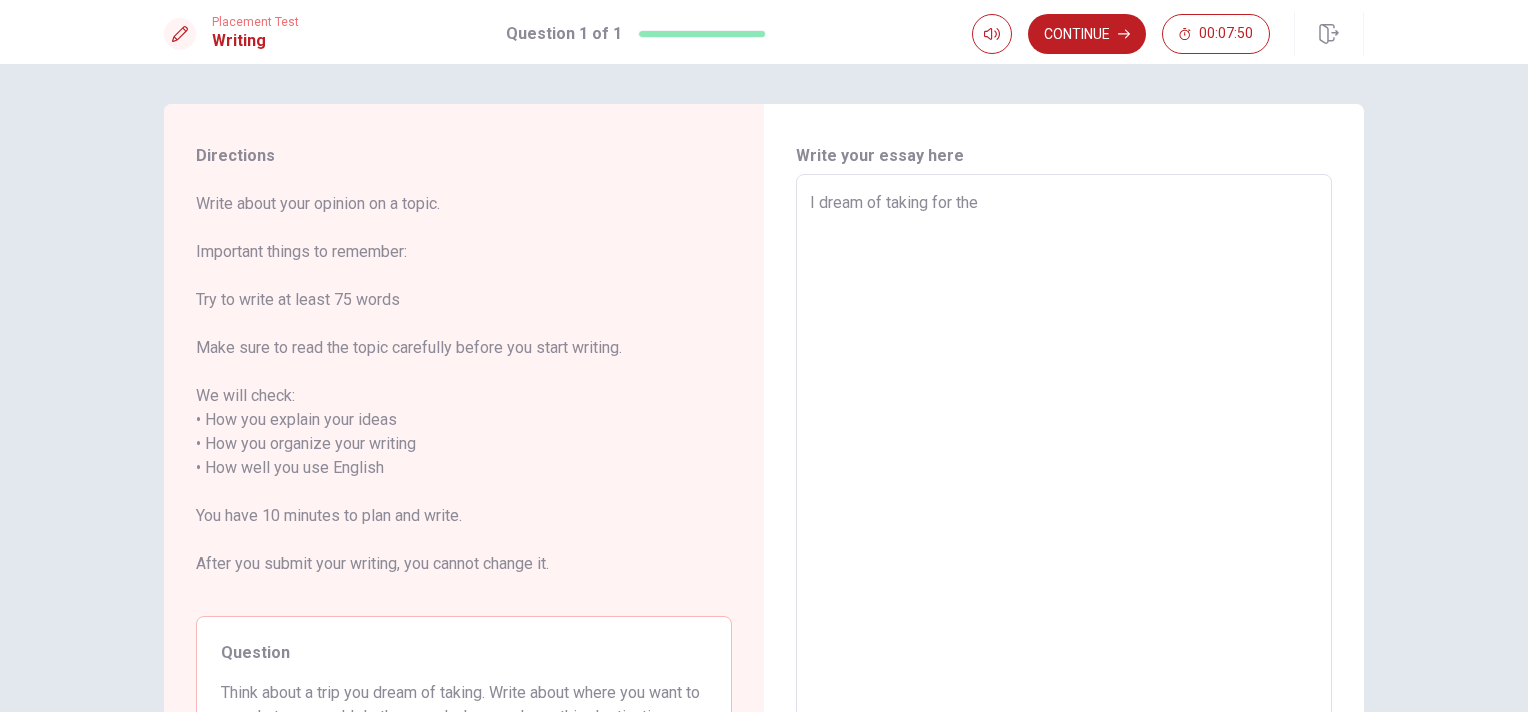 type on "x" 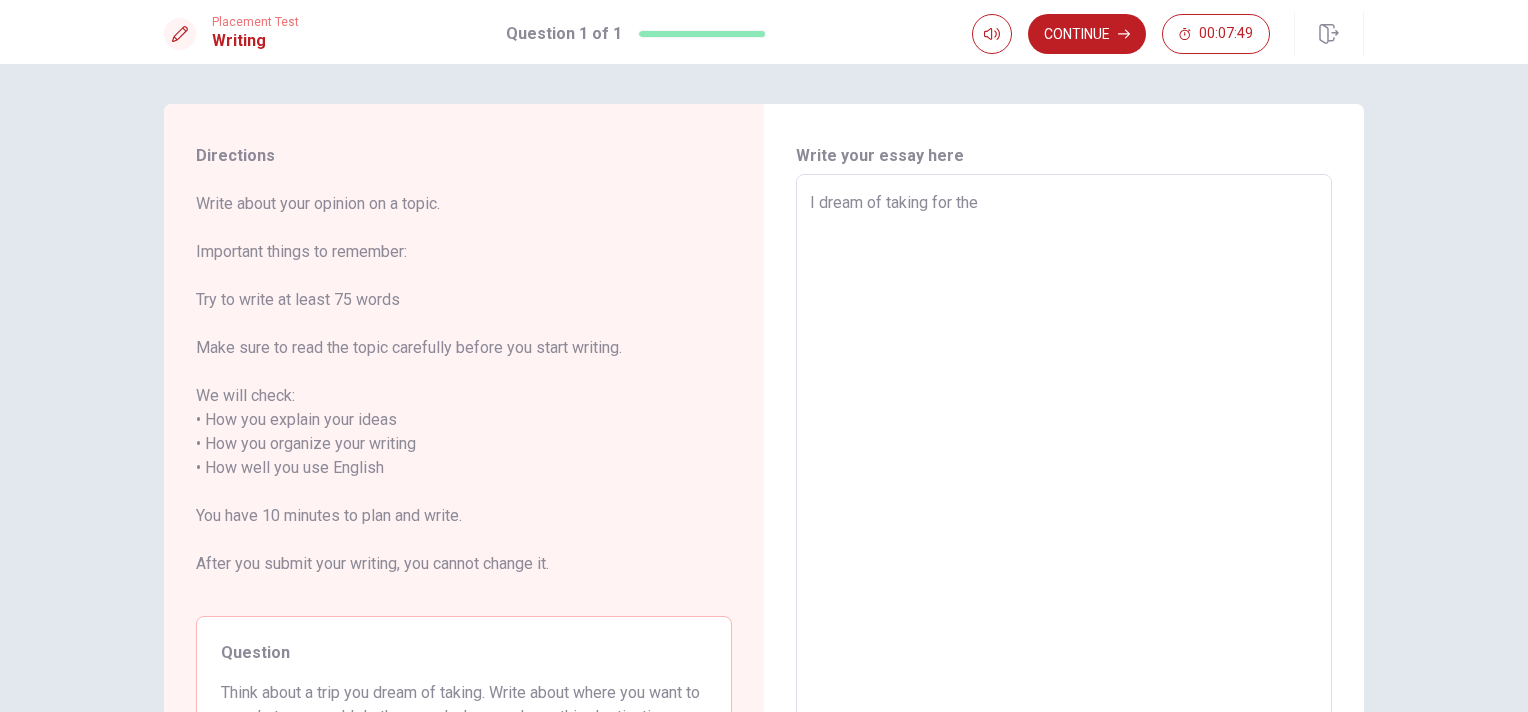 type on "I dream of taking for the" 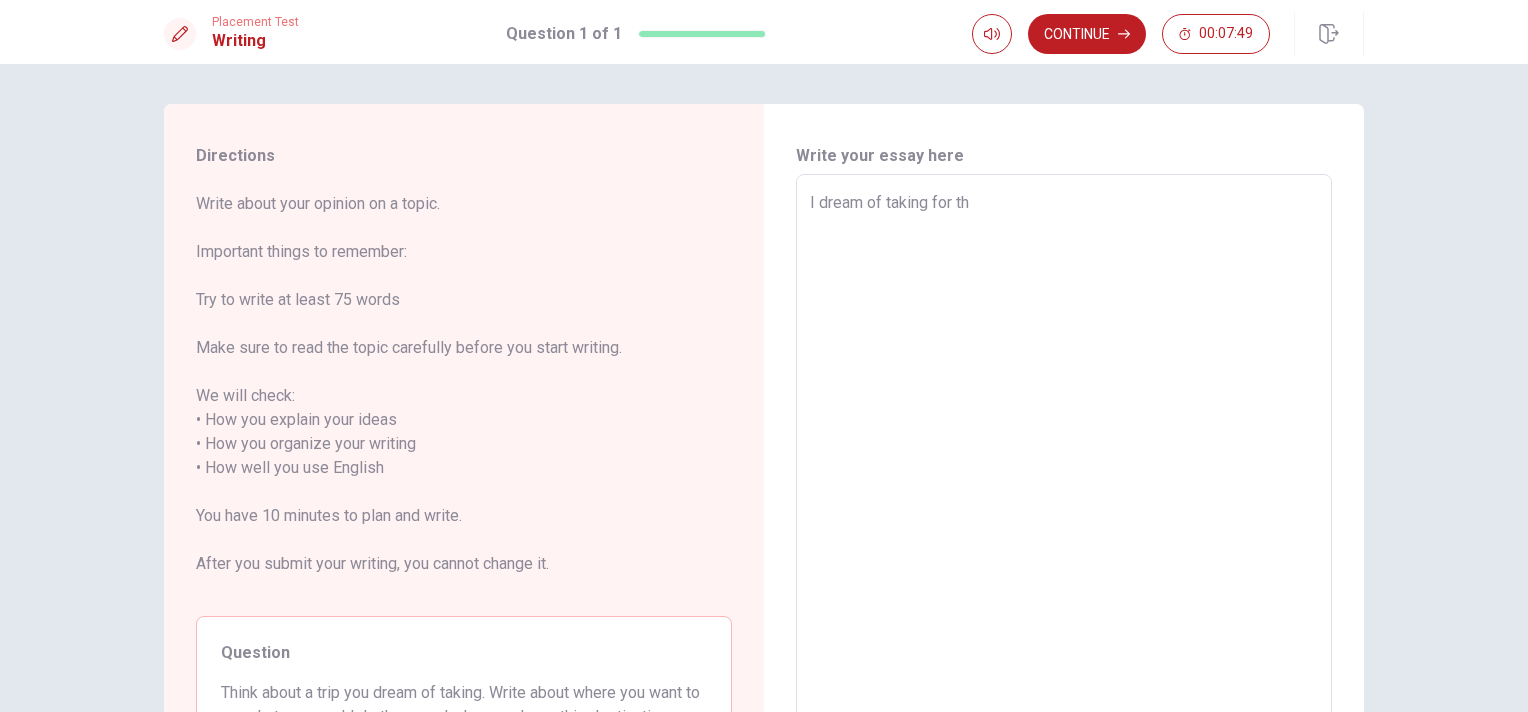 type on "x" 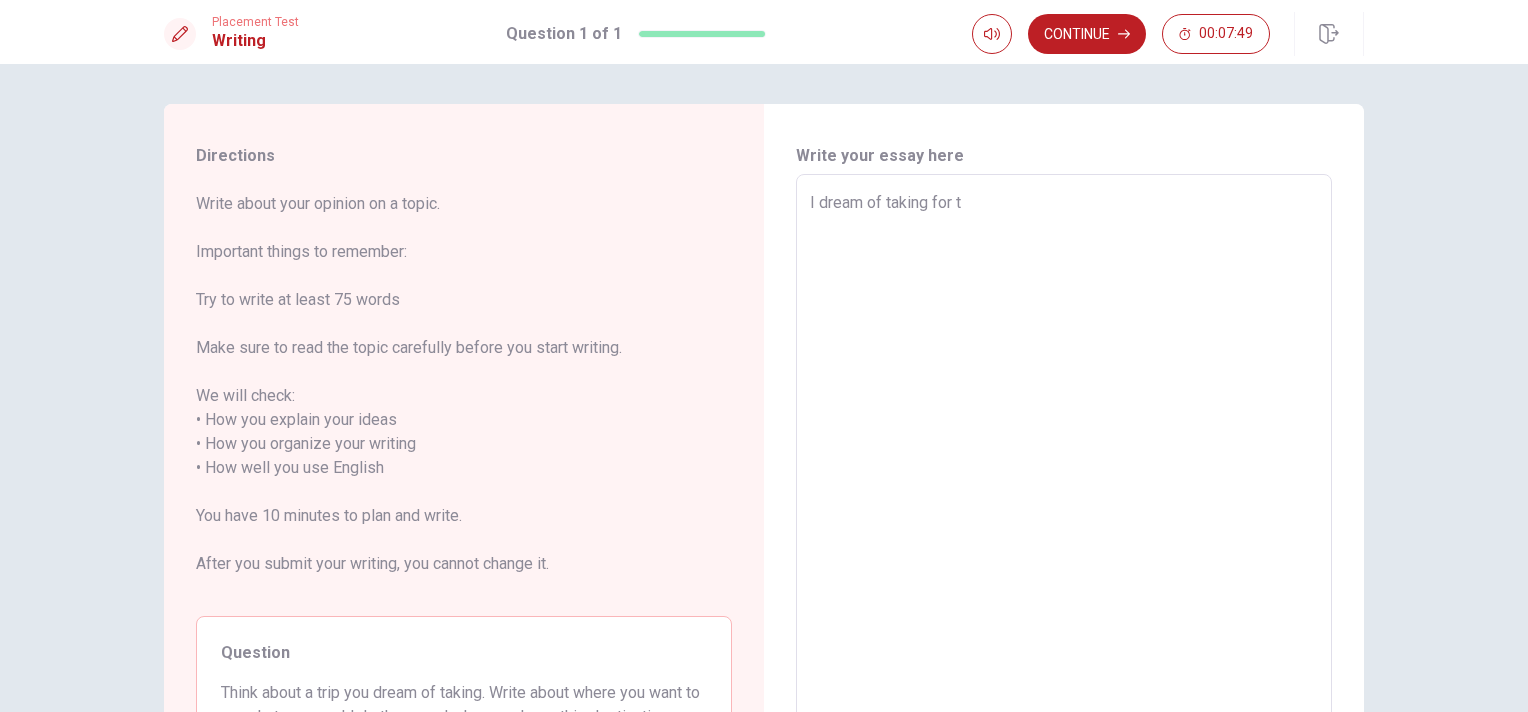 type on "x" 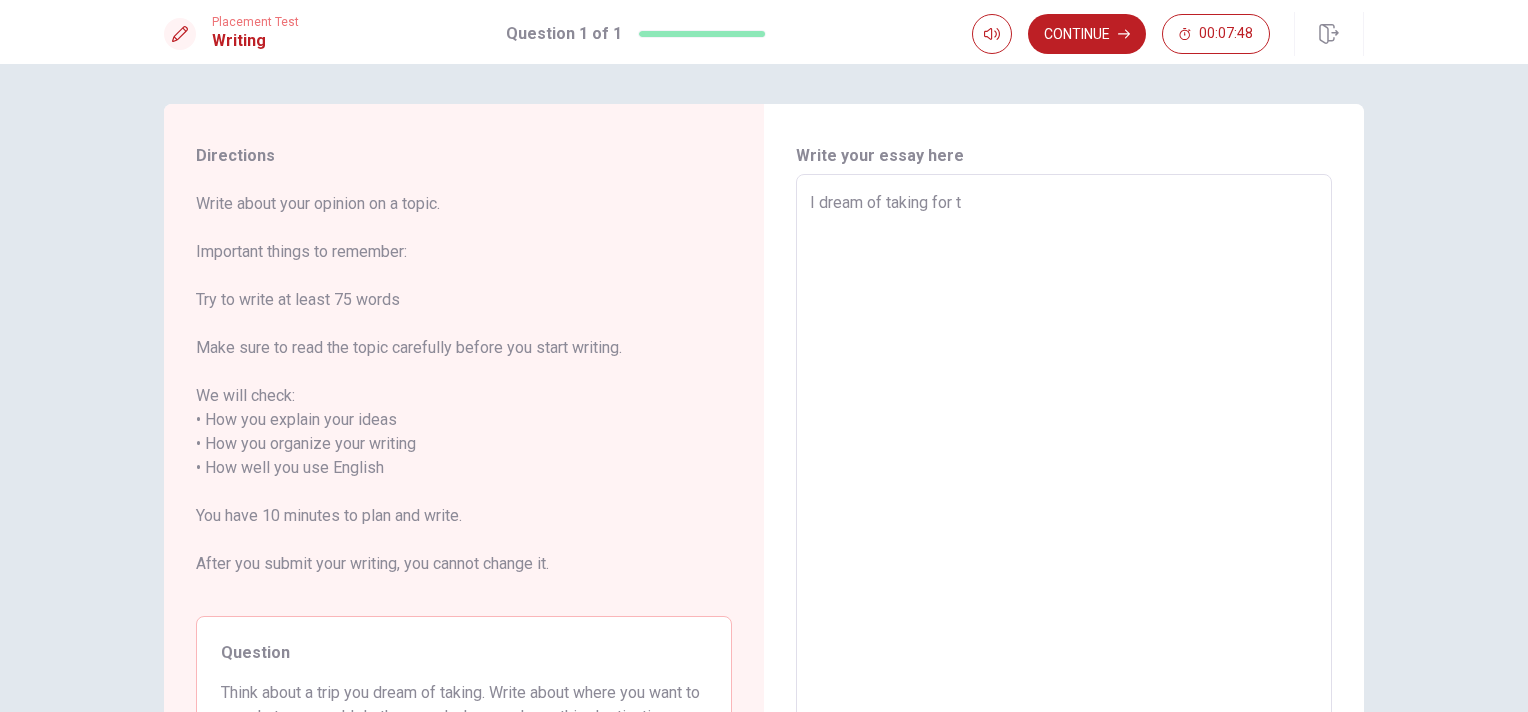type on "I dream of taking for" 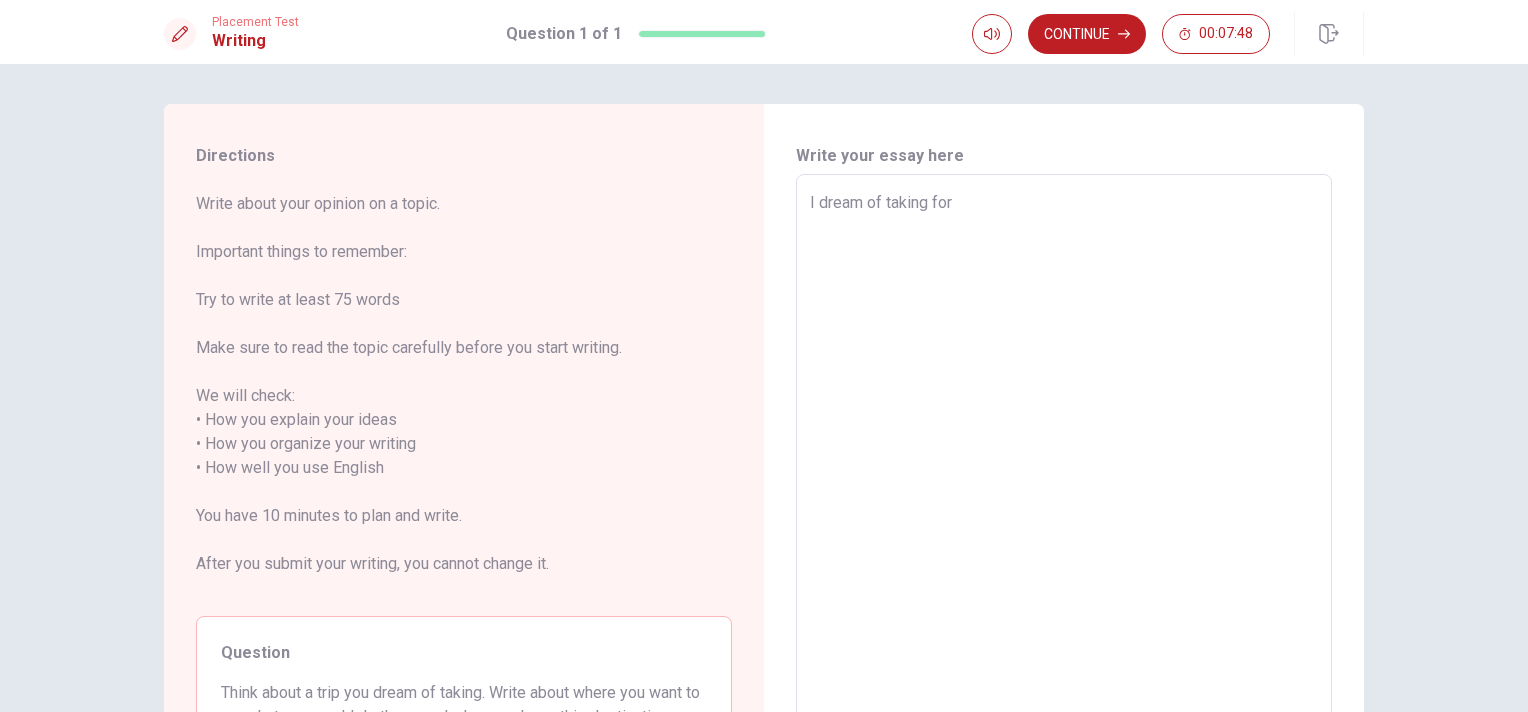 type on "x" 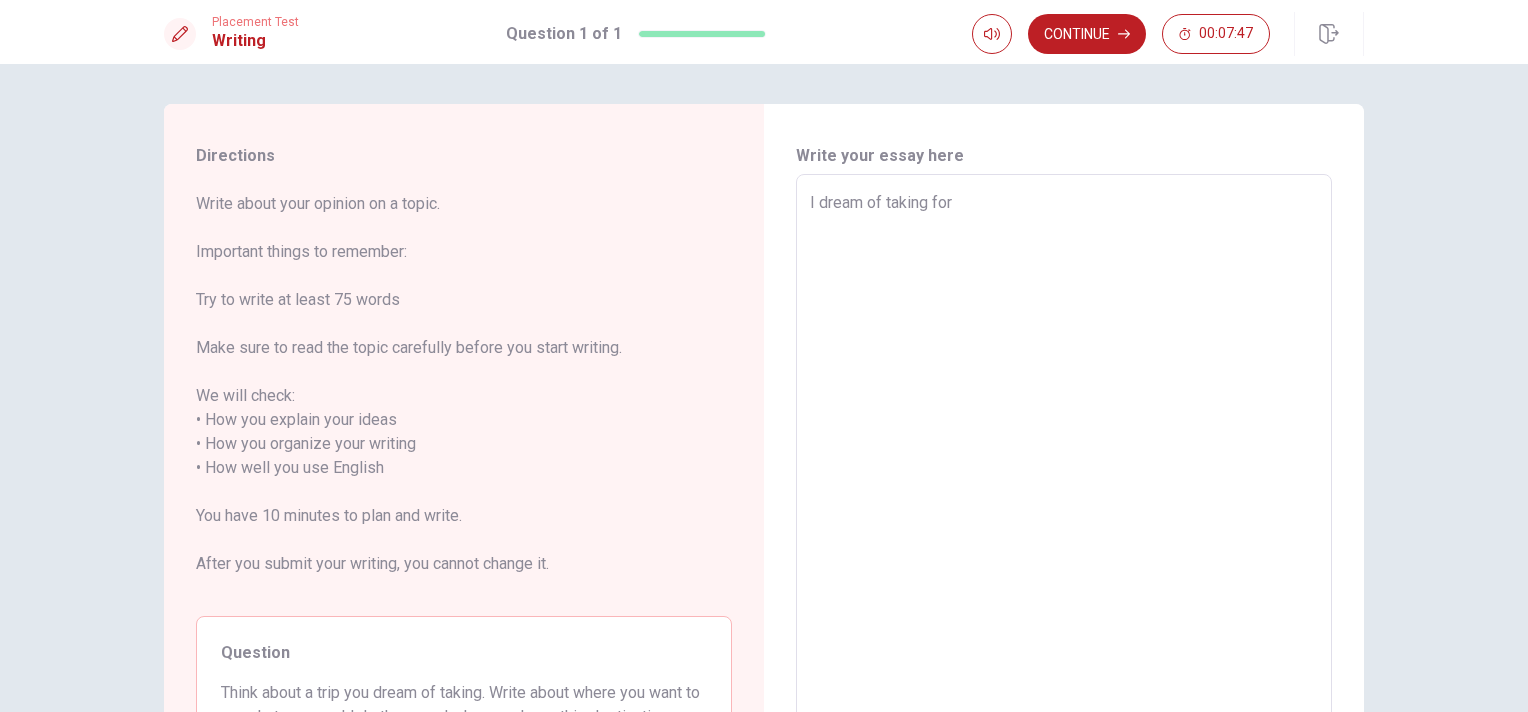 type on "I dream of taking fo" 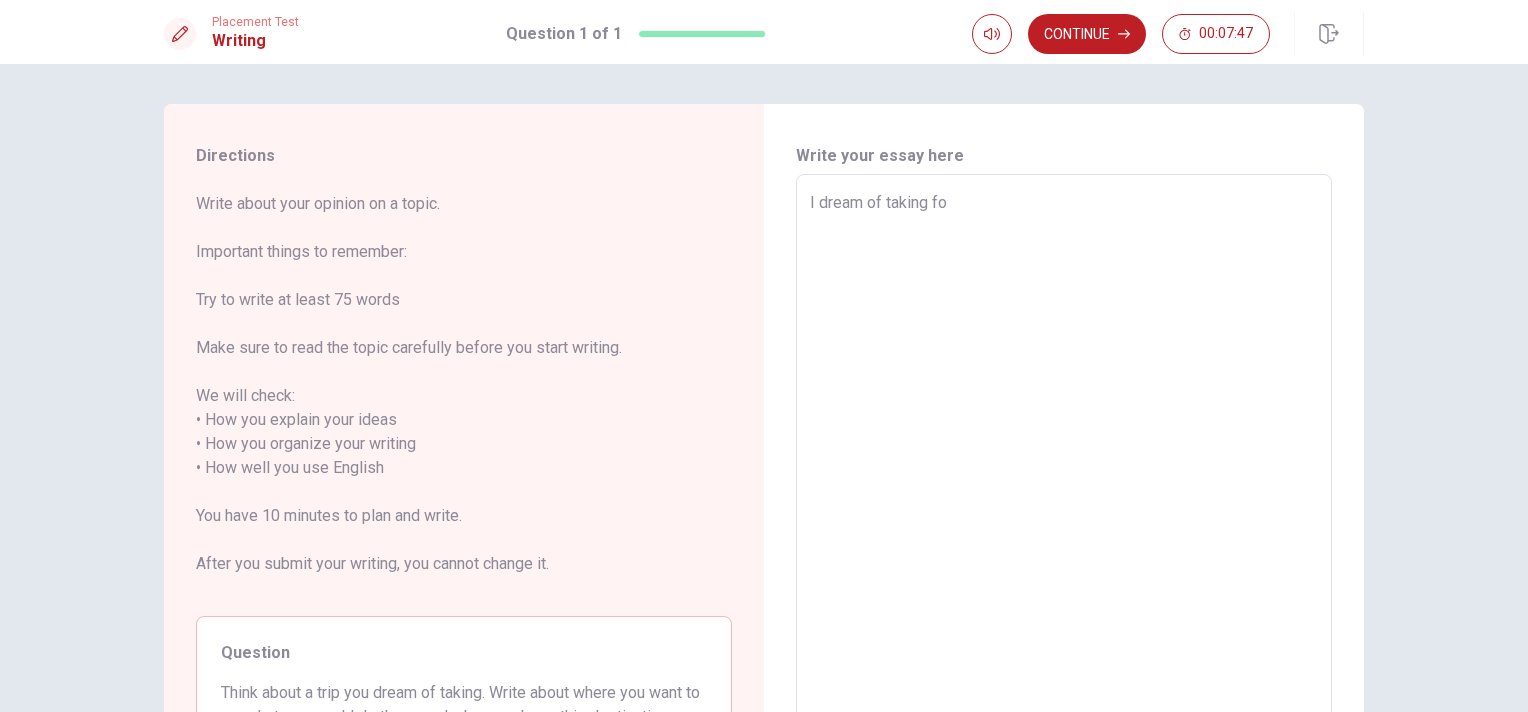 type on "x" 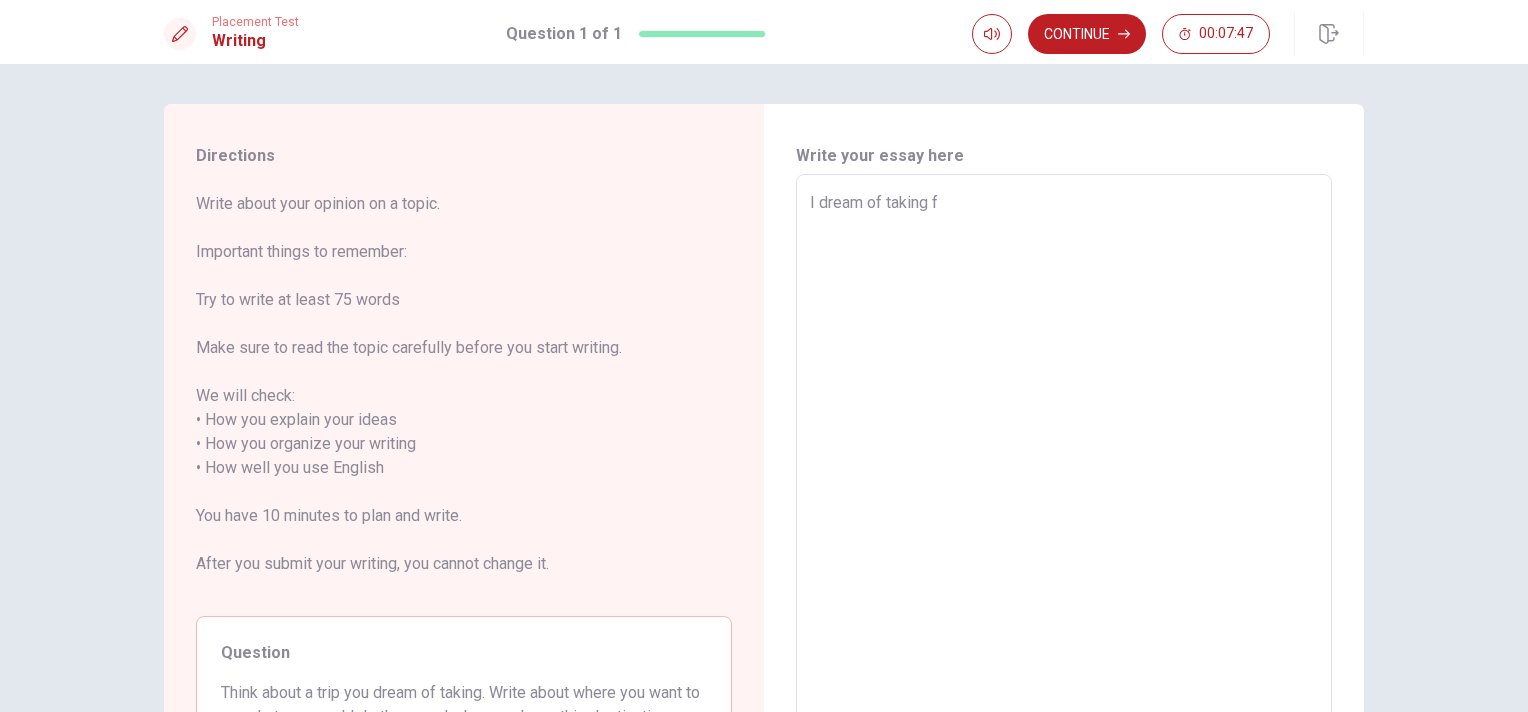 type on "x" 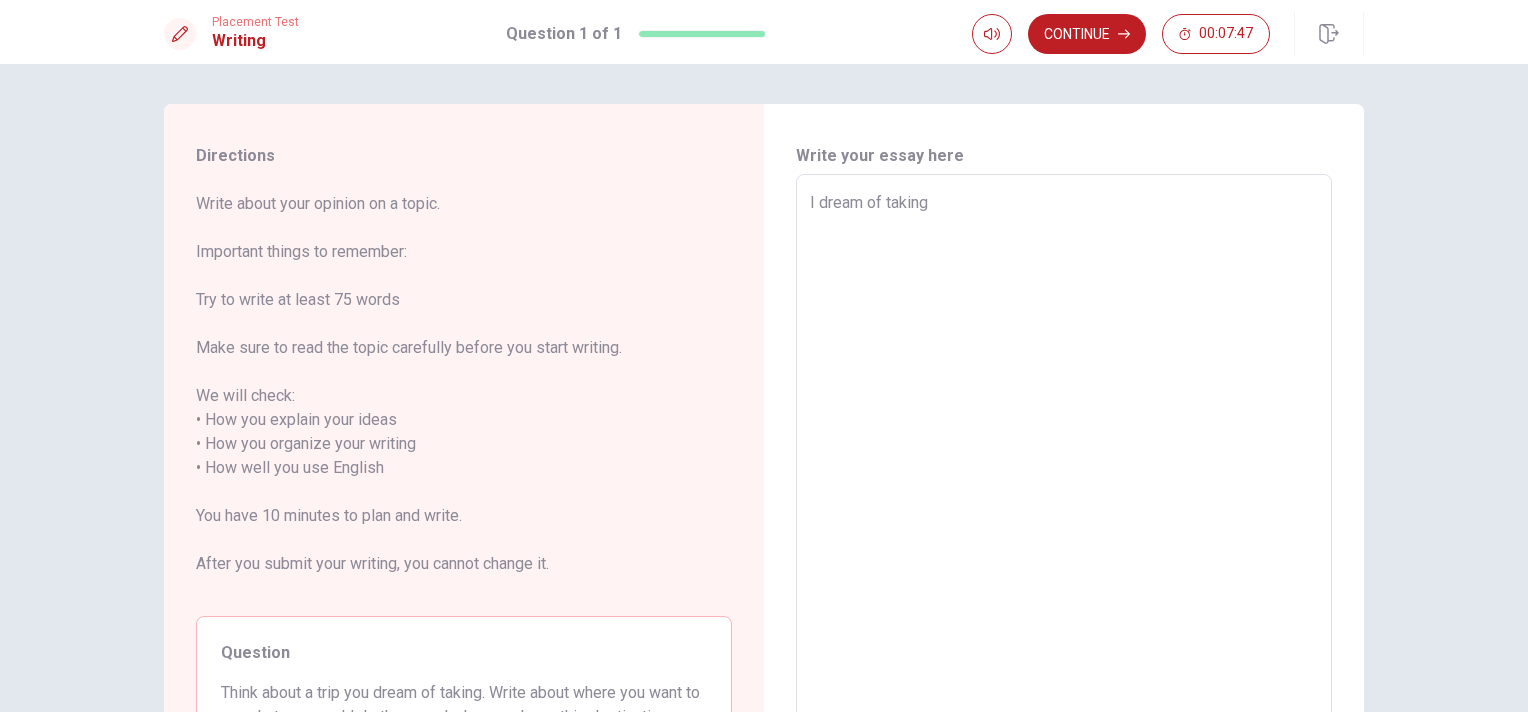 type on "x" 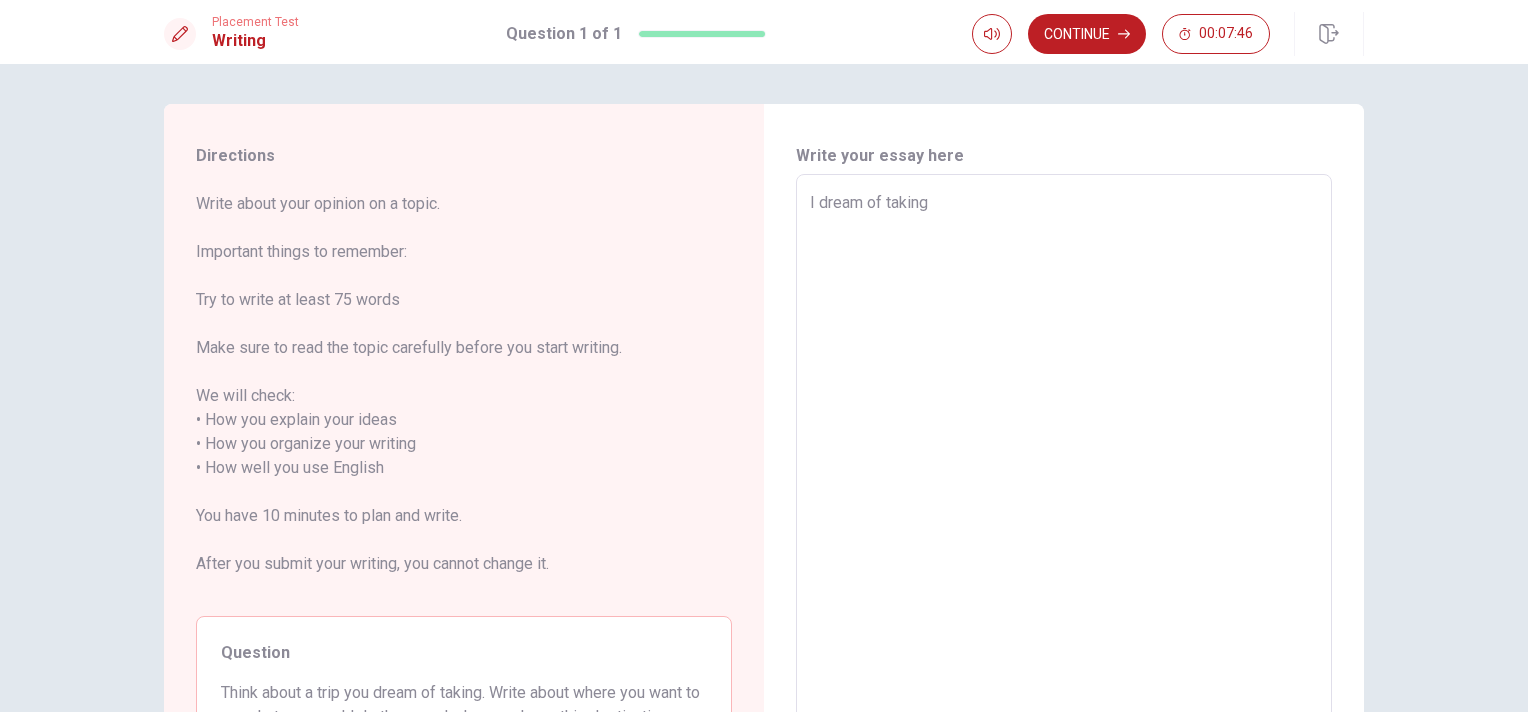 type on "I dream of taking s" 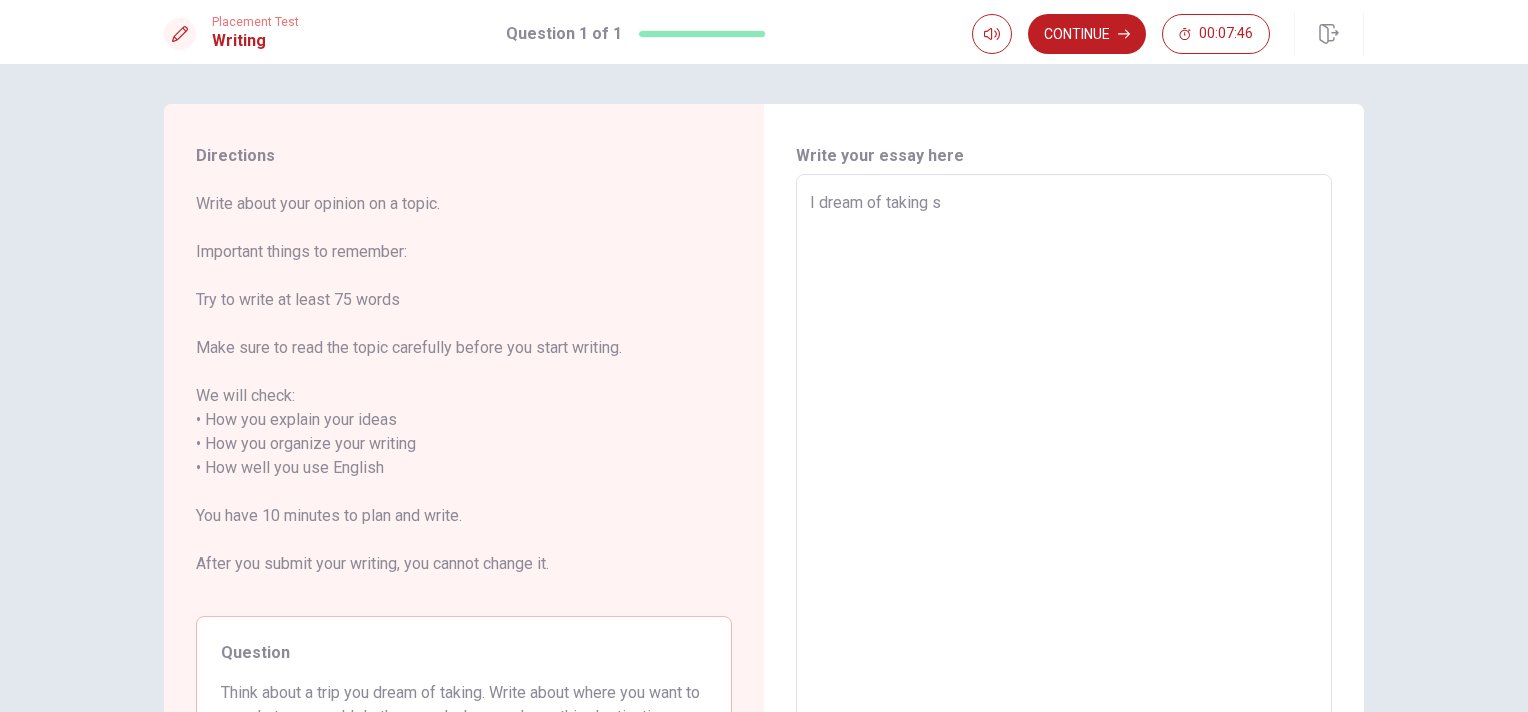type on "x" 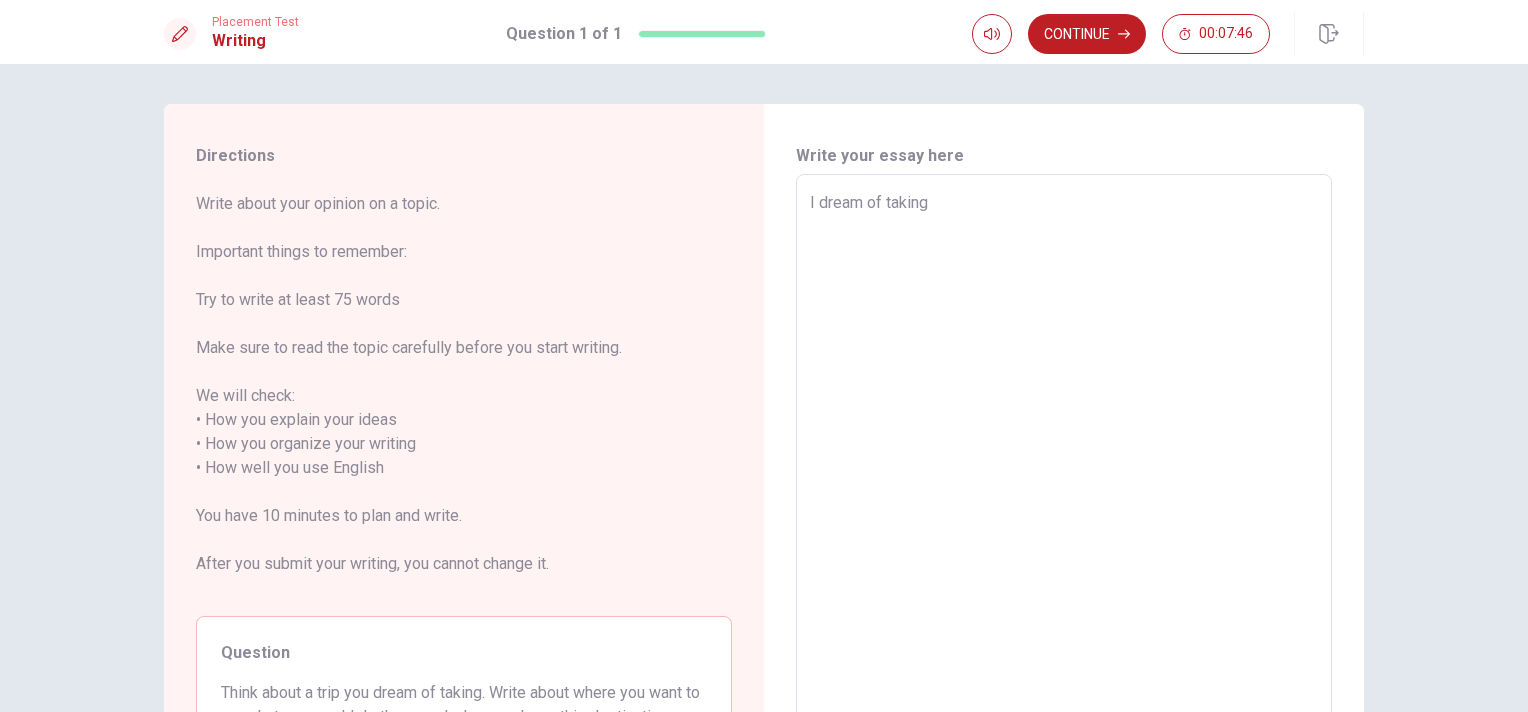 type on "x" 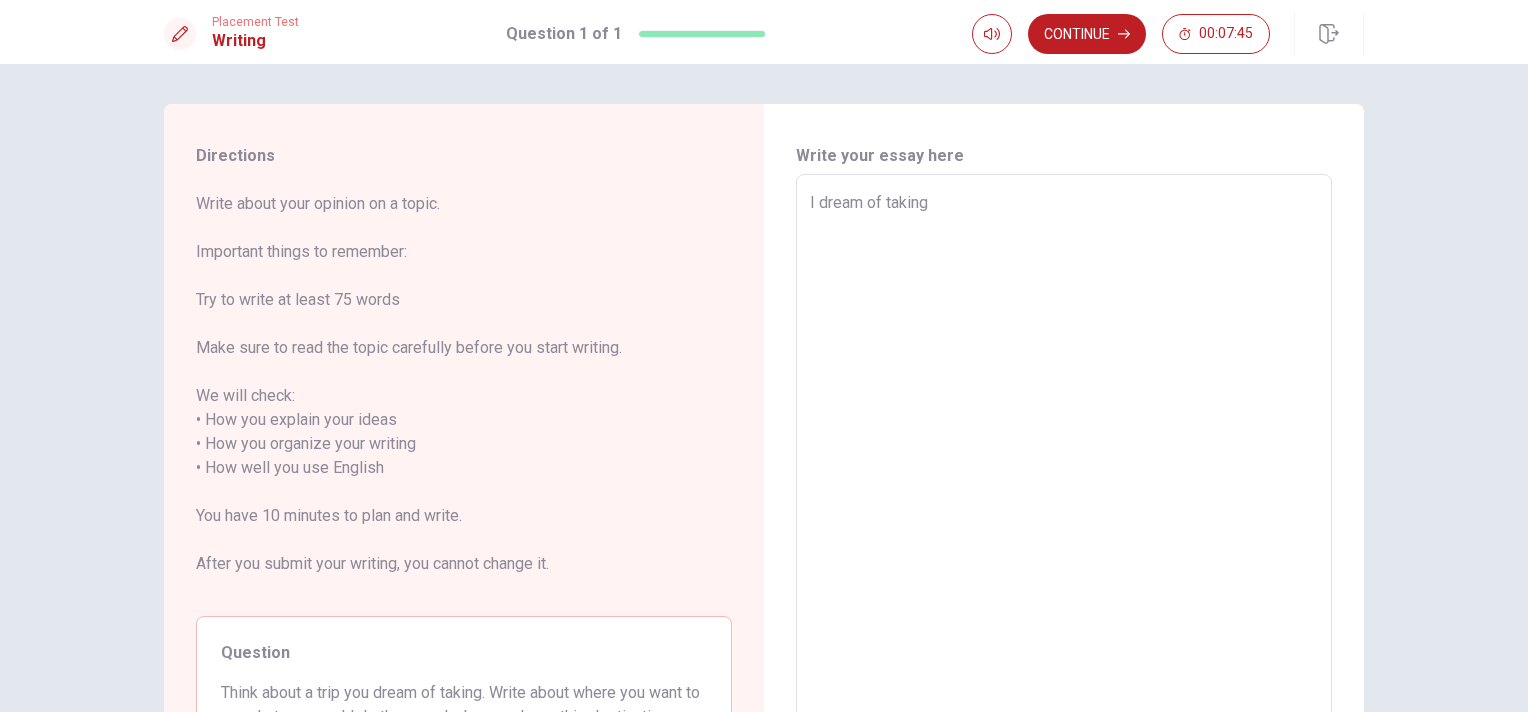 type on "I dream of taking i" 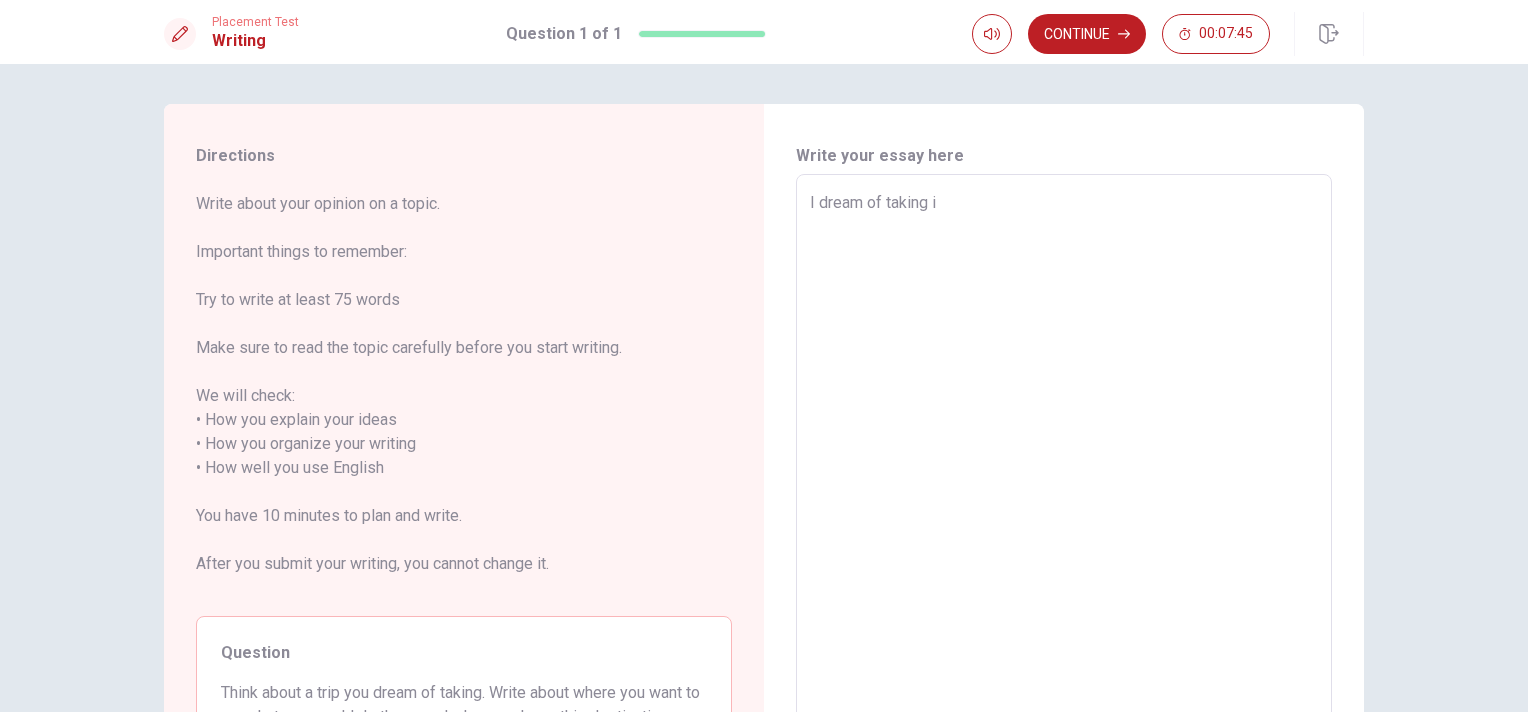 type on "x" 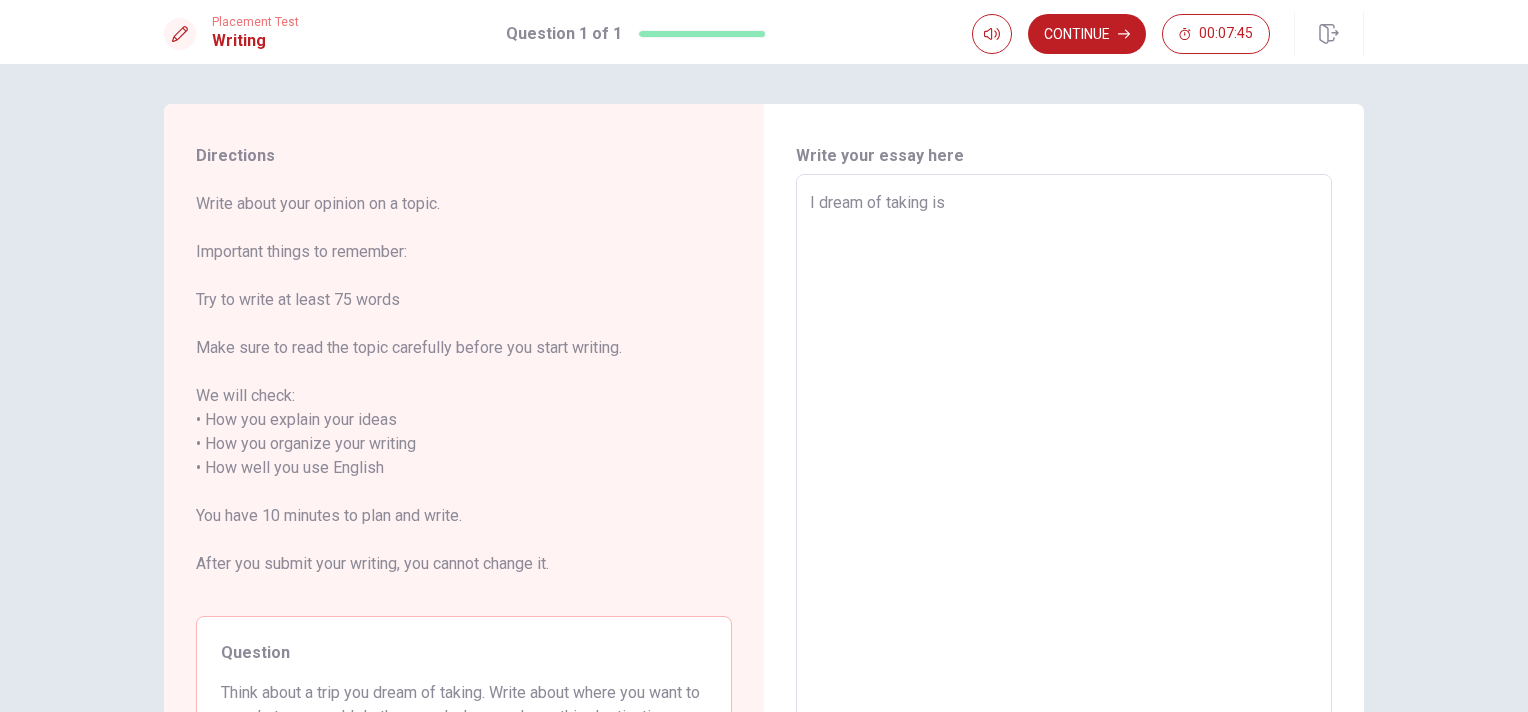 type on "I dream of taking is" 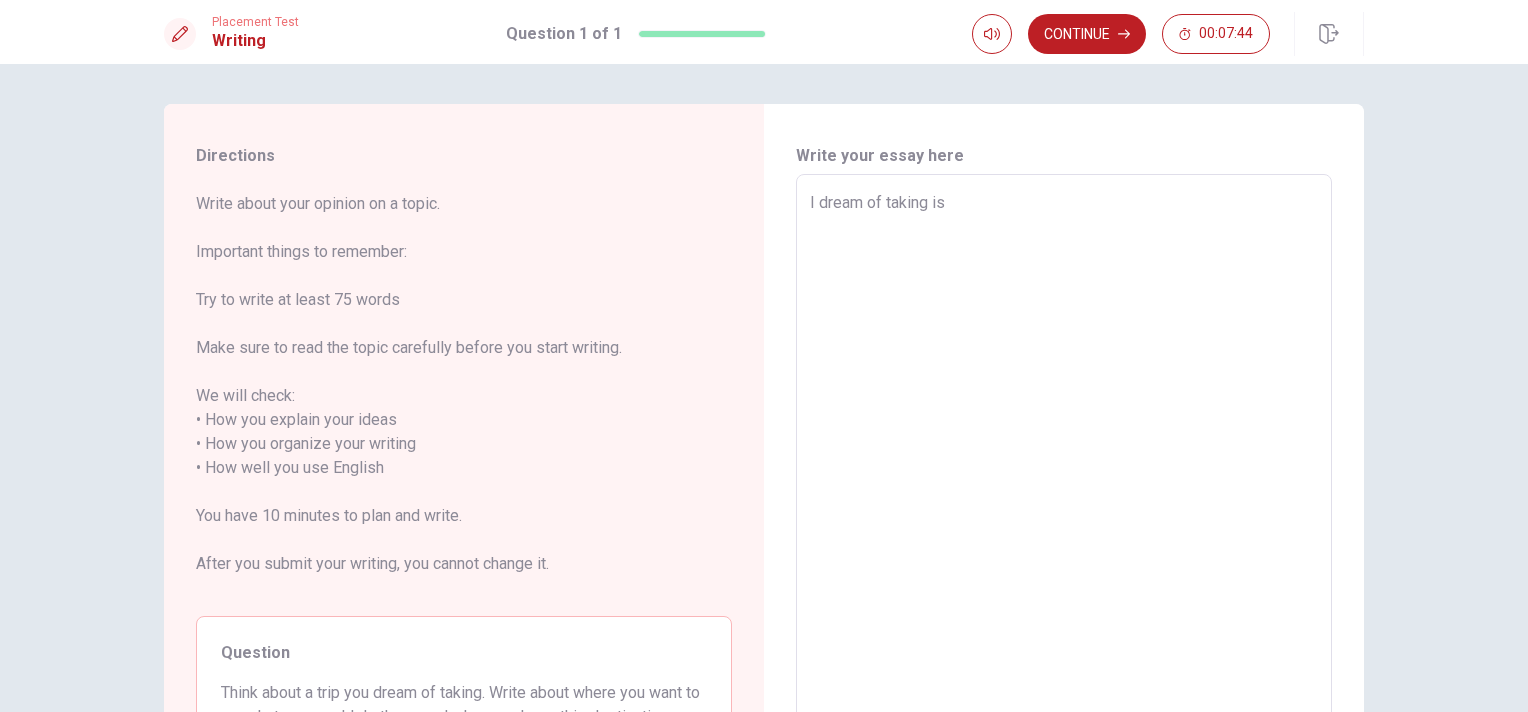 type on "I dream of taking is f" 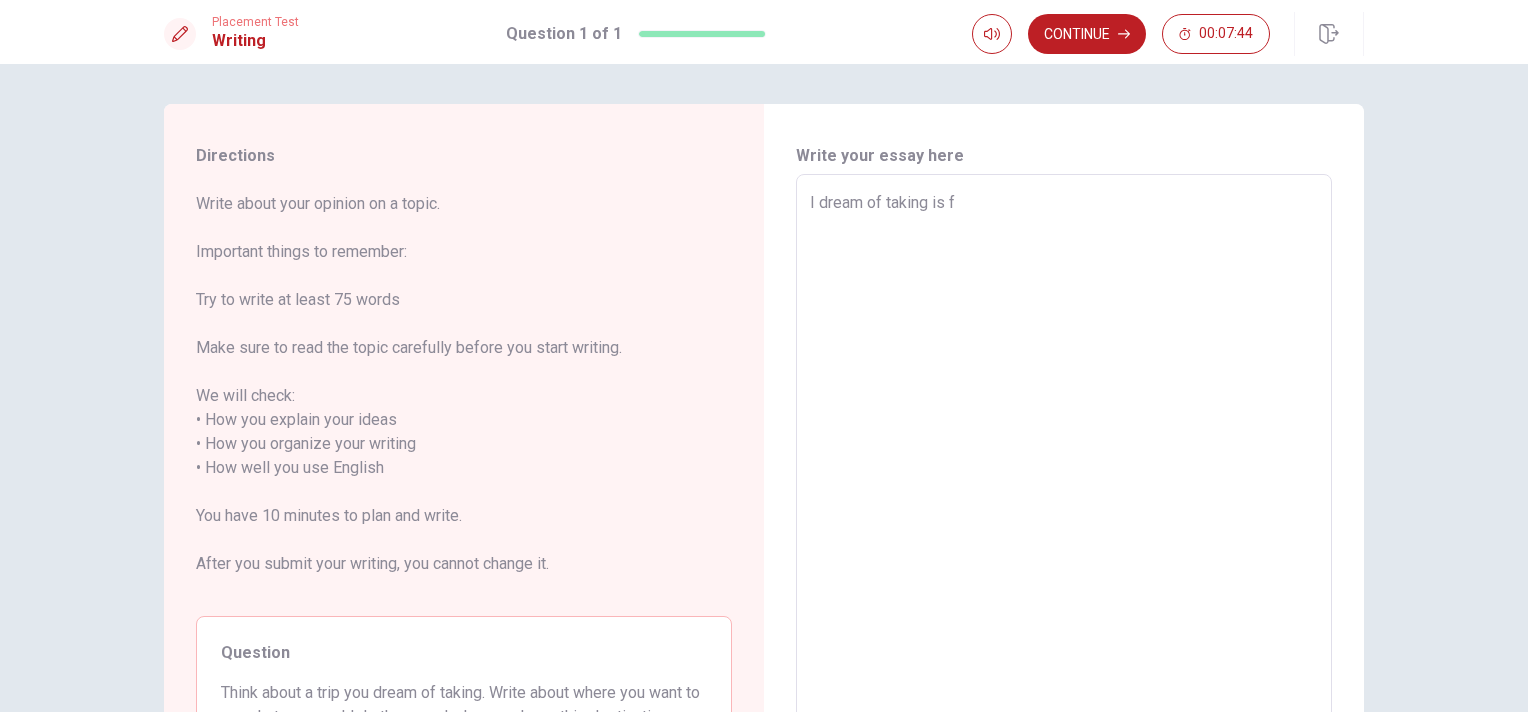 type on "x" 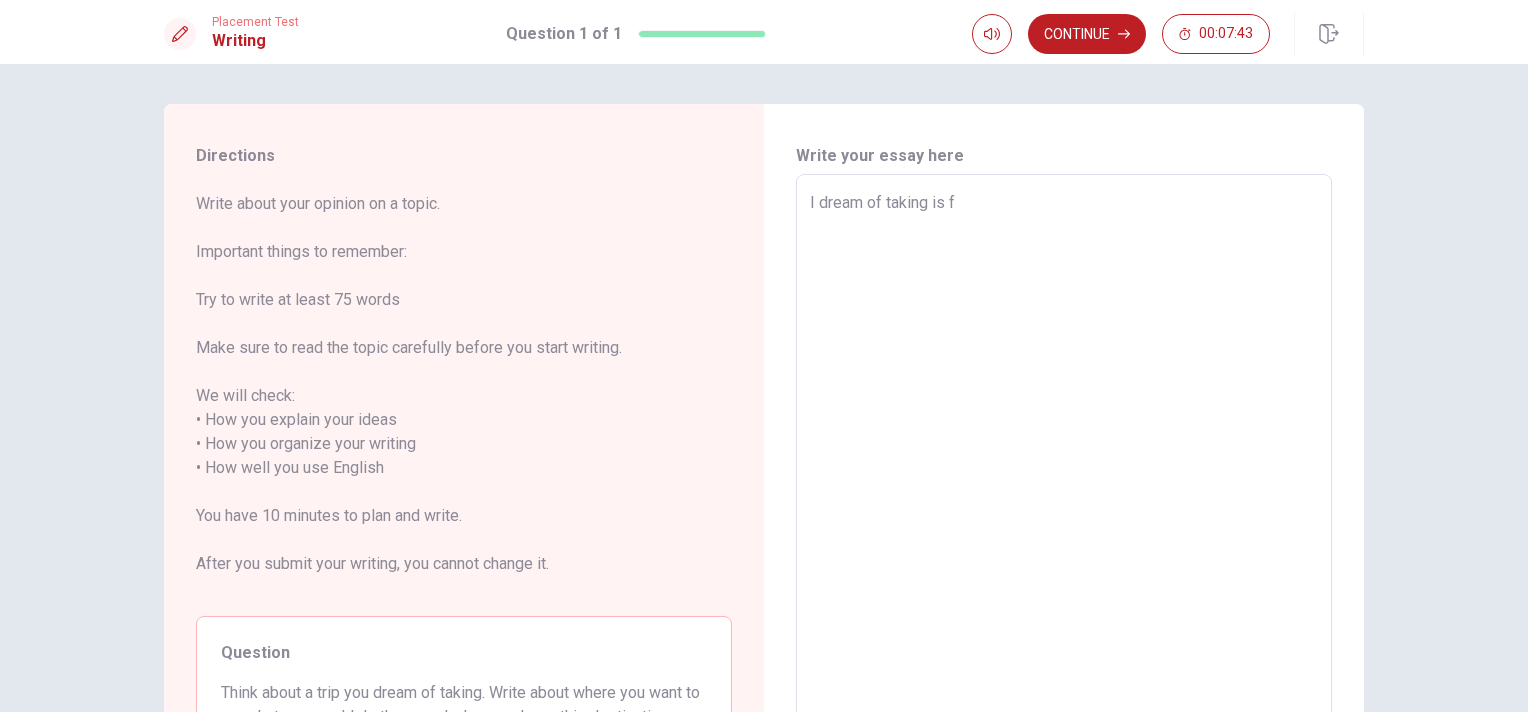 type on "I dream of taking is fo" 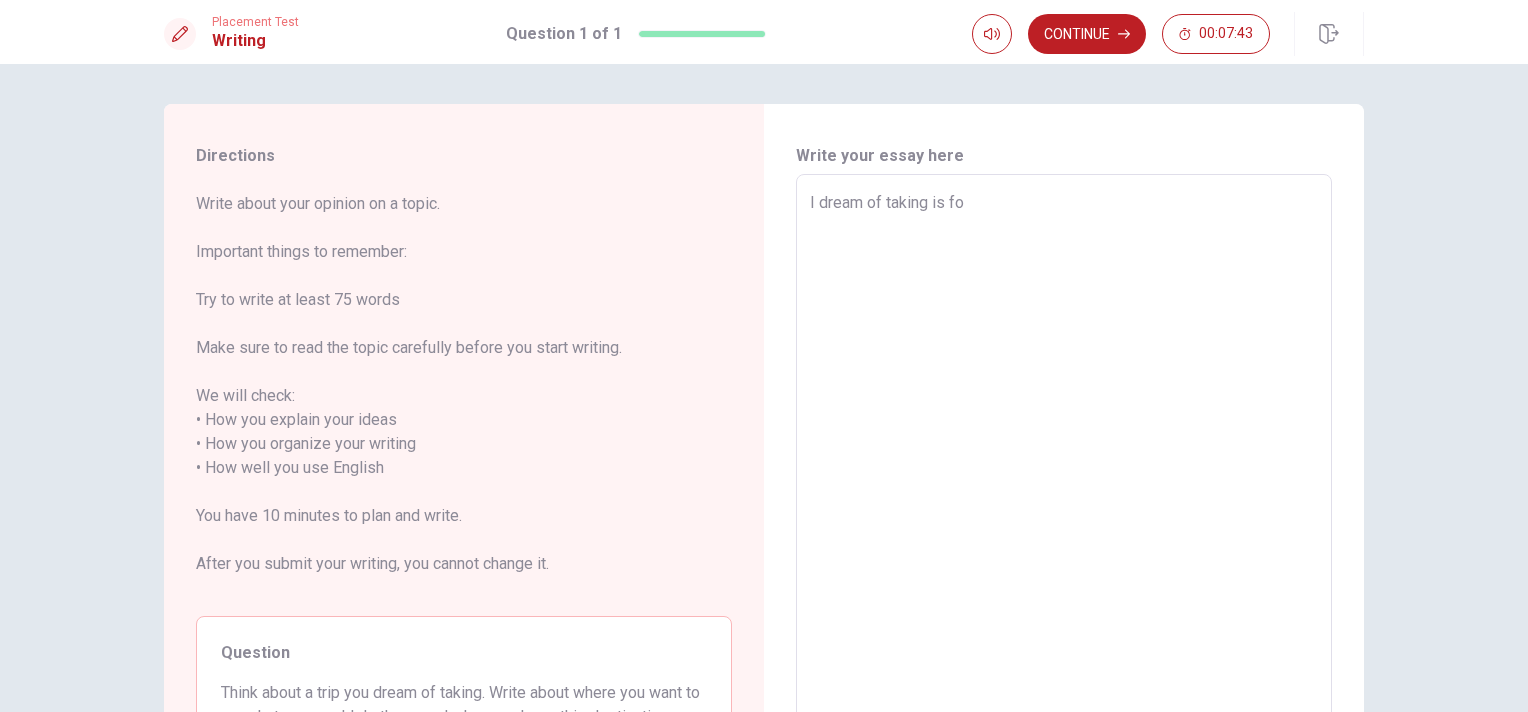 type on "x" 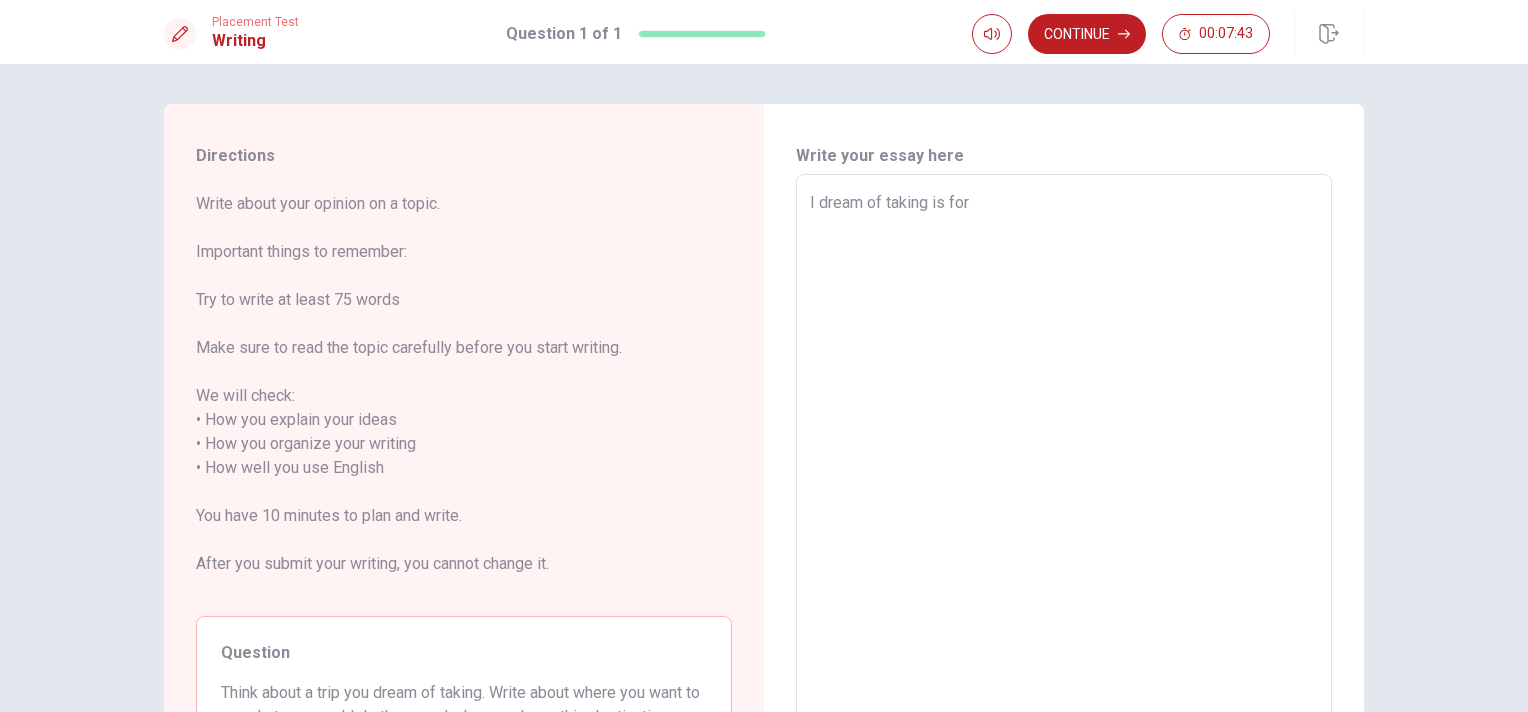 type on "x" 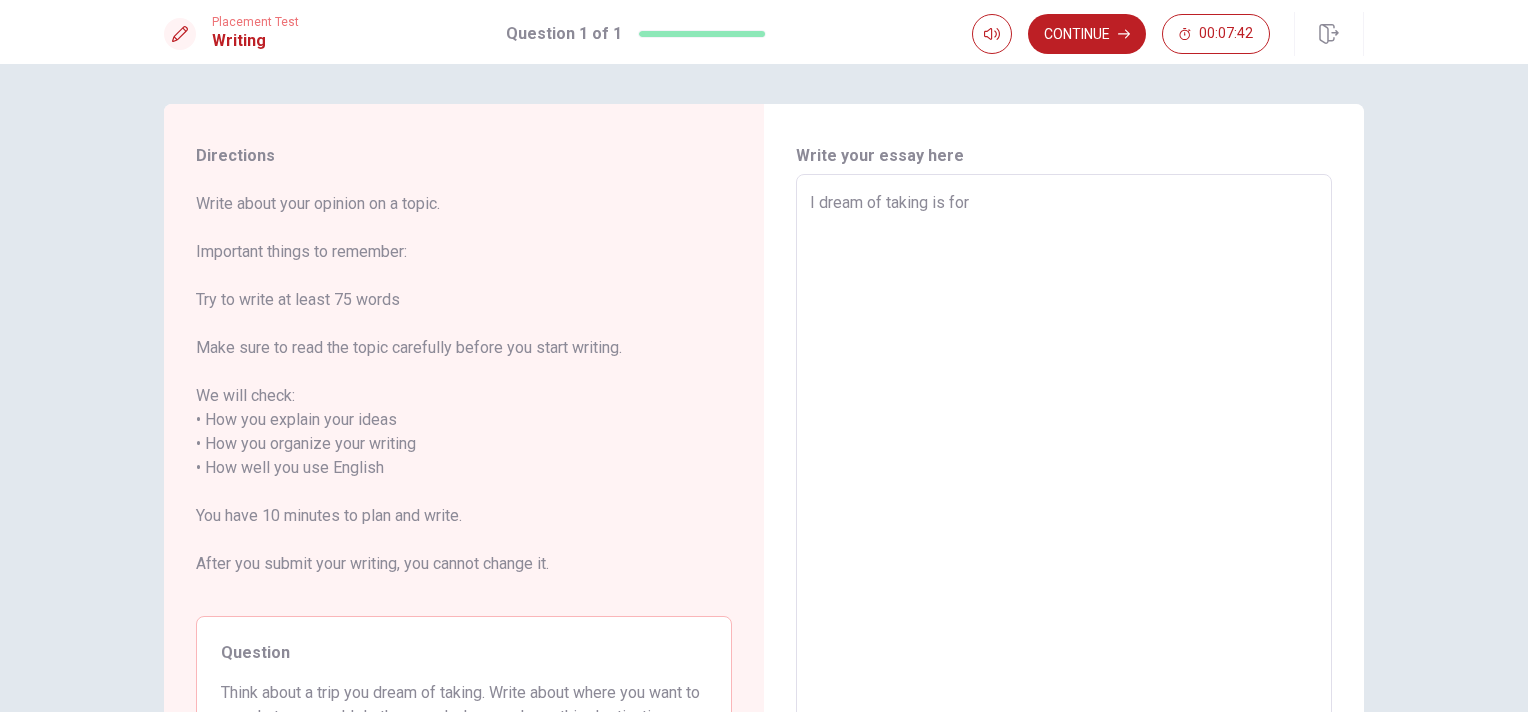 type on "I dream of taking is for" 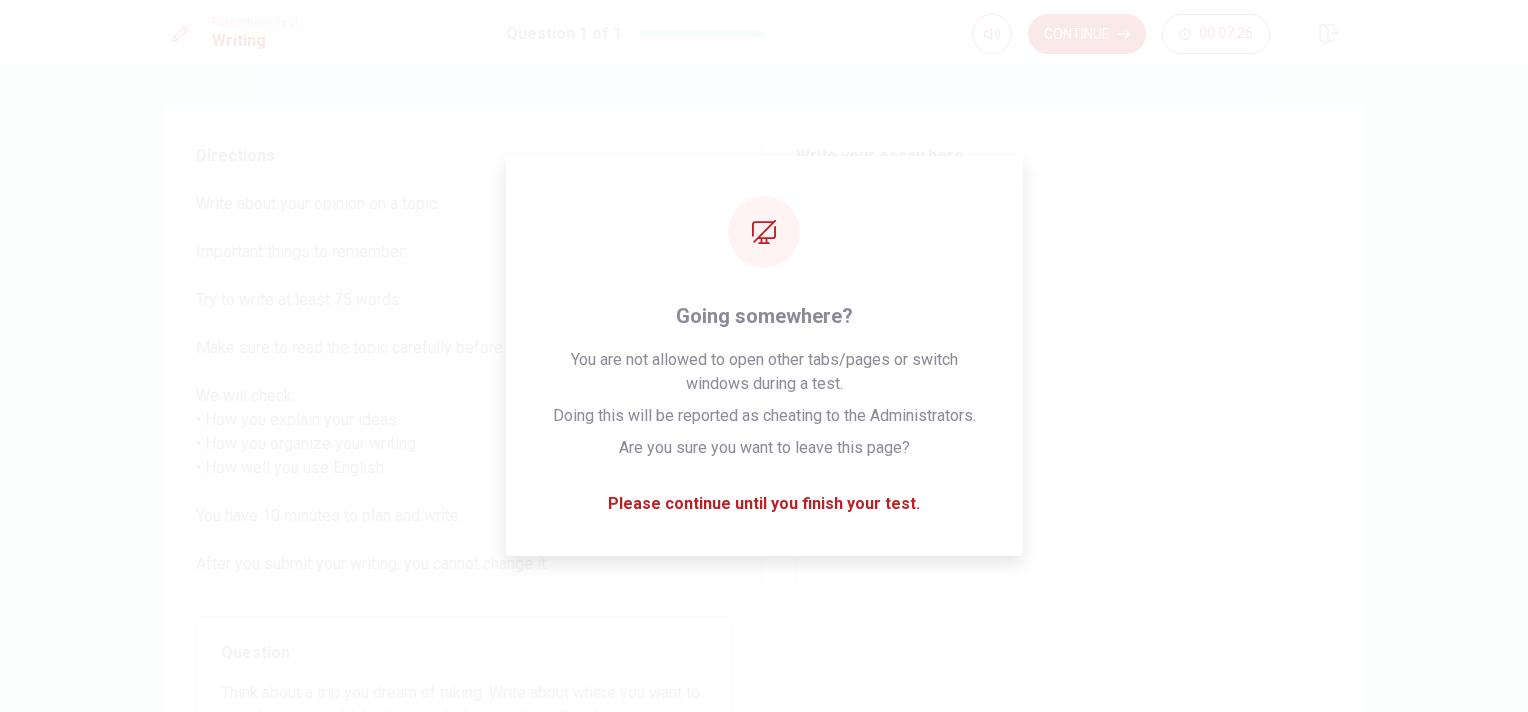 type on "x" 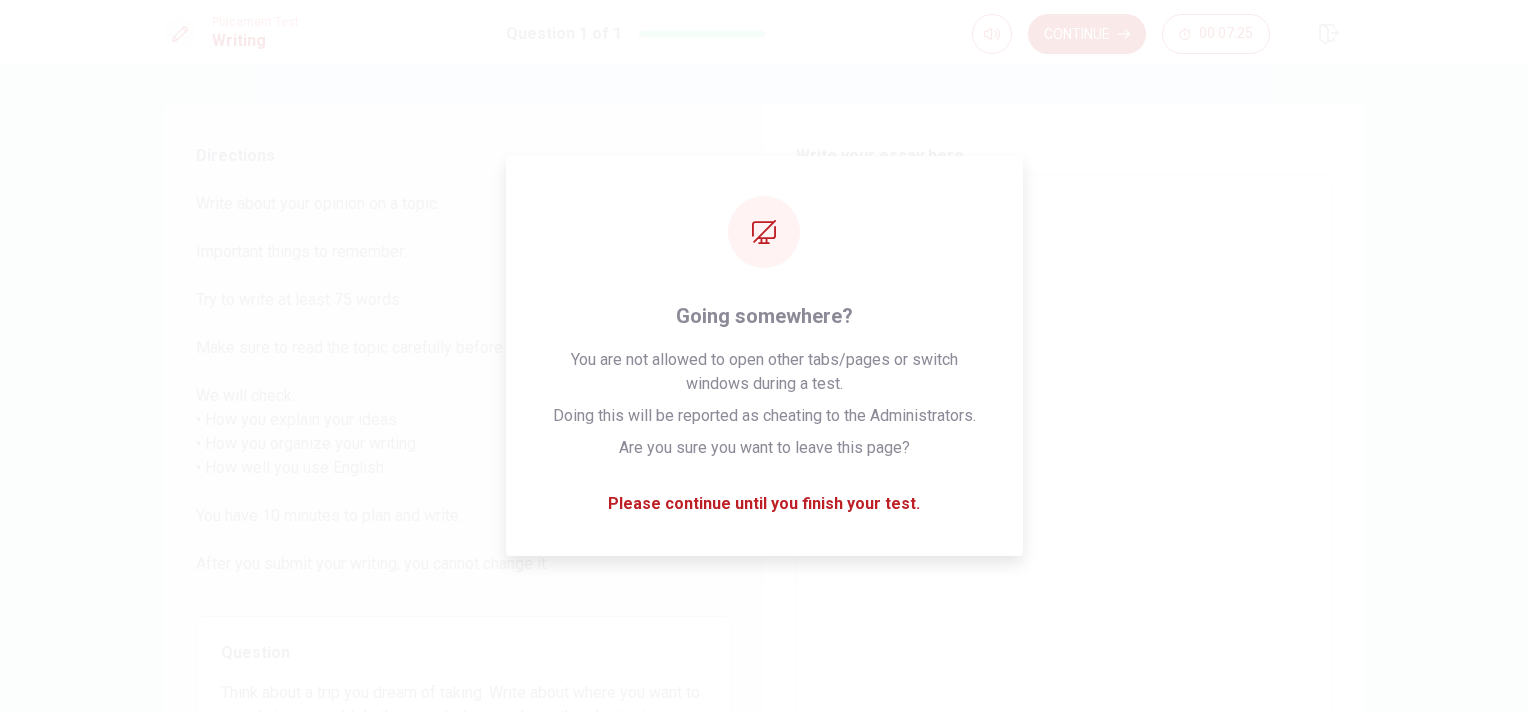 type on "I dream of taking is for" 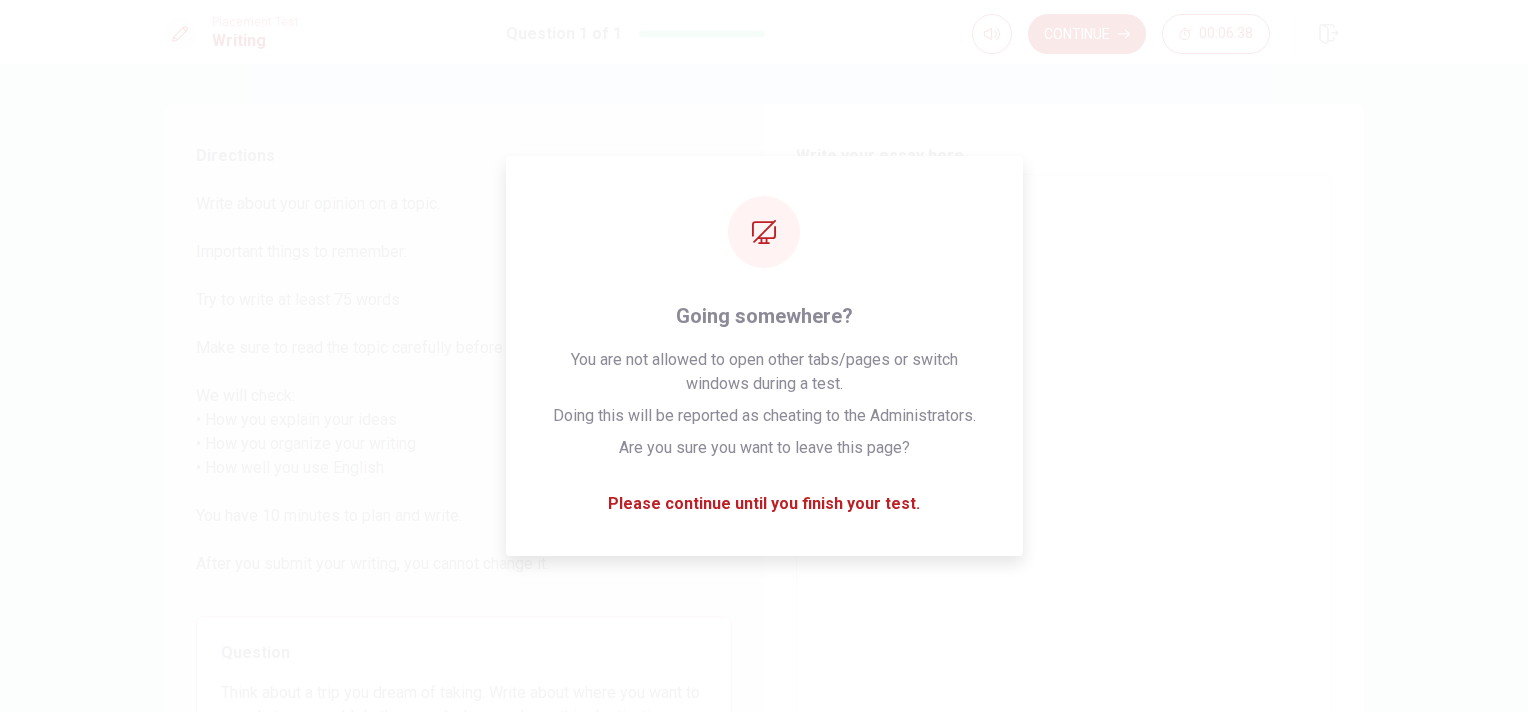 click on "I dream of taking is for" at bounding box center [1064, 468] 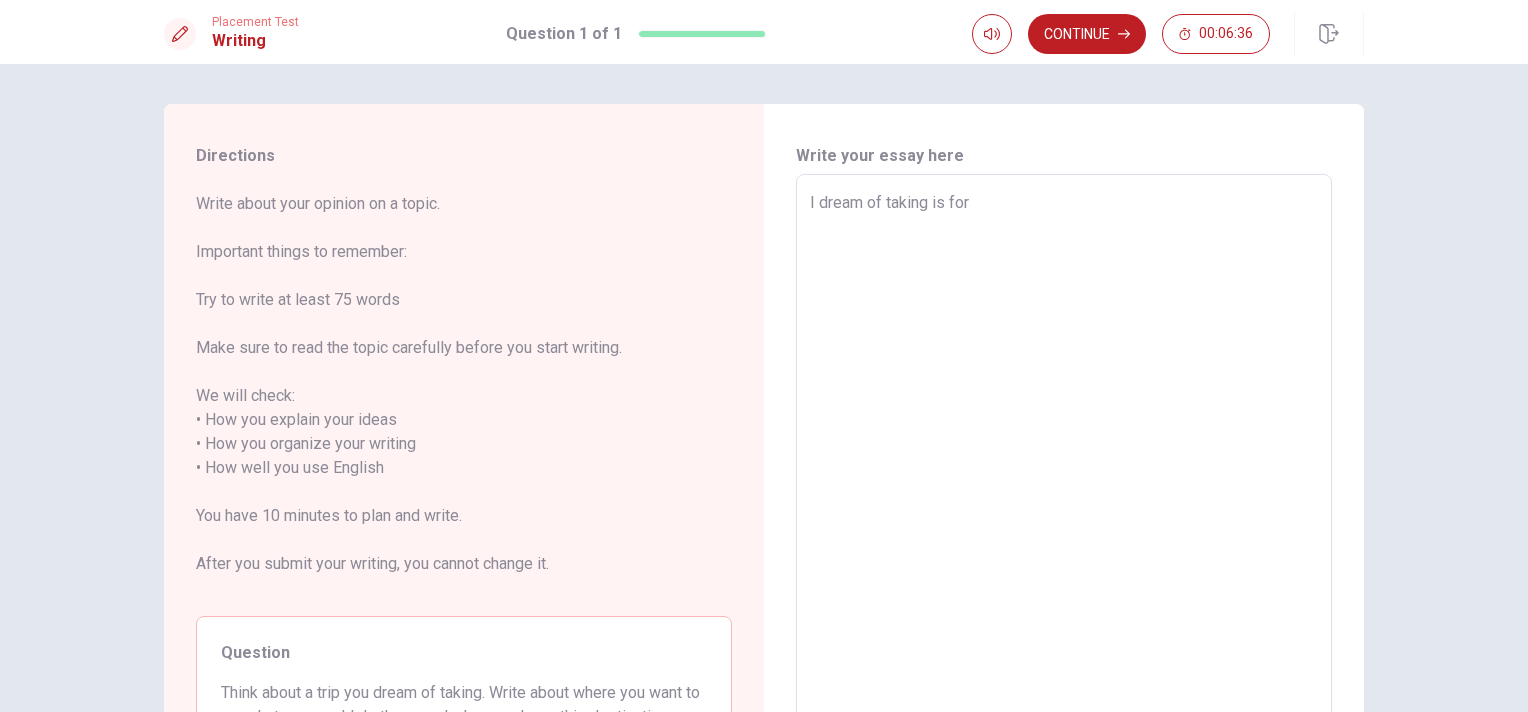 type on "x" 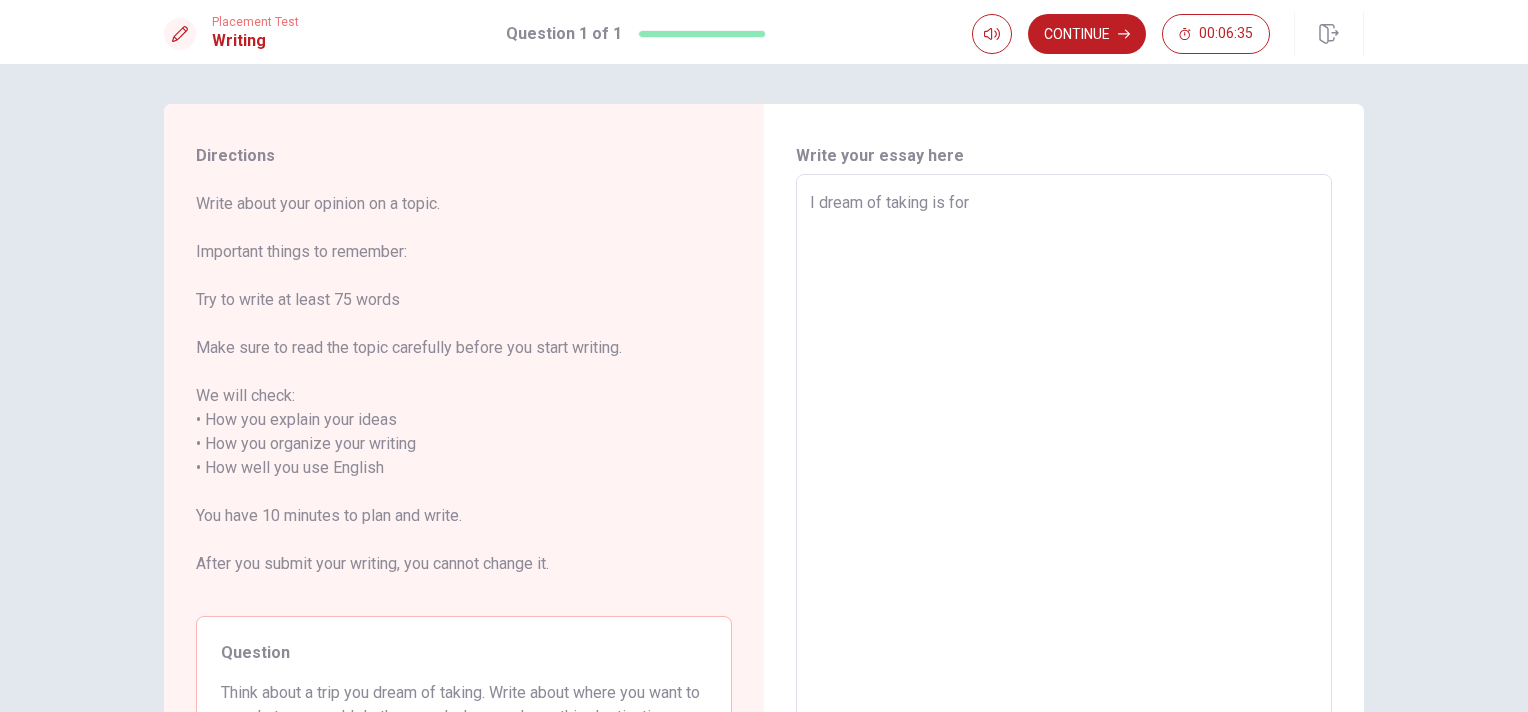 type on "I dream of taking is for O" 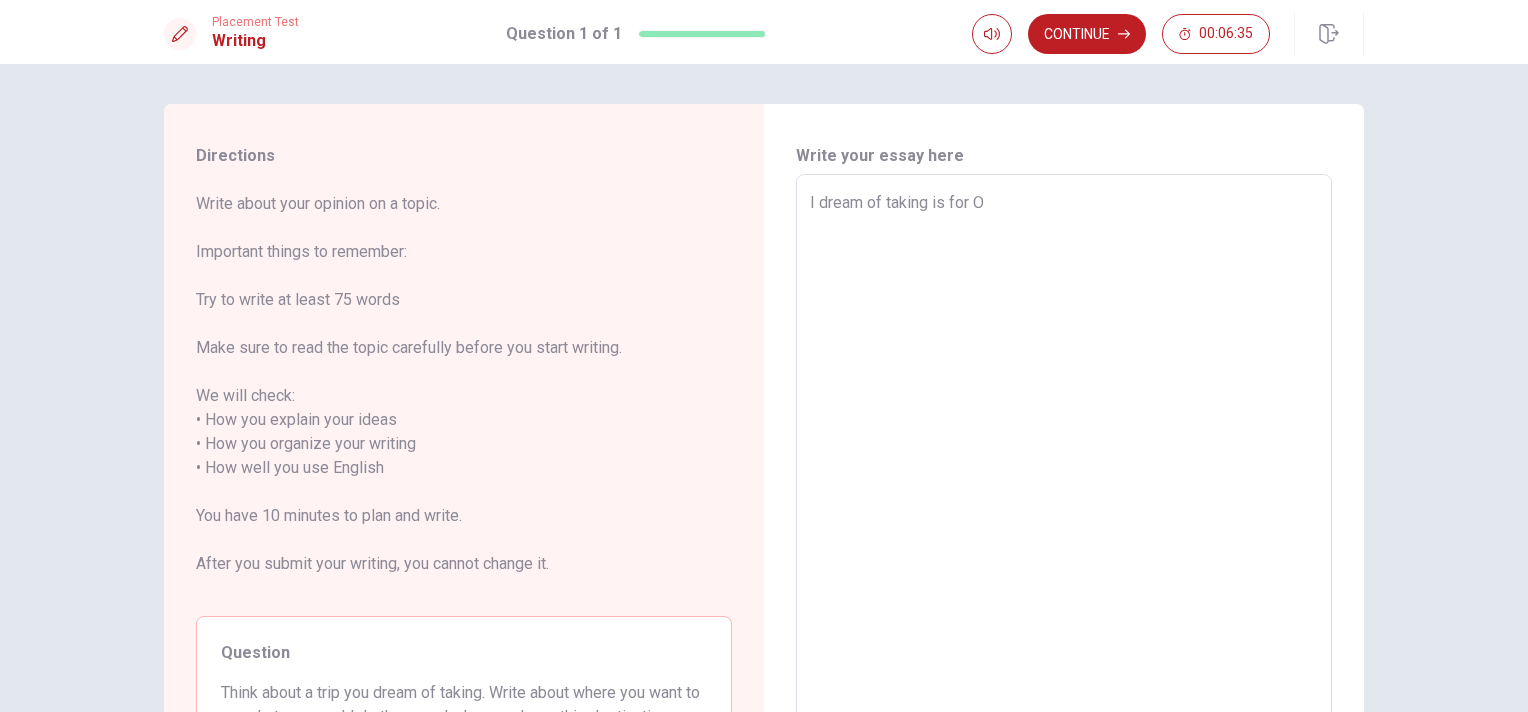 type on "x" 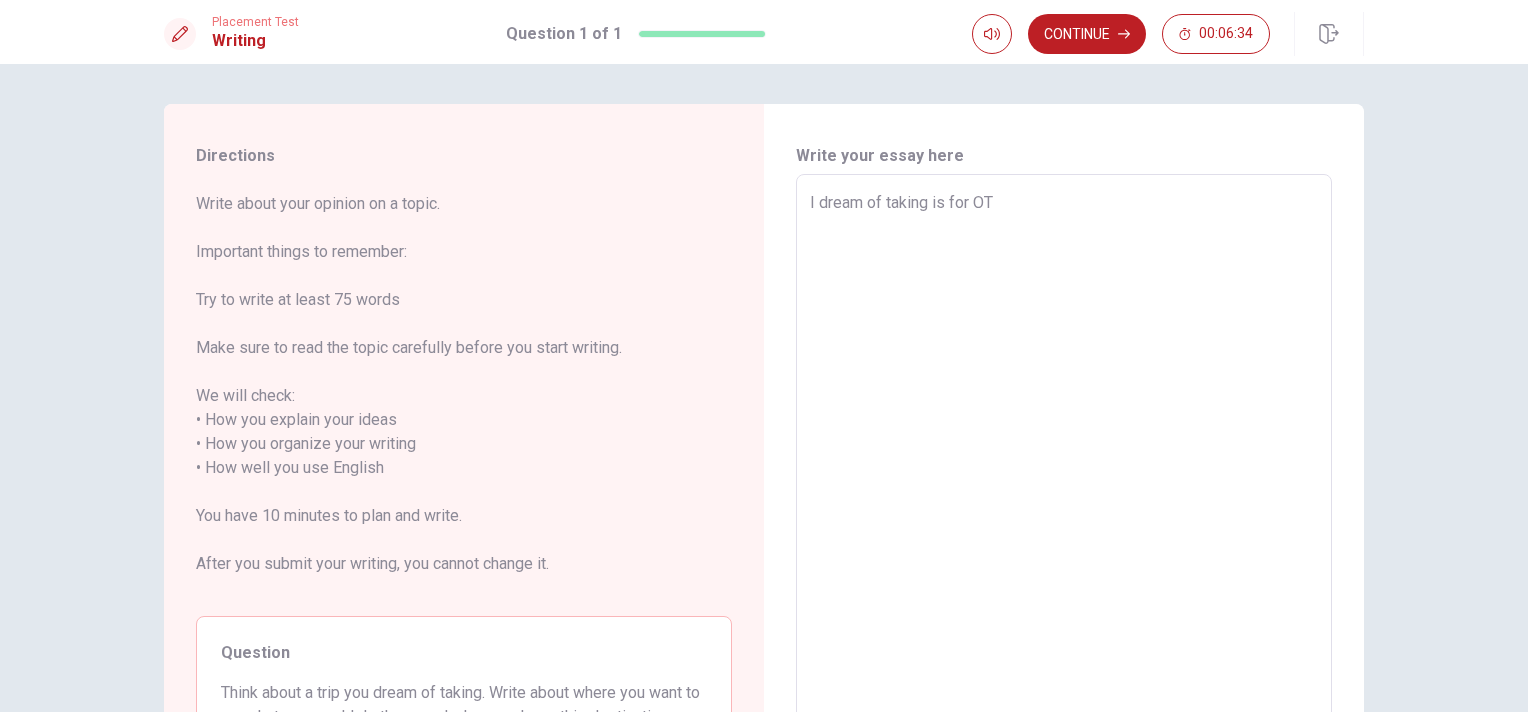 type on "x" 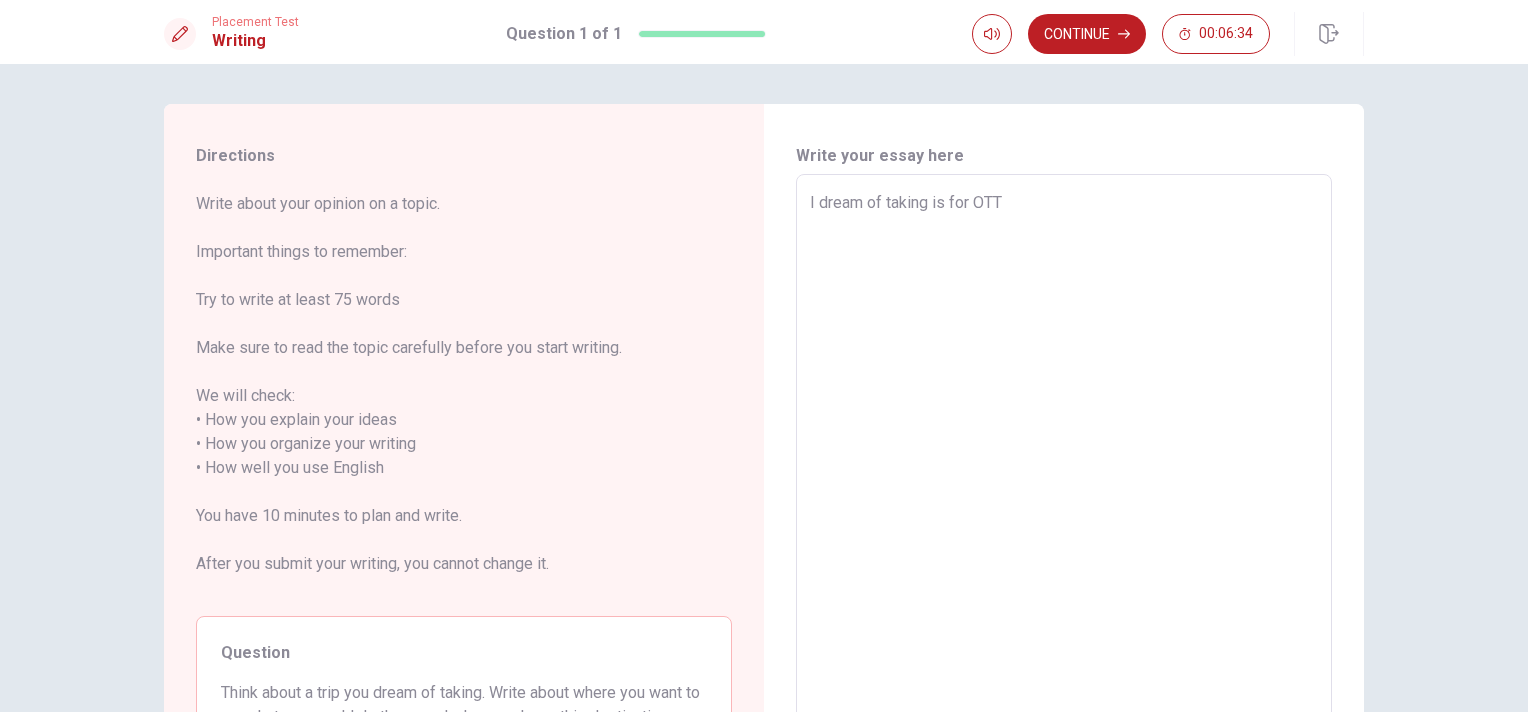 type on "x" 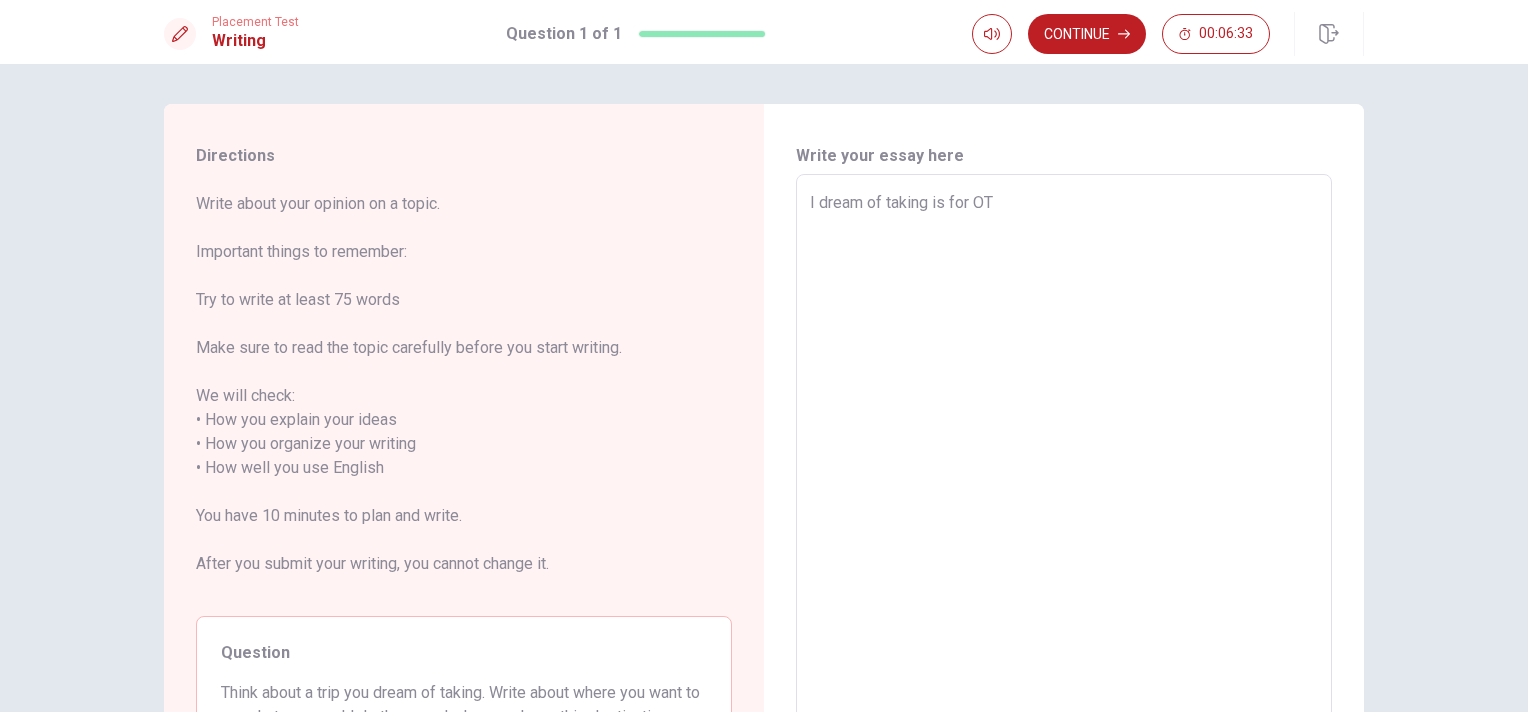 type on "x" 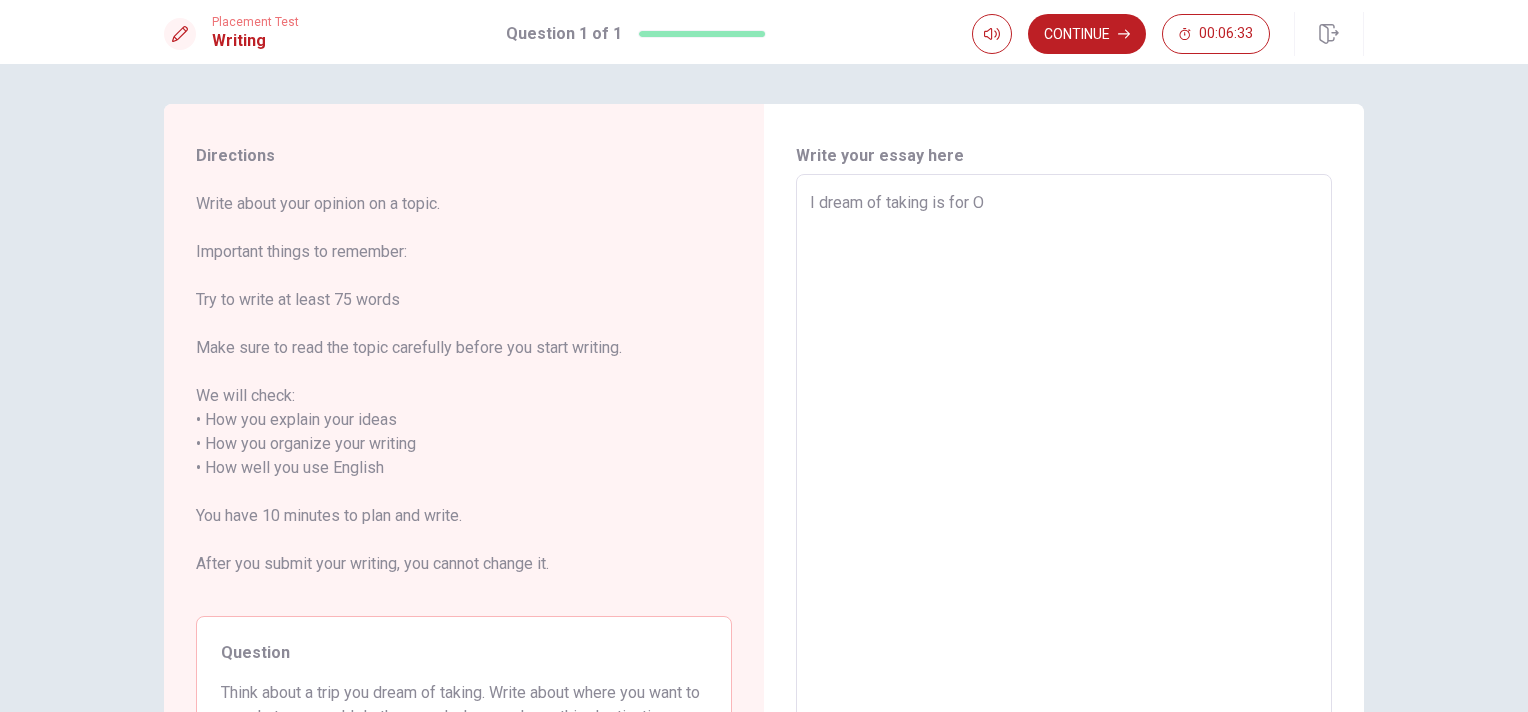 type on "x" 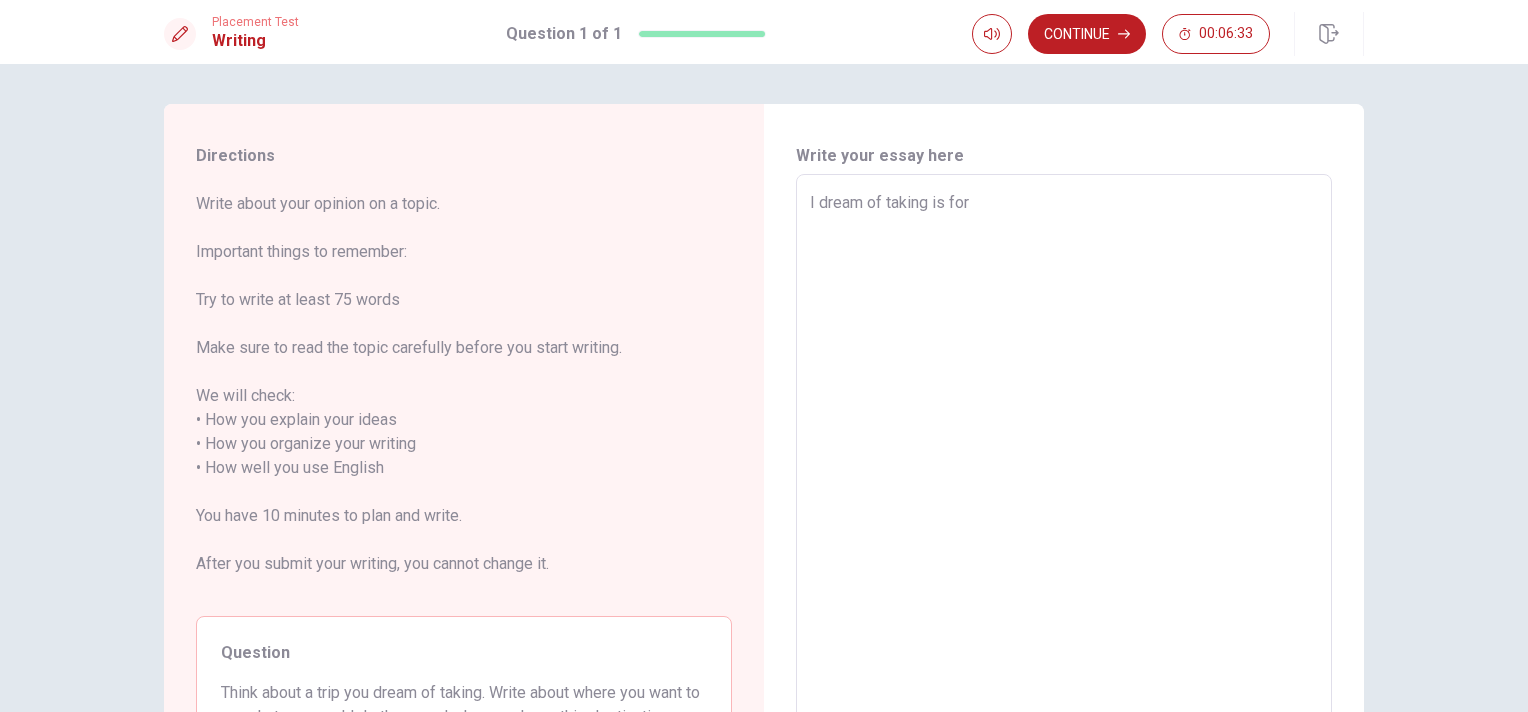 type on "x" 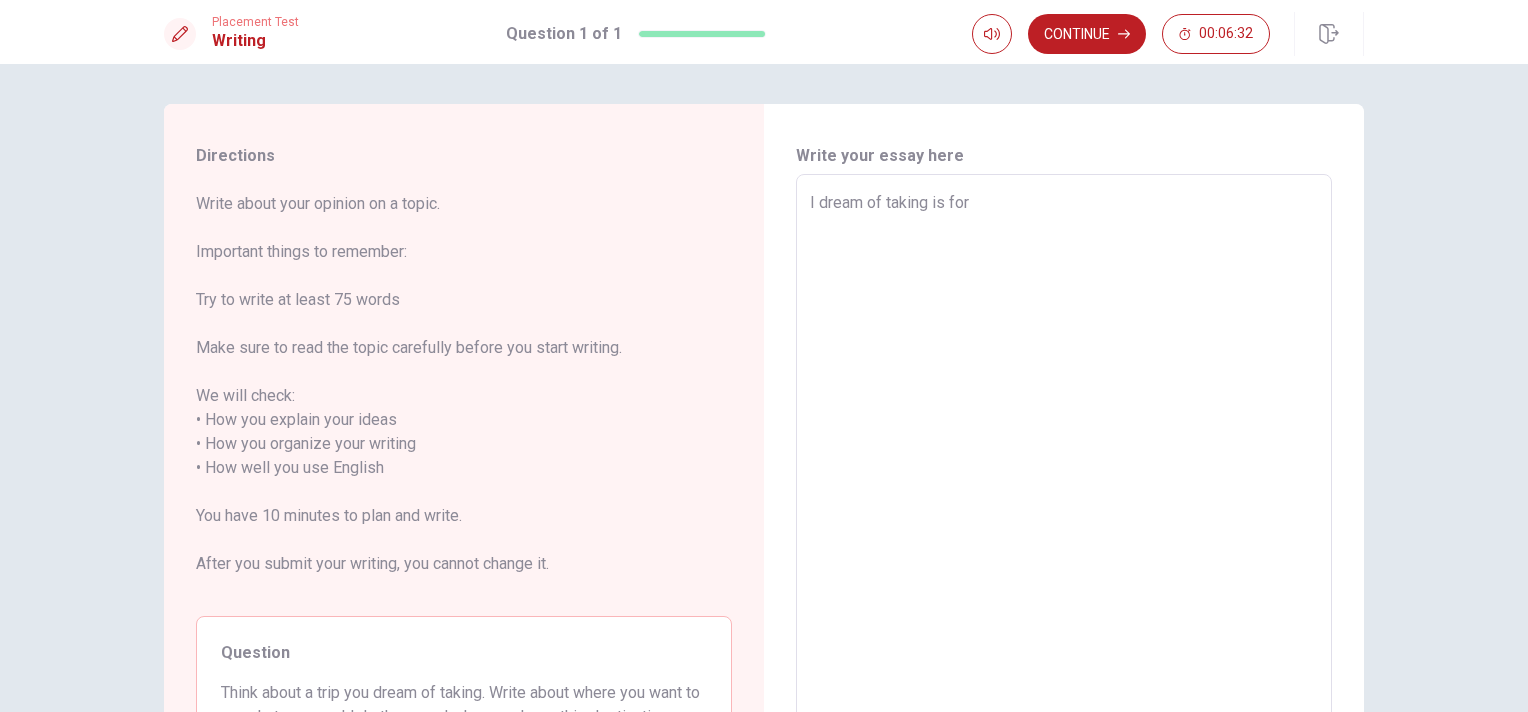 type on "I dream of taking is for o" 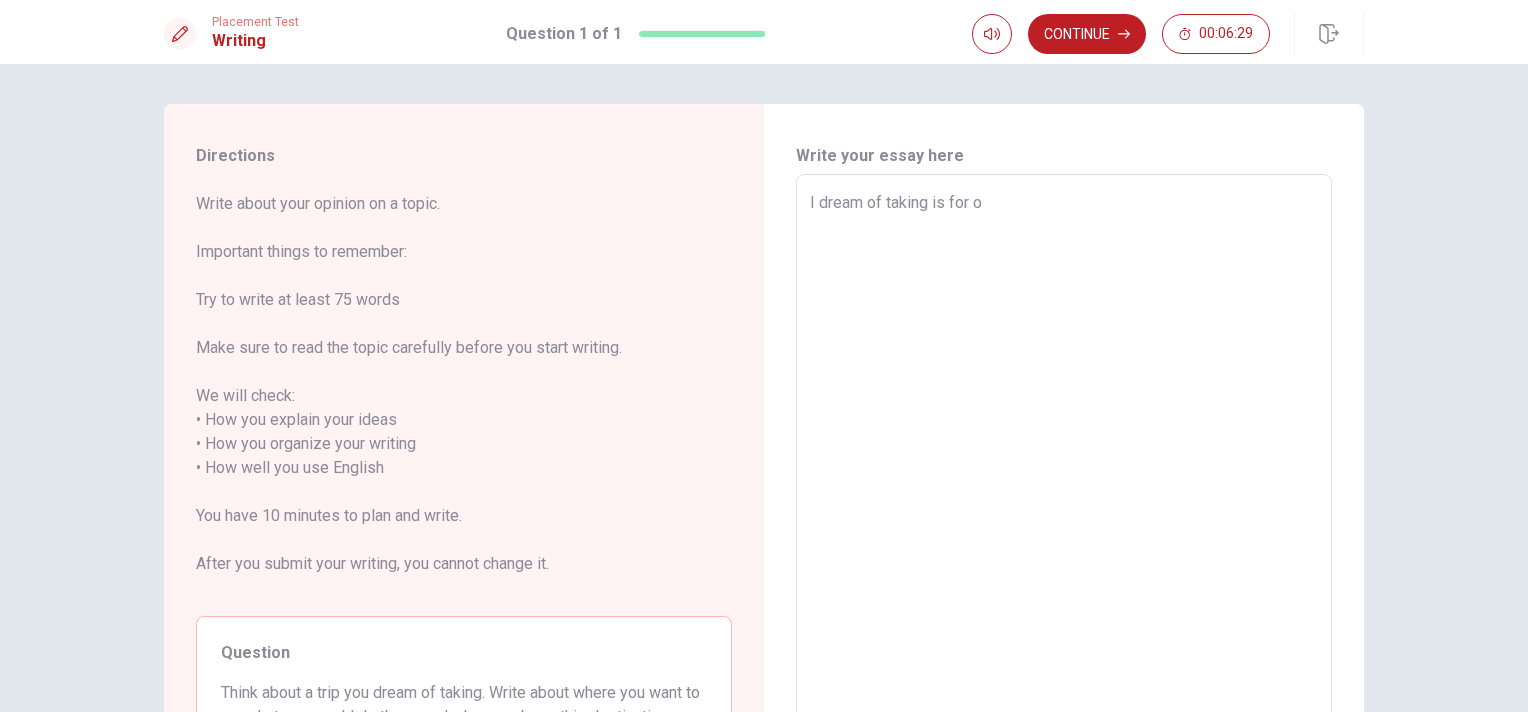 click on "I dream of taking is for o" at bounding box center (1064, 468) 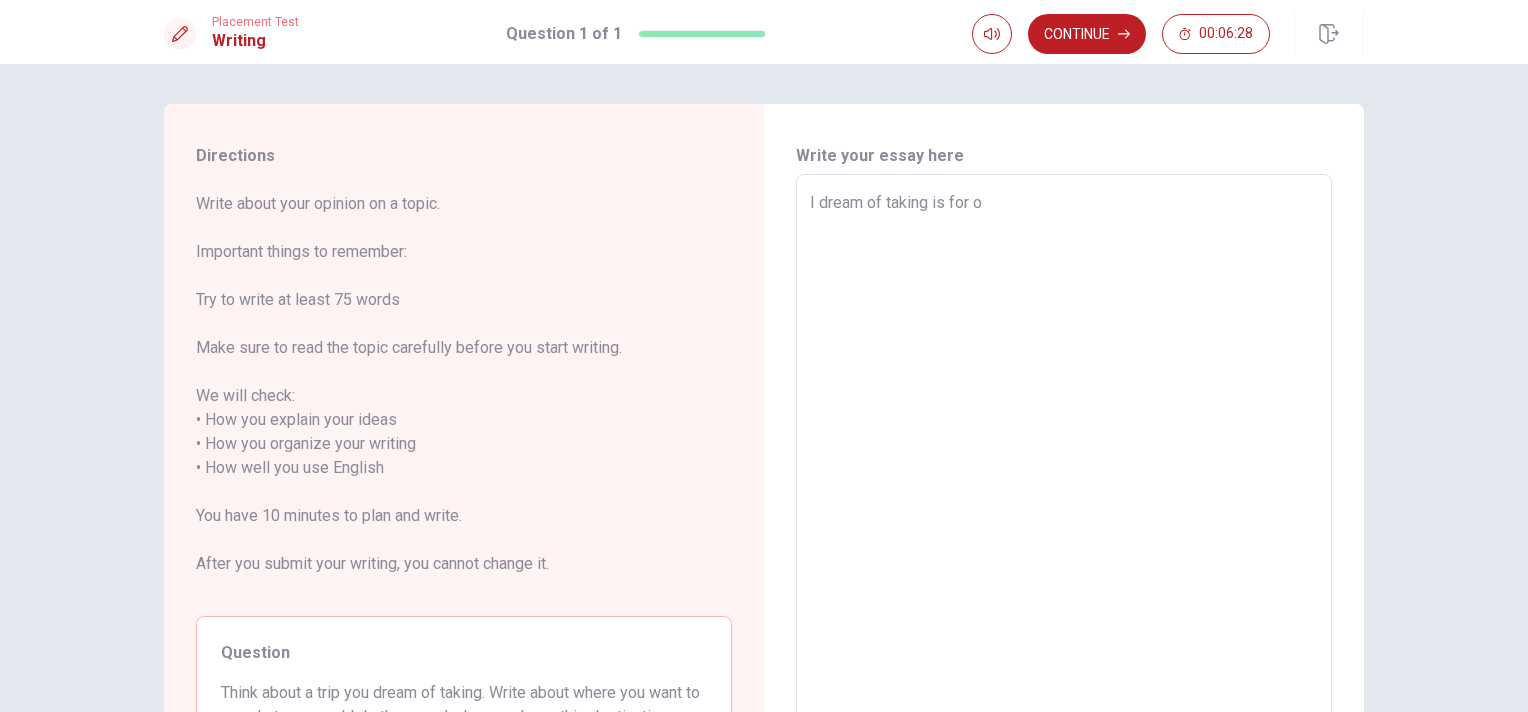 click on "I dream of taking is for o" at bounding box center (1064, 468) 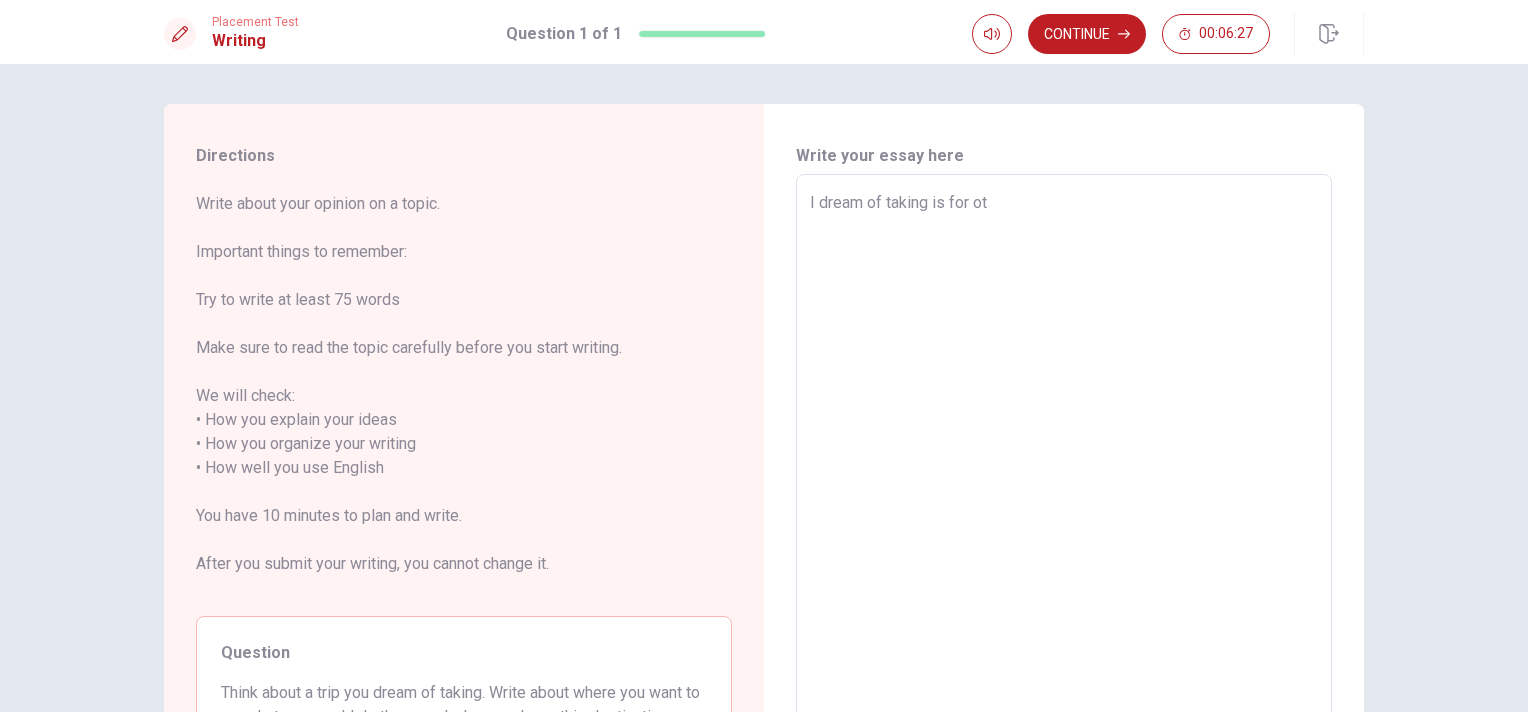 type on "x" 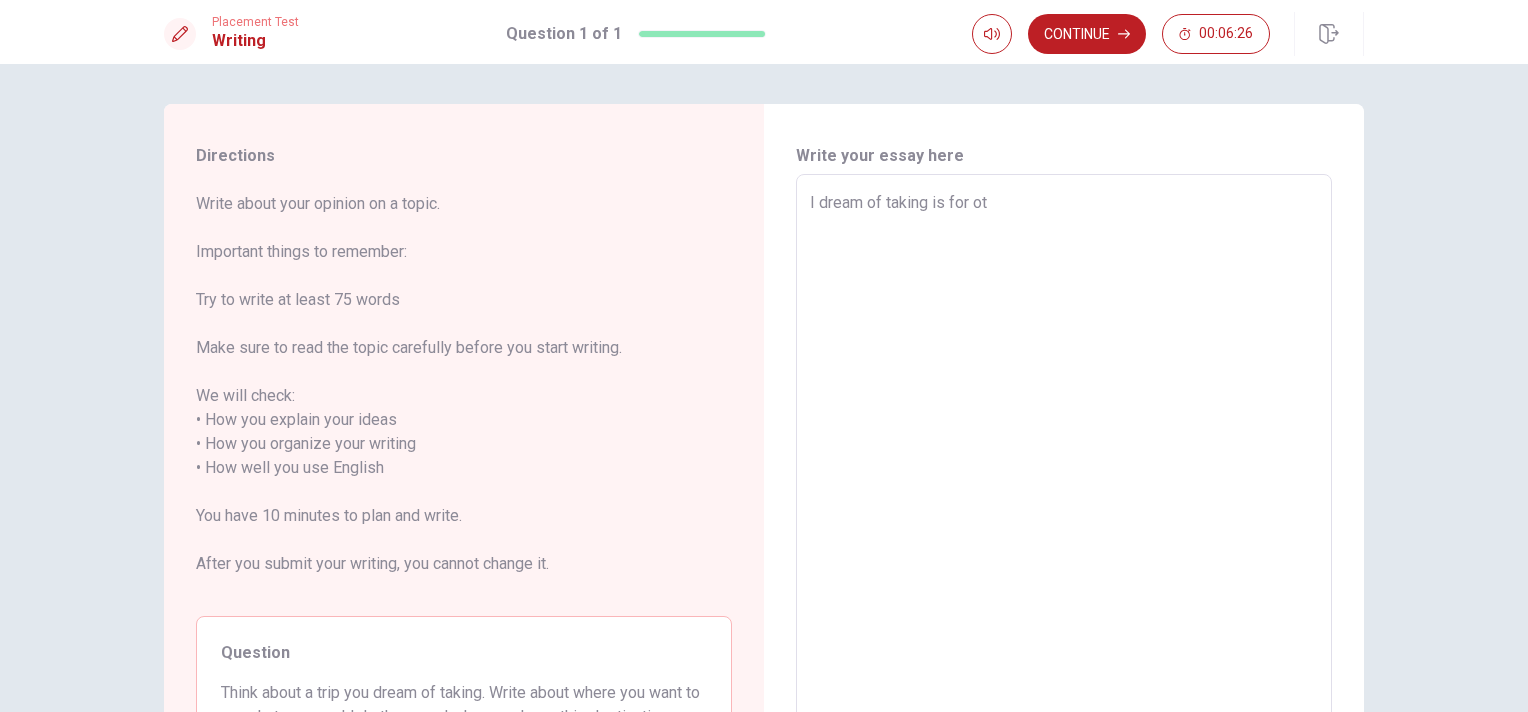 type on "I dream of taking is for ott" 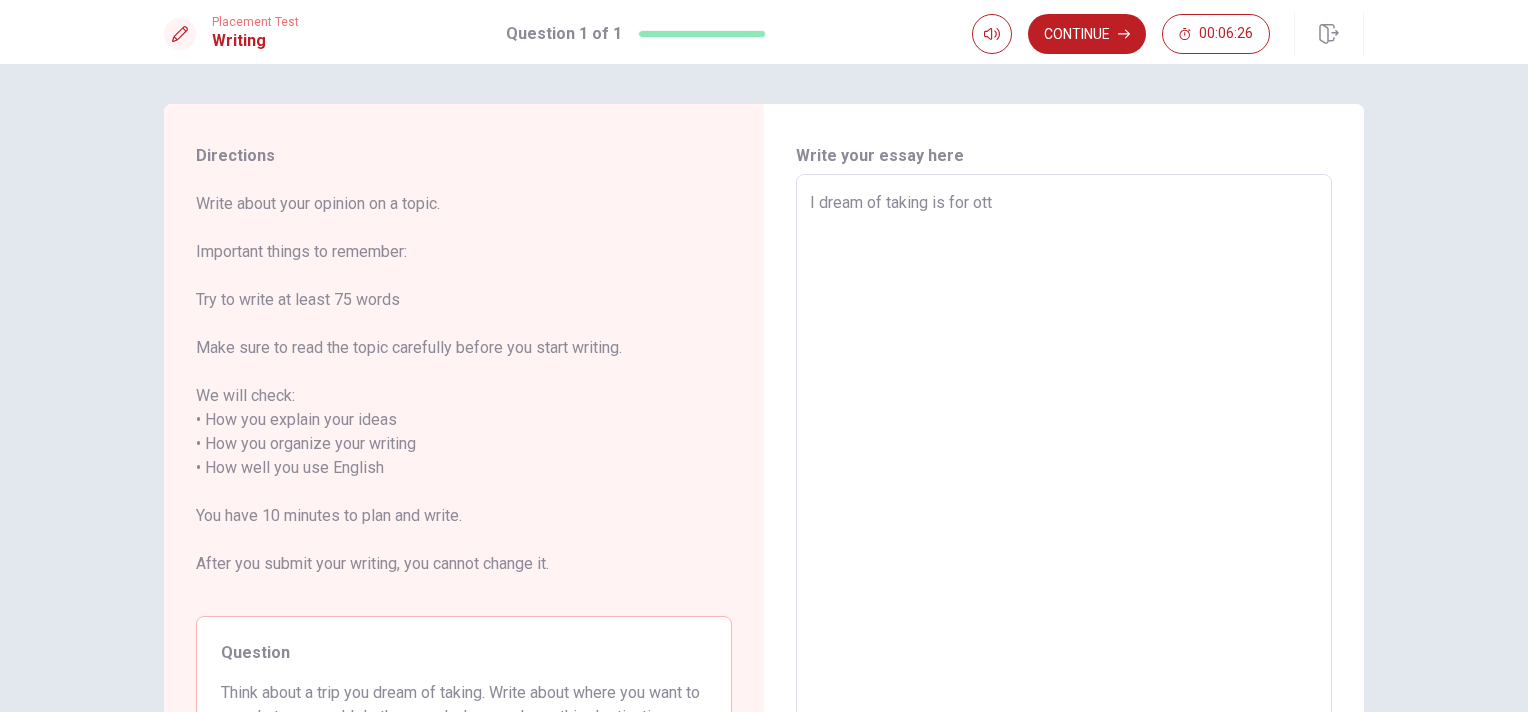 type on "x" 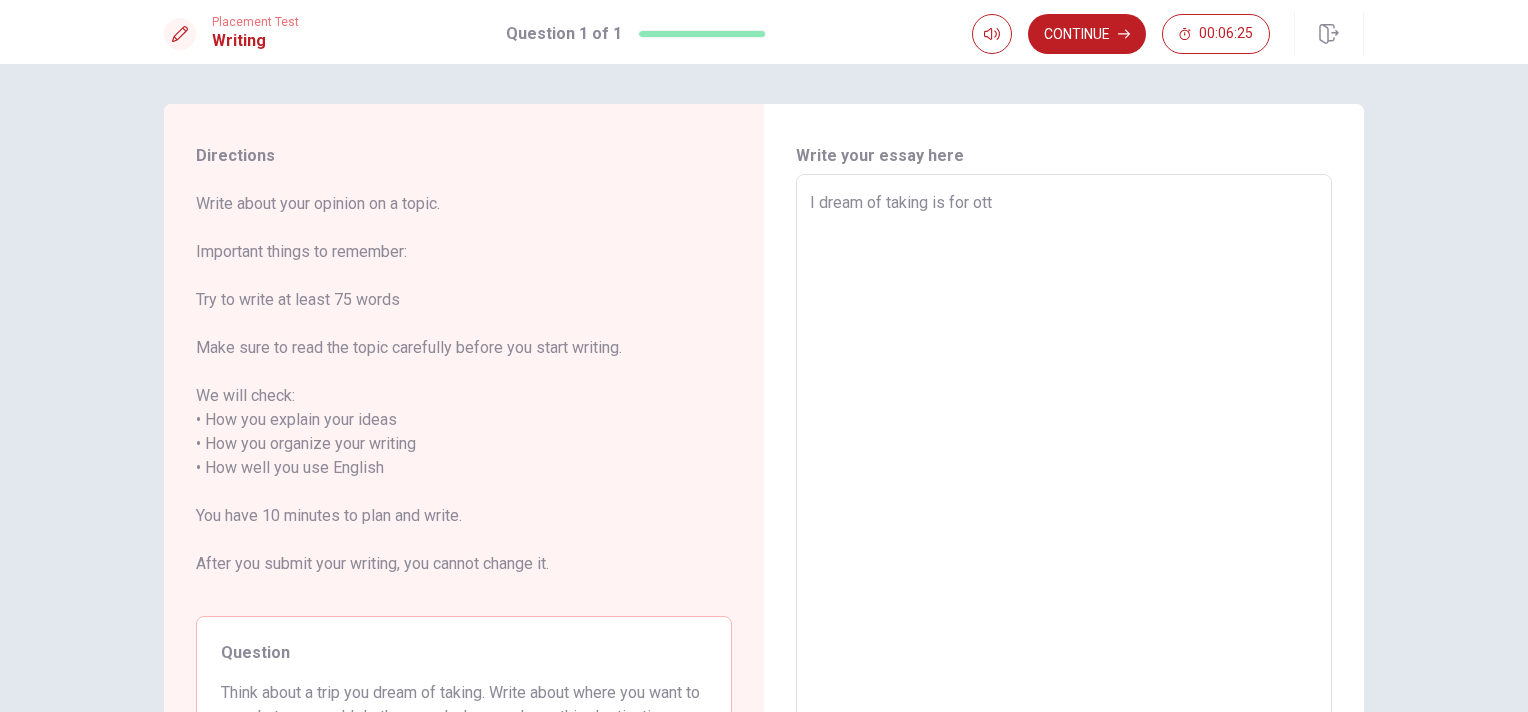 type on "I dream of taking is for otta" 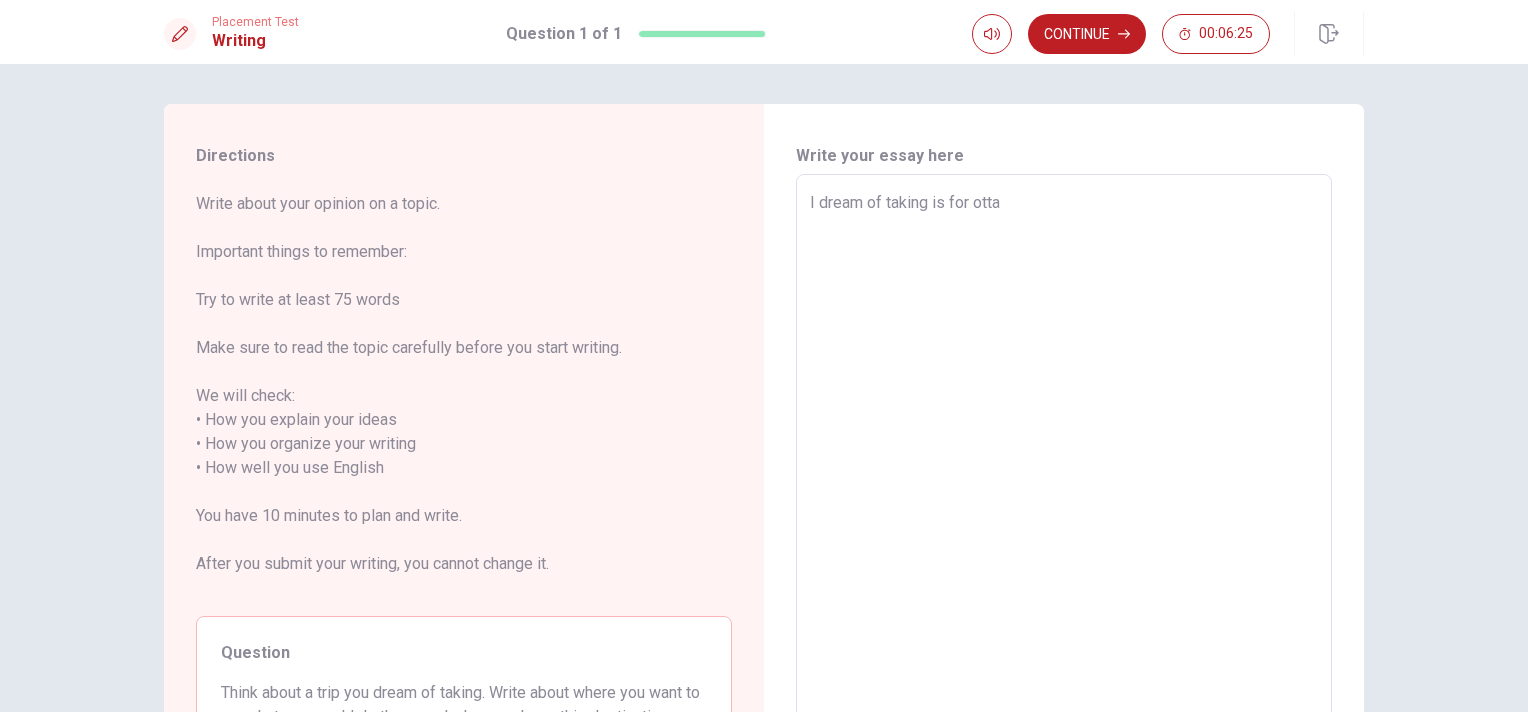 type on "x" 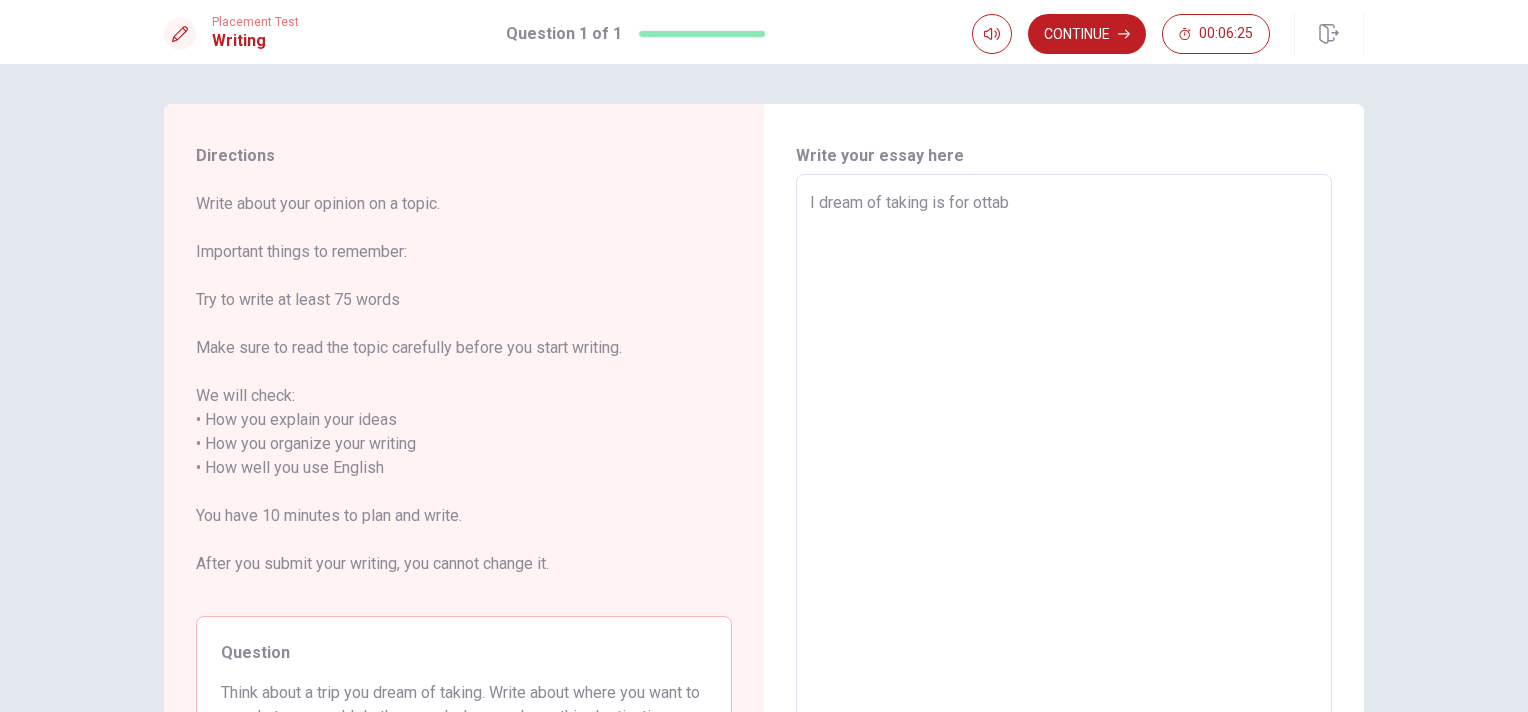 type on "x" 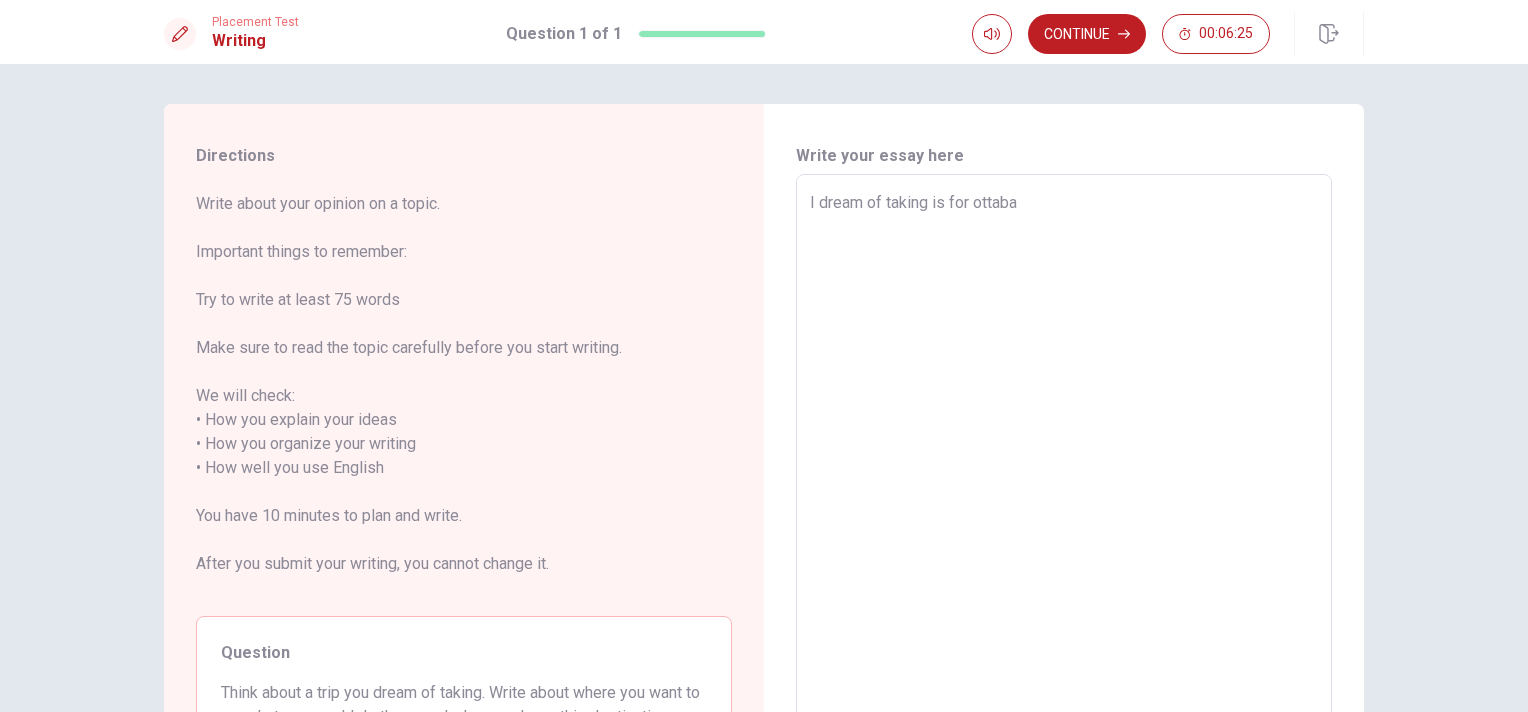 type on "x" 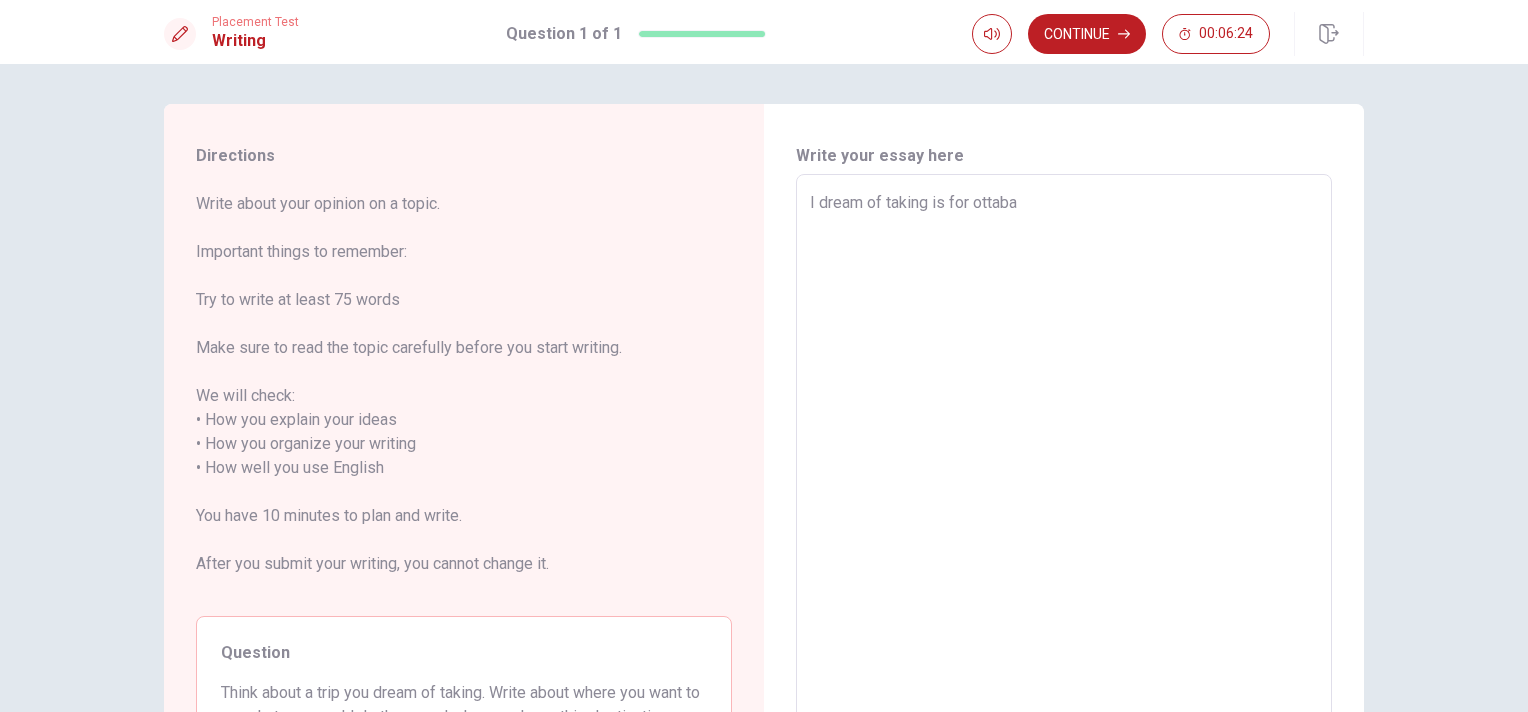 type on "I dream of taking is for ottab" 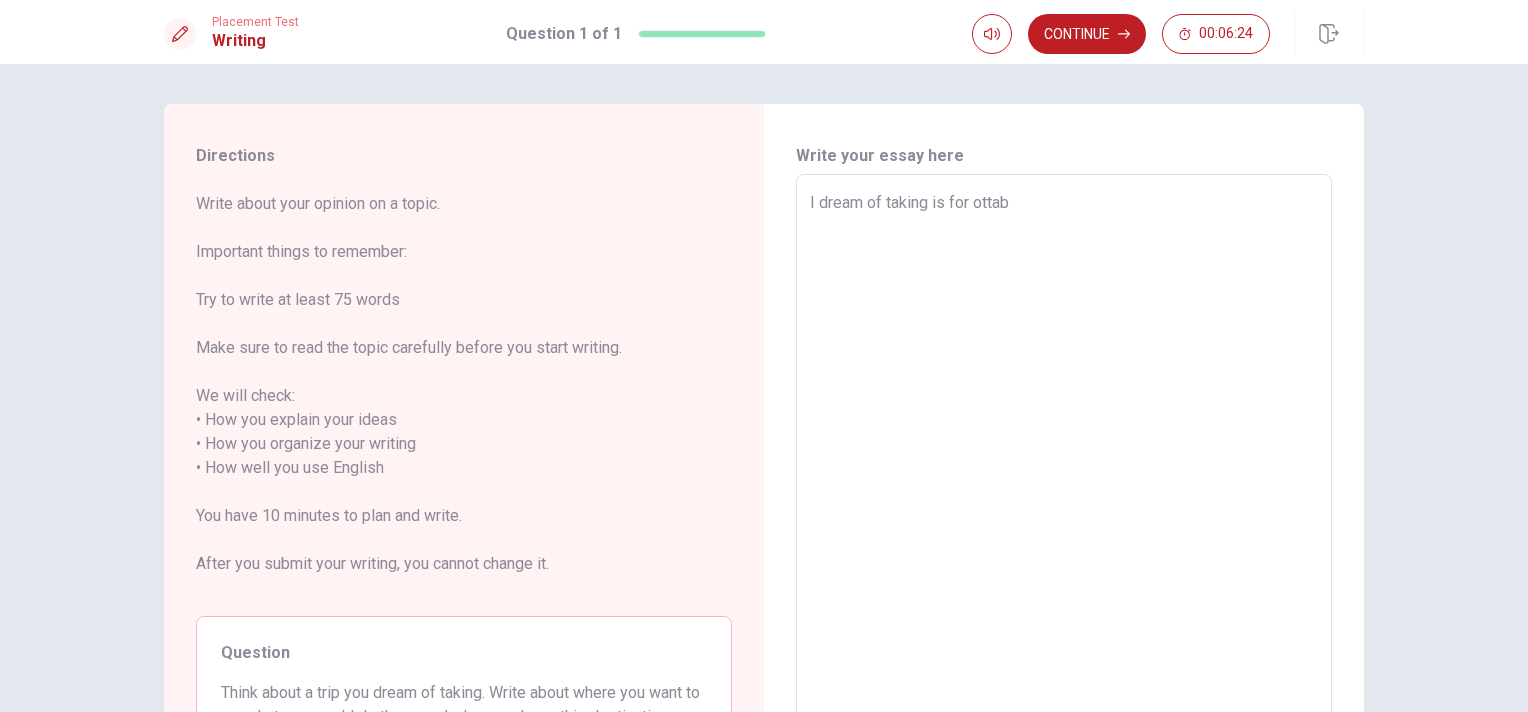 type on "x" 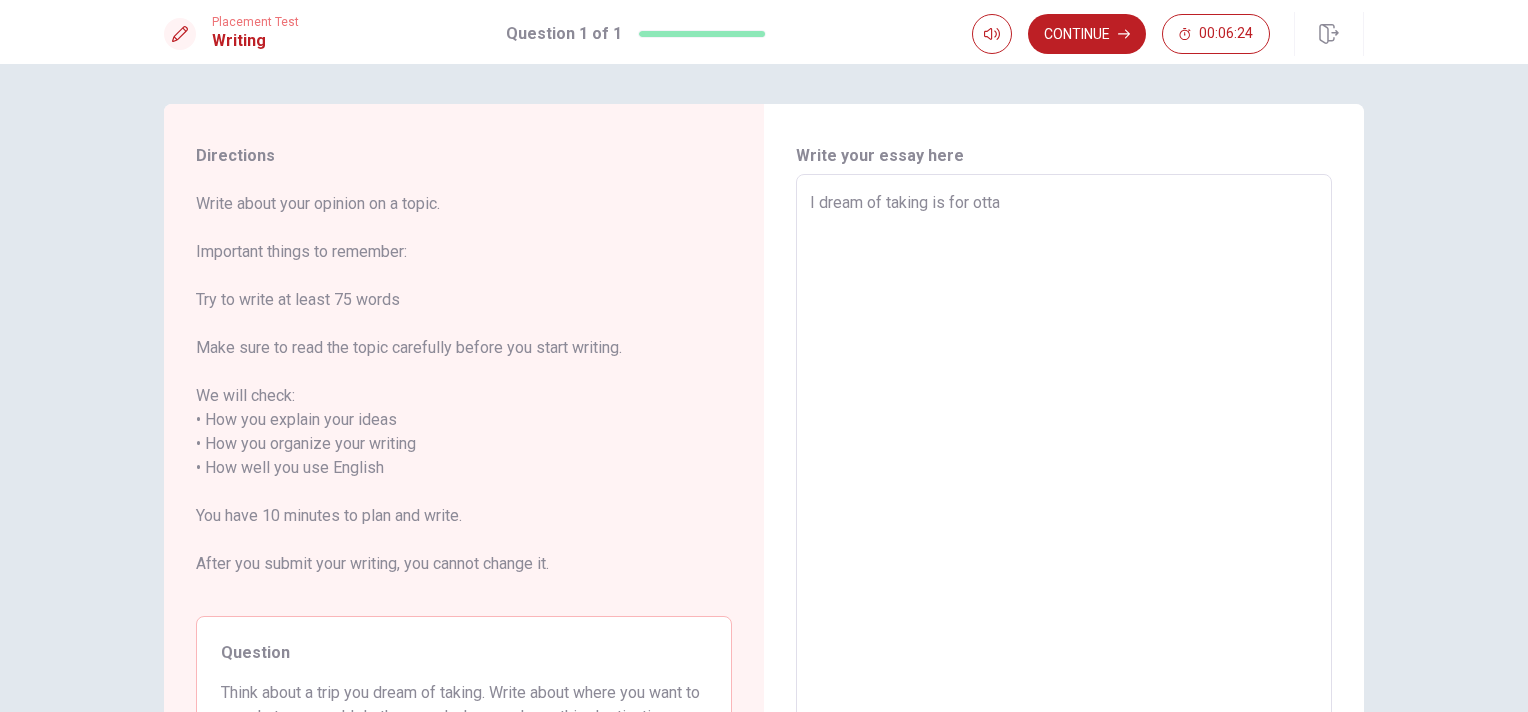type on "x" 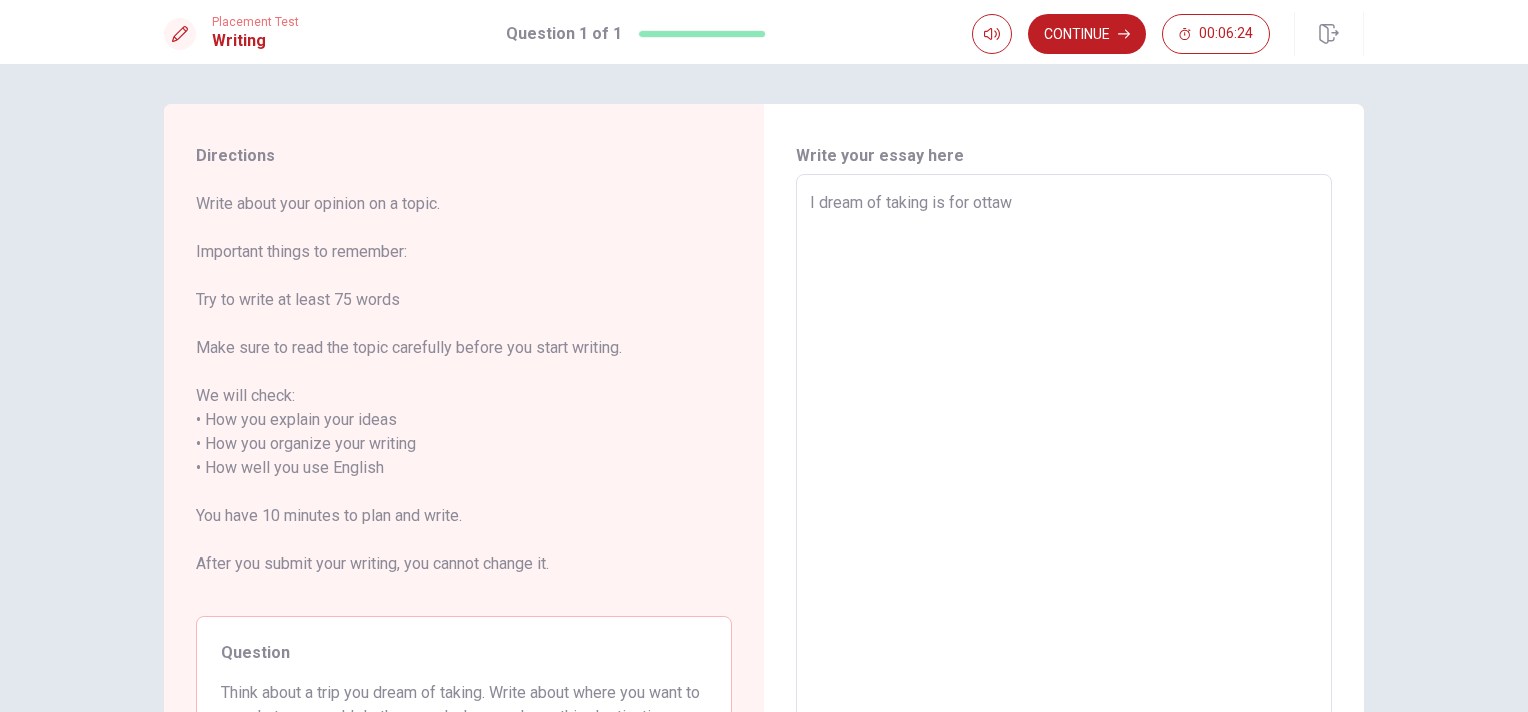 type on "I dream of taking is for ottawa" 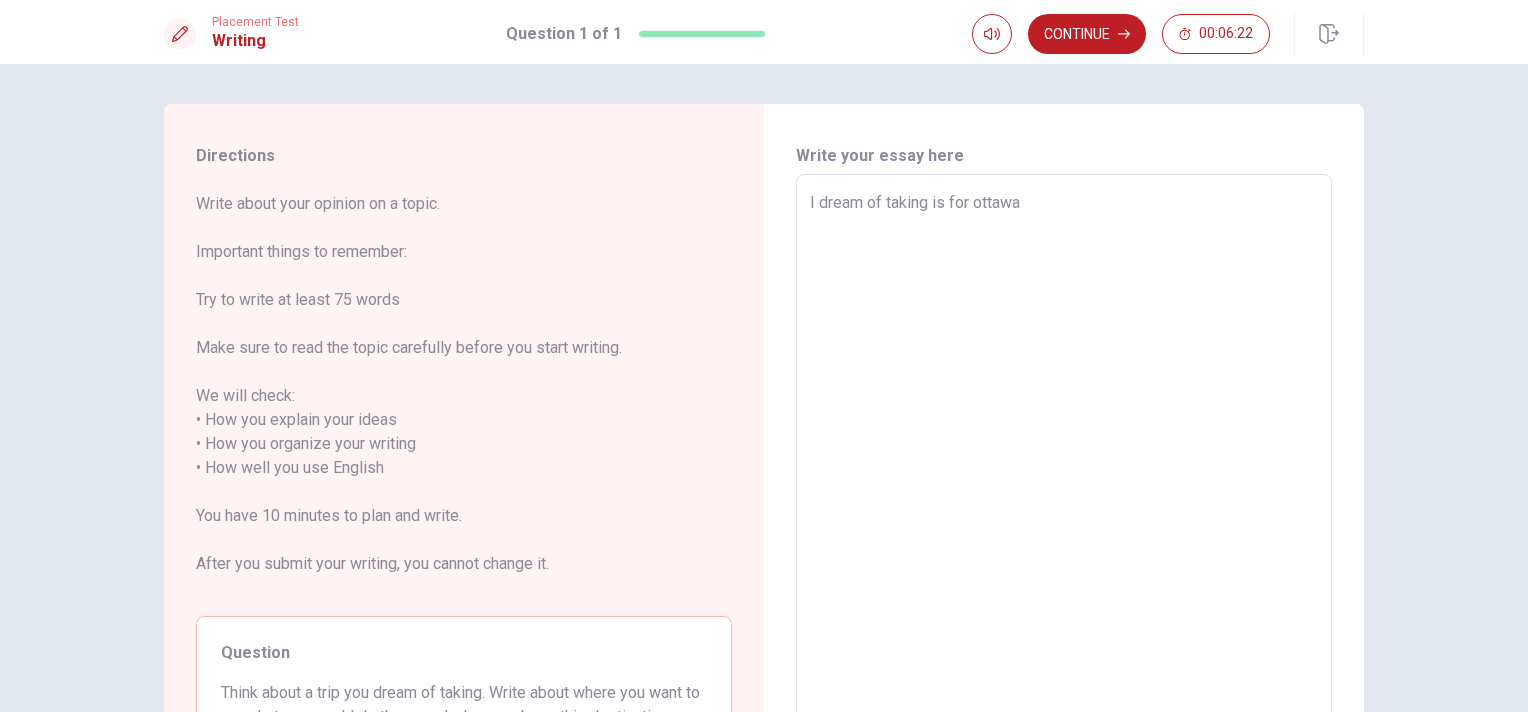 type on "x" 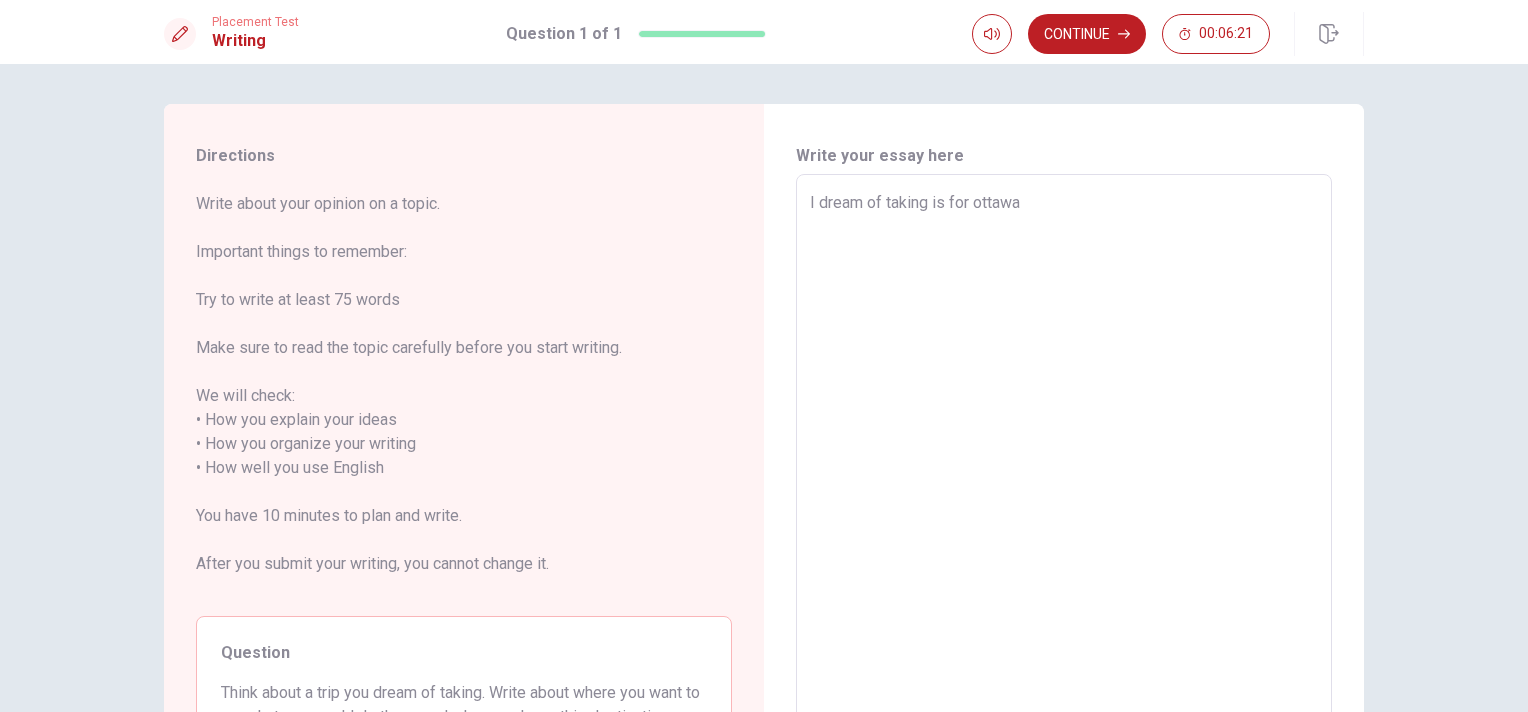 type on "I dream of taking is for ottaw" 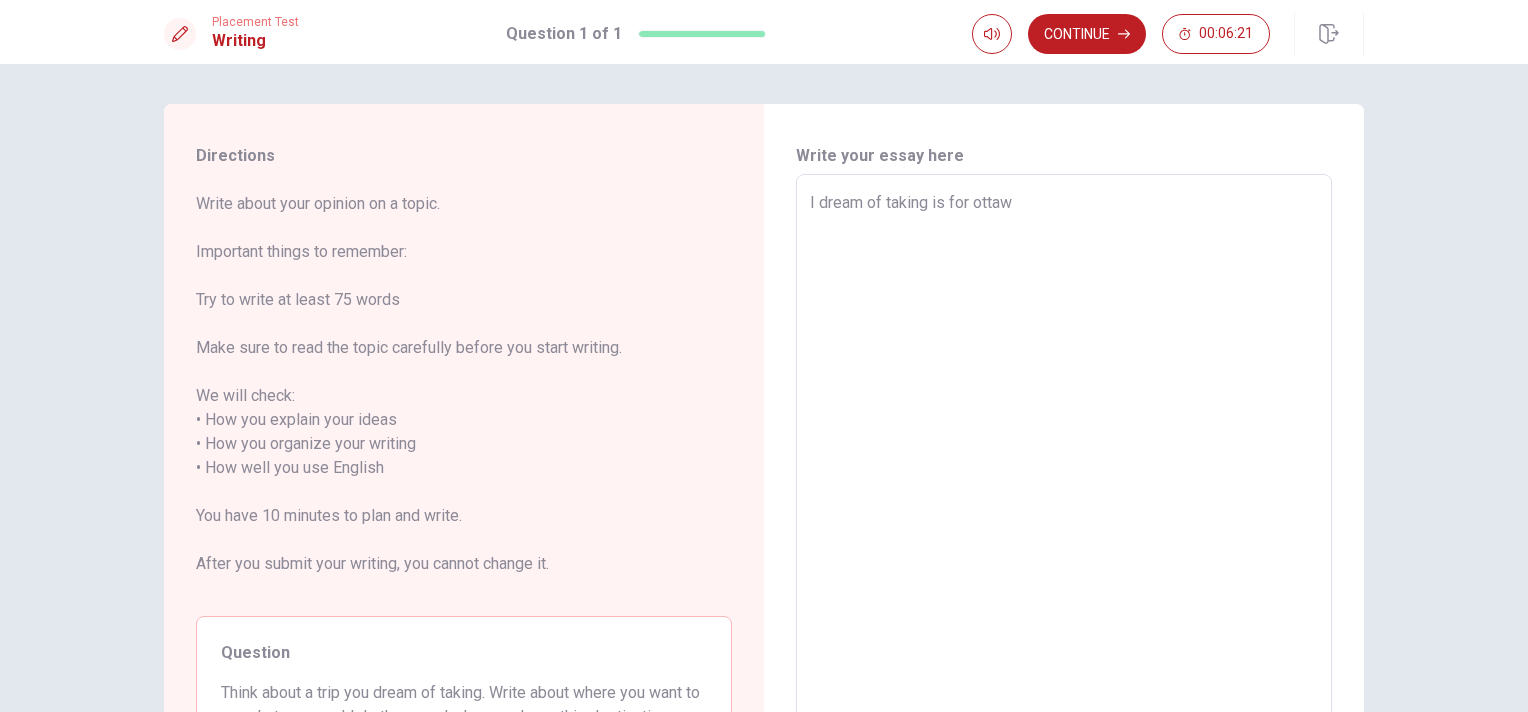 type on "x" 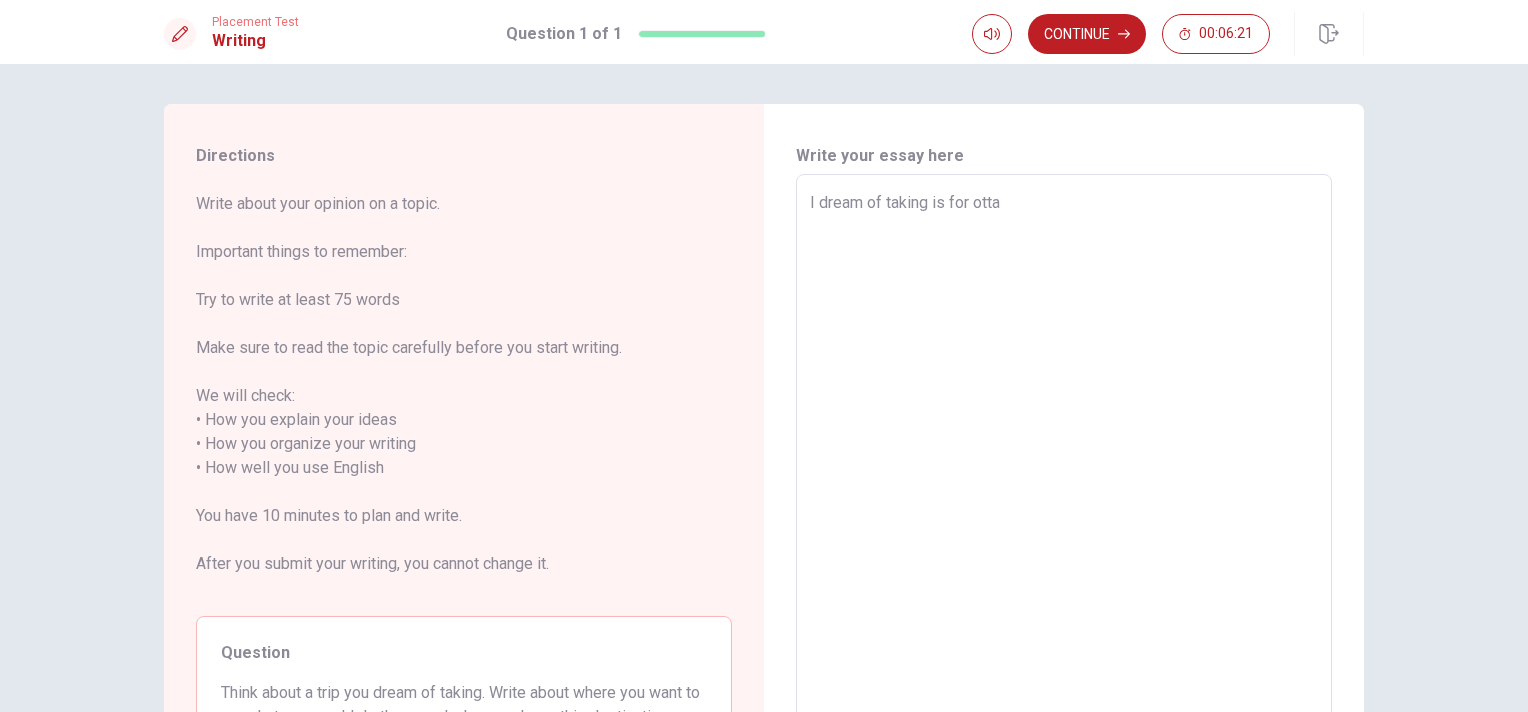 type on "x" 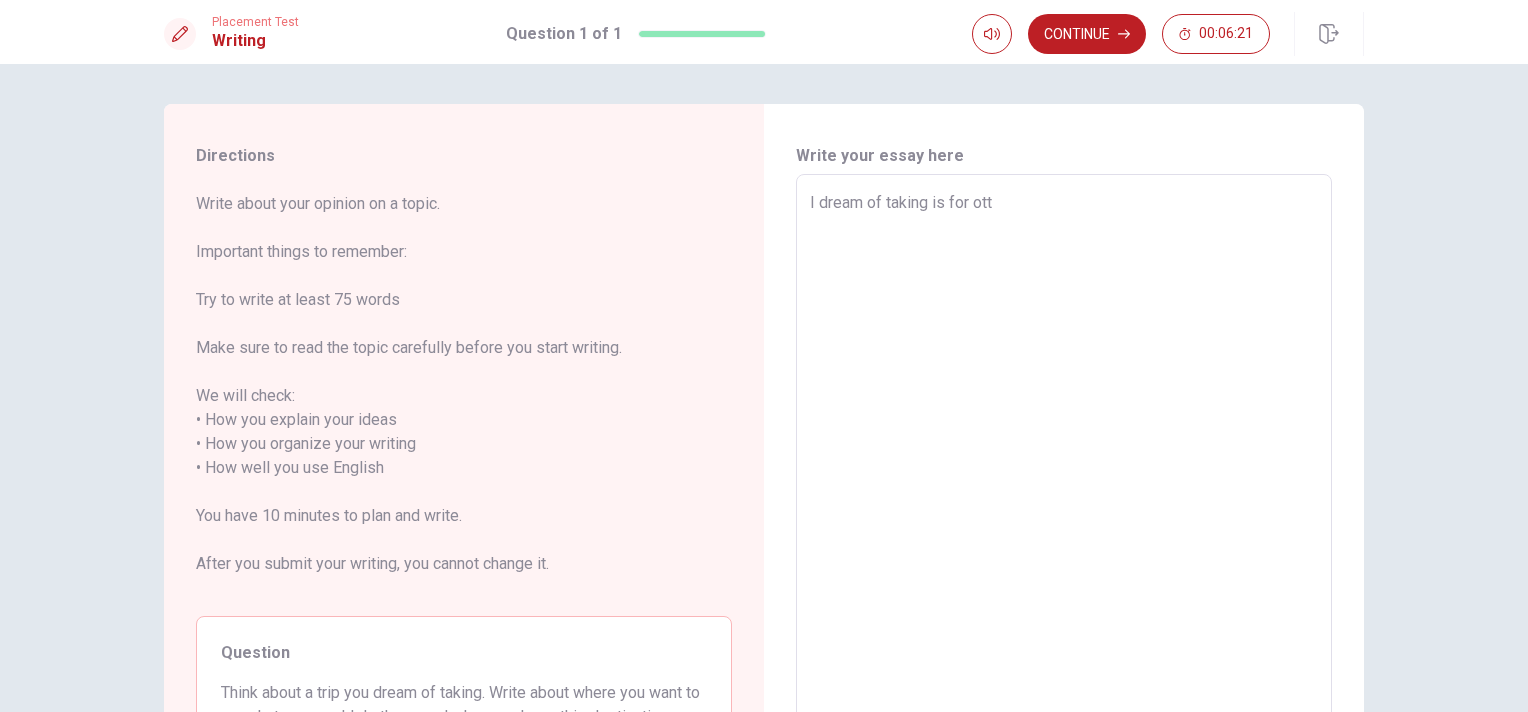 type on "x" 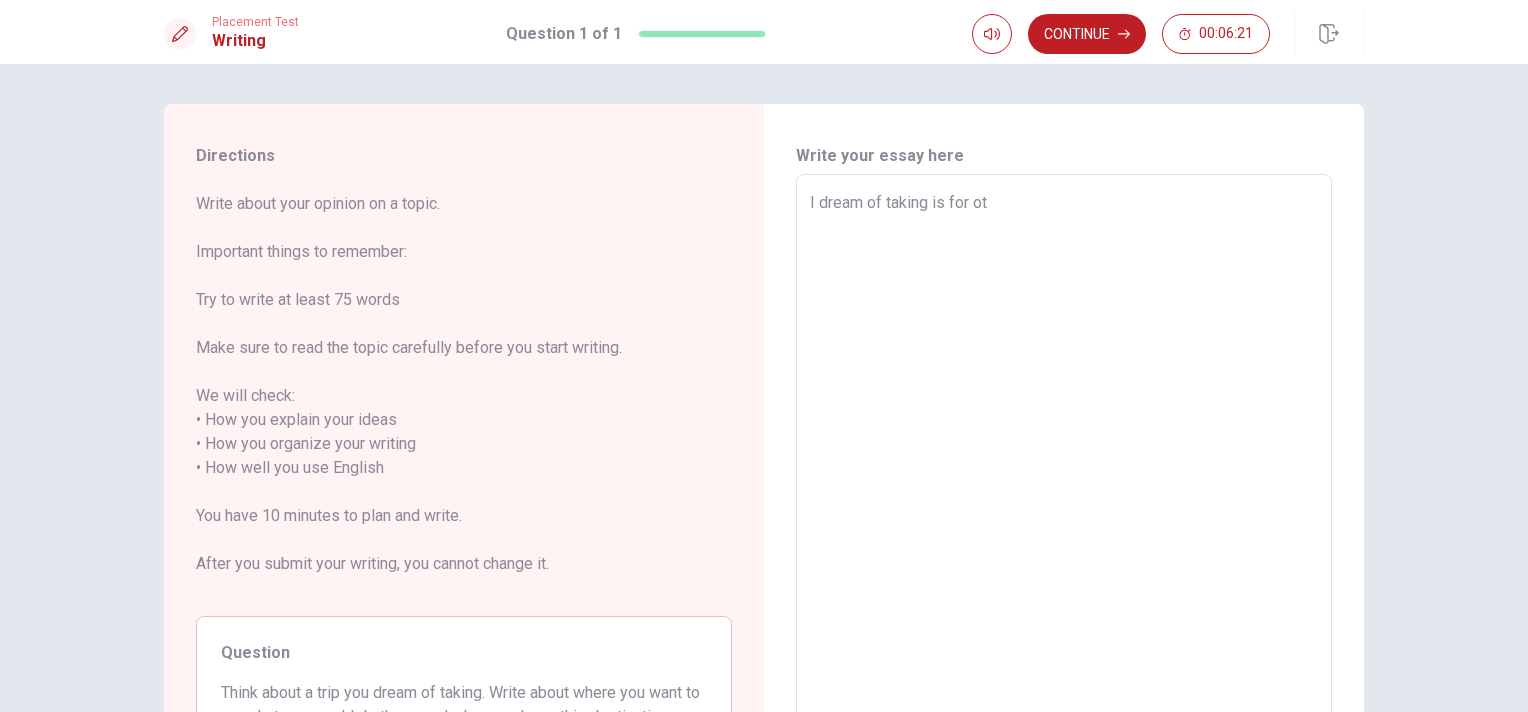 type on "x" 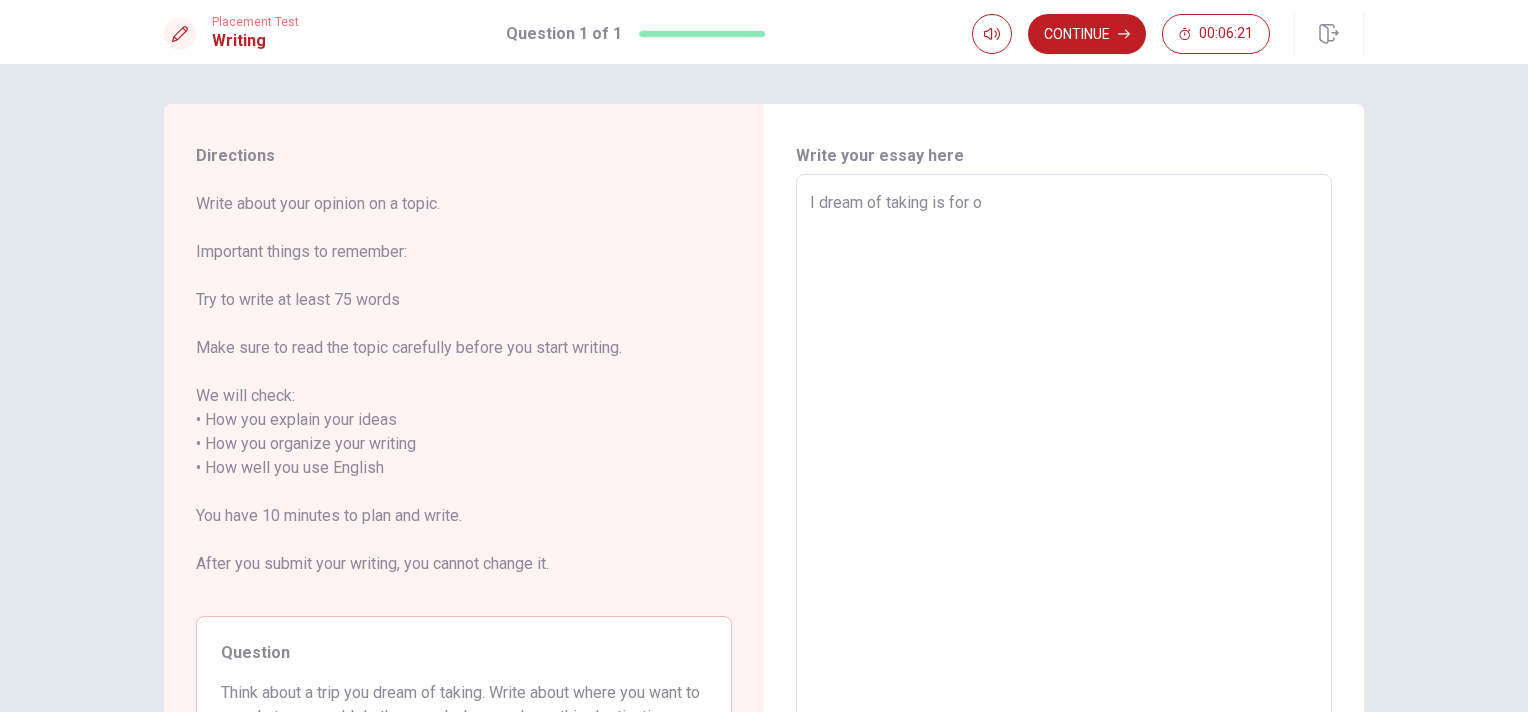 type on "x" 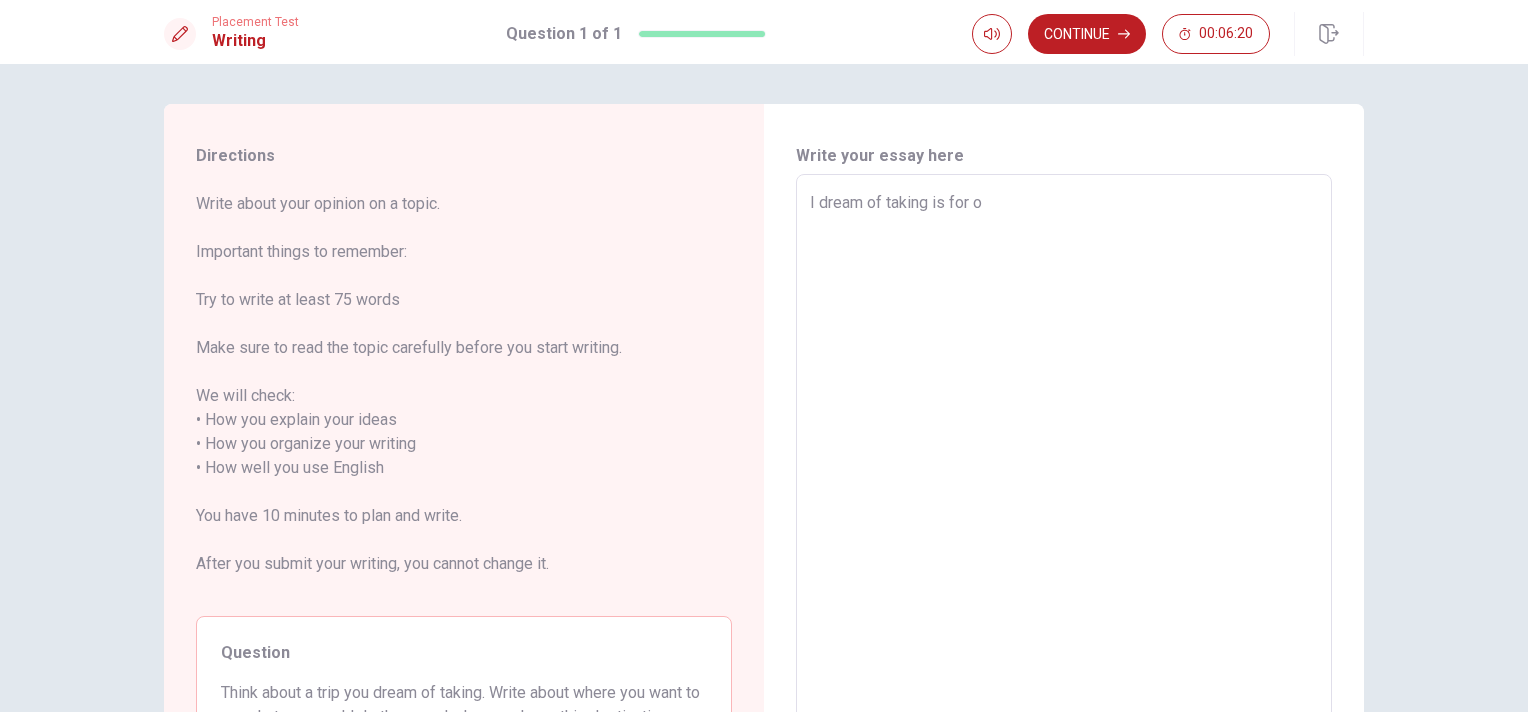 type on "I dream of taking is for" 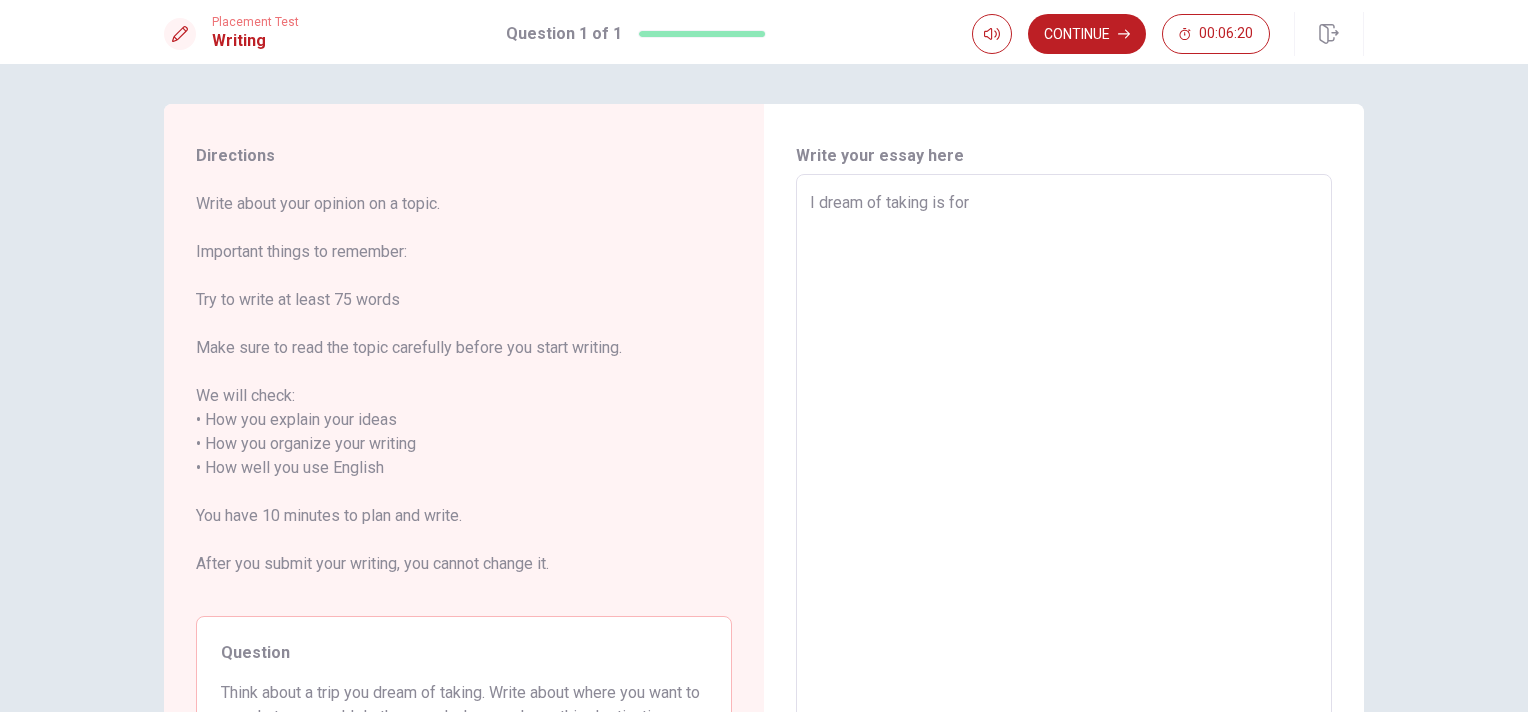type on "x" 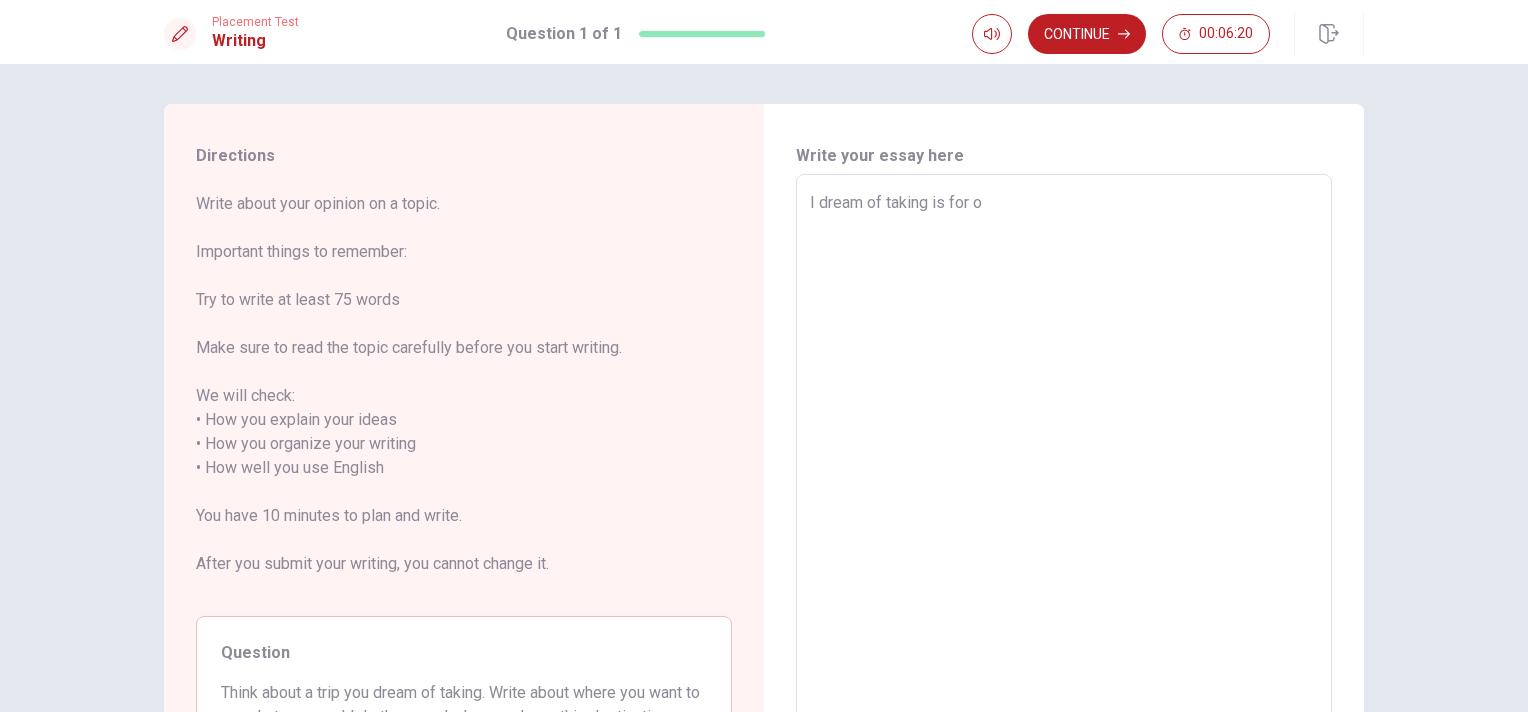 type on "x" 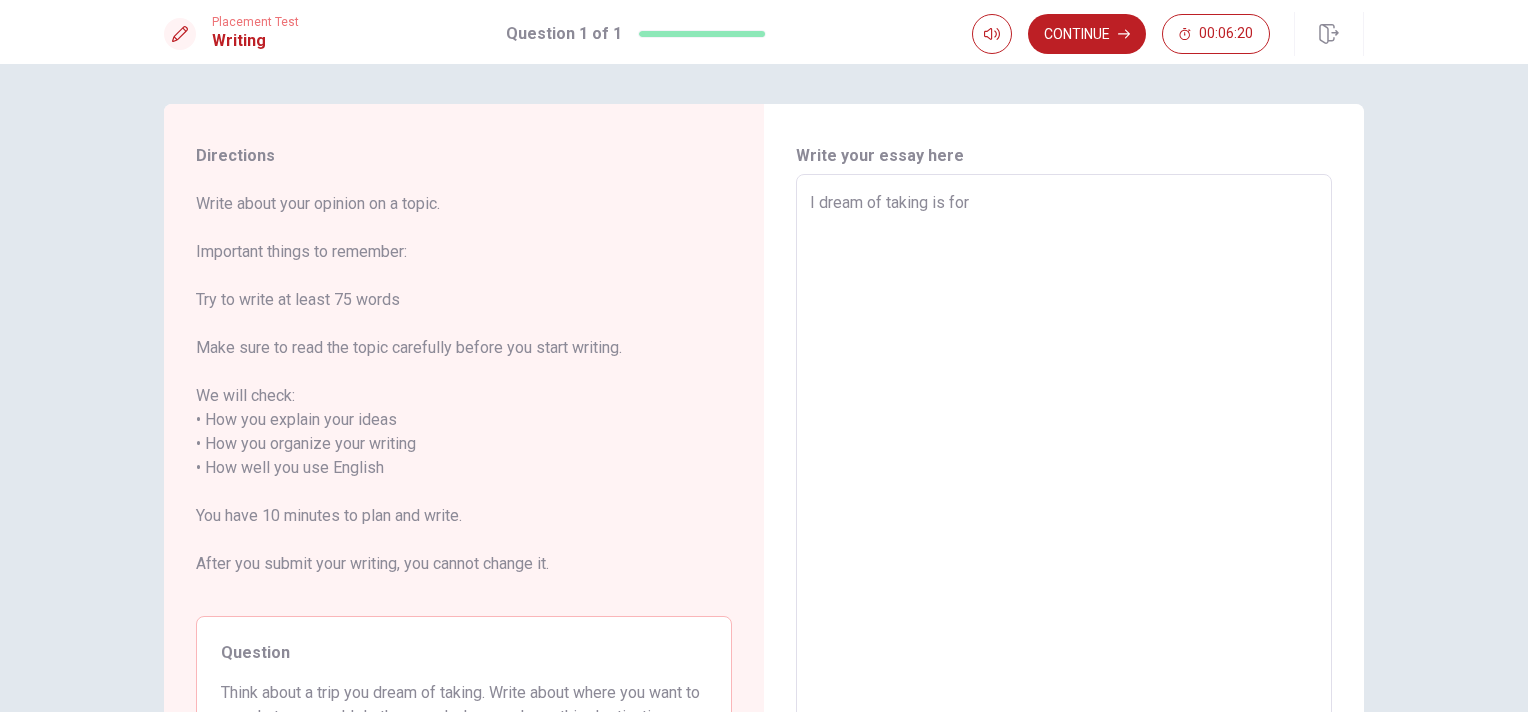 type on "x" 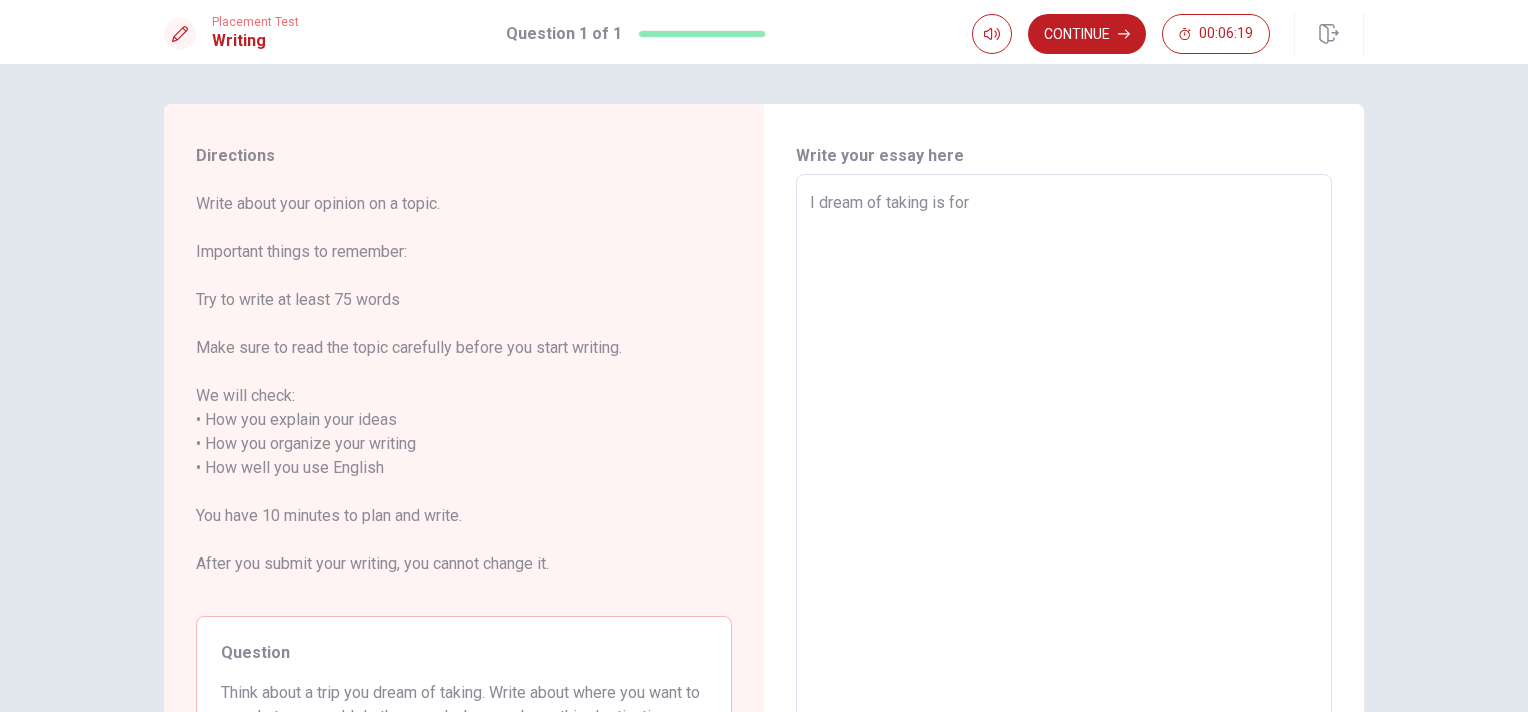 type on "I dream of taking is for O" 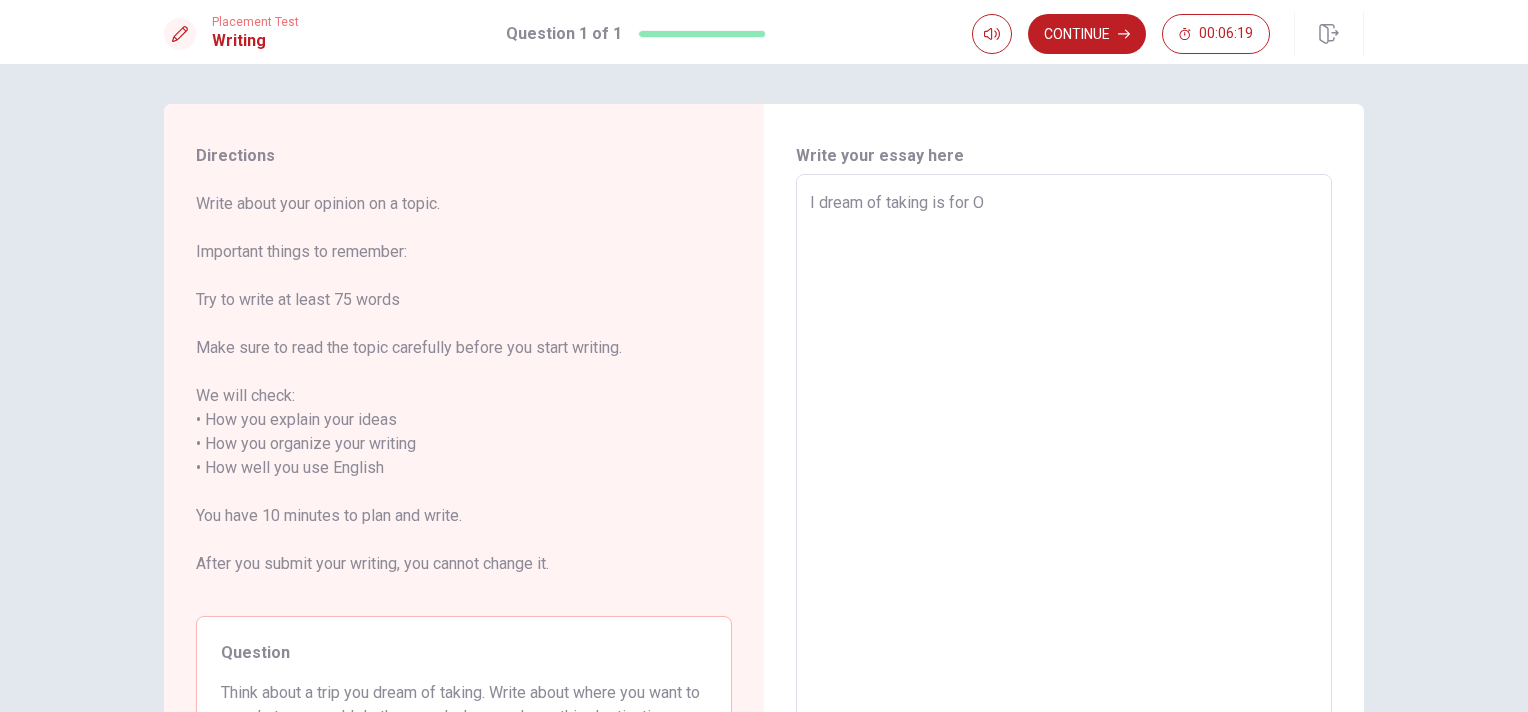 type on "x" 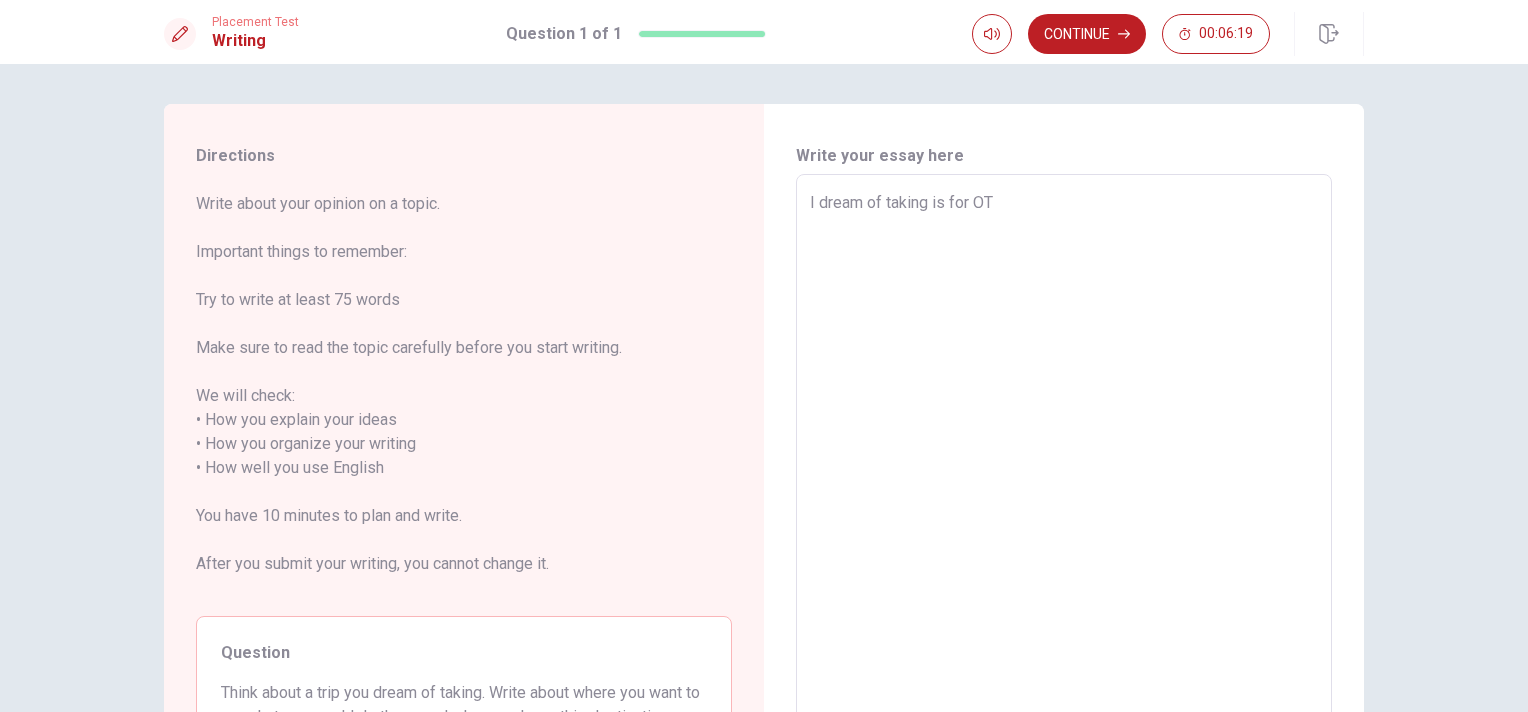 type on "x" 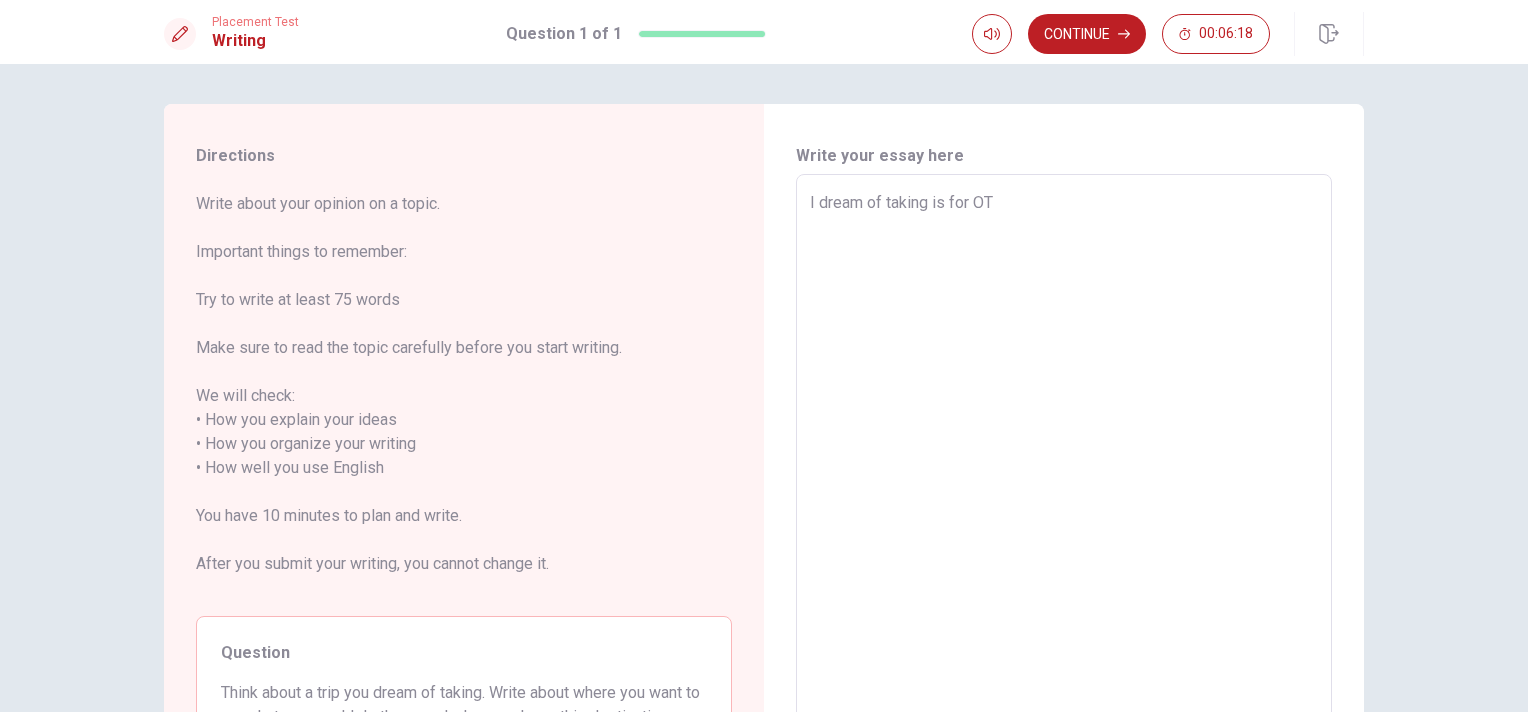 type on "I dream of taking is for OTT" 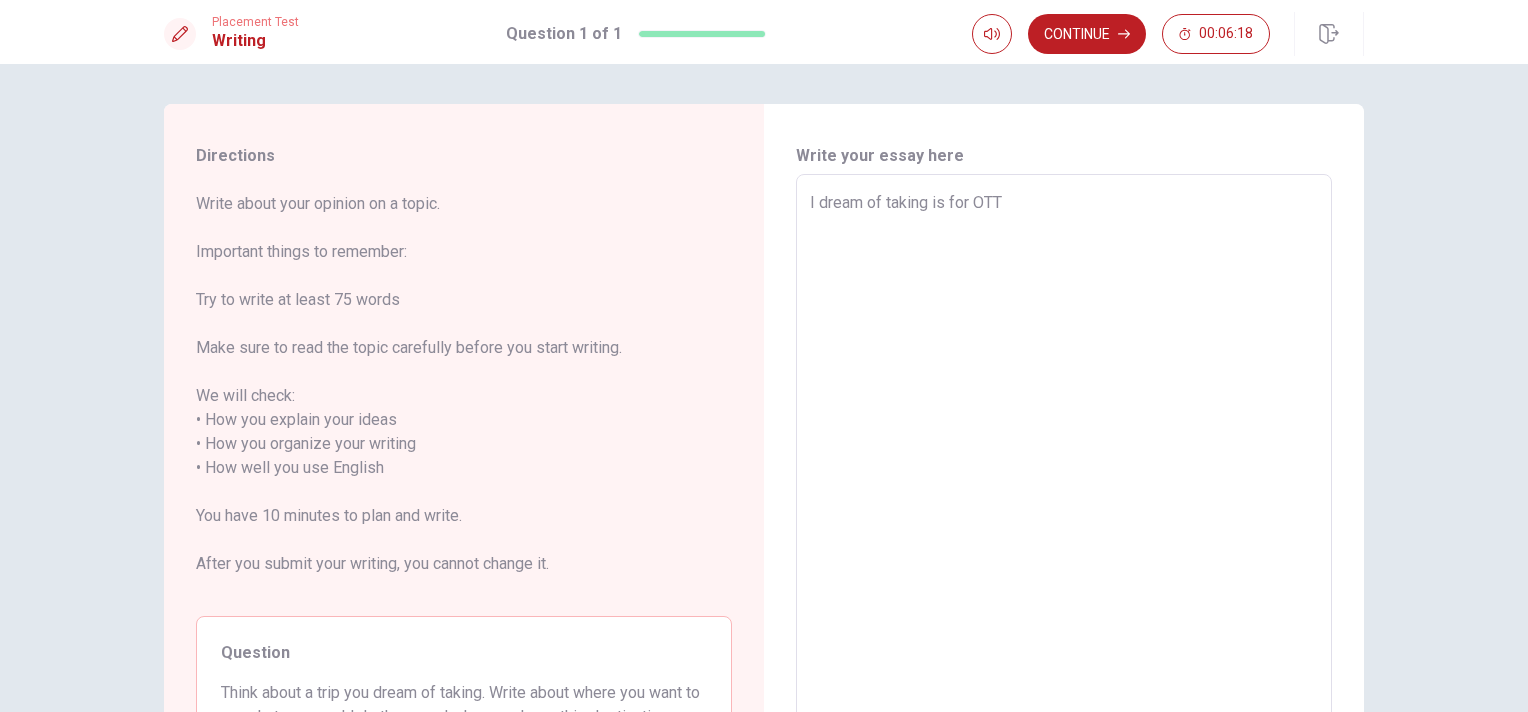 type on "x" 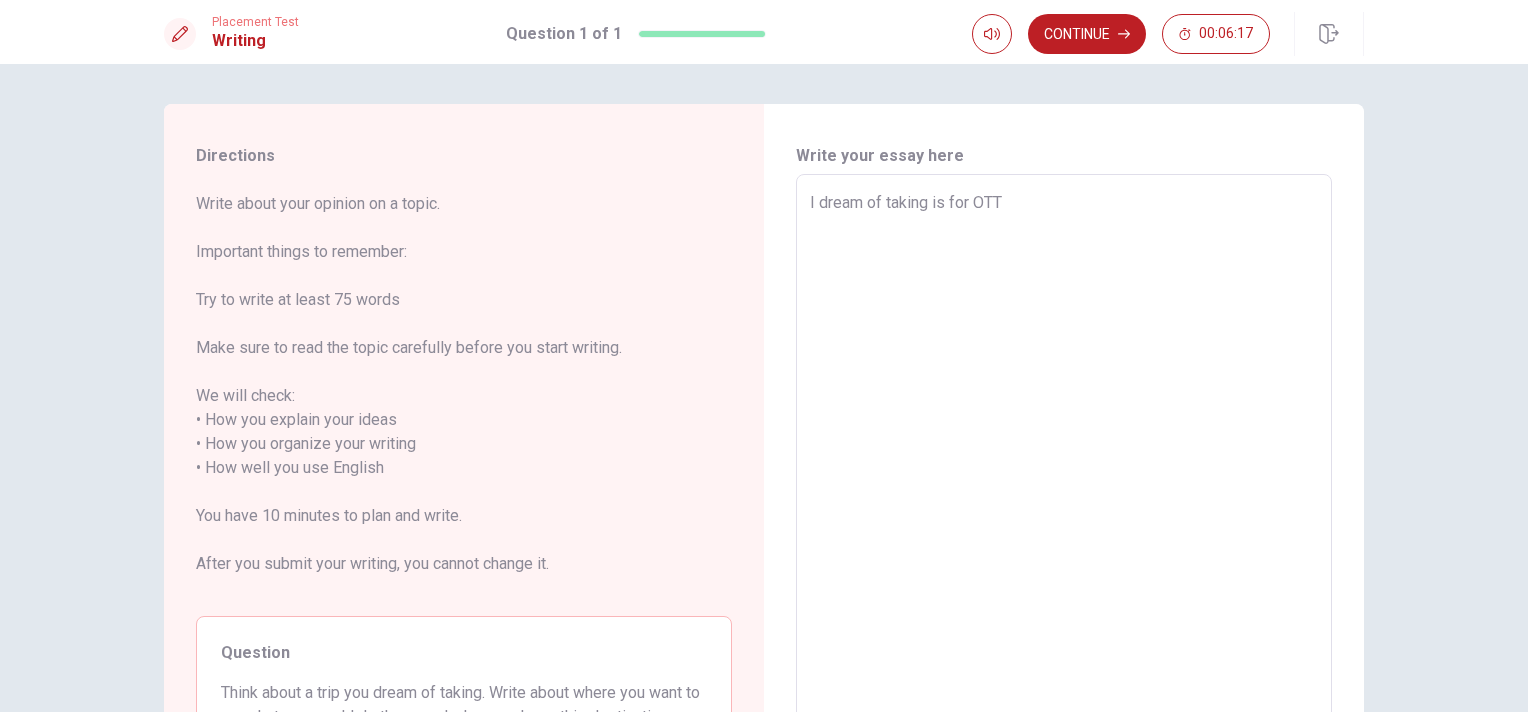 type on "I dream of taking is for OT" 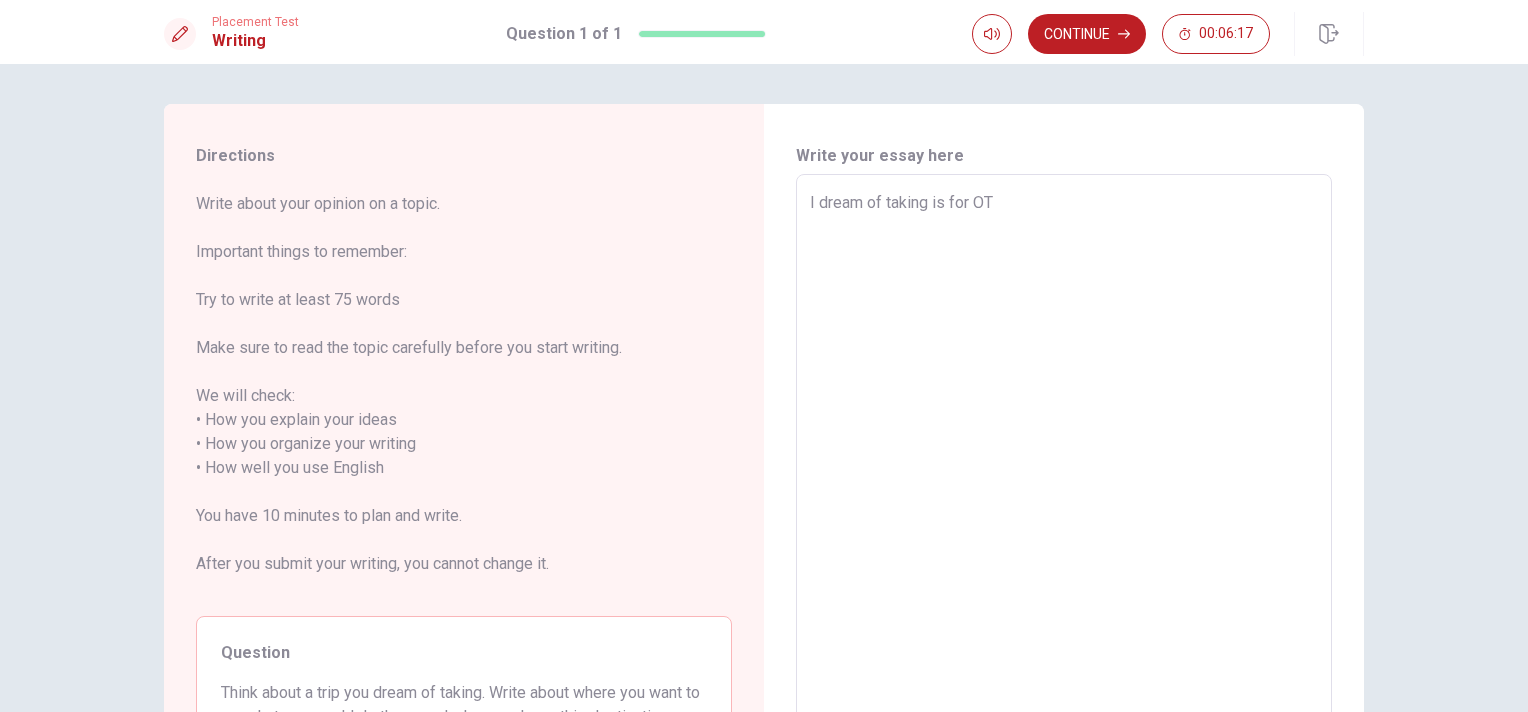 type on "x" 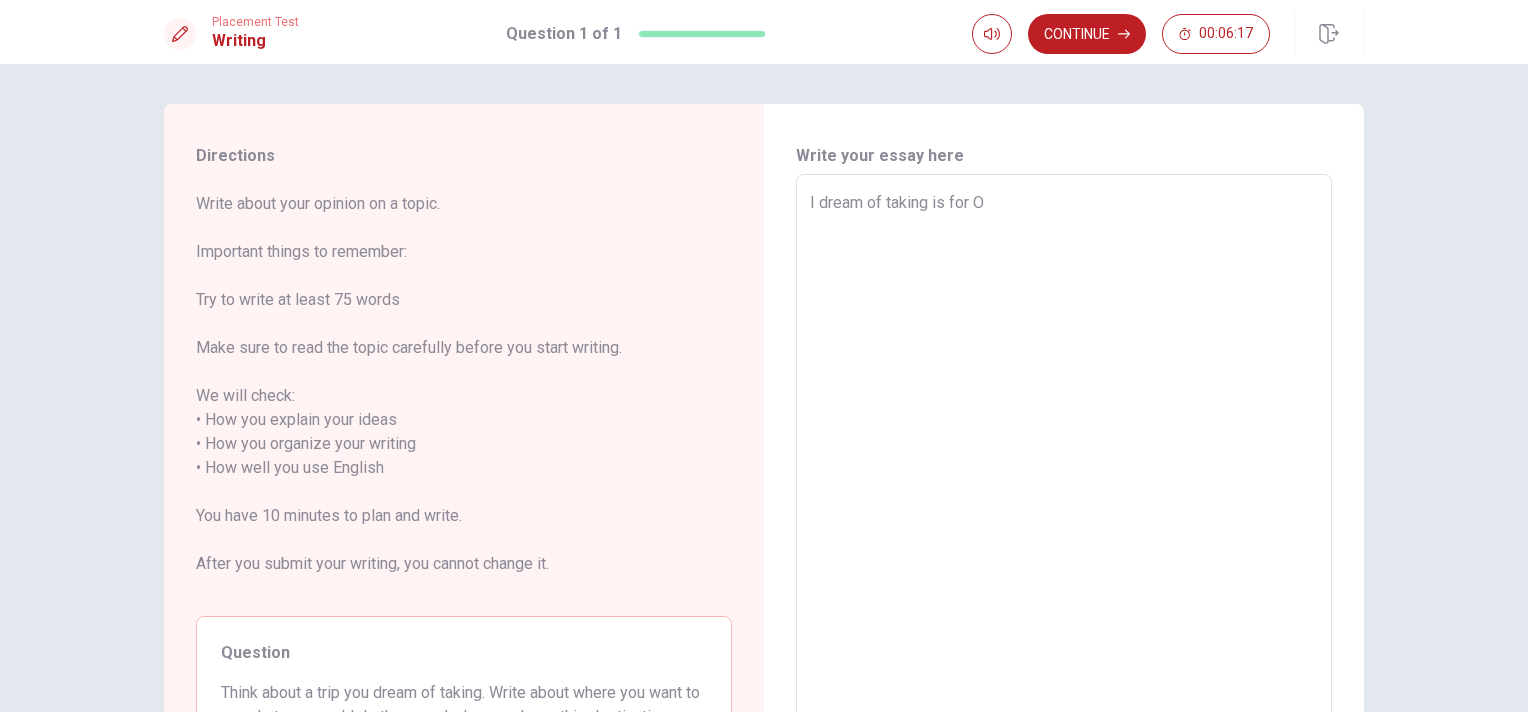 type on "x" 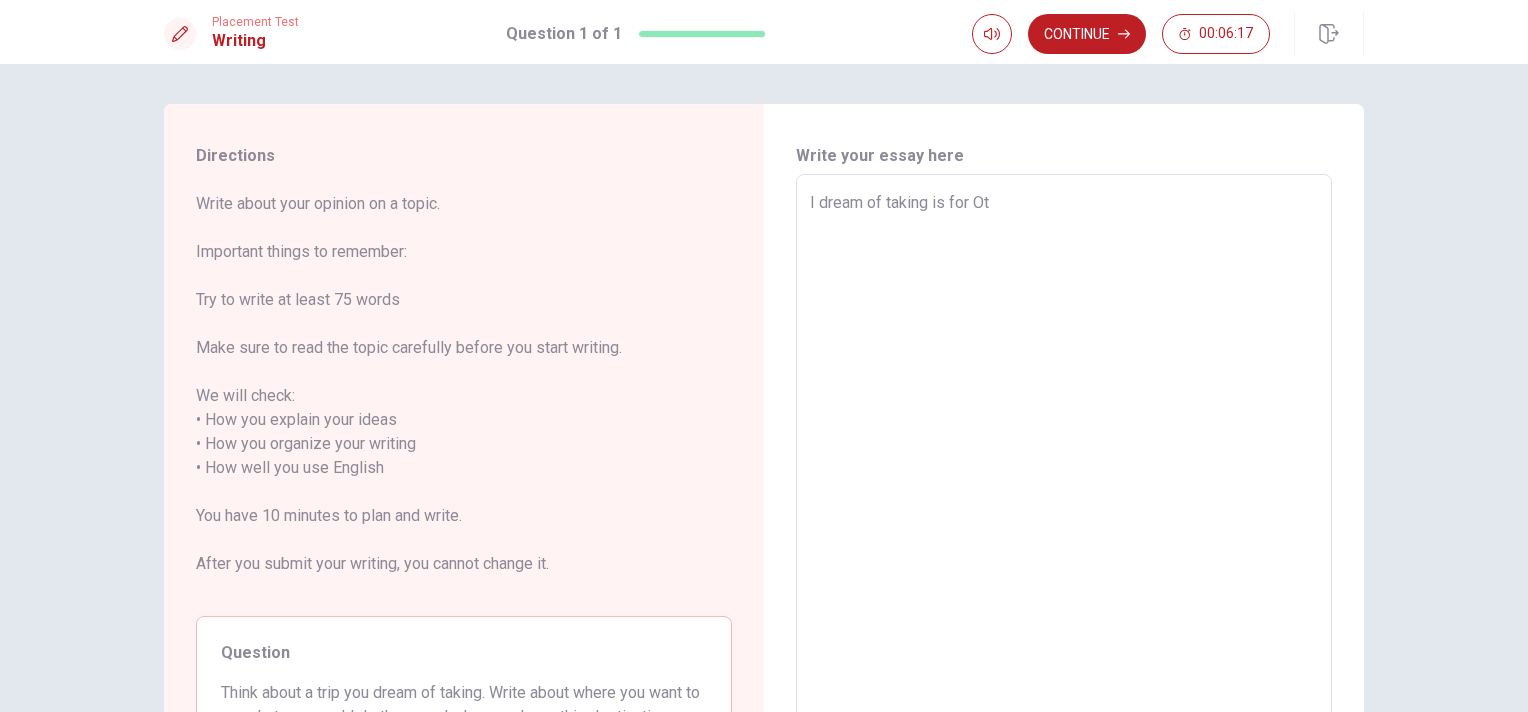 type on "x" 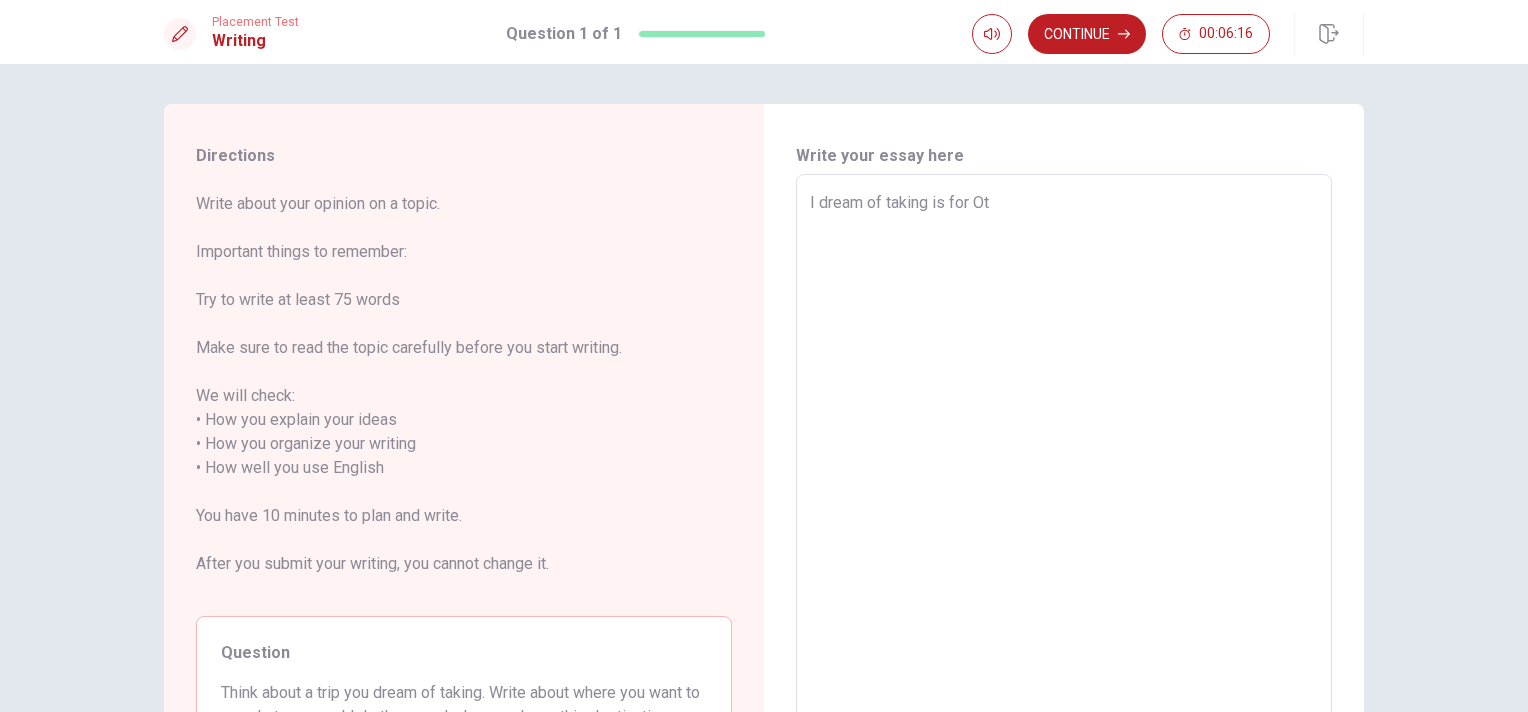 type on "I dream of taking is for Ott" 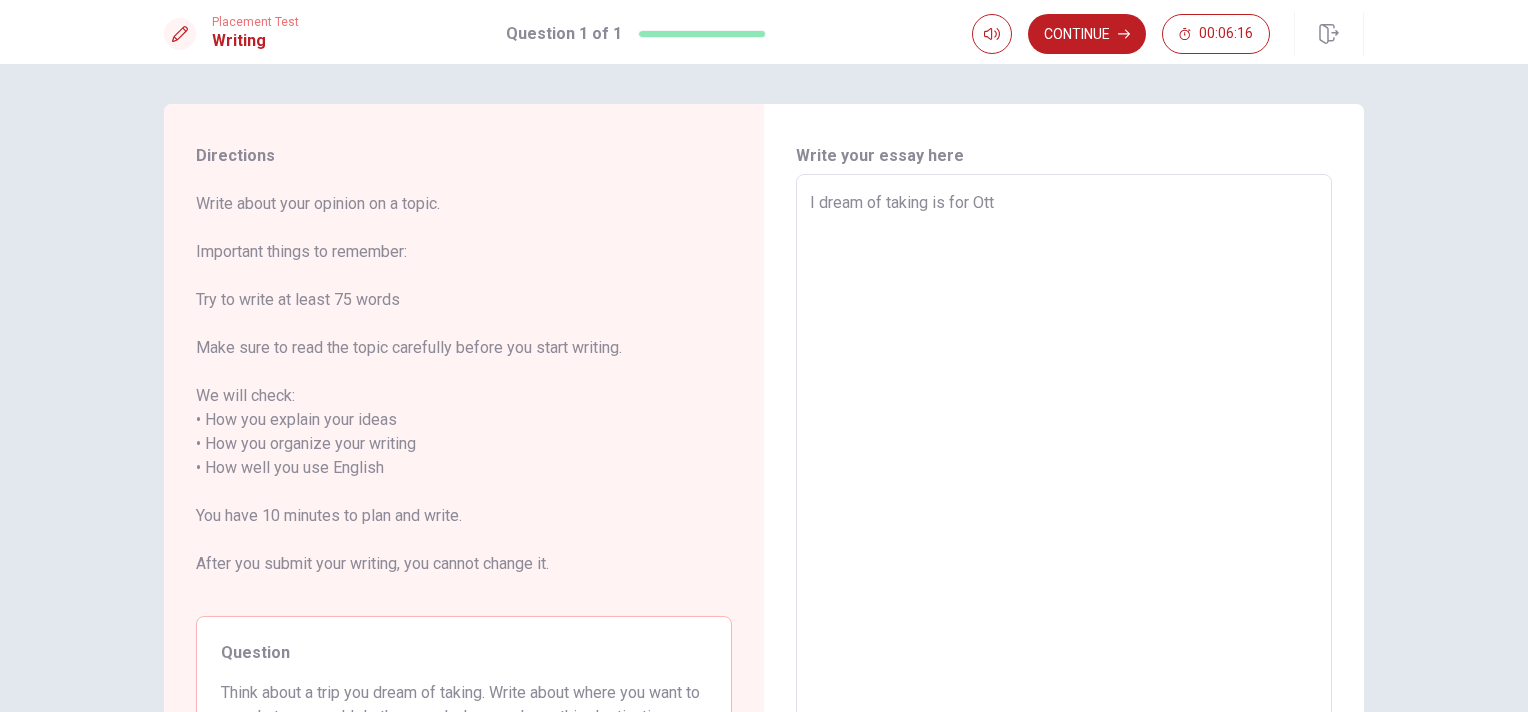 type on "x" 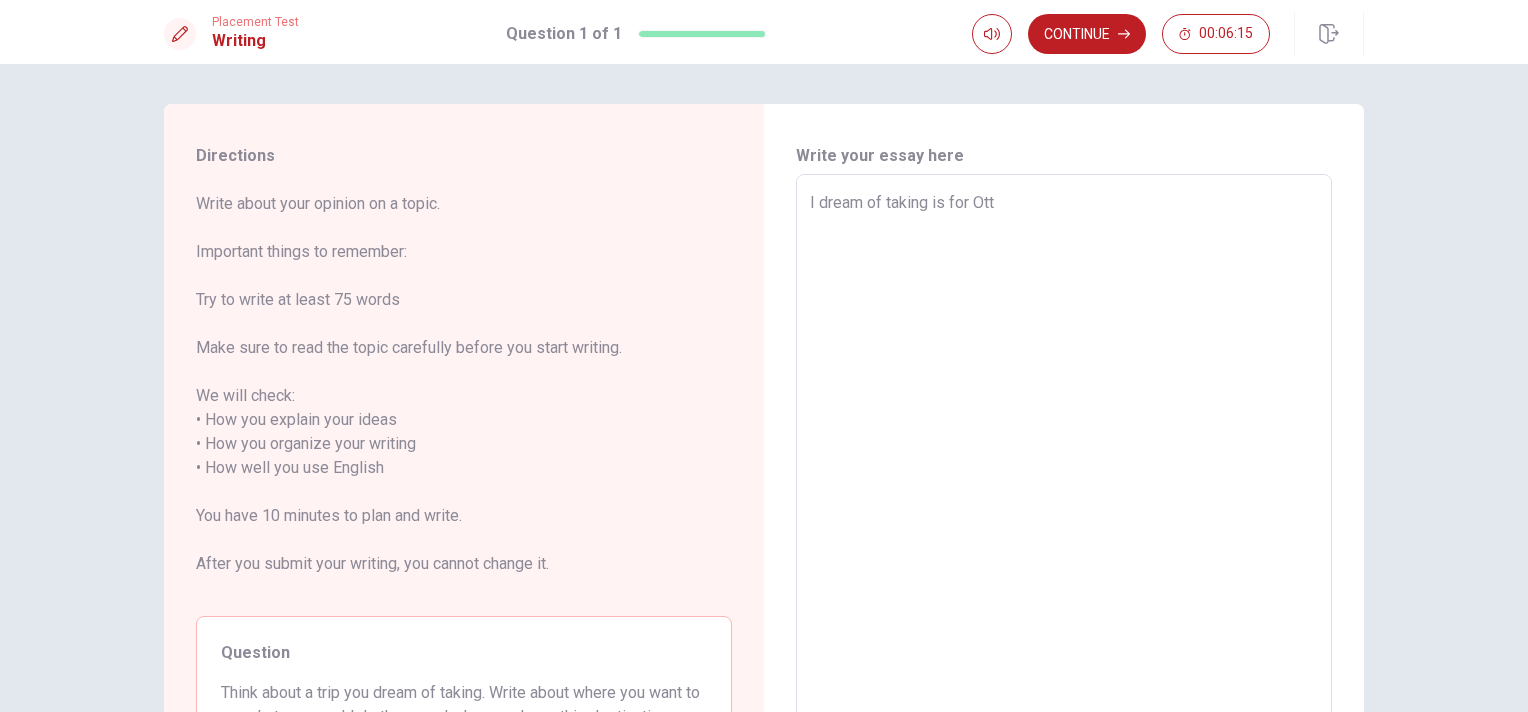 type on "I dream of taking is for Otta" 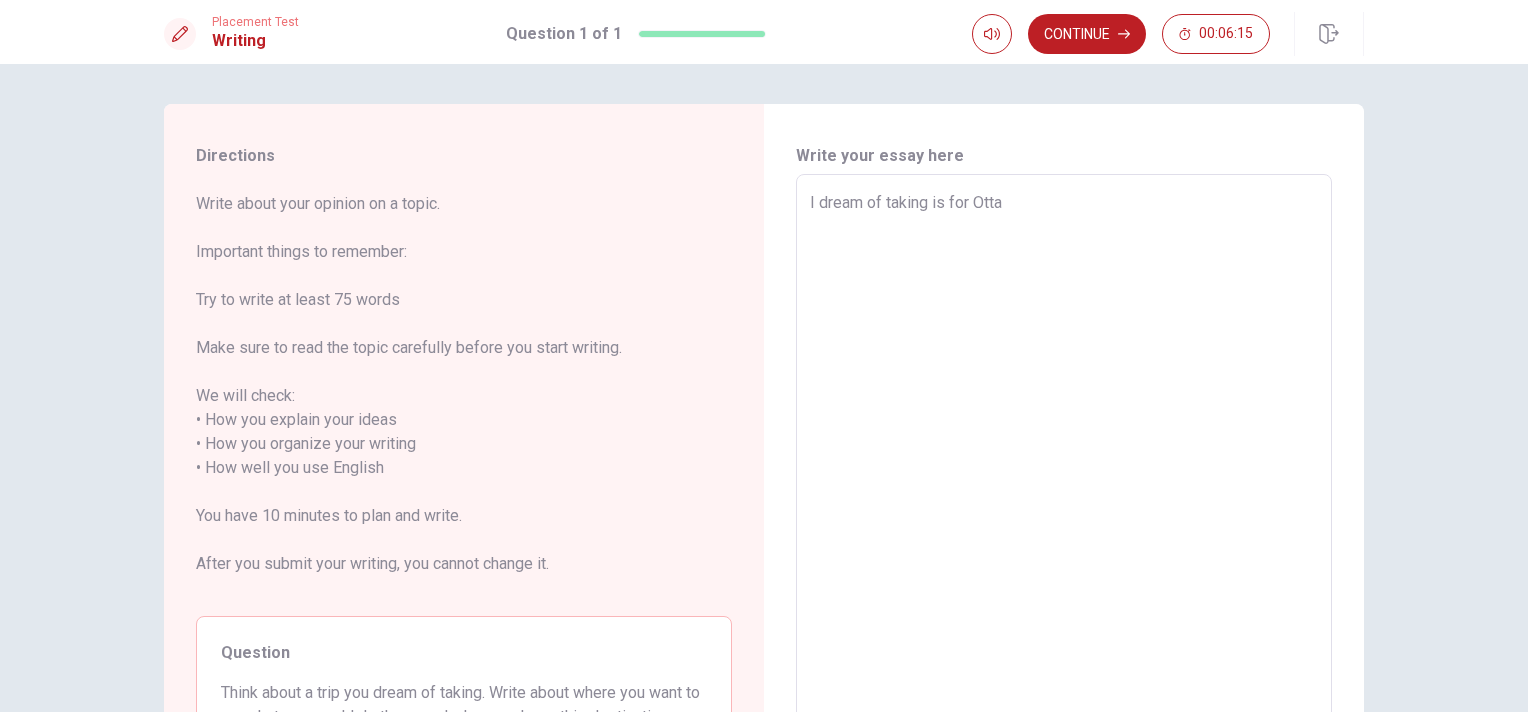 type on "x" 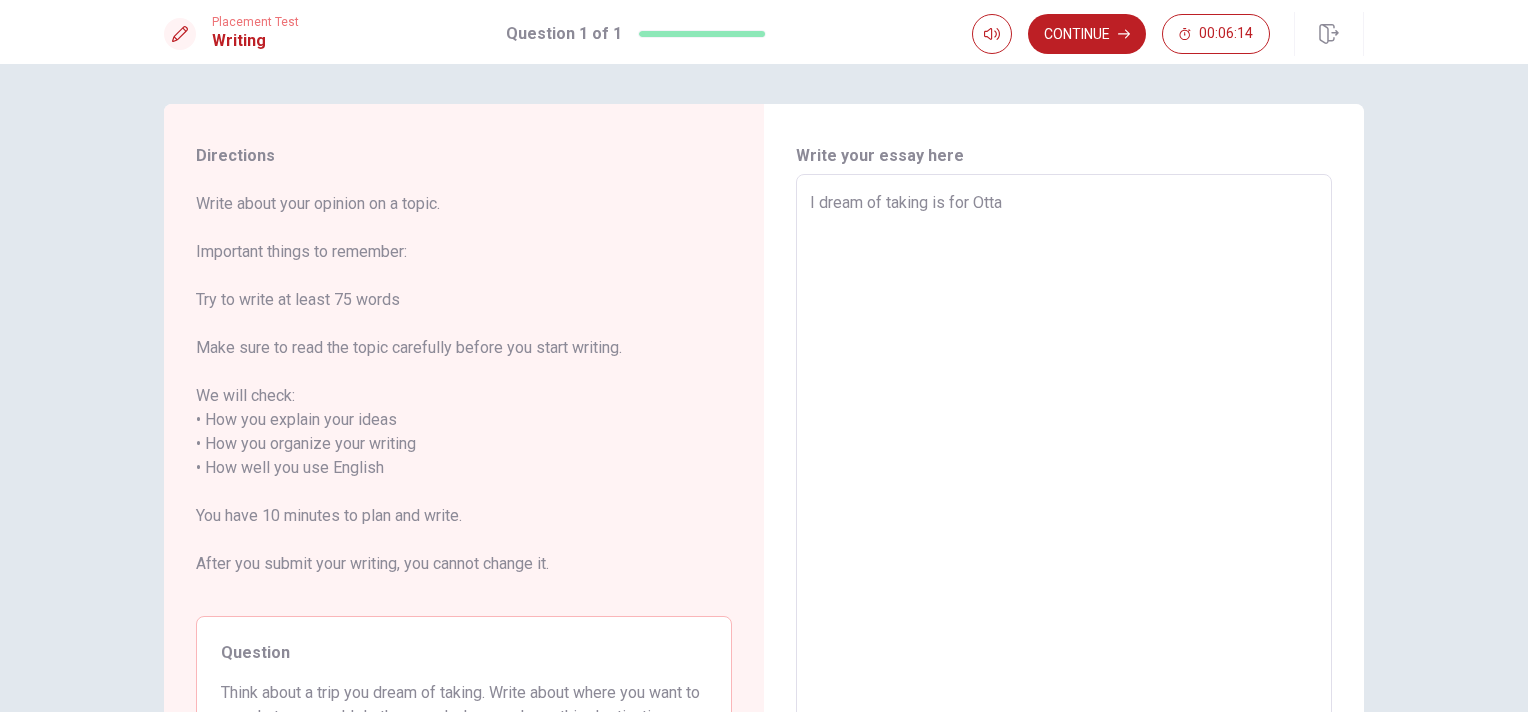 type on "I dream of taking is for Ottaw" 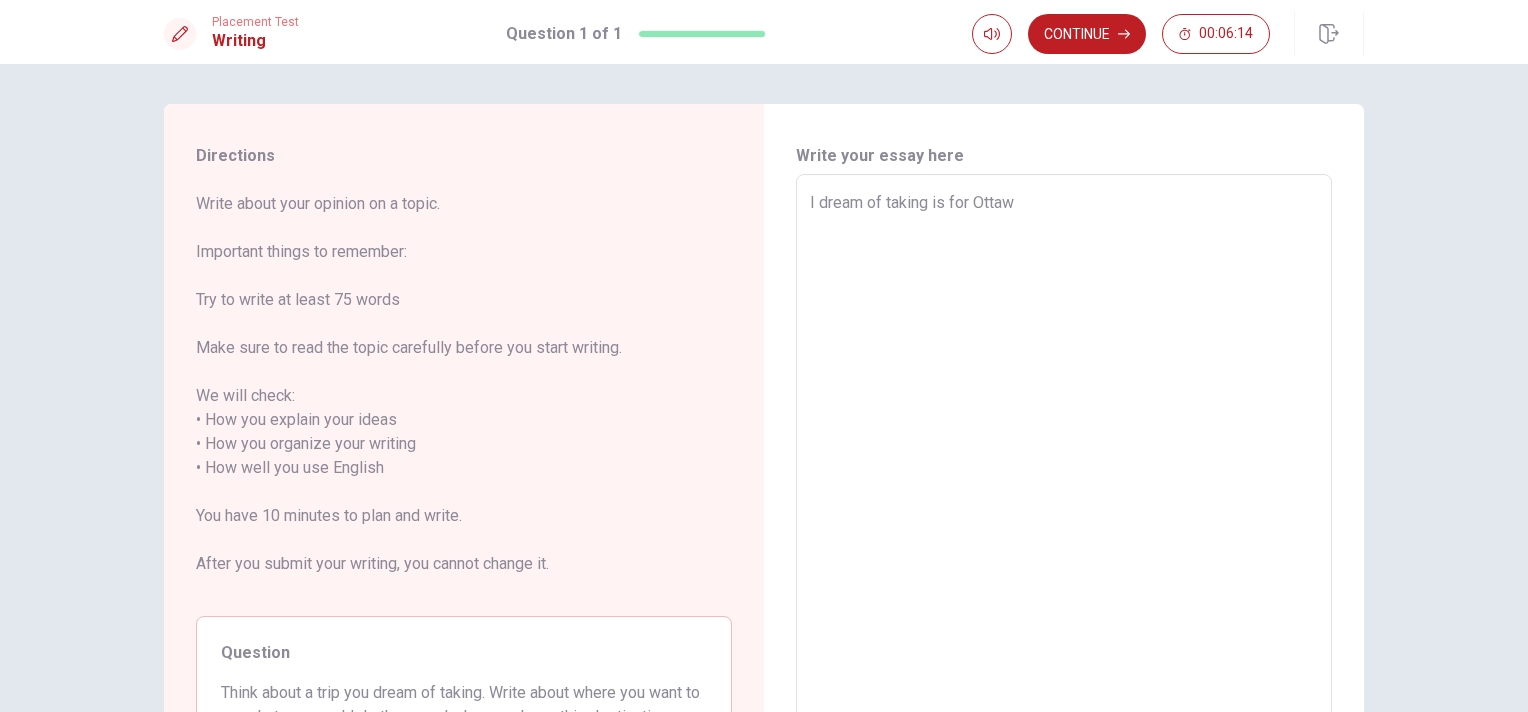 type on "x" 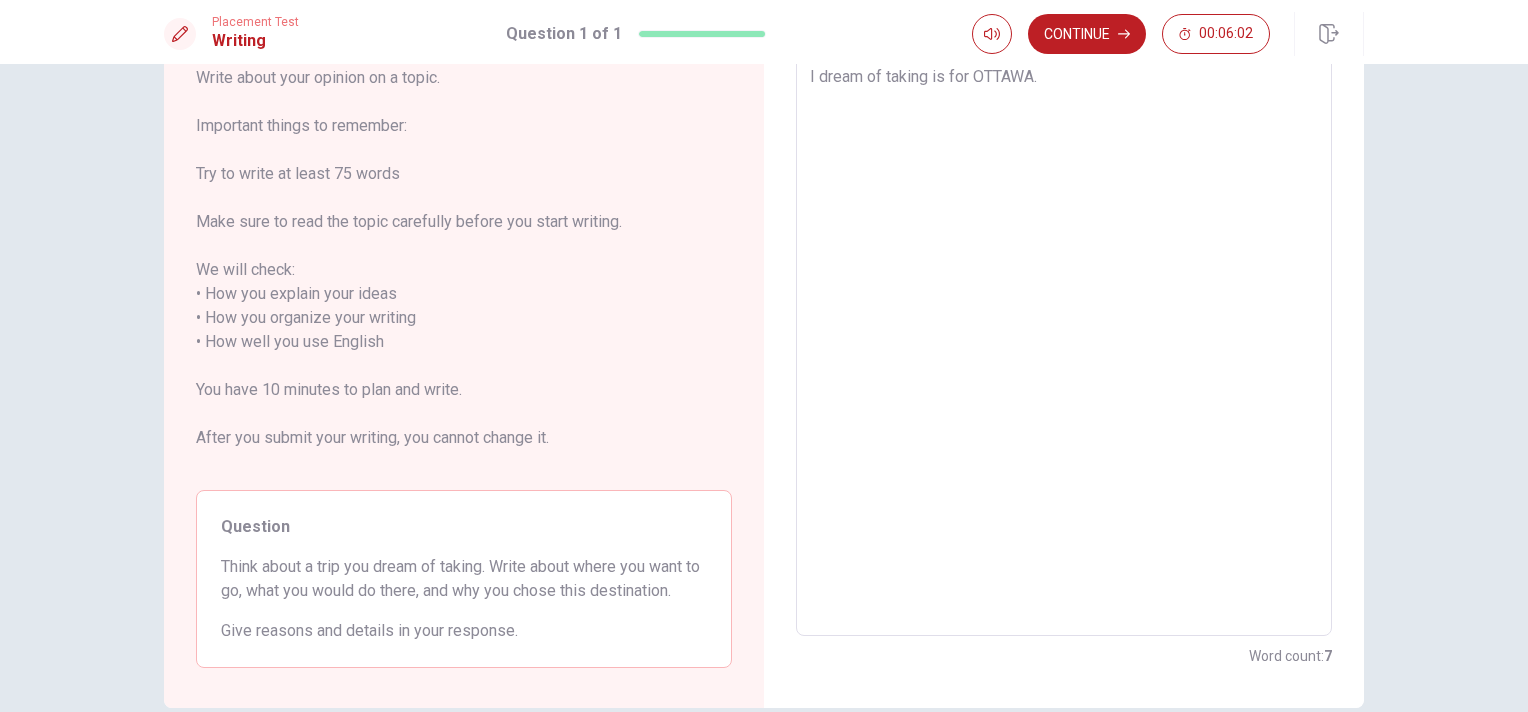scroll, scrollTop: 125, scrollLeft: 0, axis: vertical 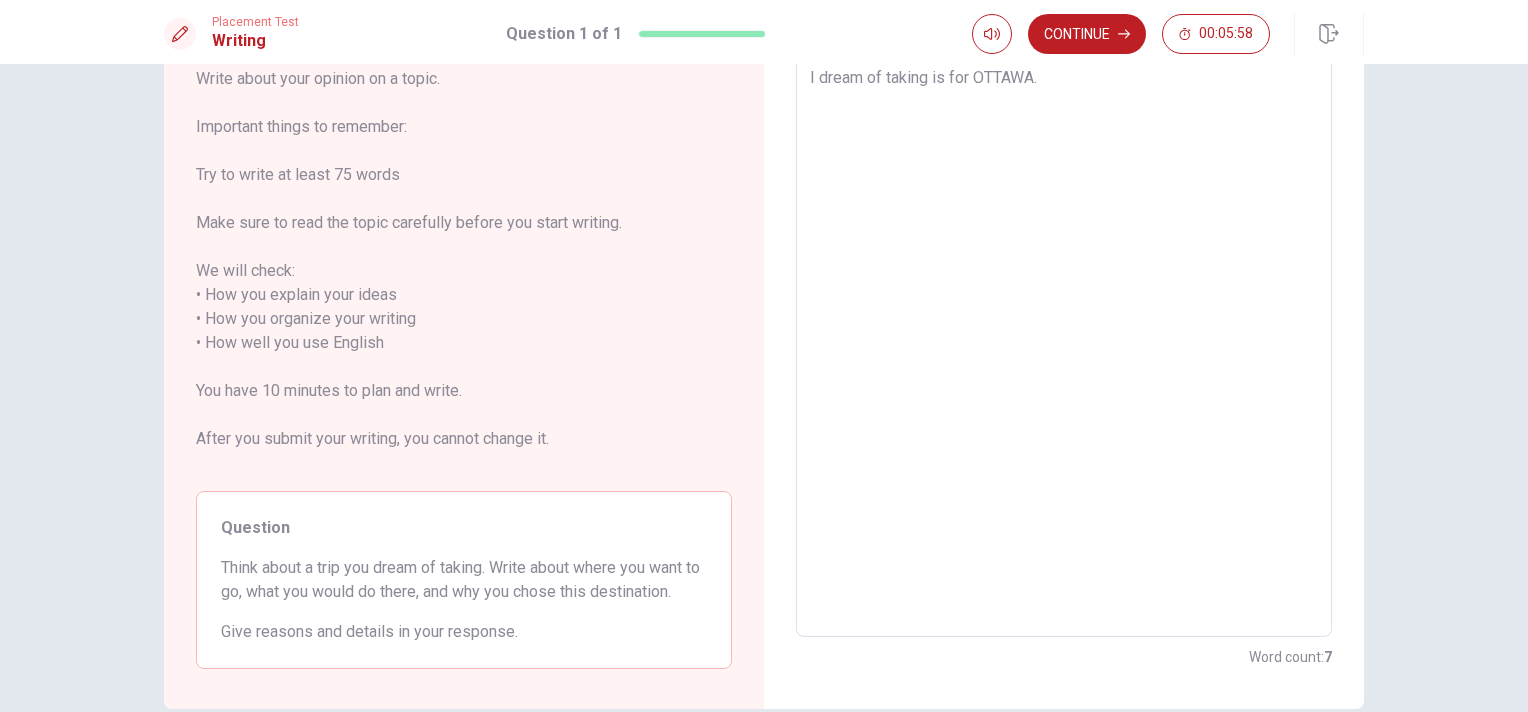 click on "I dream of taking is for OTTAWA." at bounding box center (1064, 343) 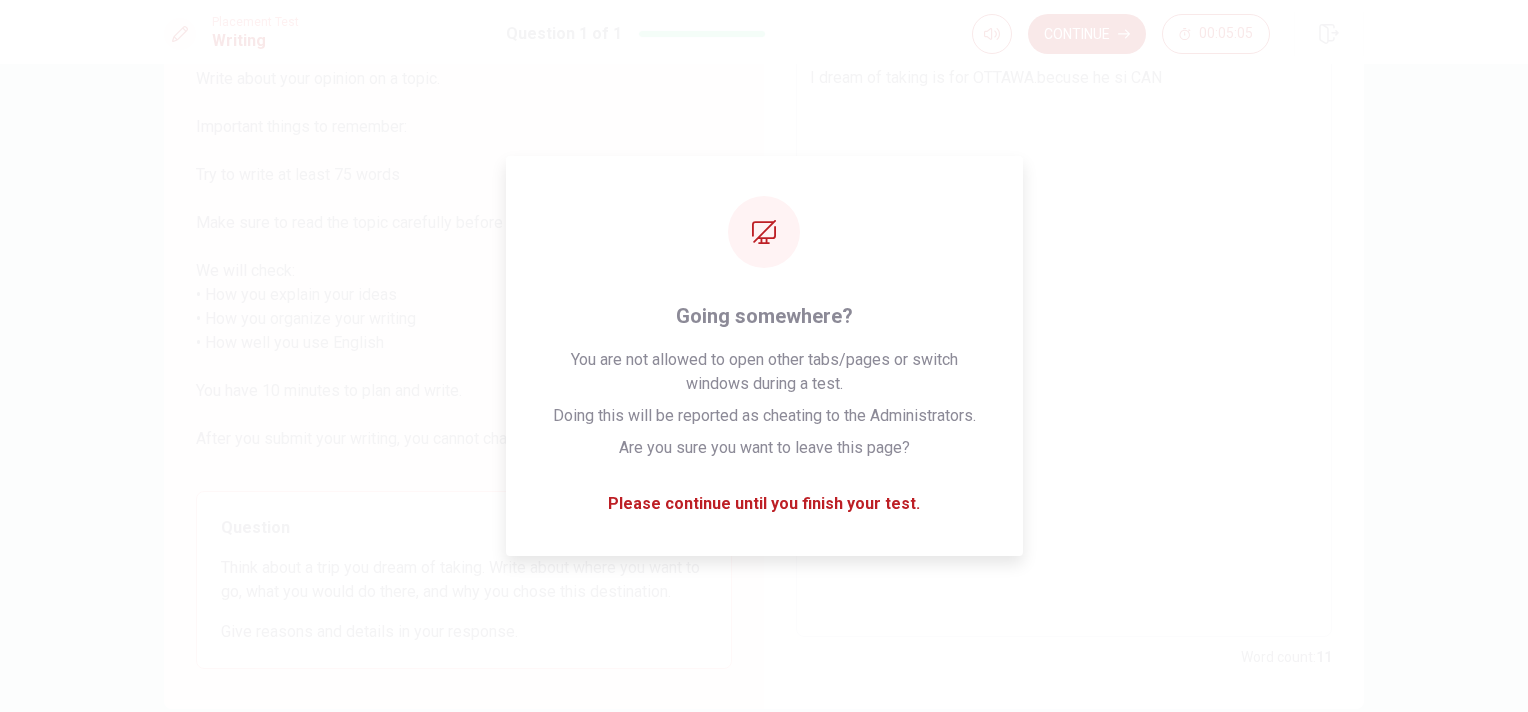 click on "I dream of taking is for OTTAWA.becuse he si CAN" at bounding box center (1064, 343) 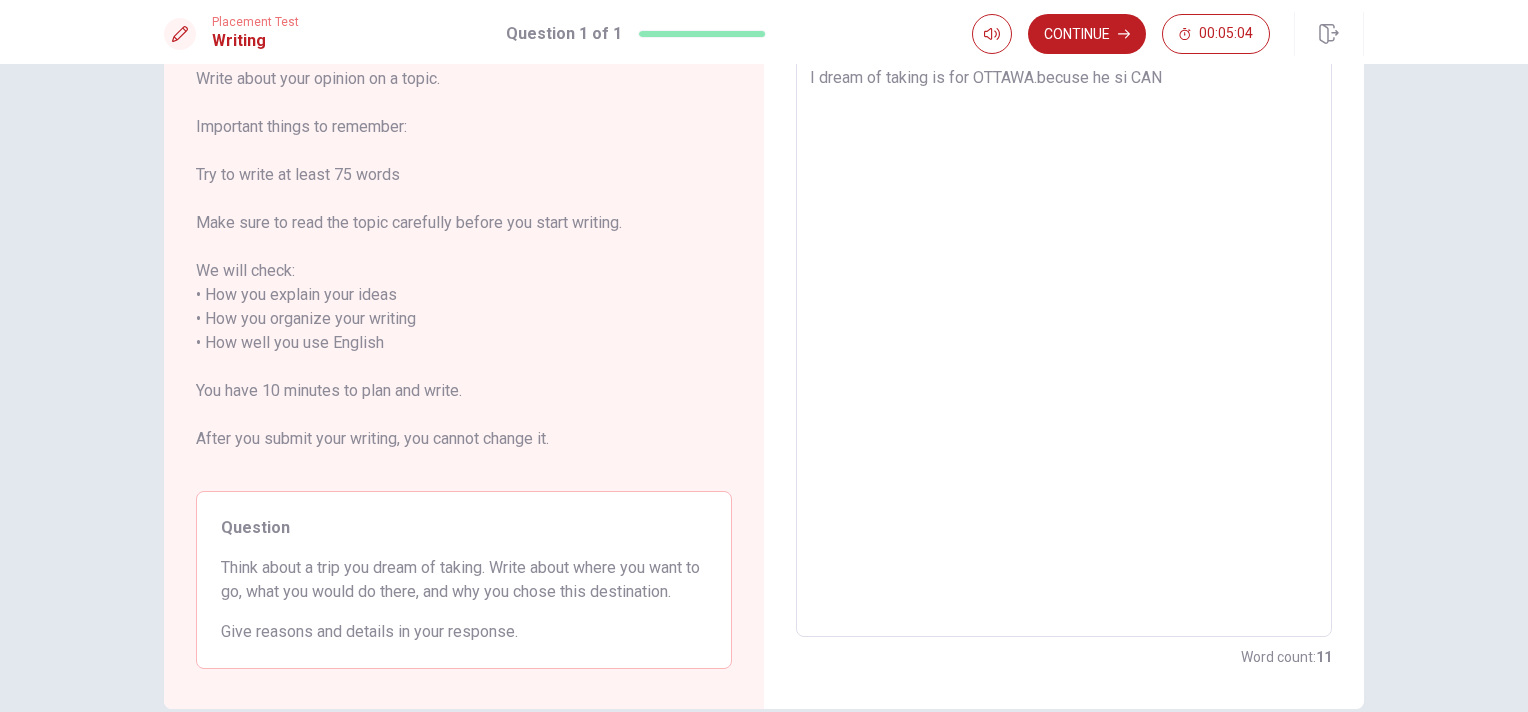click on "I dream of taking is for OTTAWA.becuse he si CAN" at bounding box center (1064, 343) 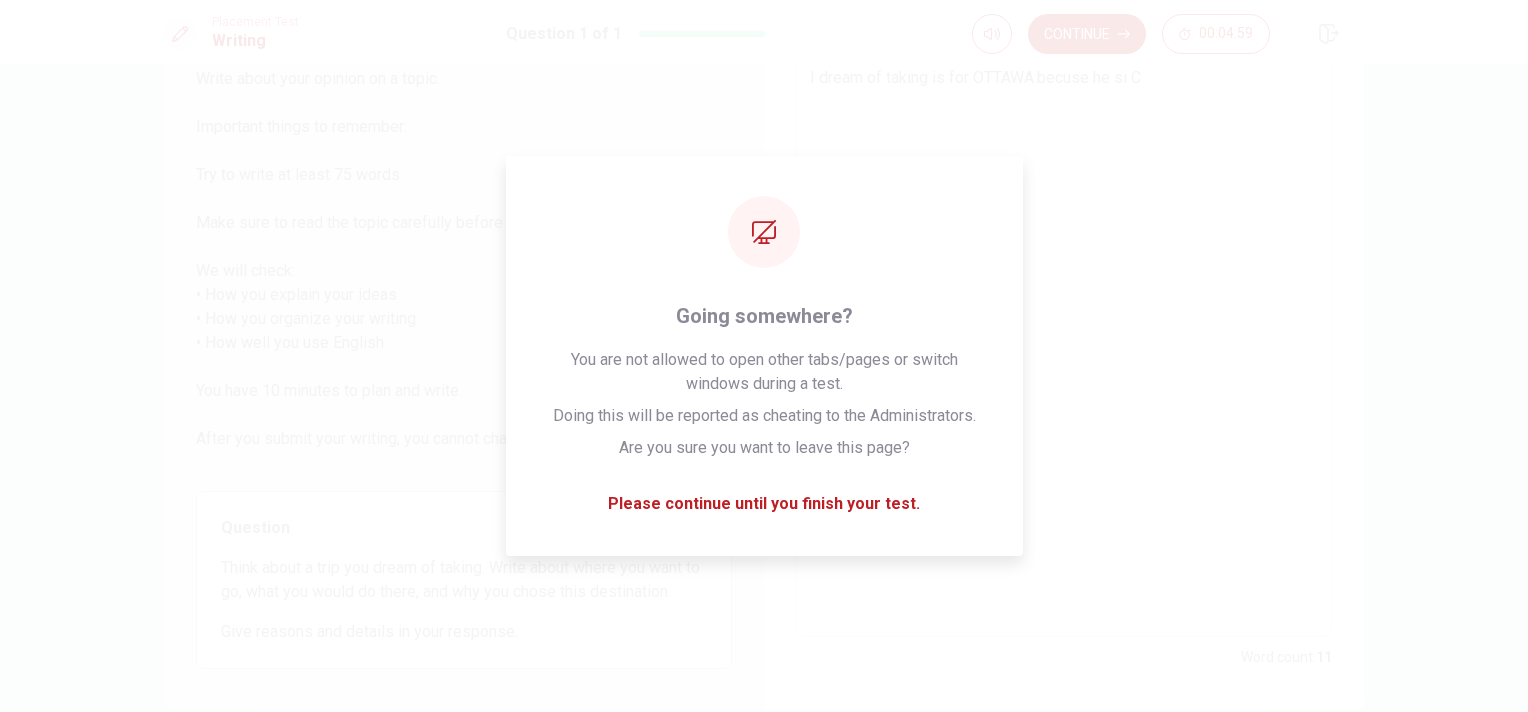 click on "I dream of taking is for OTTAWA.becuse he si C" at bounding box center (1064, 343) 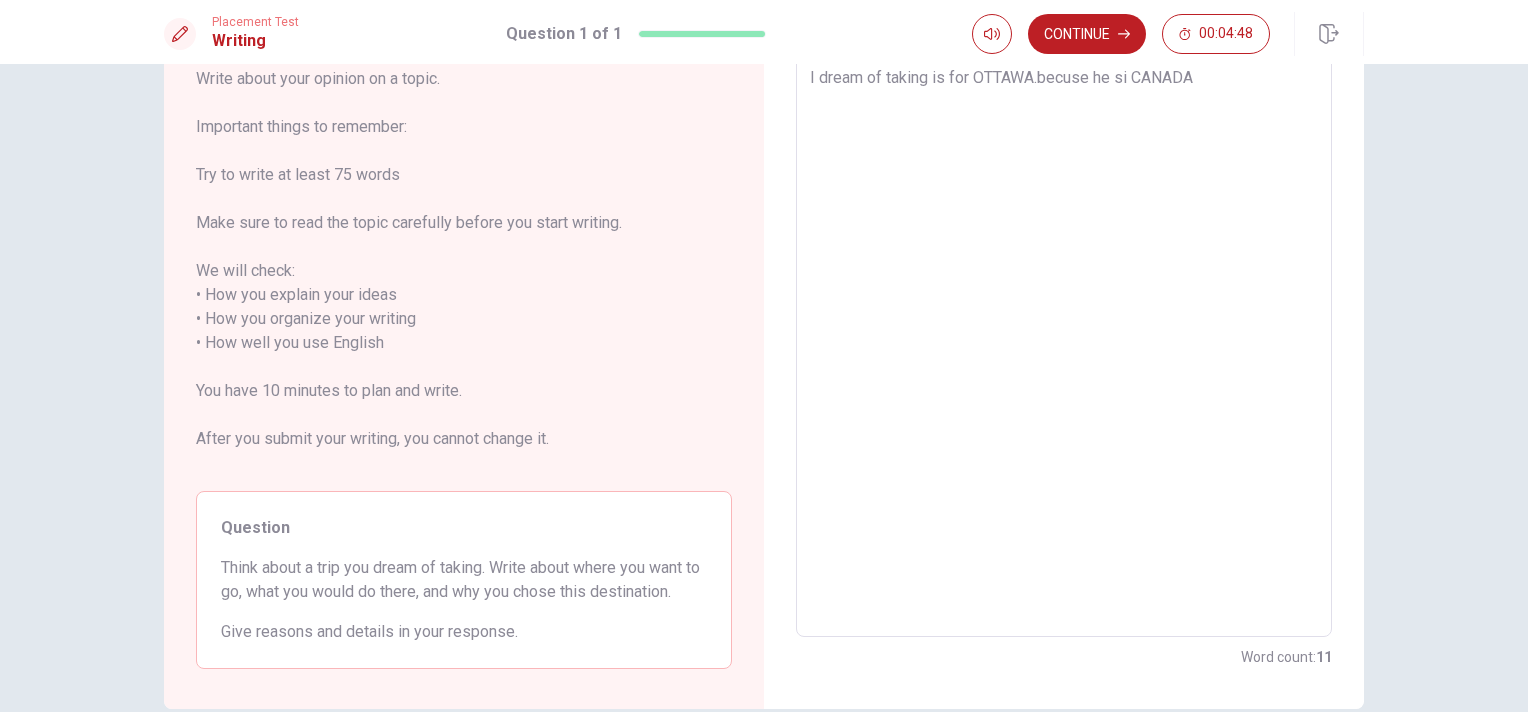 click on "I dream of taking is for OTTAWA.becuse he si CANADA" at bounding box center [1064, 343] 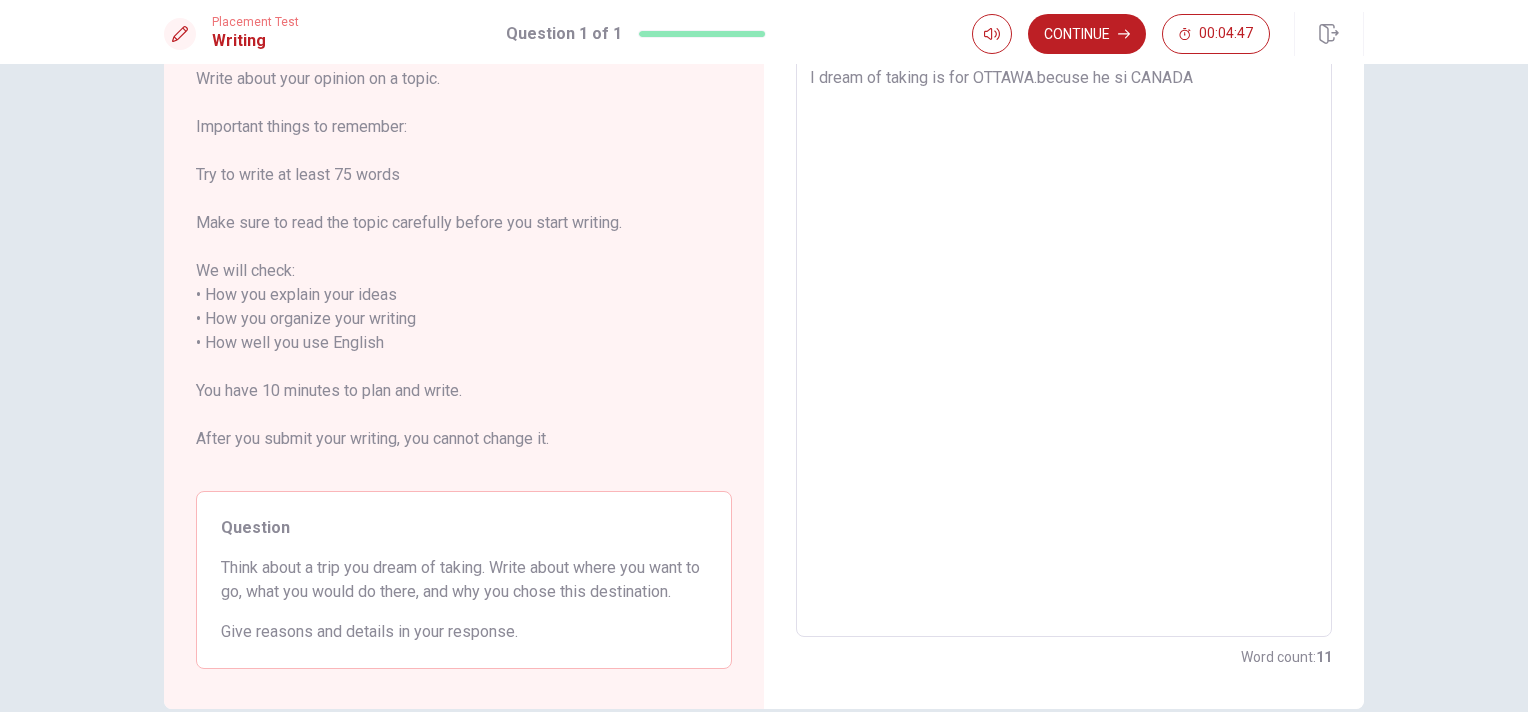 click on "I dream of taking is for OTTAWA.becuse he si CANADA" at bounding box center (1064, 343) 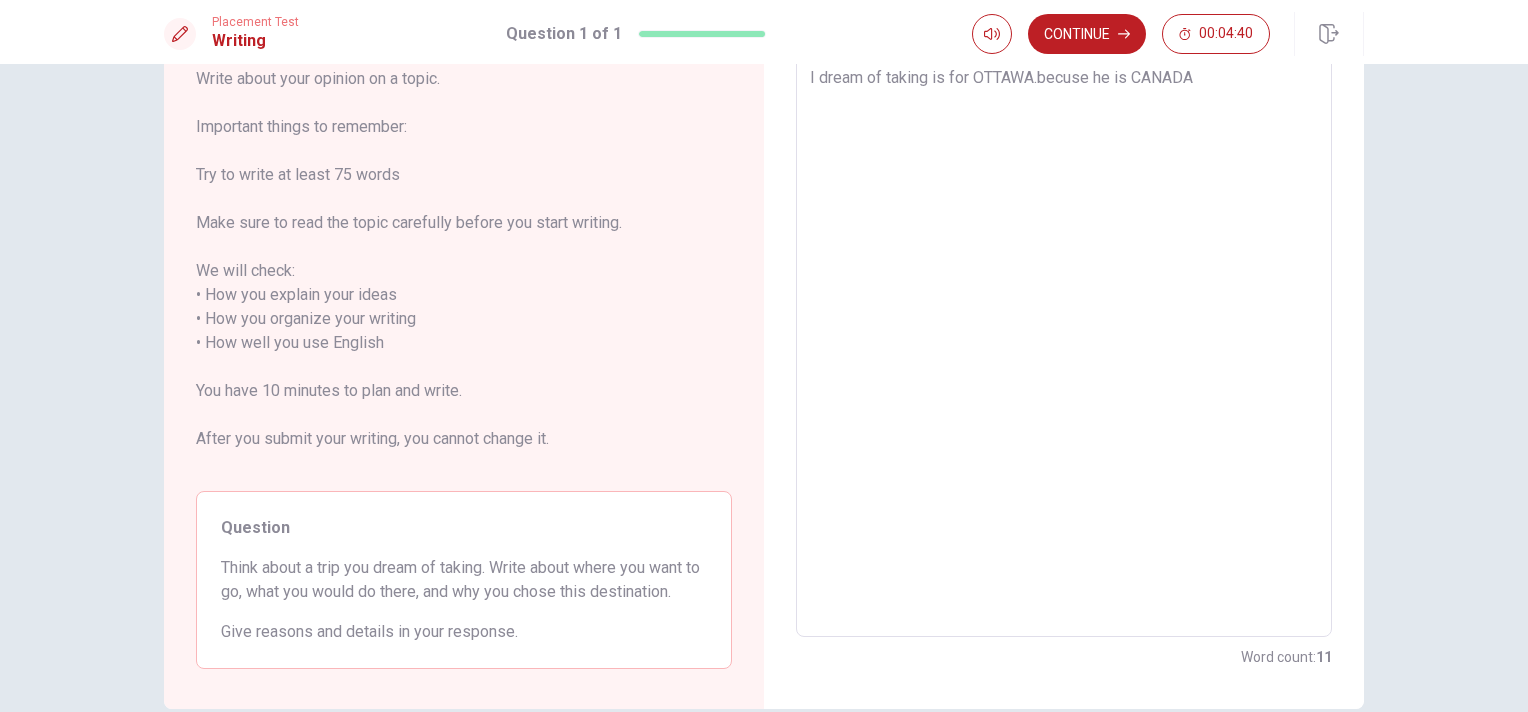 click on "I dream of taking is for OTTAWA.becuse he is CANADA" at bounding box center (1064, 343) 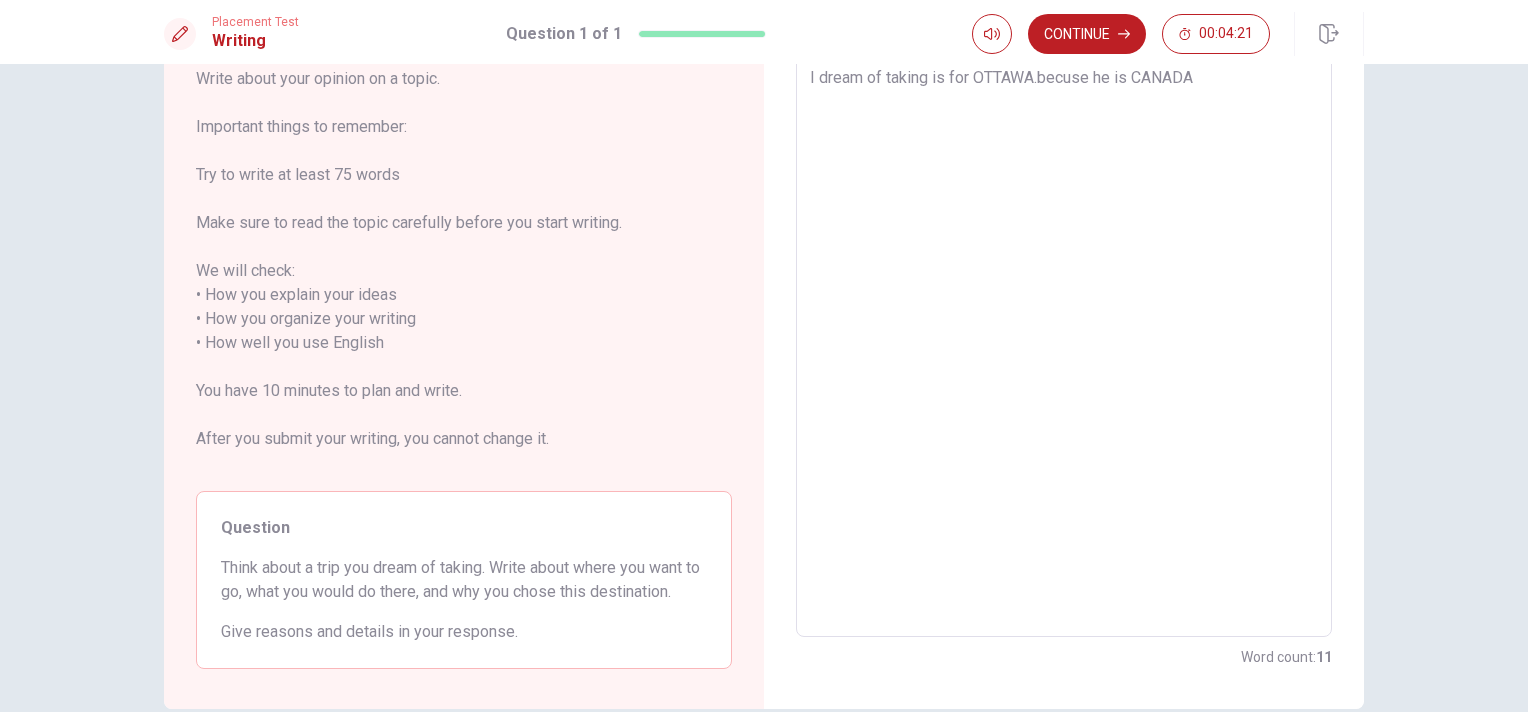 click on "I dream of taking is for OTTAWA.becuse he is CANADA" at bounding box center [1064, 343] 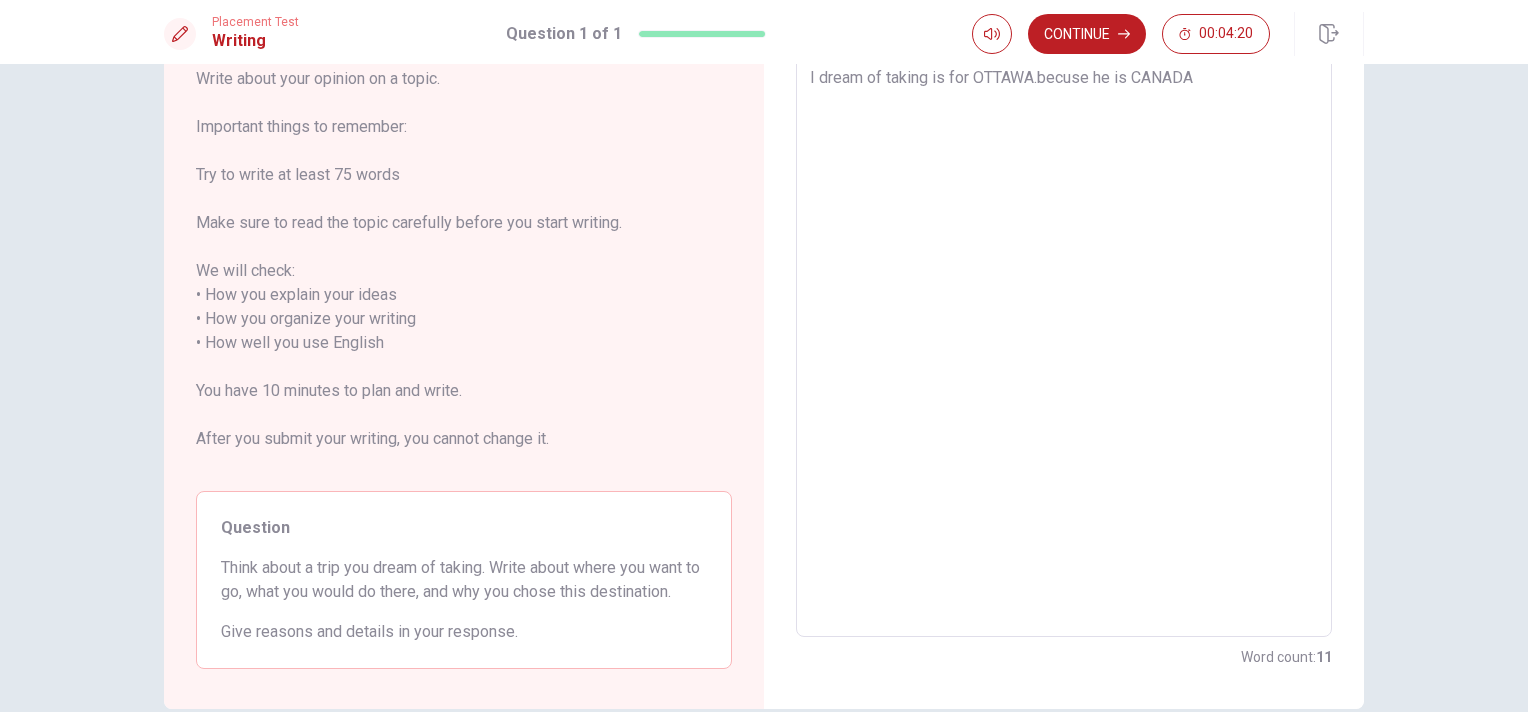 click on "I dream of taking is for OTTAWA.becuse he is CANADA" at bounding box center [1064, 343] 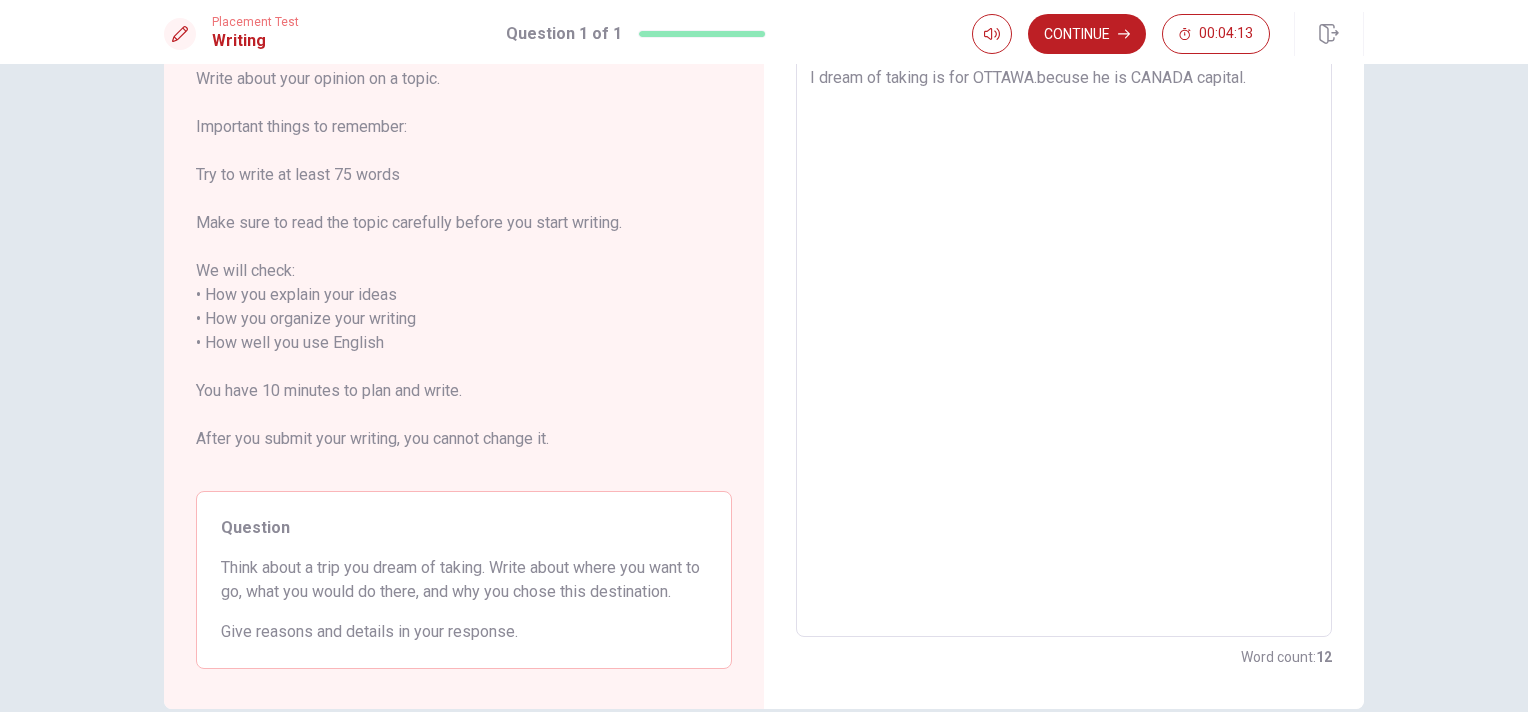 click on "I dream of taking is for OTTAWA.becuse he is CANADA capital." at bounding box center [1064, 343] 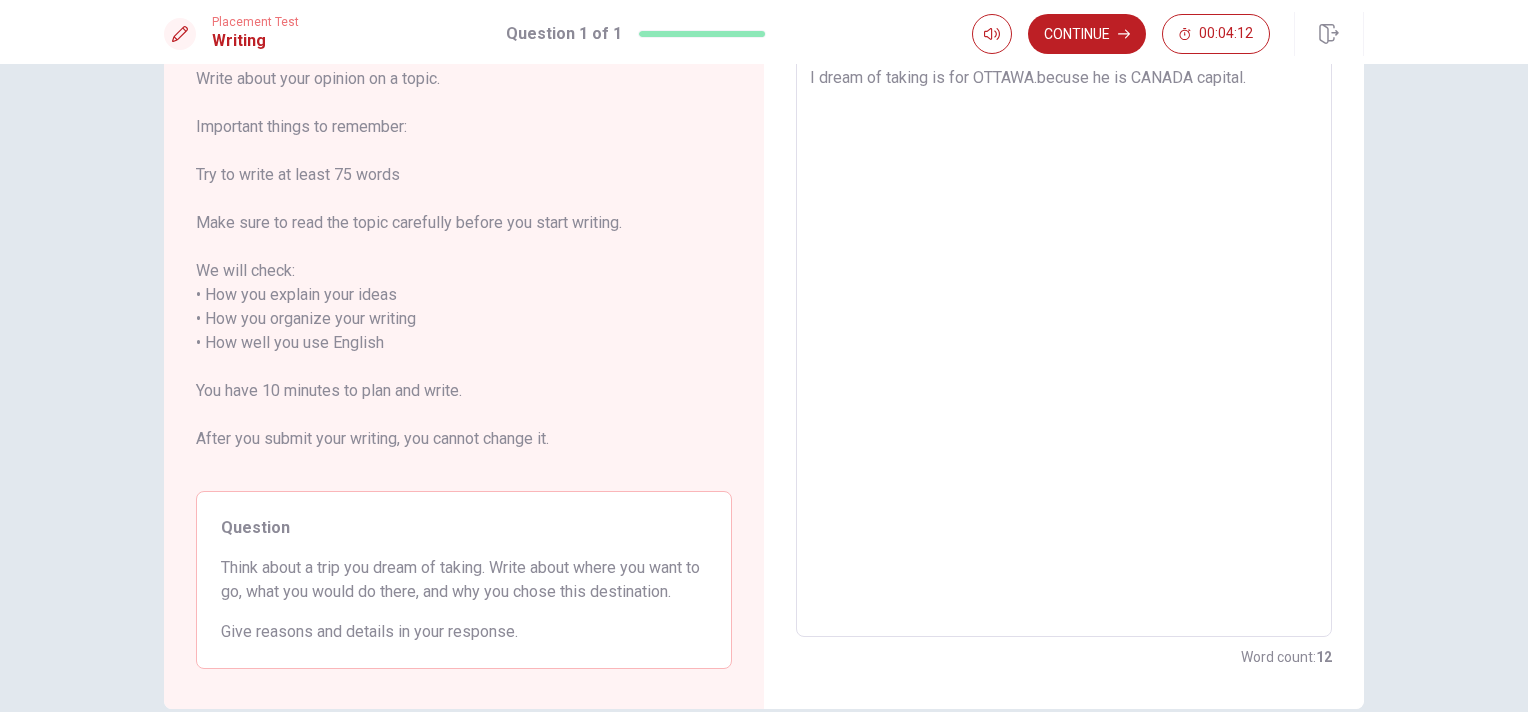 click on "I dream of taking is for OTTAWA.becuse he is CANADA capital." at bounding box center (1064, 343) 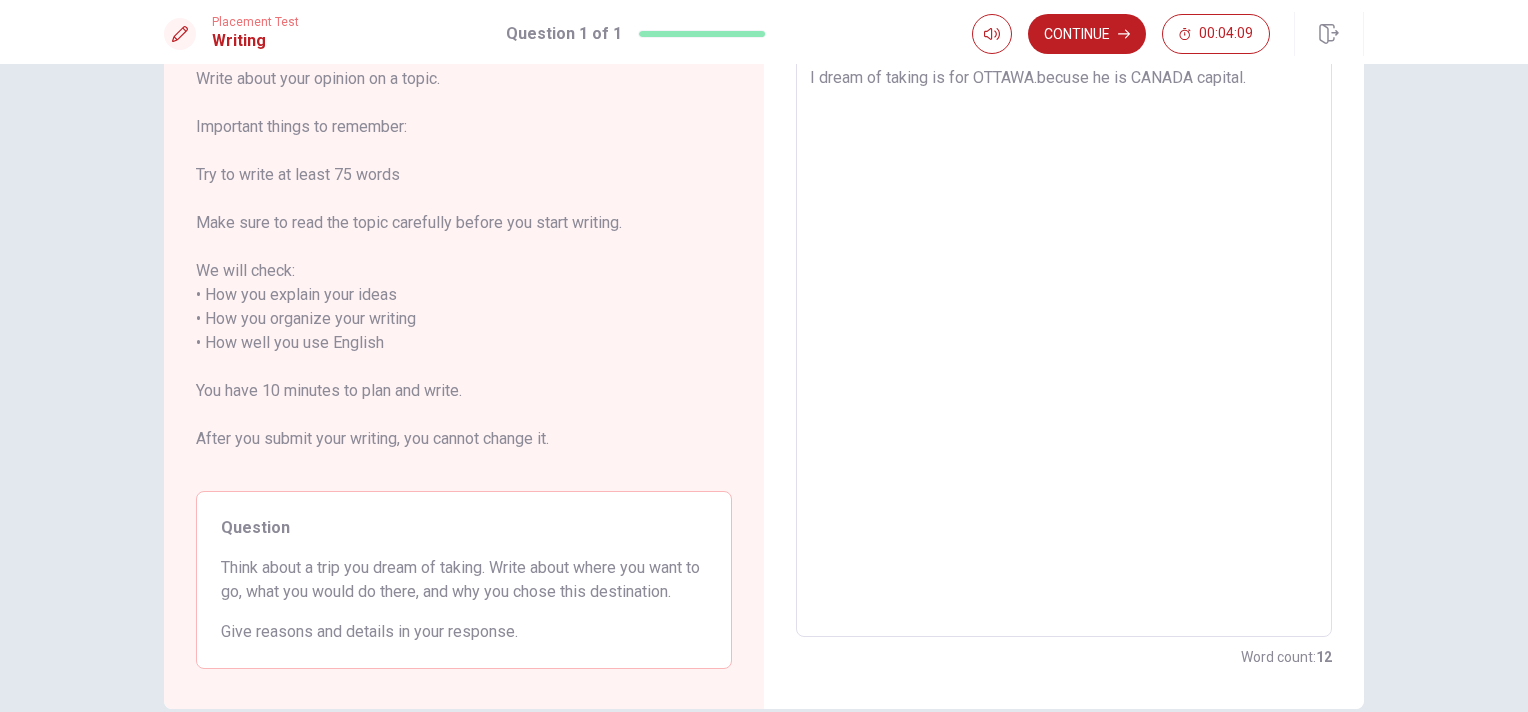 drag, startPoint x: 805, startPoint y: 81, endPoint x: 1267, endPoint y: 106, distance: 462.6759 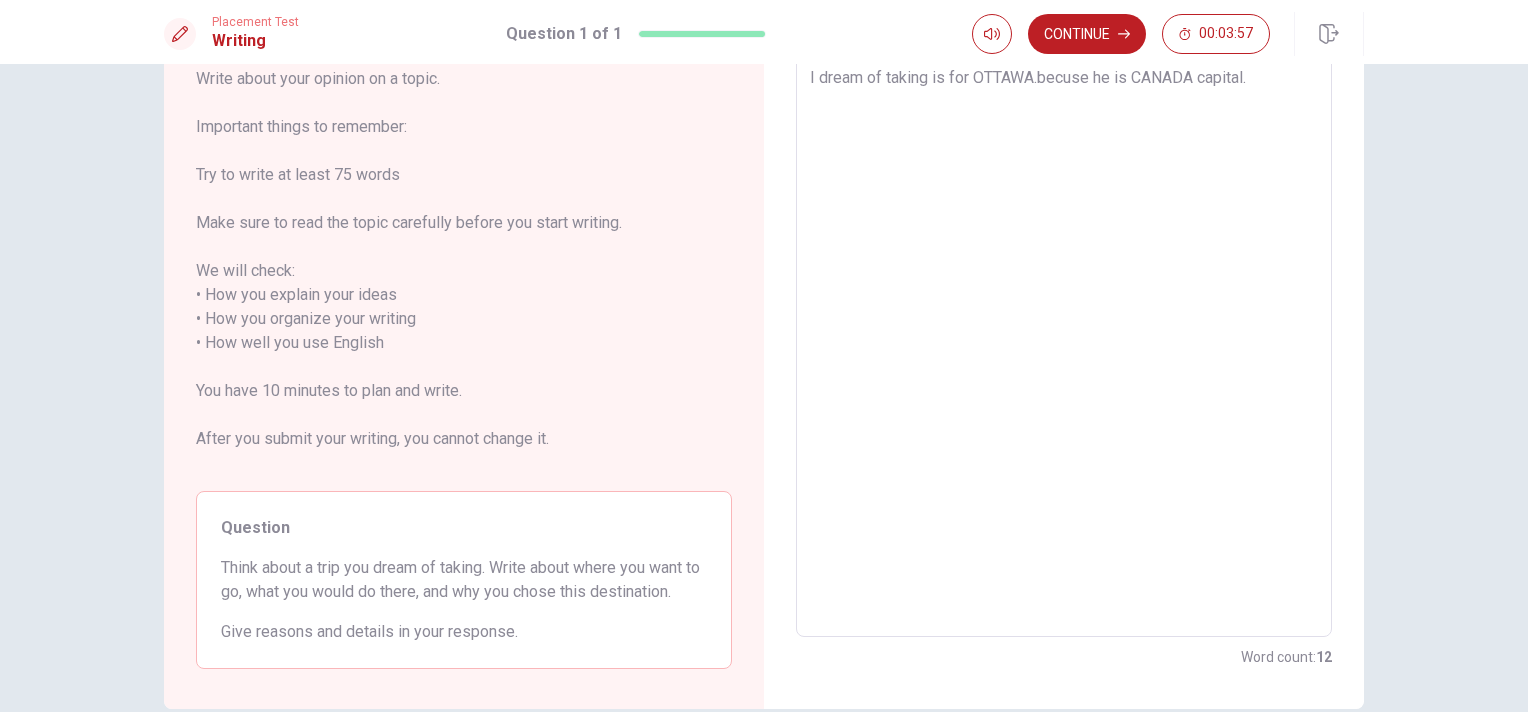 click on "I dream of taking is for OTTAWA.becuse he is CANADA capital." at bounding box center [1064, 343] 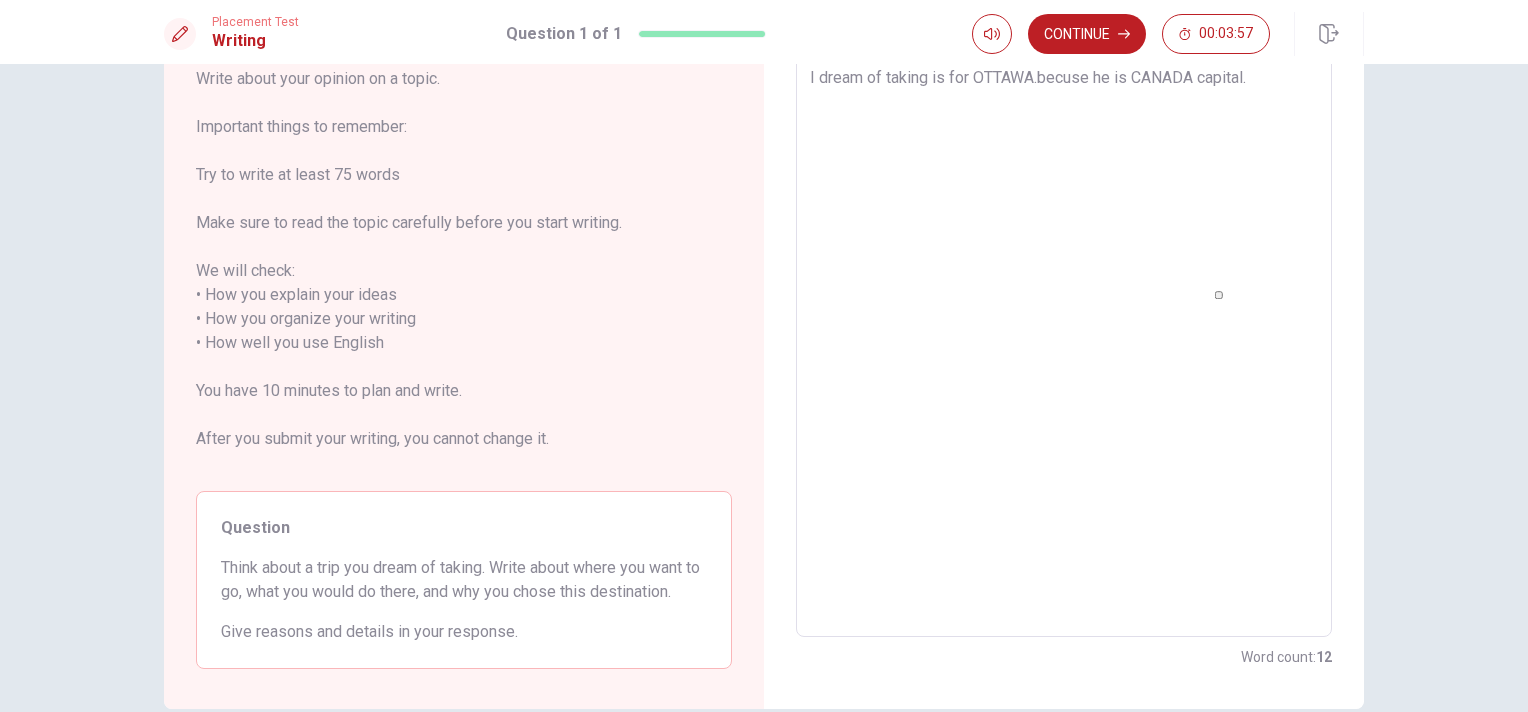 click on "I dream of taking is for OTTAWA.becuse he is CANADA capital." at bounding box center (1064, 343) 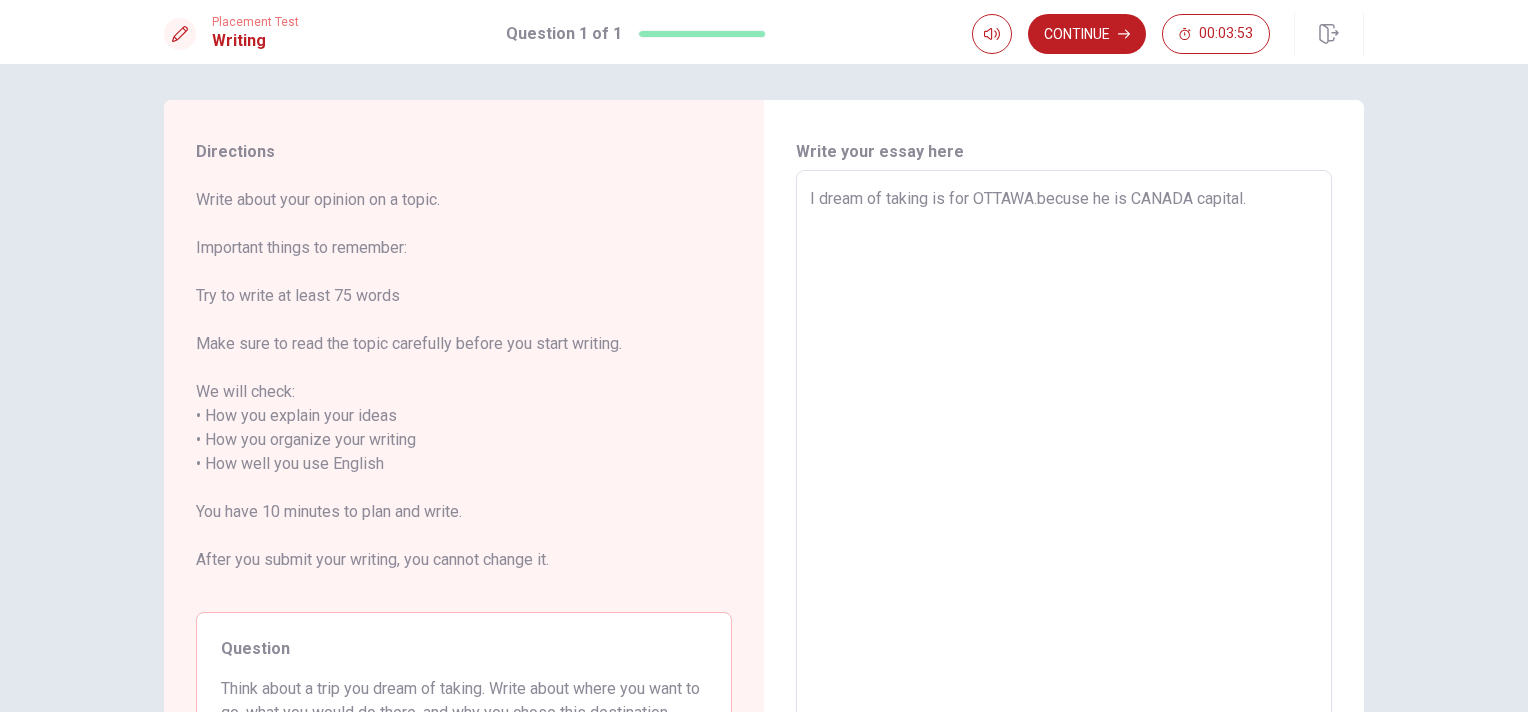 scroll, scrollTop: 0, scrollLeft: 0, axis: both 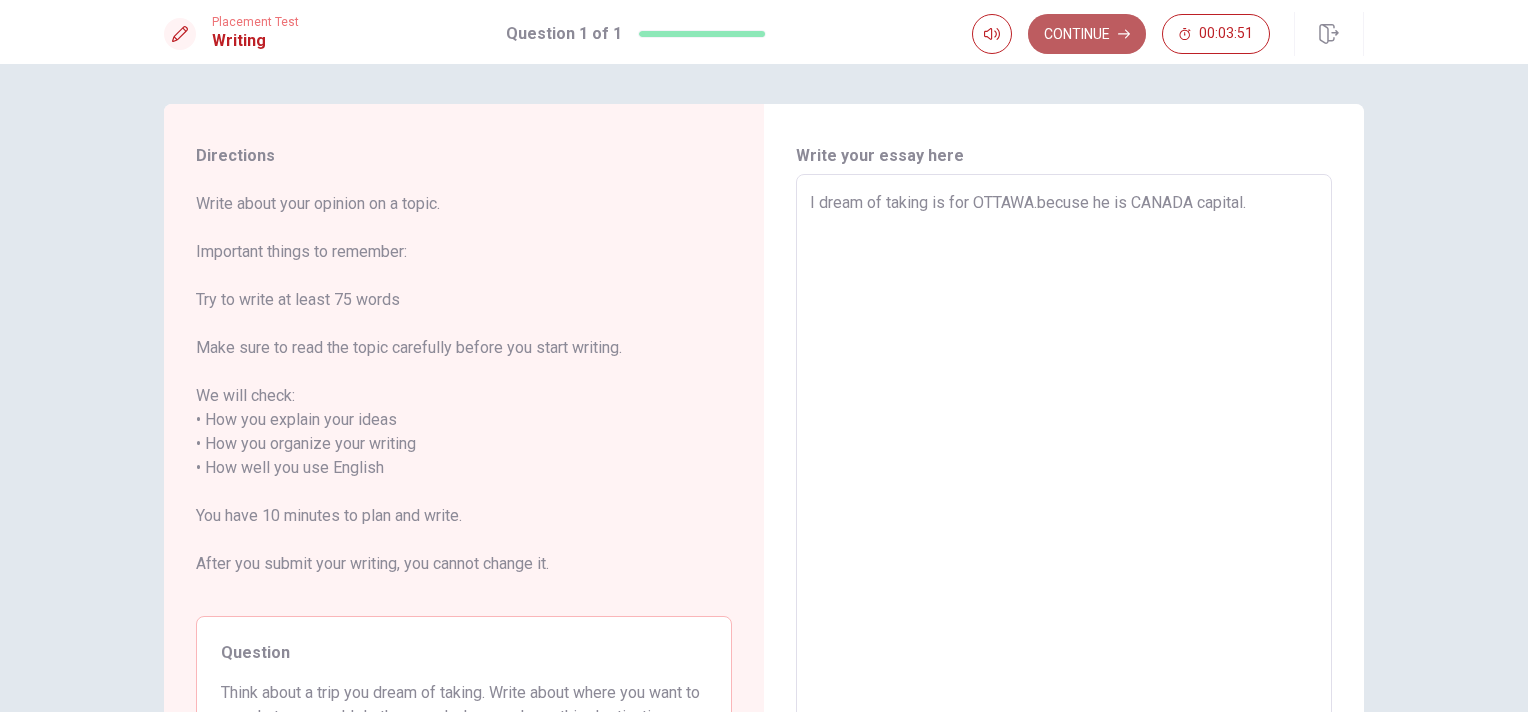 click on "Continue" at bounding box center (1087, 34) 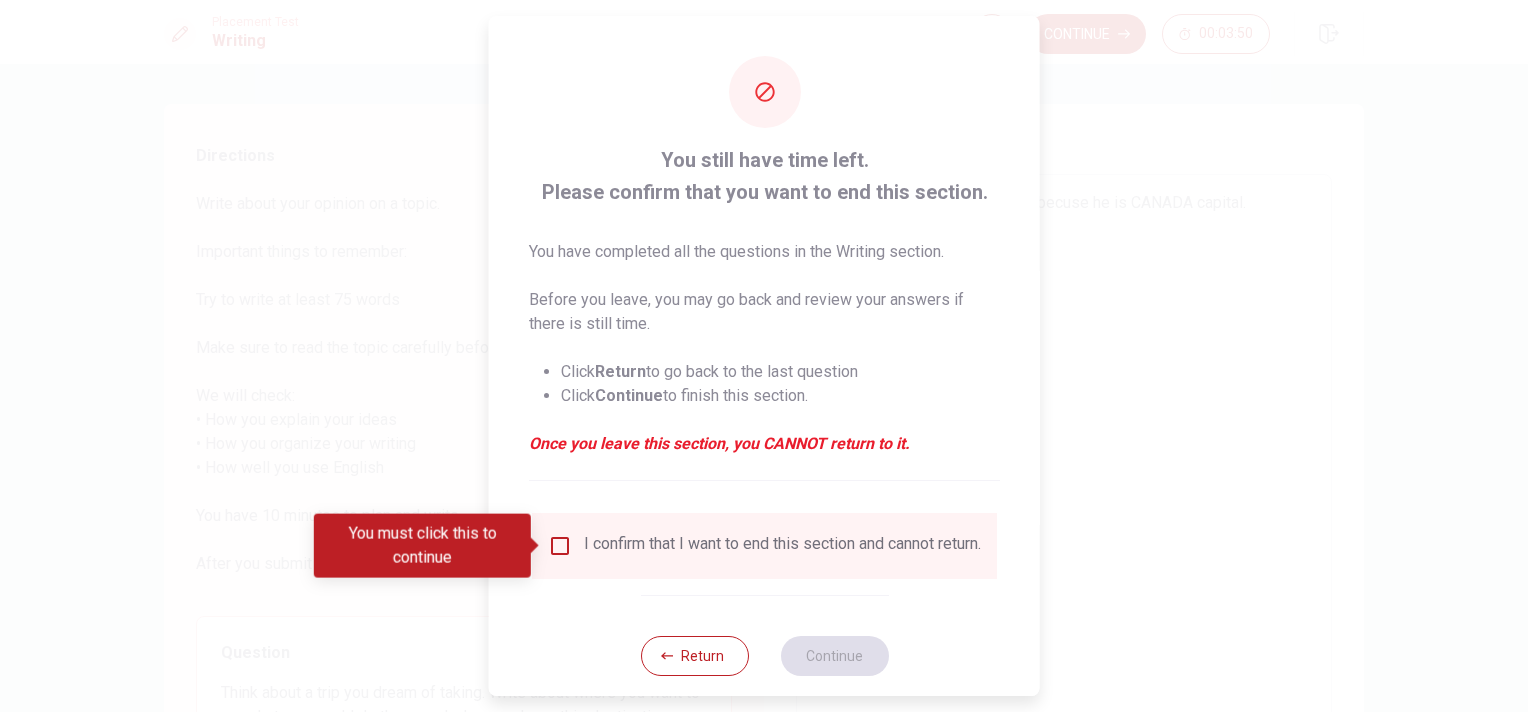 click at bounding box center [560, 546] 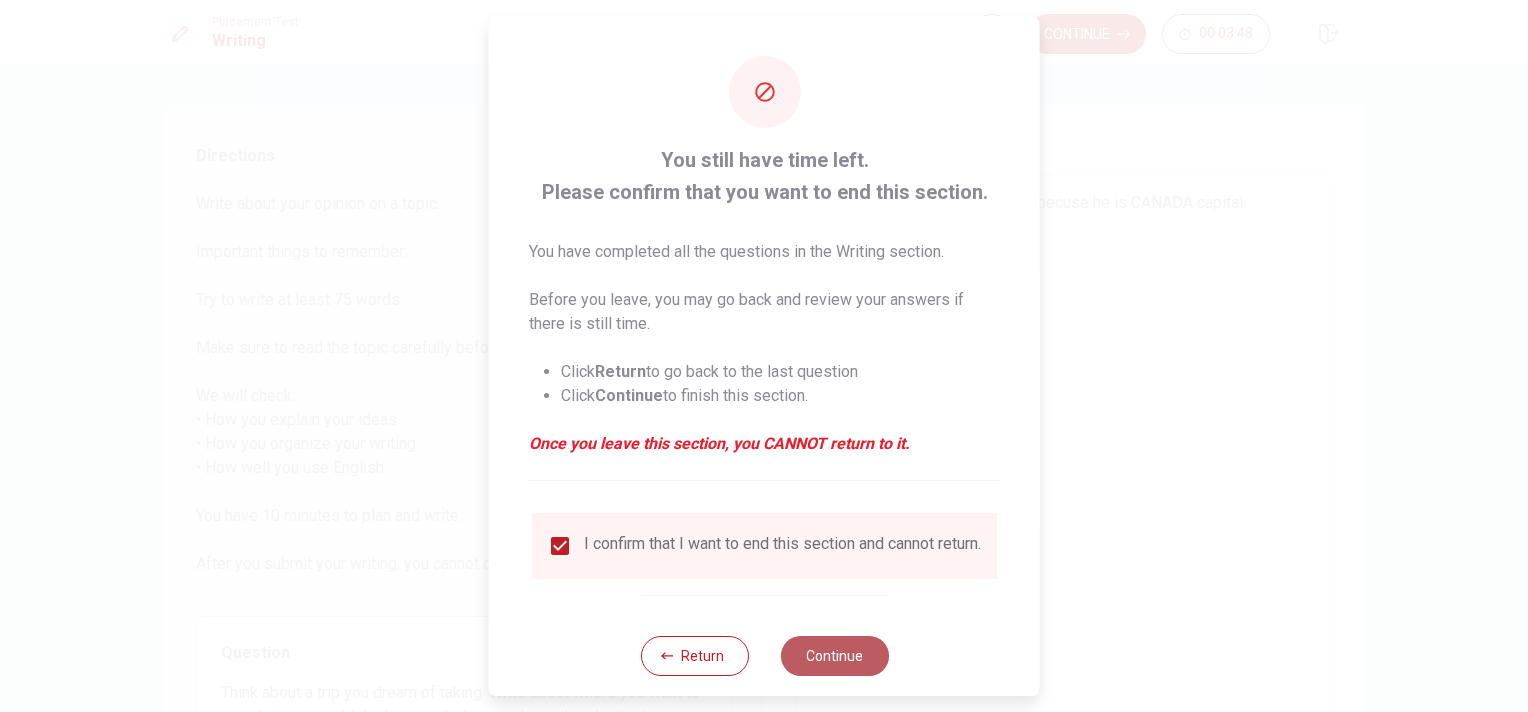 click on "Continue" at bounding box center [834, 656] 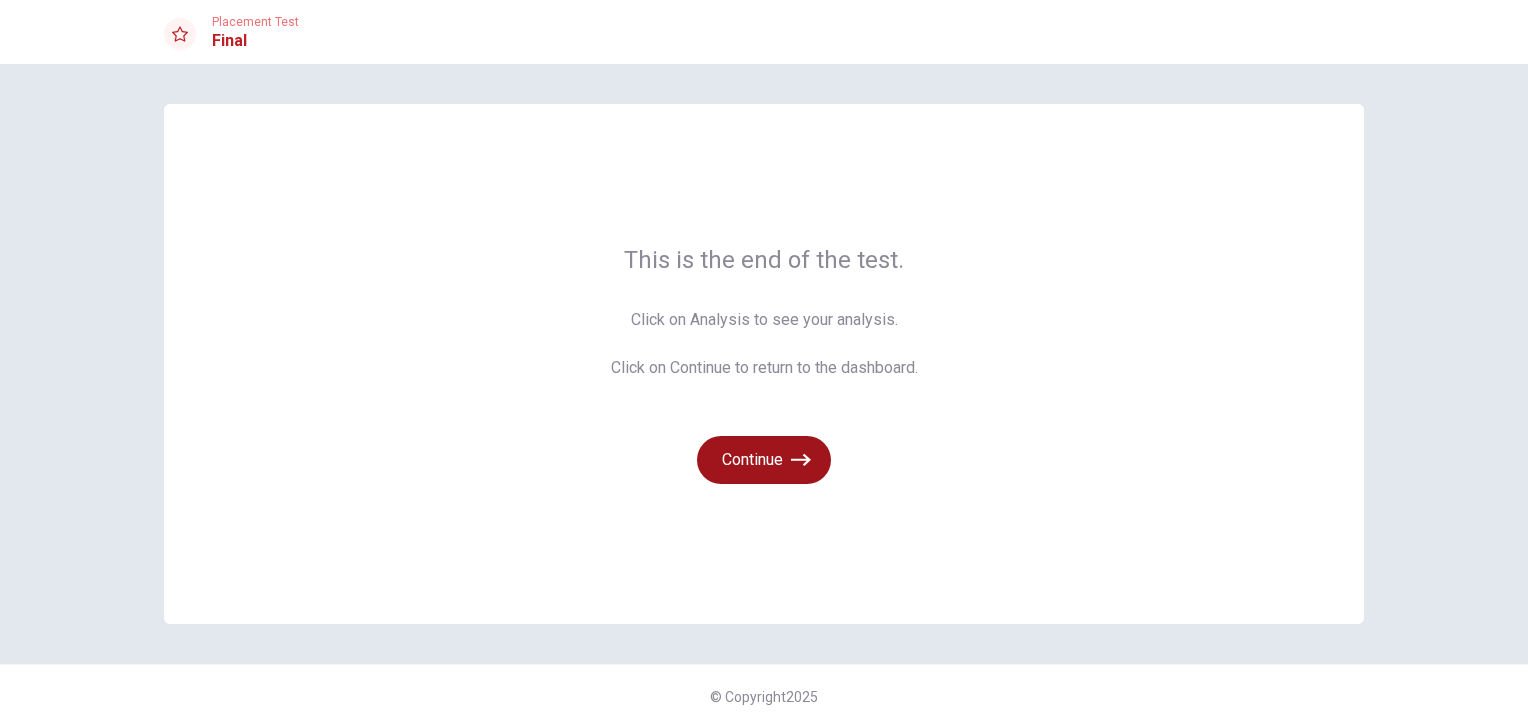click on "Continue" at bounding box center (764, 460) 